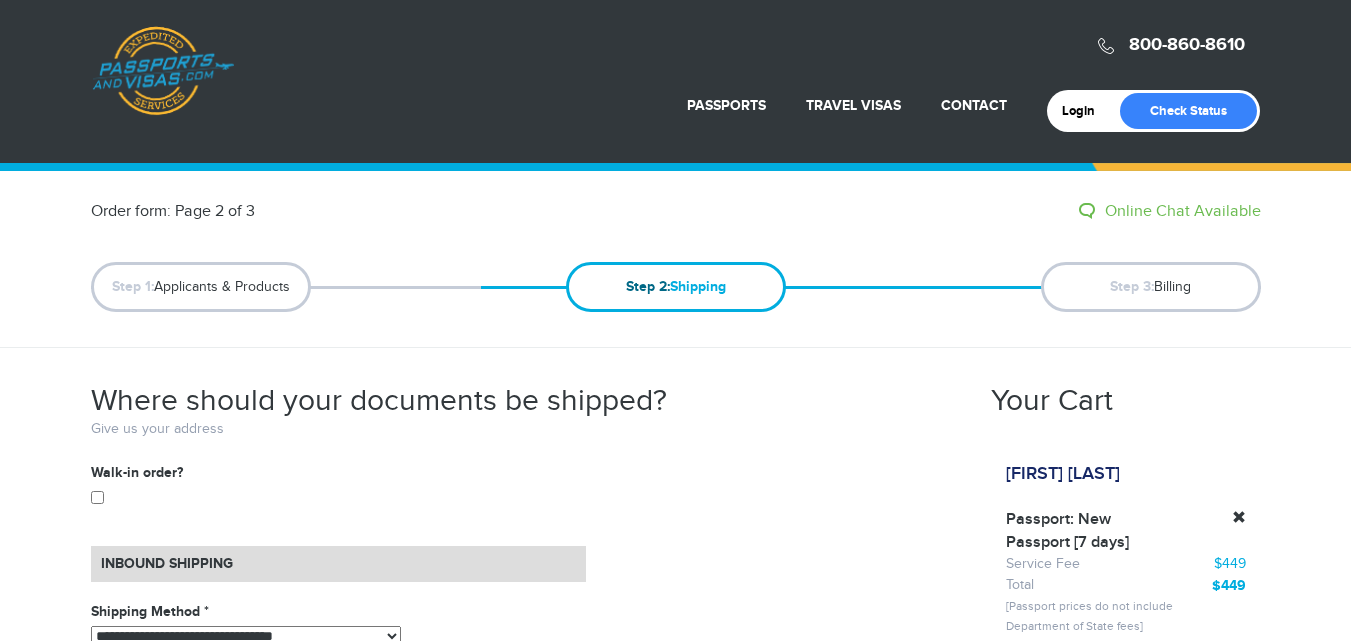 scroll, scrollTop: 0, scrollLeft: 0, axis: both 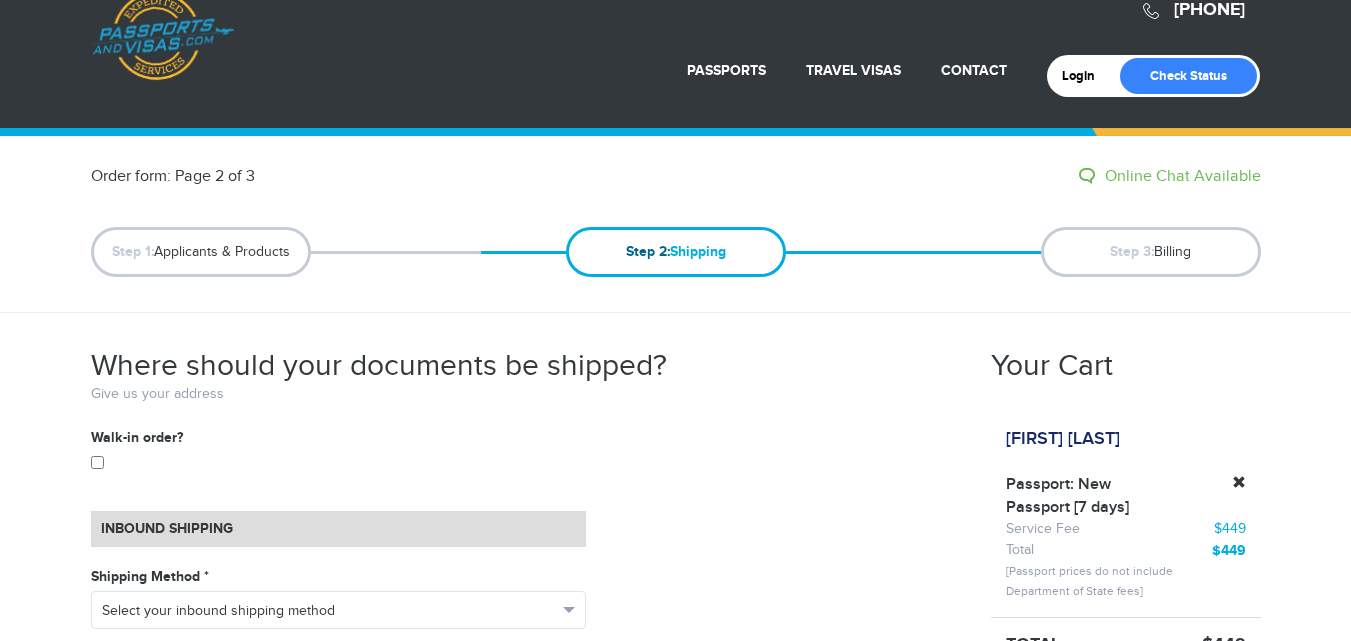 drag, startPoint x: 1365, startPoint y: 104, endPoint x: 1365, endPoint y: 202, distance: 98 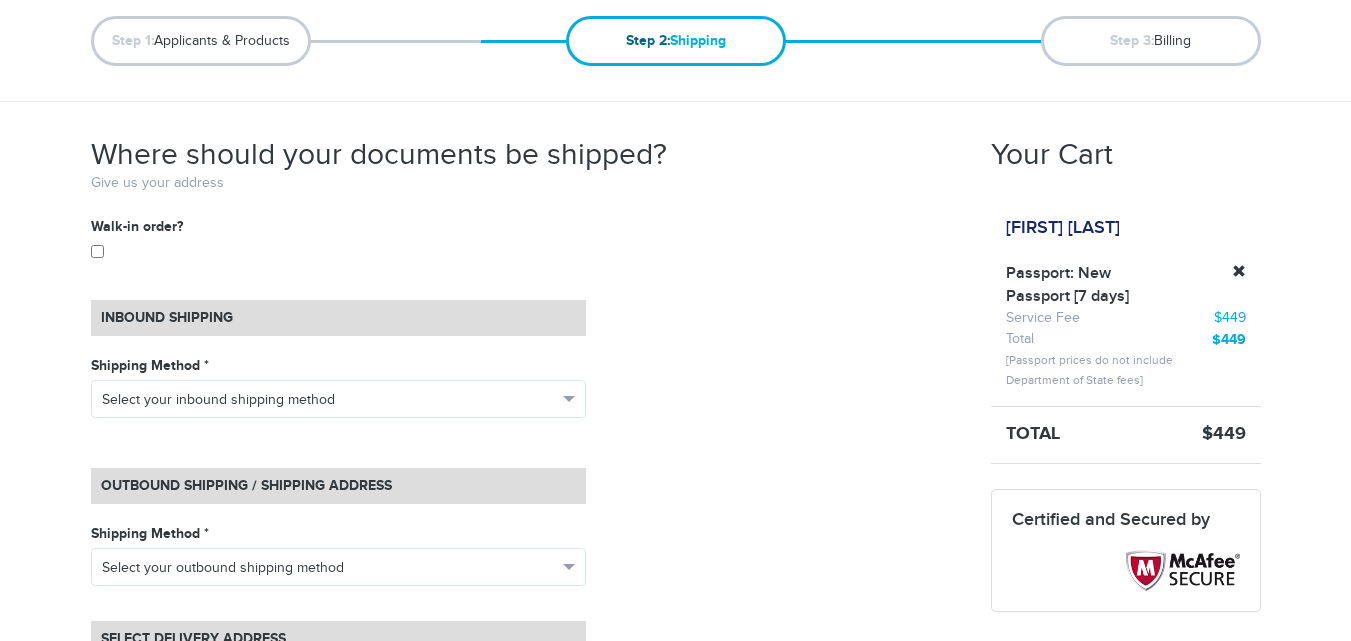 scroll, scrollTop: 0, scrollLeft: 0, axis: both 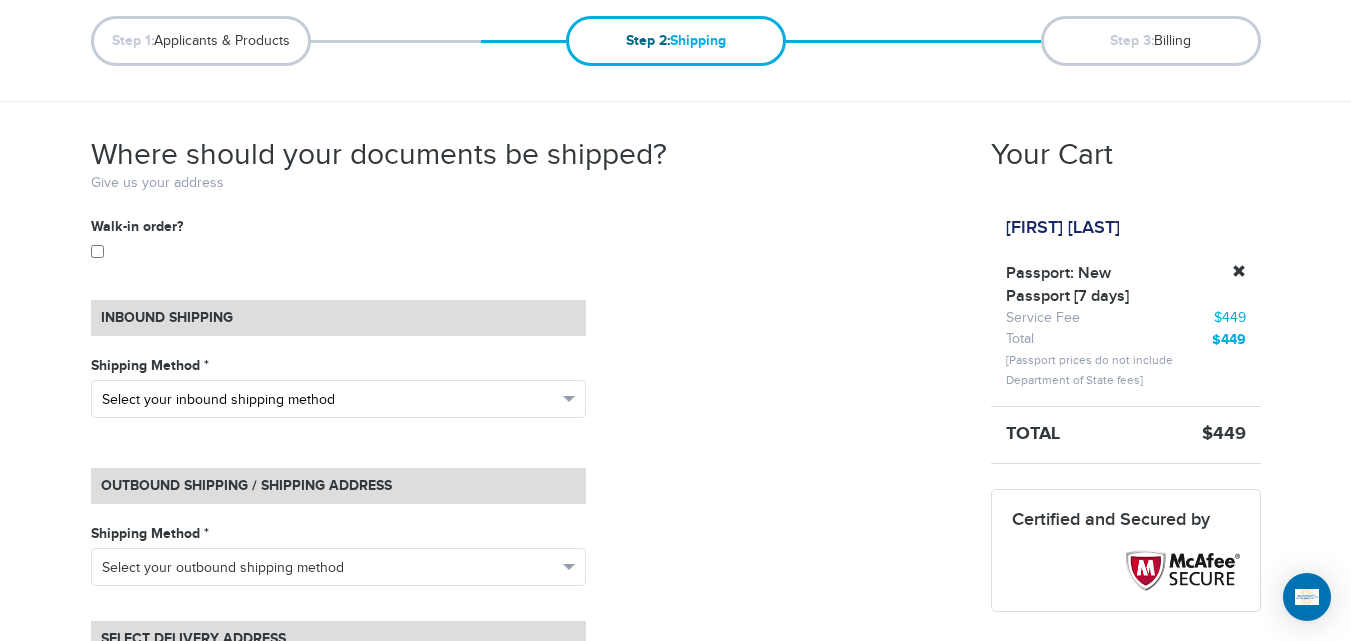 click on "Select your inbound shipping method" at bounding box center (329, 400) 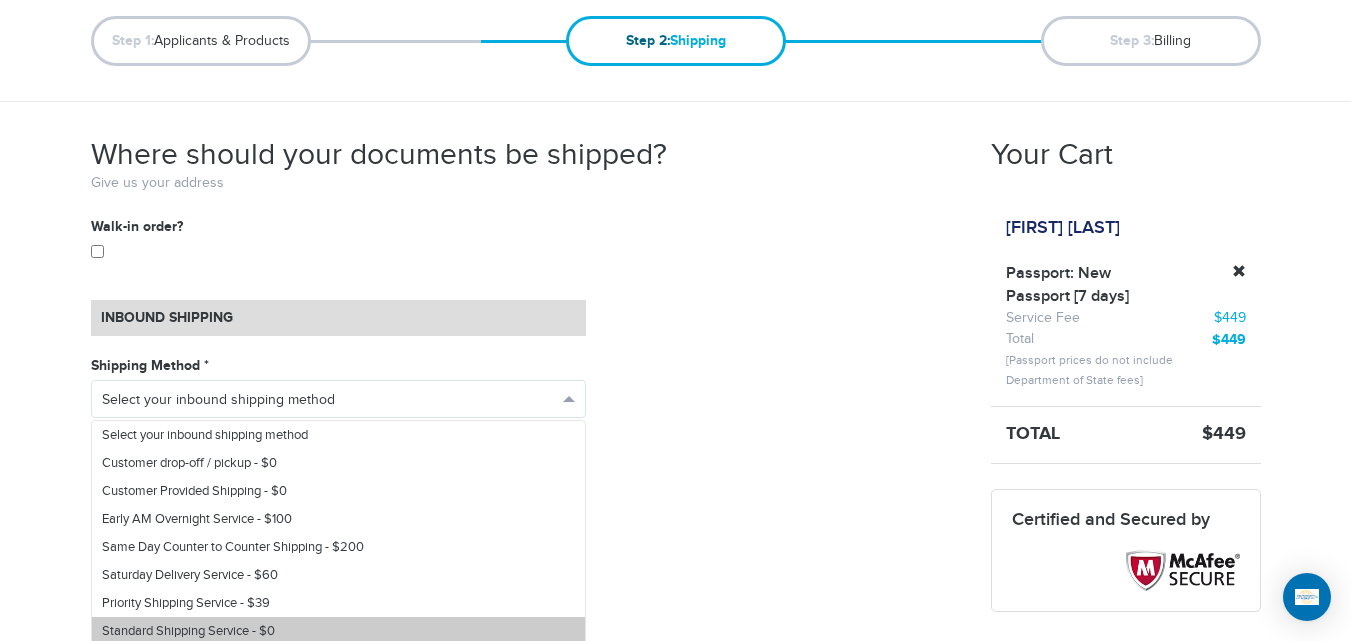 click on "Standard Shipping Service - $0" at bounding box center [338, 631] 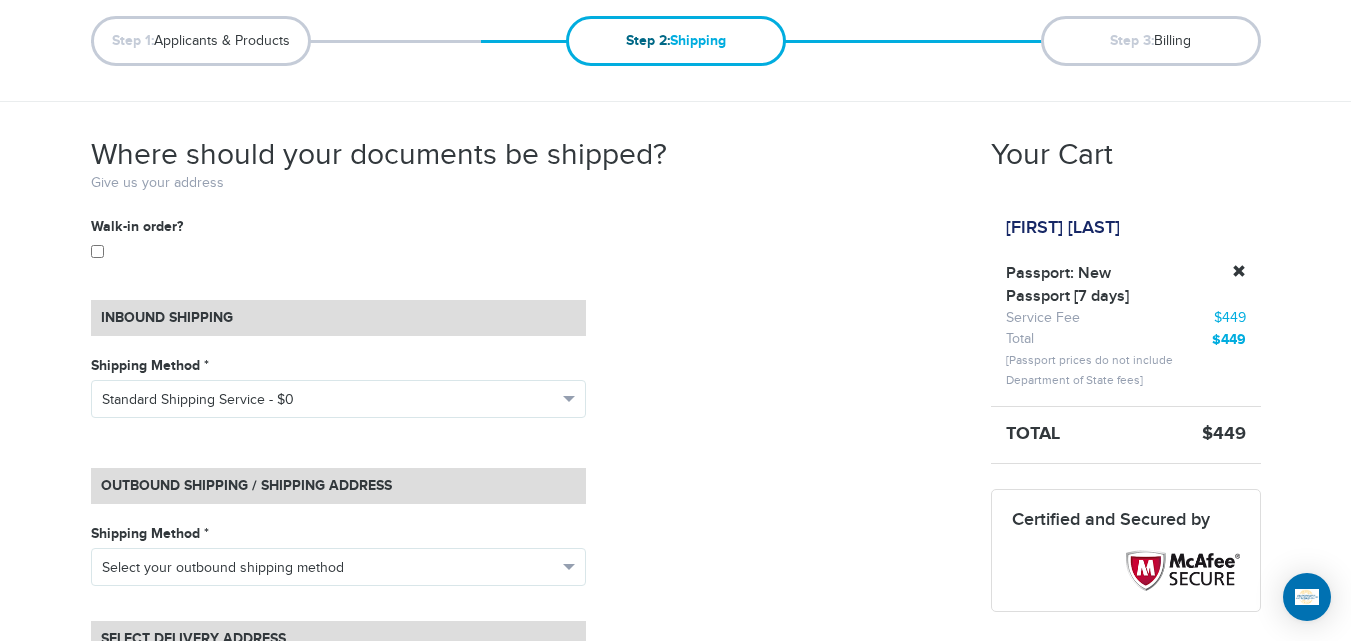 click on "[PHONE]
Passports & Visas.com
Hello, [USERNAME]
Passports
Passport Renewal
New Passport
Second Passport
Passport Name Change
Lost Passport
Child Passport
Travel Visas" at bounding box center (675, 688) 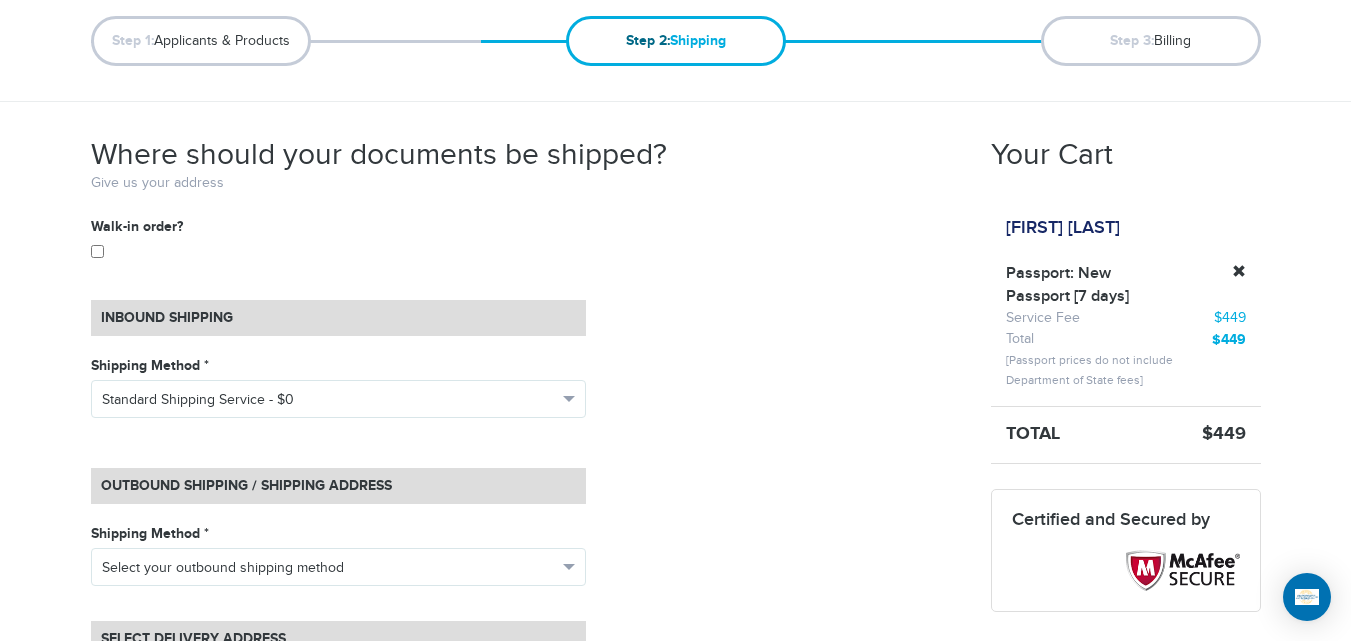 drag, startPoint x: 0, startPoint y: 439, endPoint x: 28, endPoint y: 429, distance: 29.732138 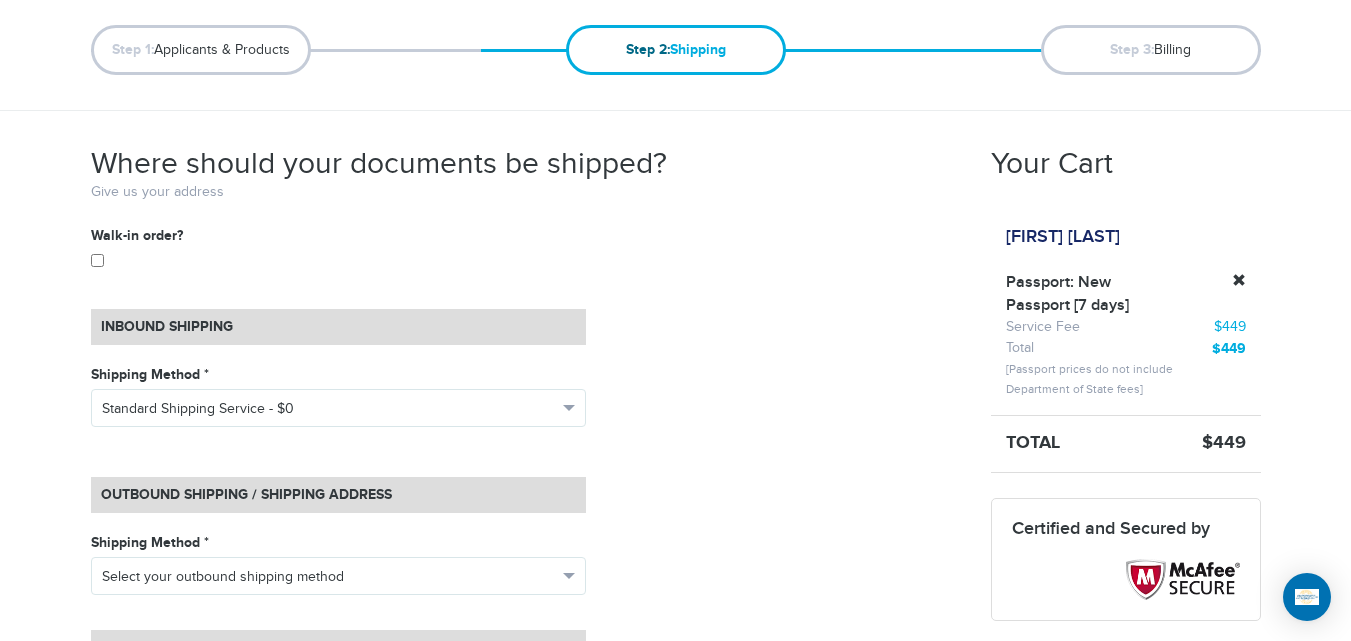 scroll, scrollTop: 473, scrollLeft: 0, axis: vertical 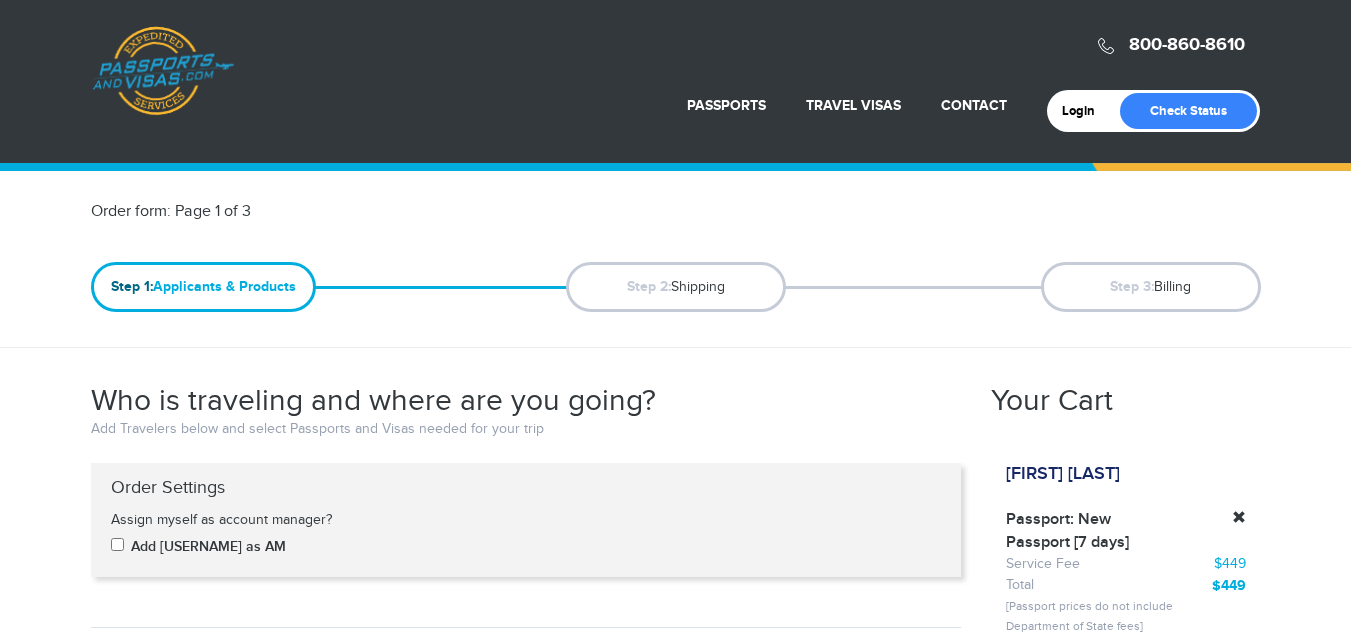select on "*" 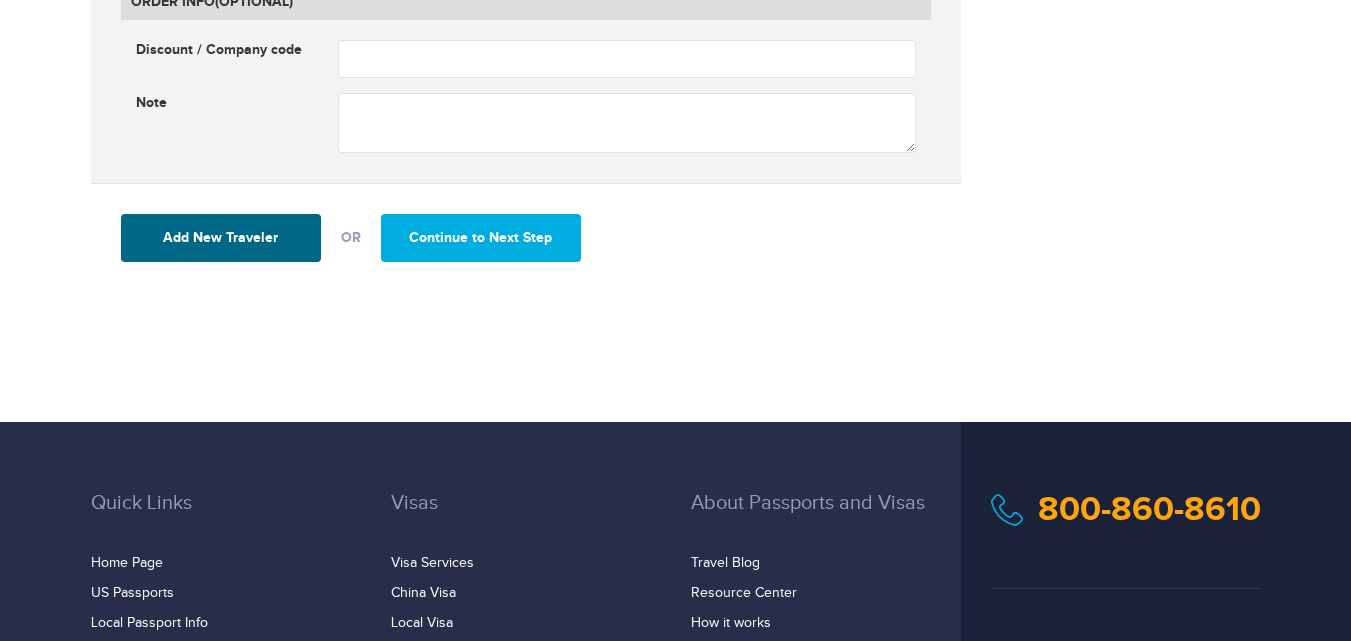 scroll, scrollTop: 0, scrollLeft: 0, axis: both 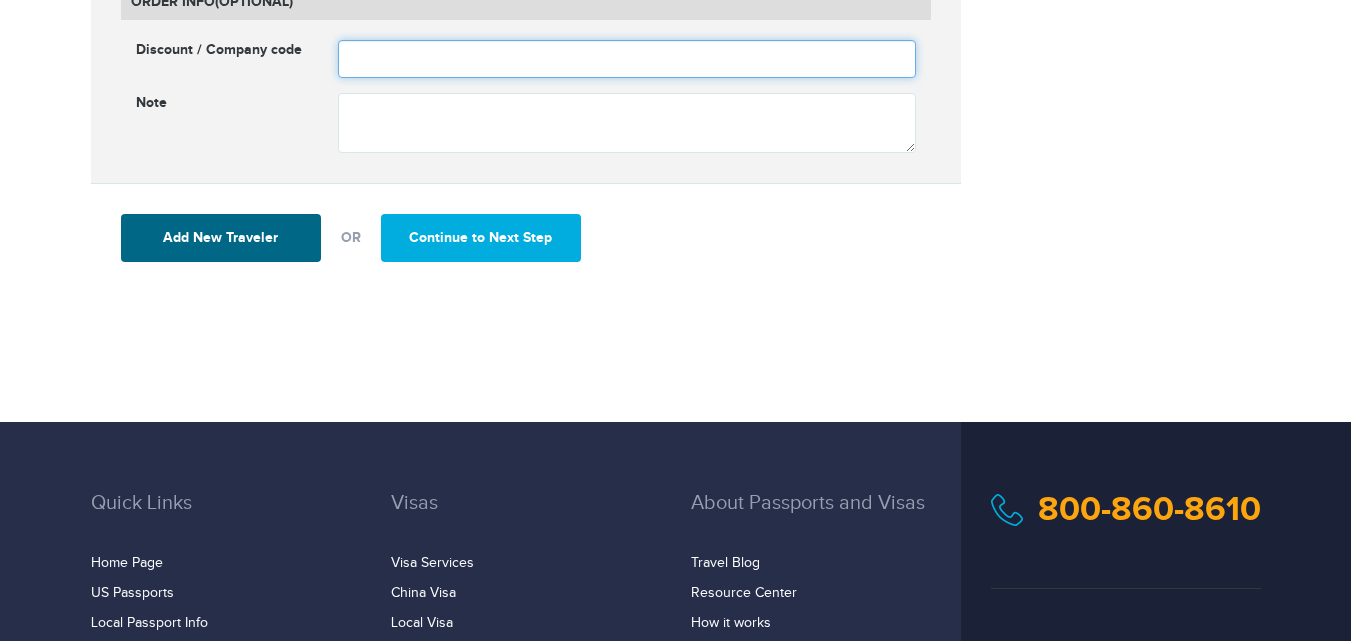 click at bounding box center (627, 59) 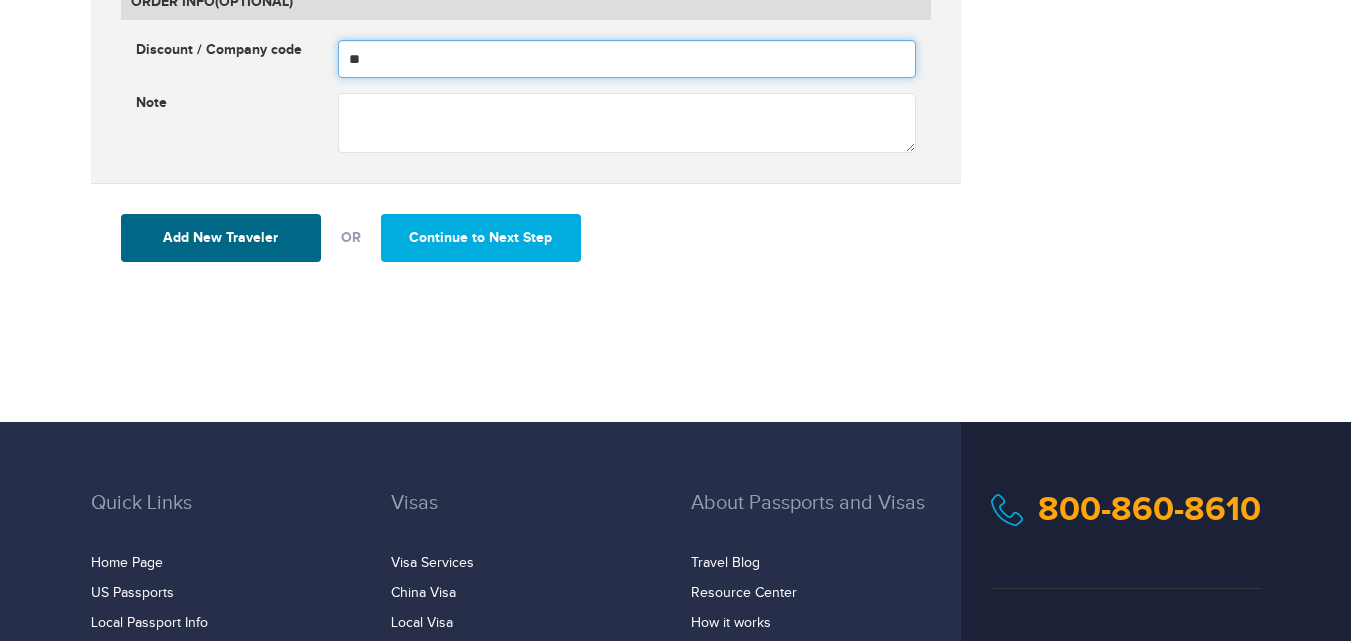 click on "**" at bounding box center [627, 59] 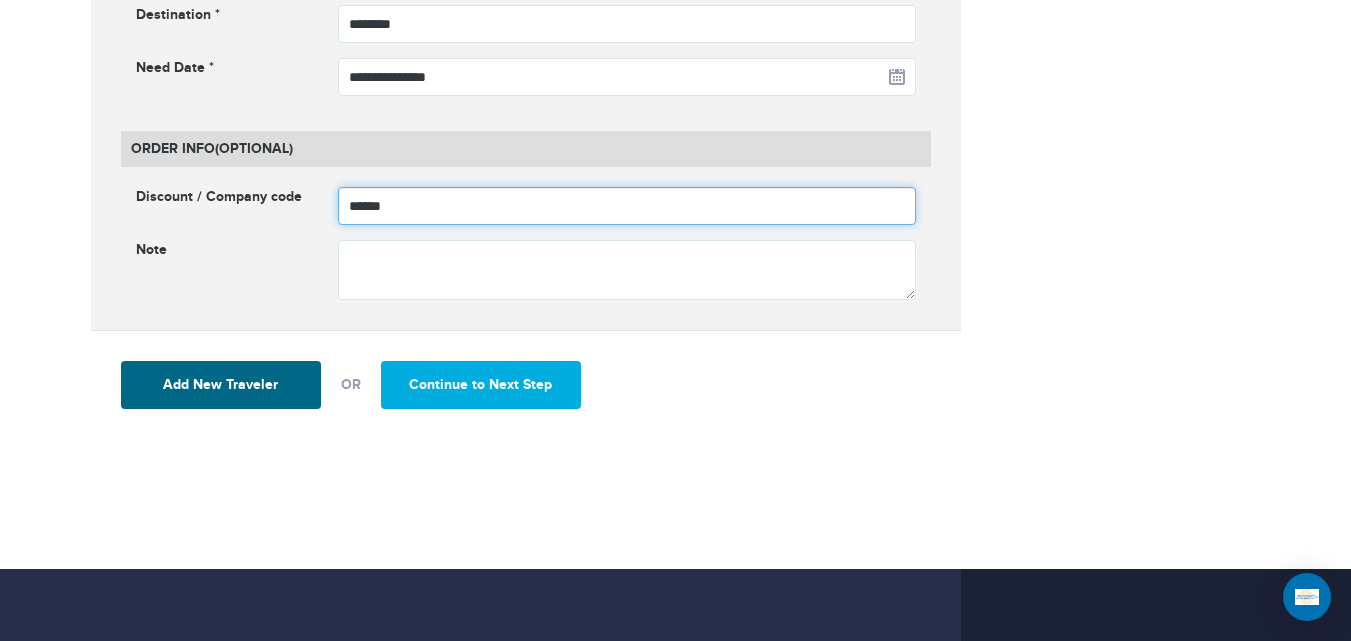scroll, scrollTop: 0, scrollLeft: 0, axis: both 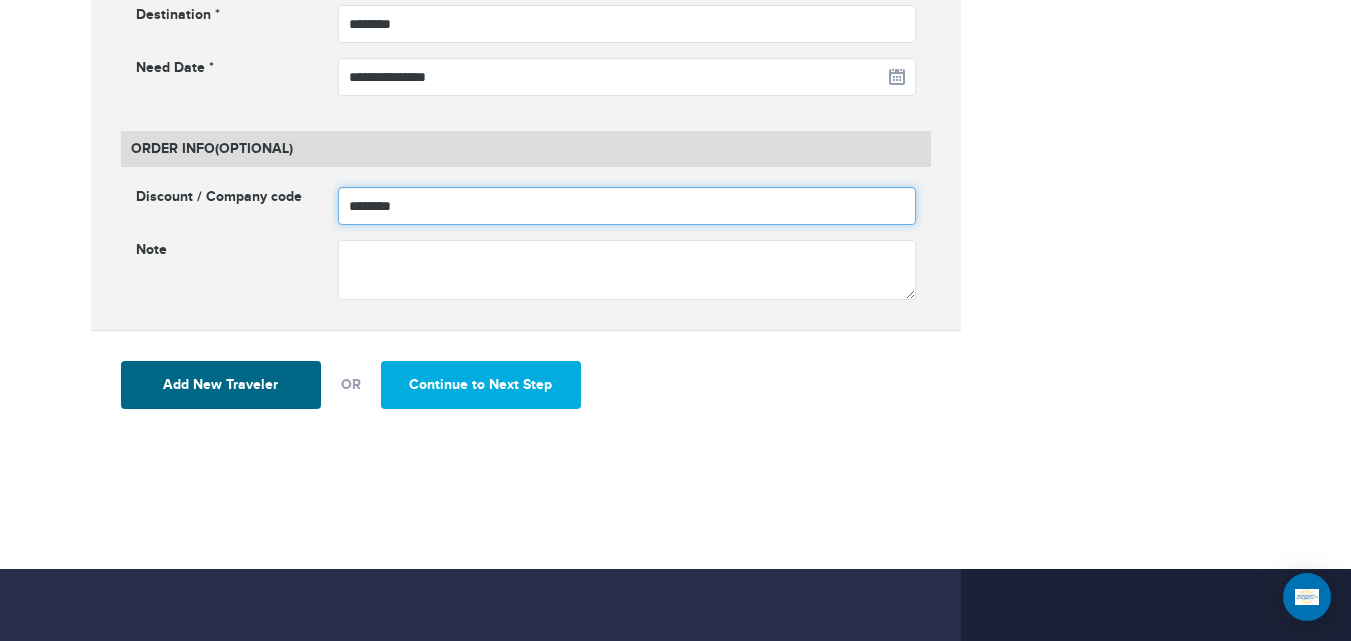 type on "********" 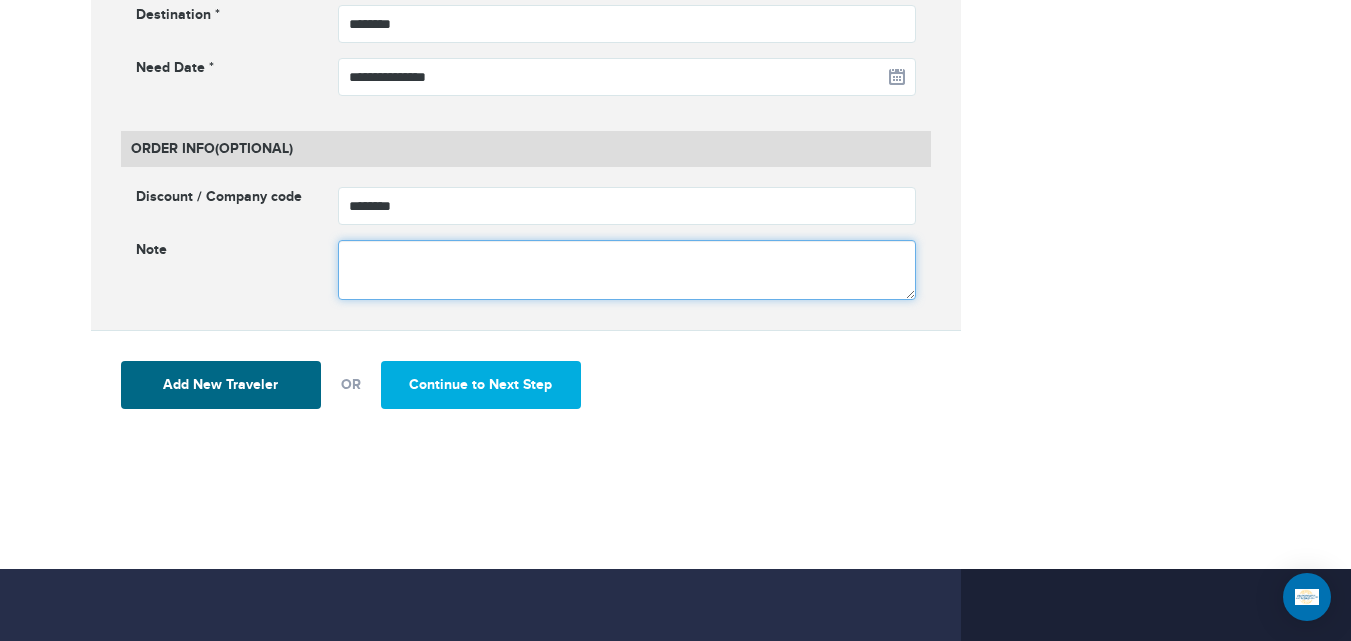 click at bounding box center [627, 270] 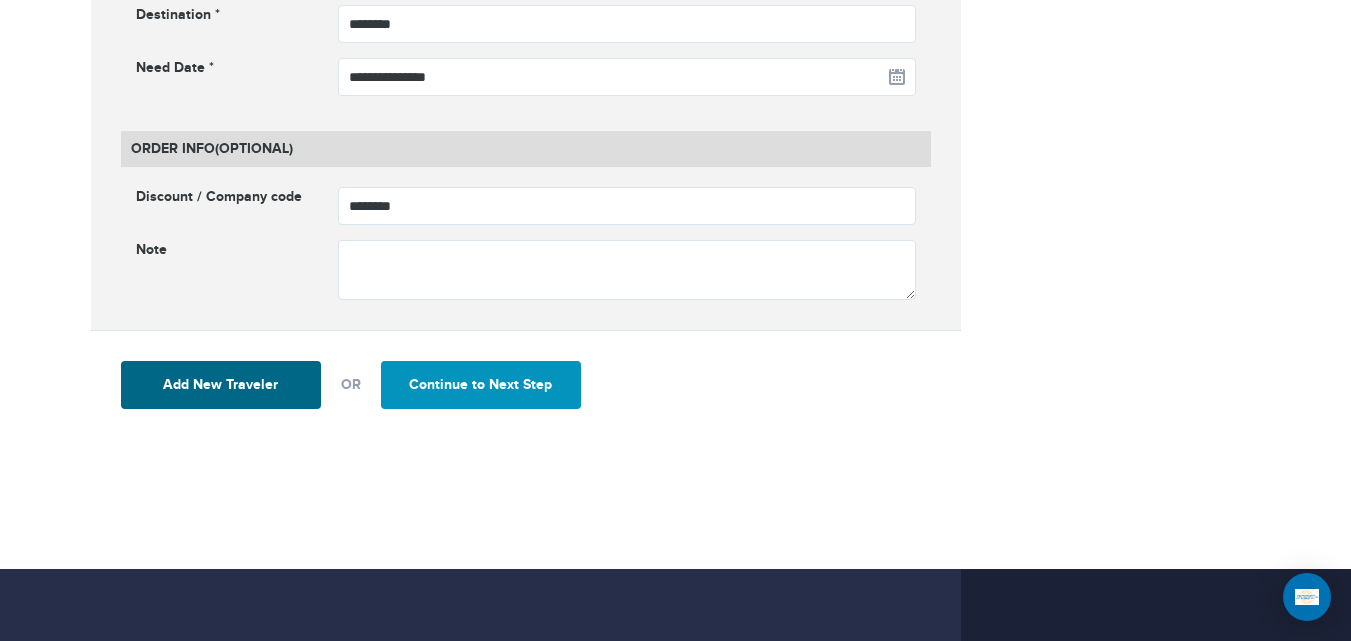 click on "Continue to Next Step" at bounding box center [481, 385] 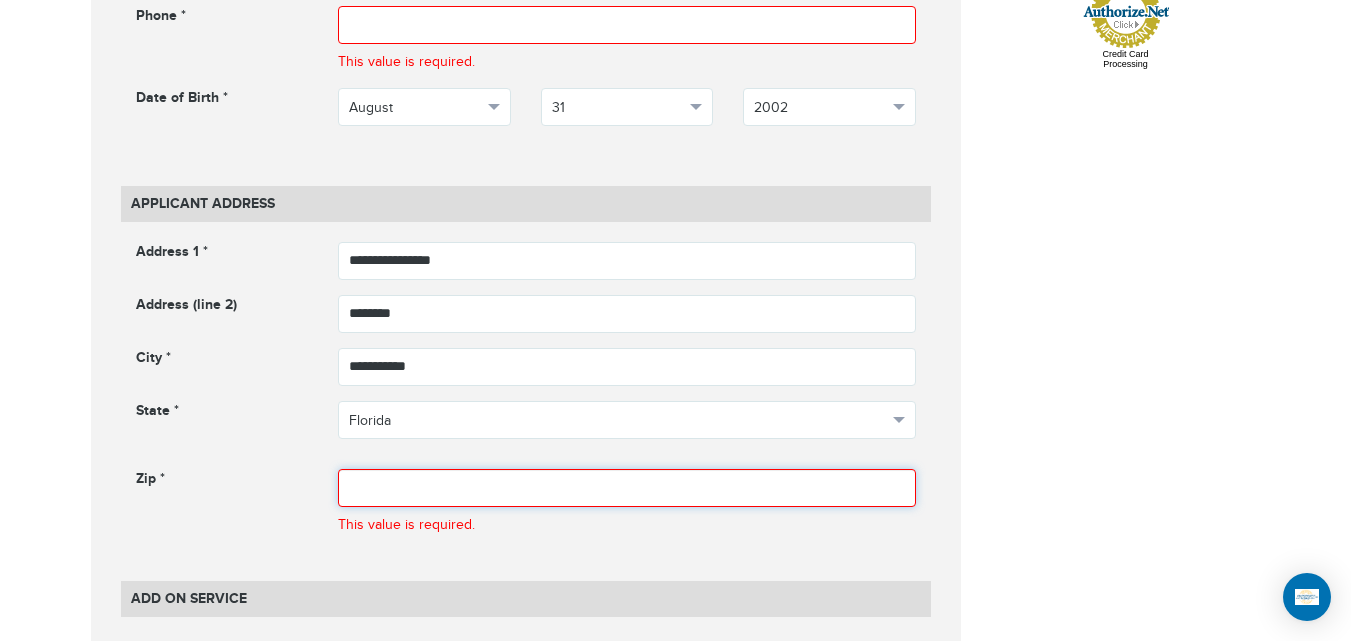 click at bounding box center [627, 488] 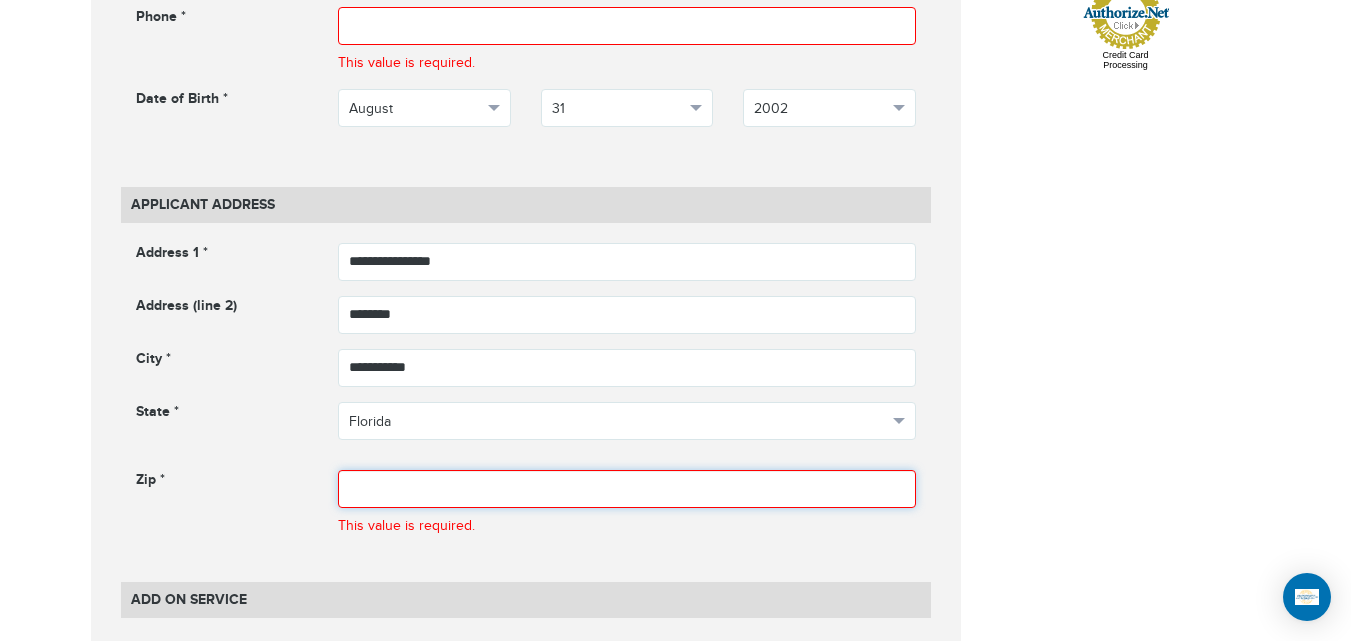scroll, scrollTop: 1173, scrollLeft: 0, axis: vertical 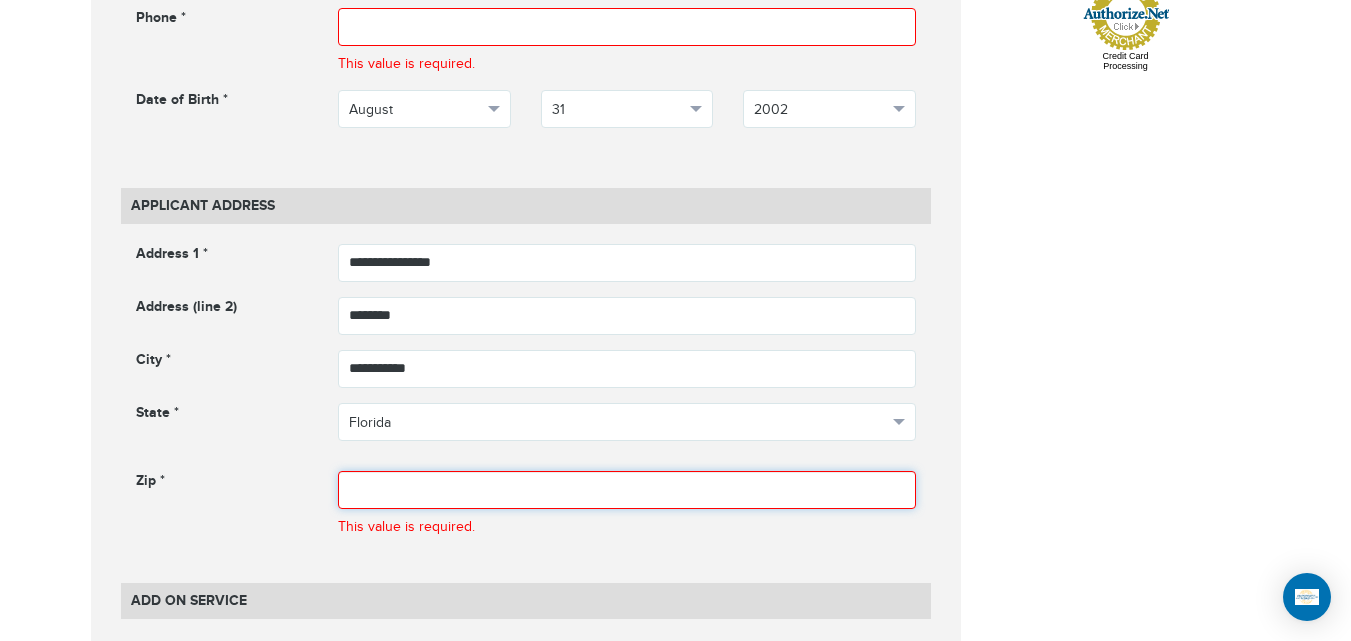 click at bounding box center [627, 490] 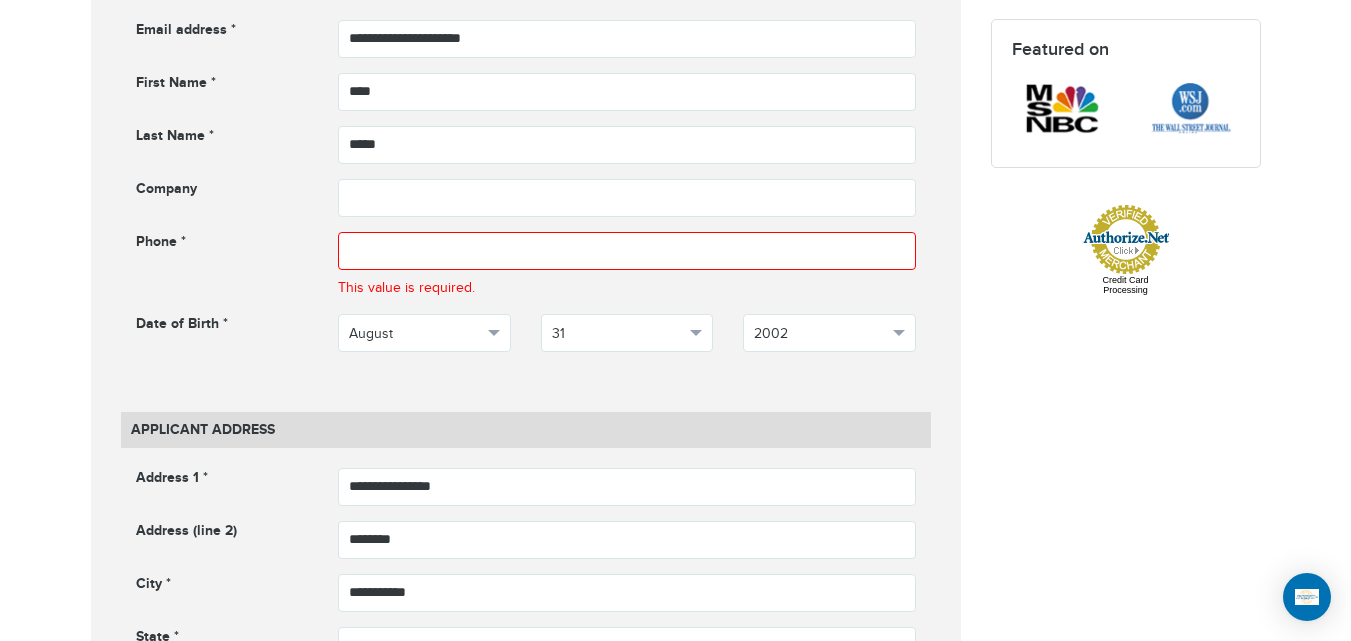 scroll, scrollTop: 936, scrollLeft: 0, axis: vertical 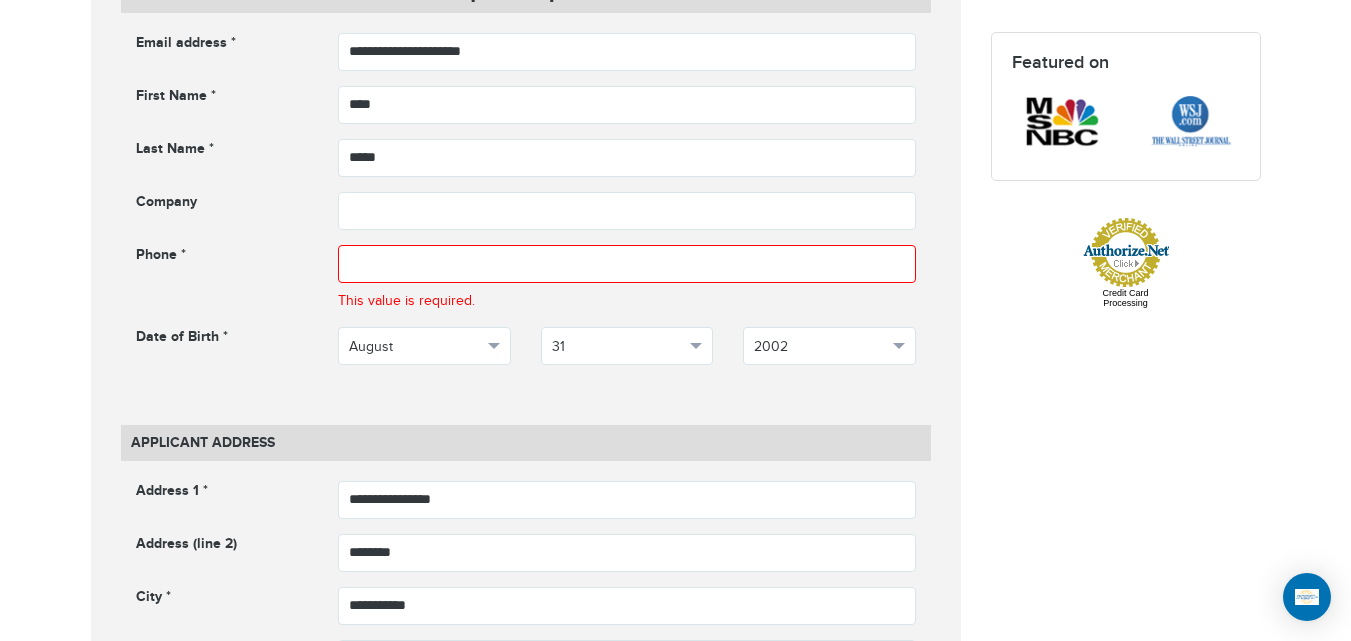 type on "*****" 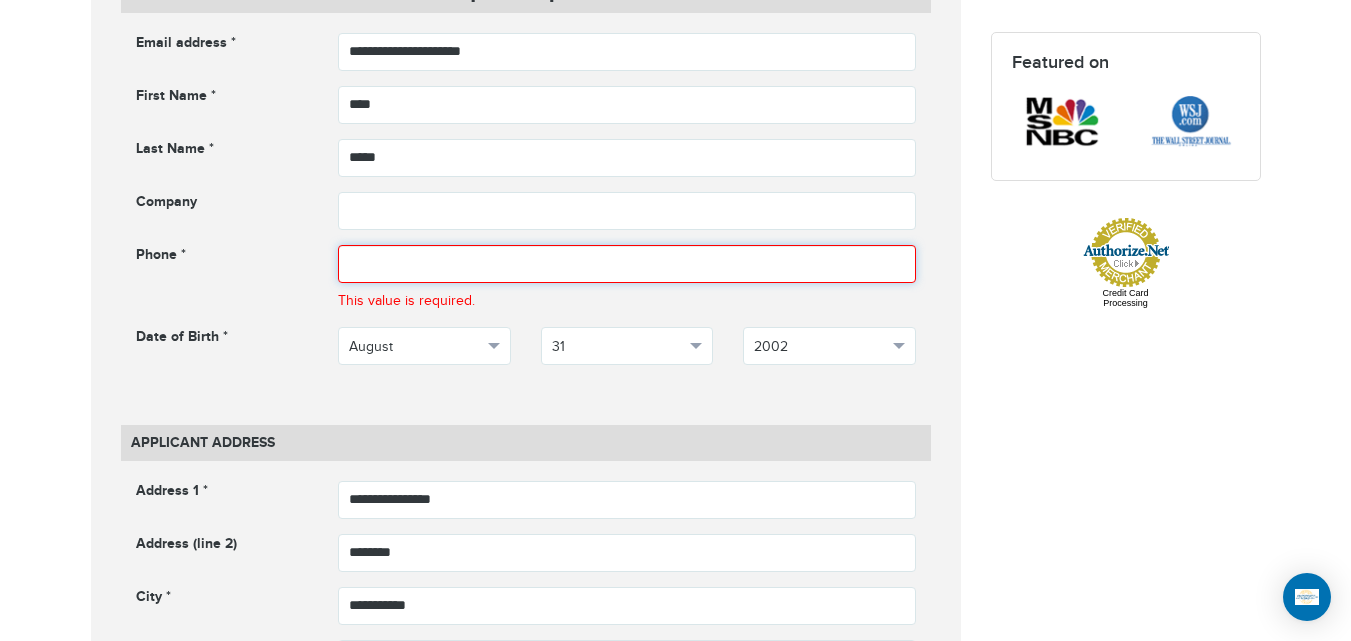 click at bounding box center (627, 264) 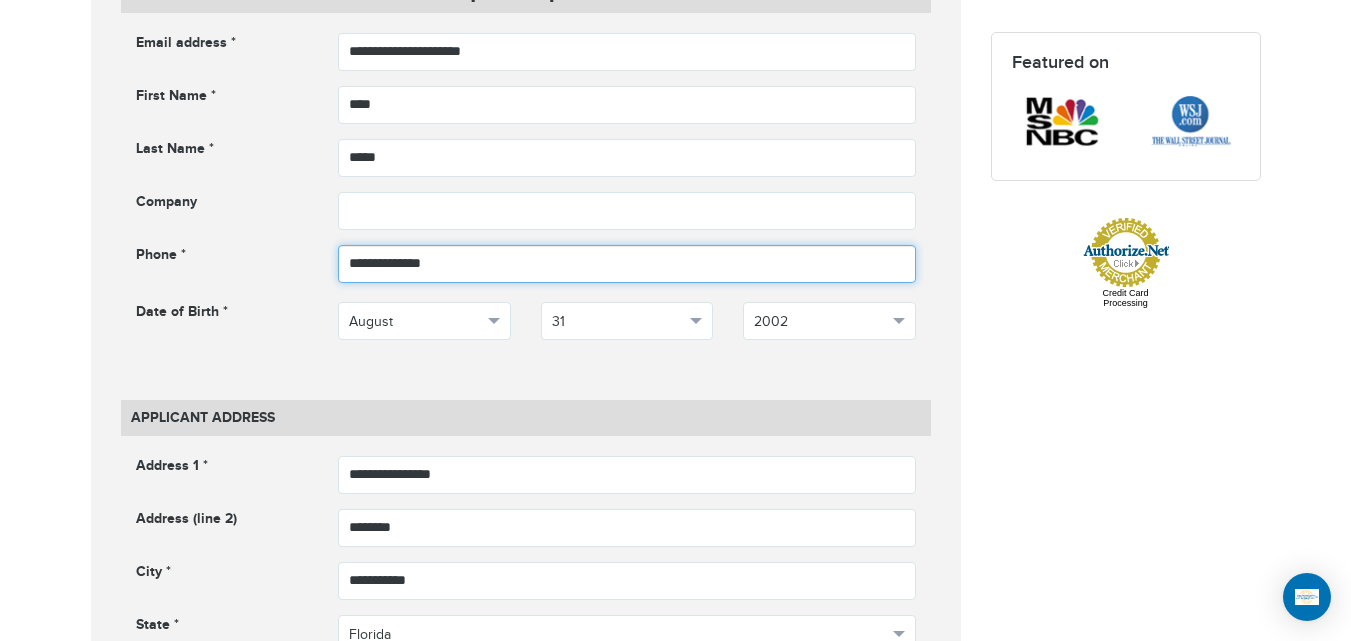 type on "**********" 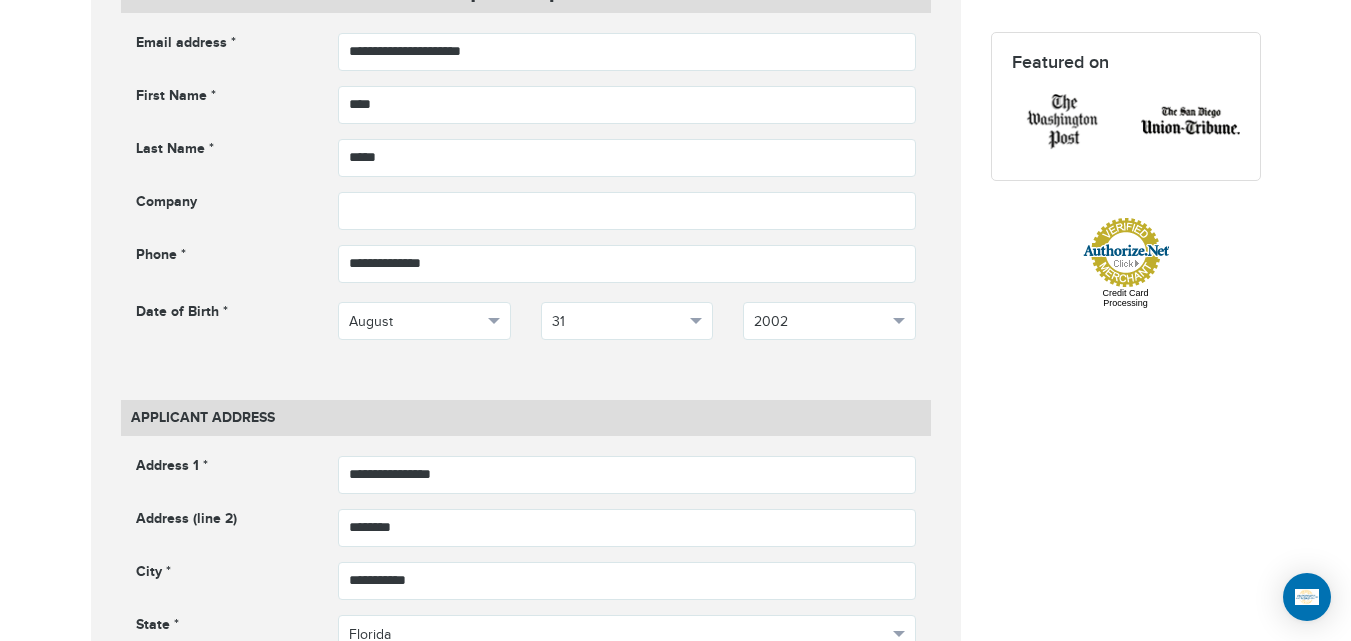 click on "720-679-7148
Passports & Visas.com
Hello, houcine
Passports
Passport Renewal
New Passport
Second Passport
Passport Name Change
Lost Passport
Child Passport
Travel Visas" at bounding box center [675, 982] 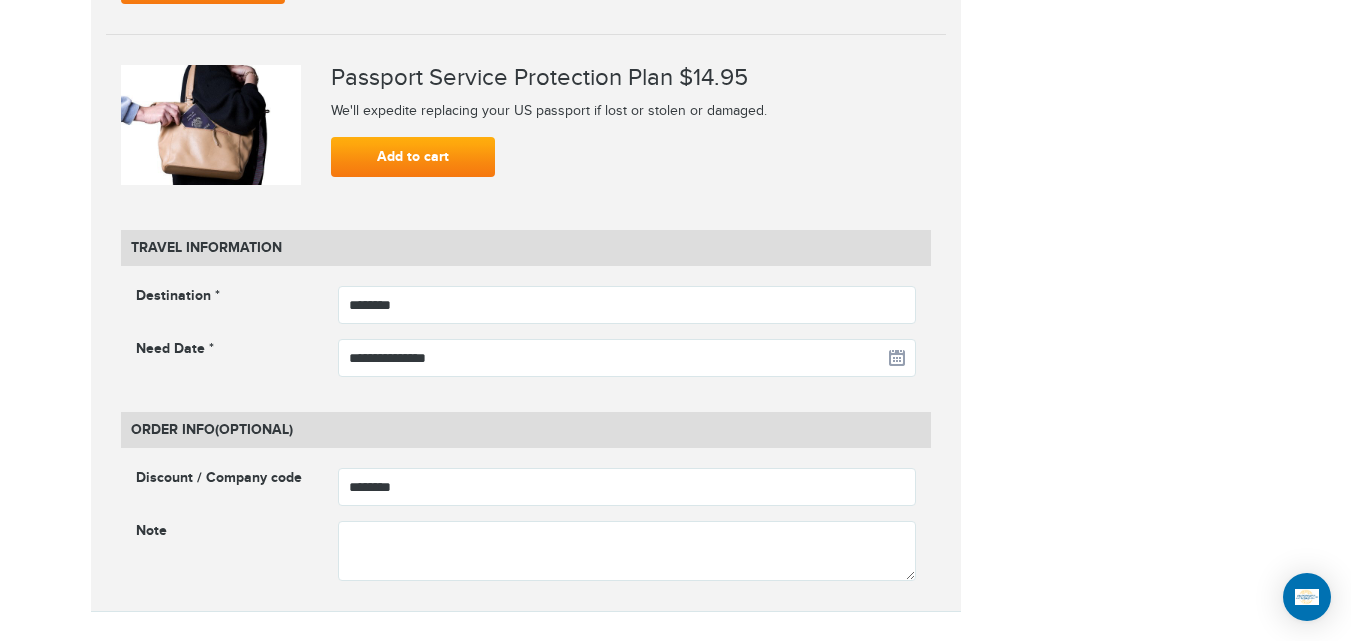 scroll, scrollTop: 3068, scrollLeft: 0, axis: vertical 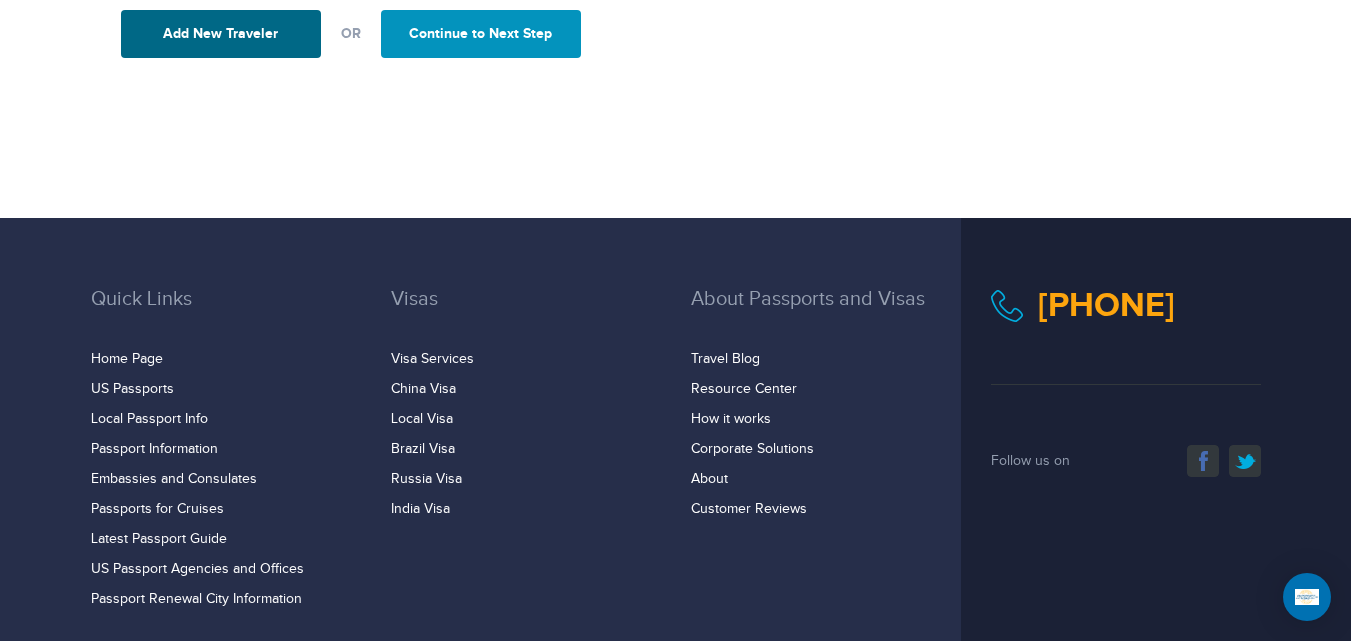 click on "Continue to Next Step" at bounding box center [481, 34] 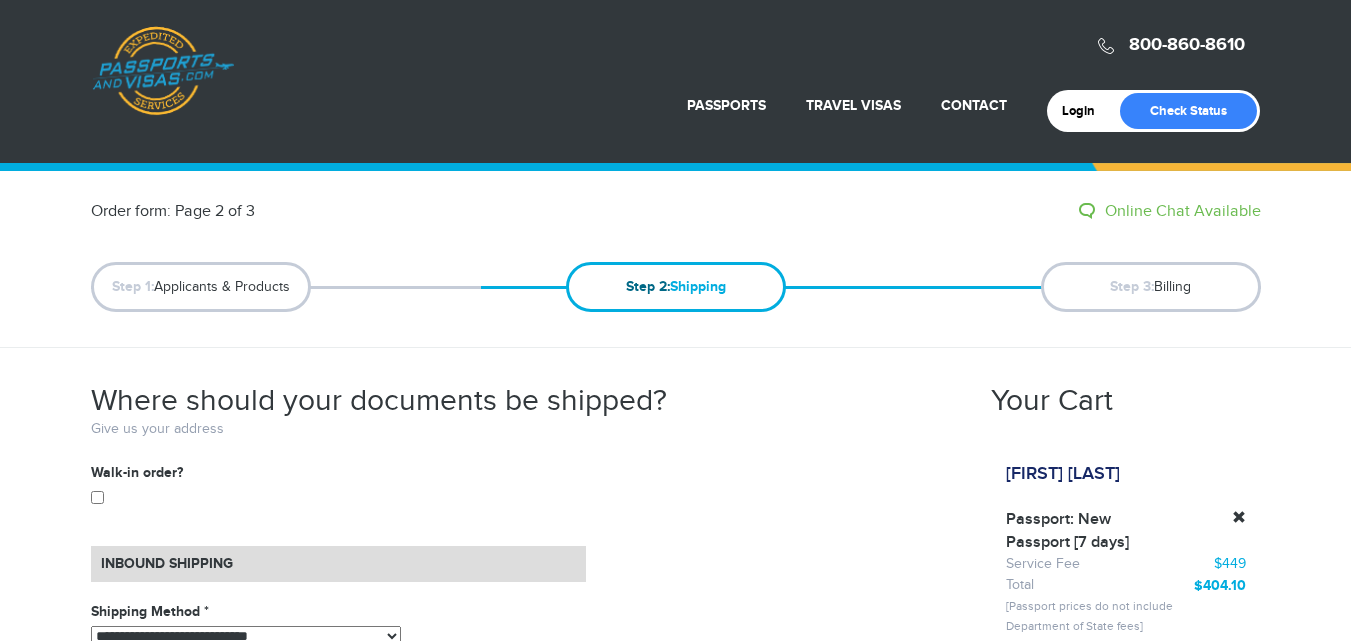 scroll, scrollTop: 0, scrollLeft: 0, axis: both 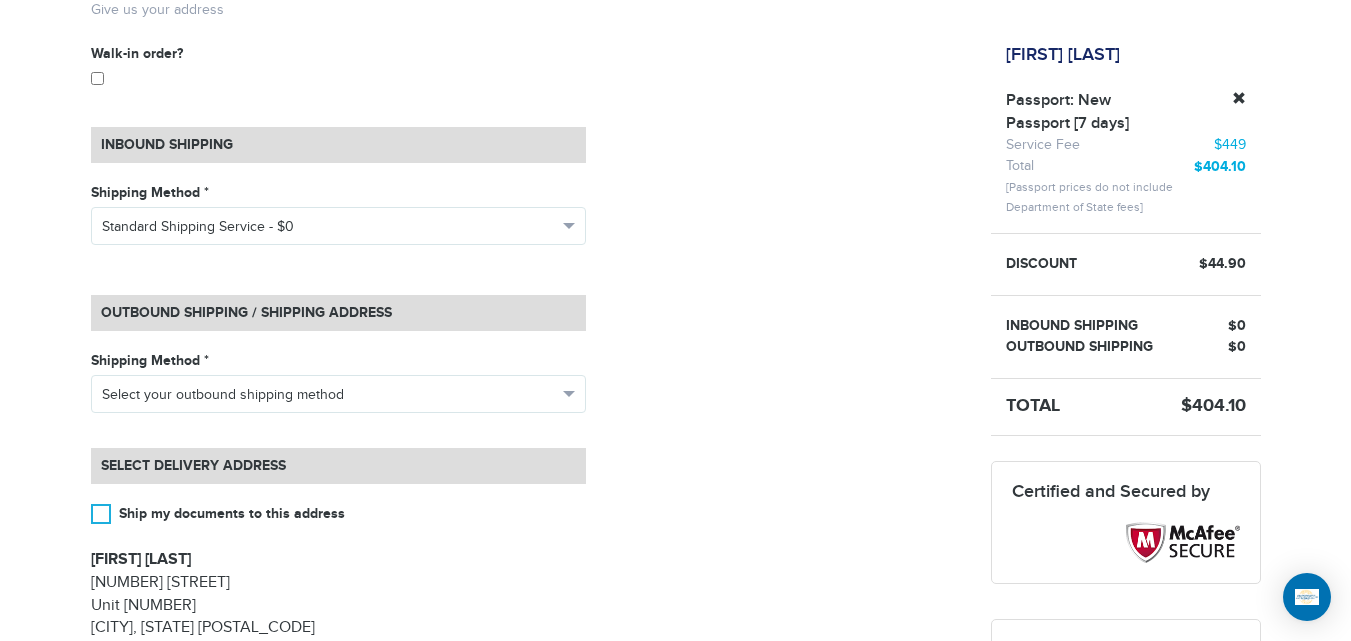 click on "**********" at bounding box center [338, 401] 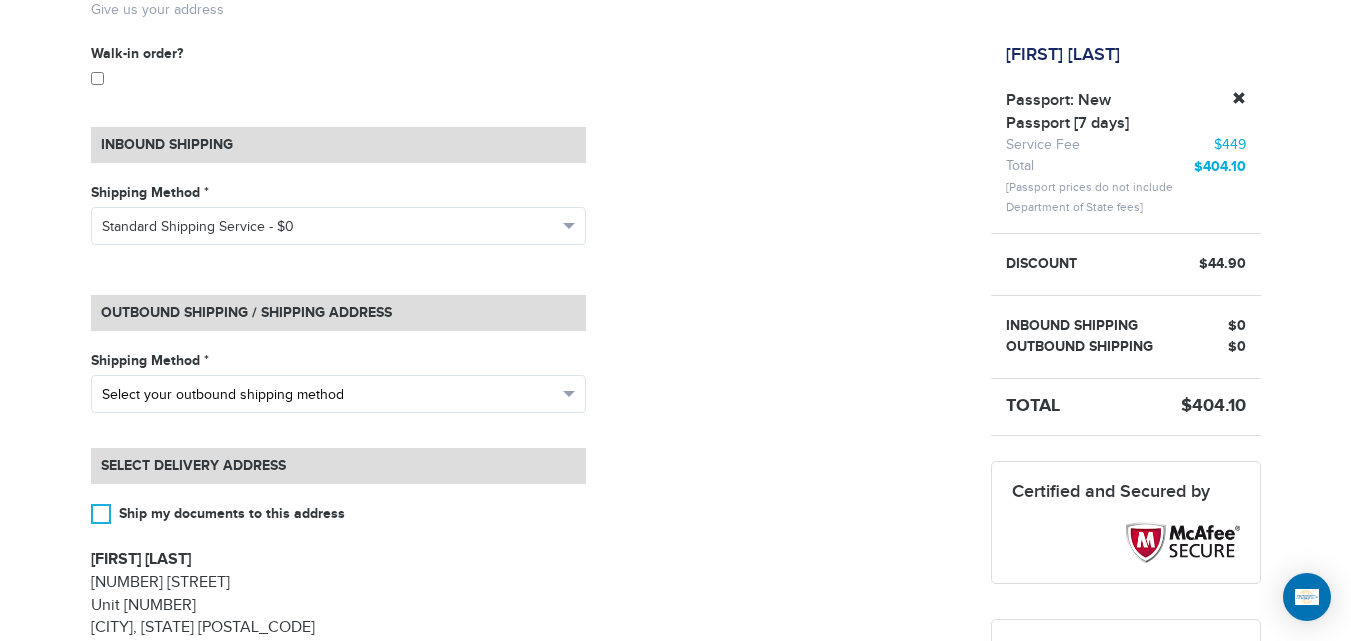 click on "Select your outbound shipping method" at bounding box center [329, 395] 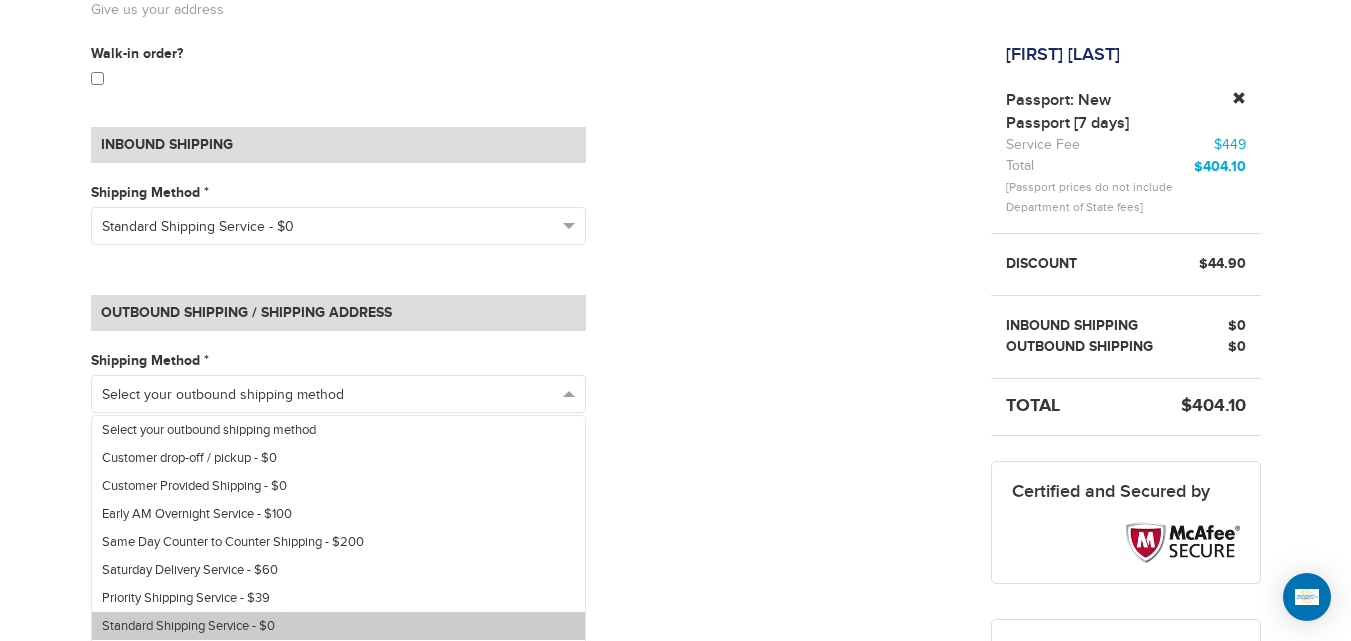 click on "Standard Shipping Service - $0" at bounding box center [188, 626] 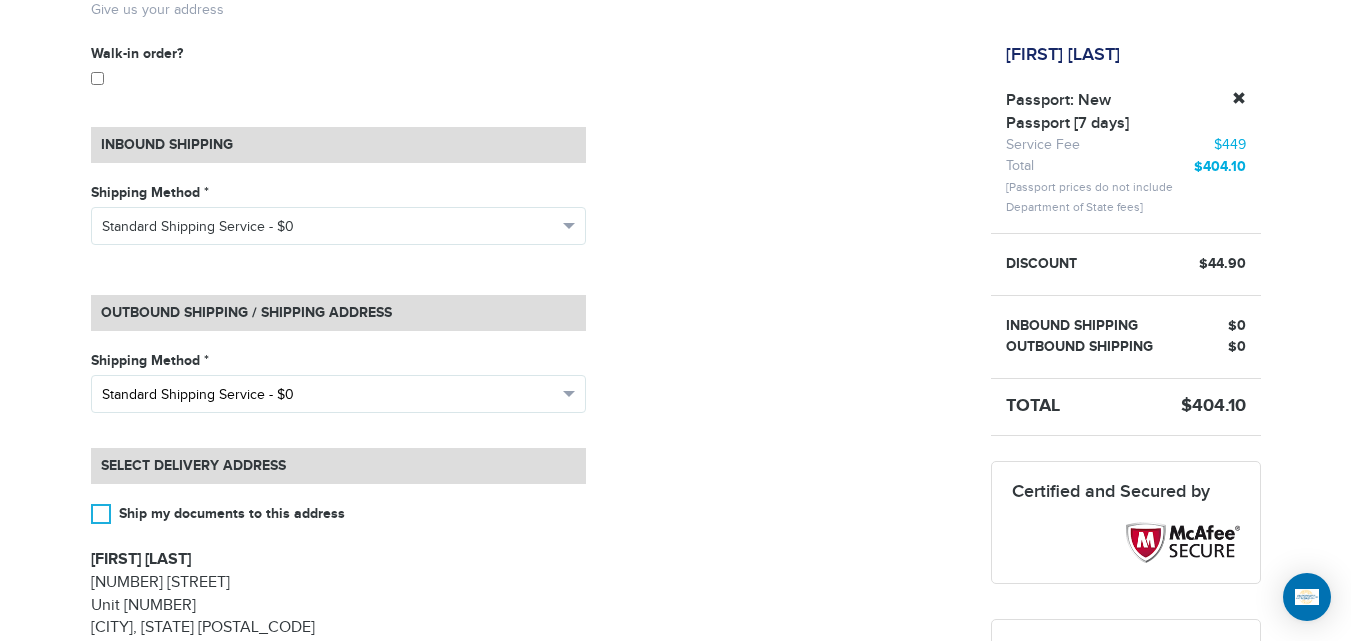 scroll, scrollTop: 934, scrollLeft: 0, axis: vertical 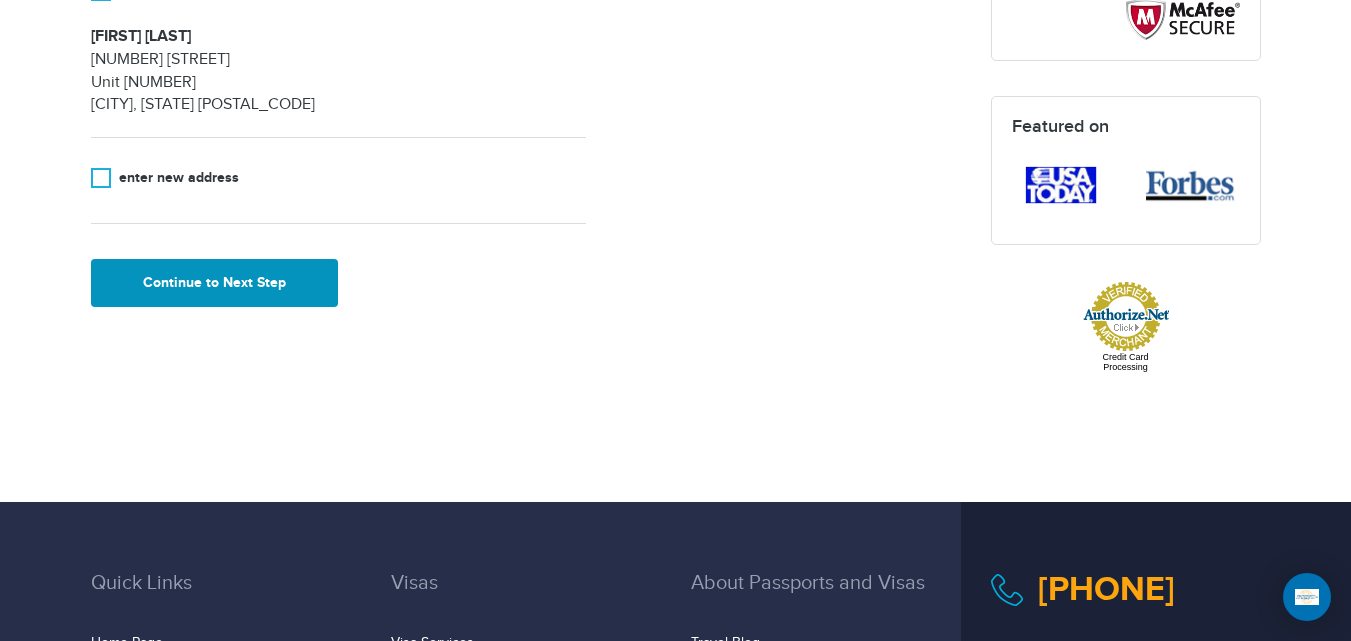 click on "Continue to Next Step" at bounding box center (215, 283) 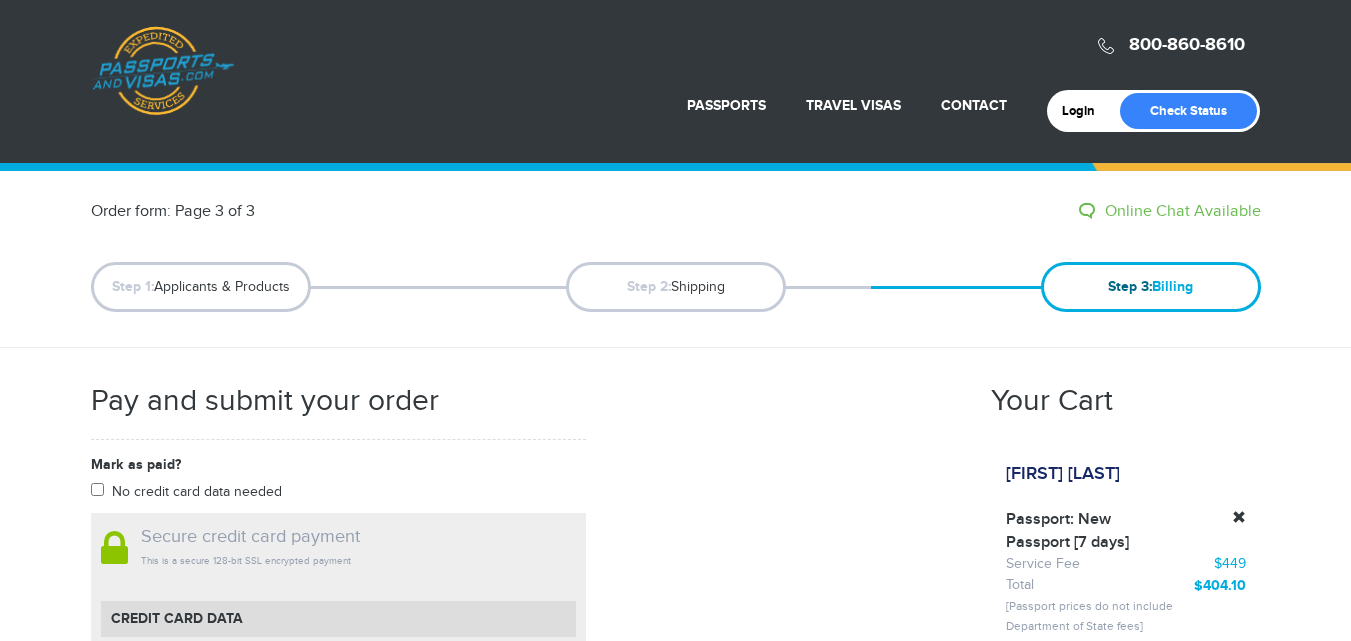 scroll, scrollTop: 0, scrollLeft: 0, axis: both 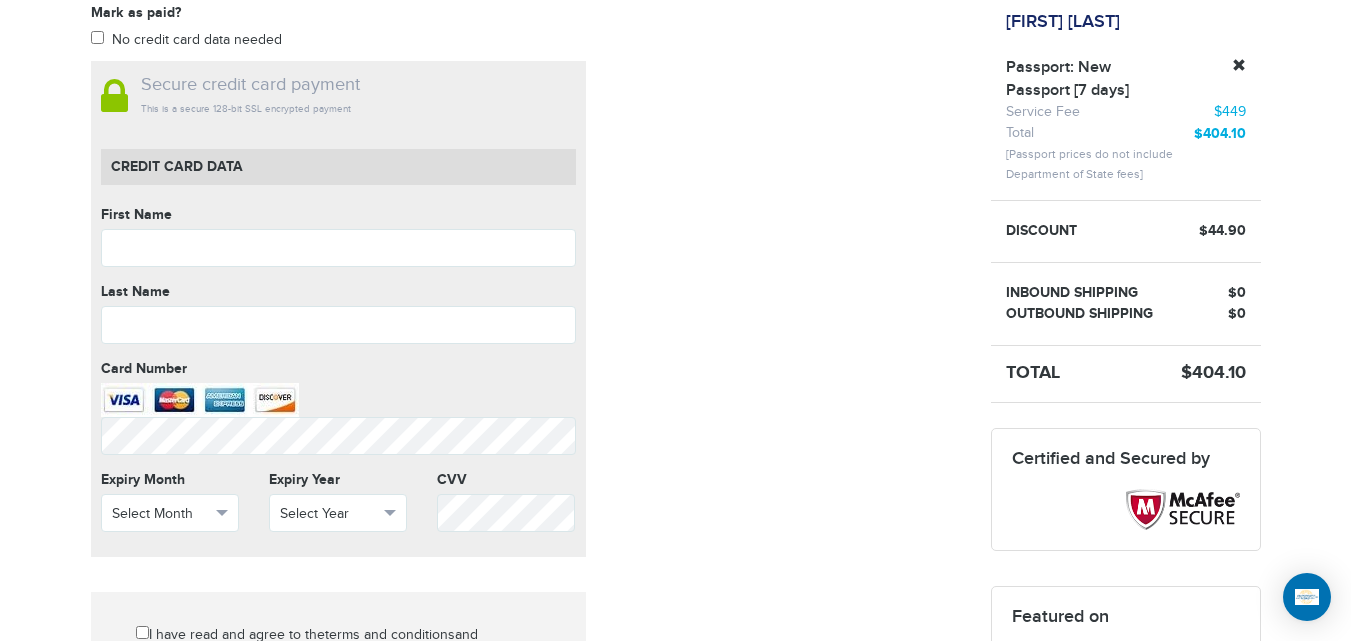 click on "First Name" at bounding box center (338, 215) 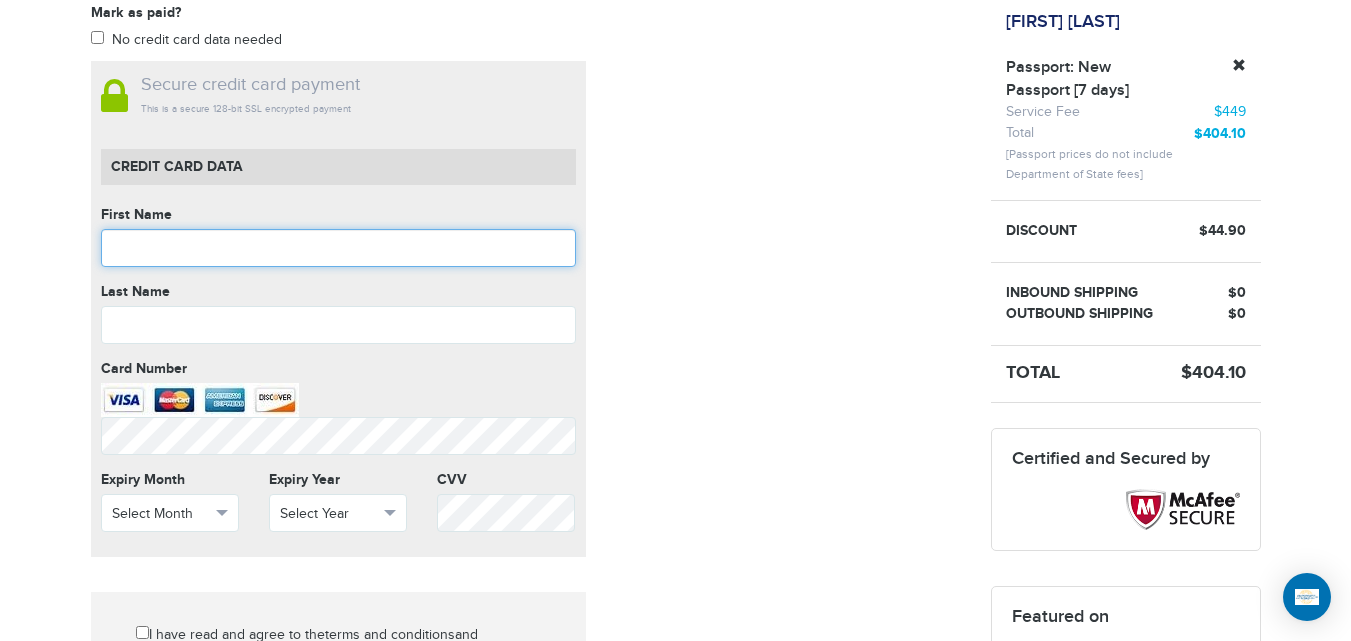click at bounding box center (338, 248) 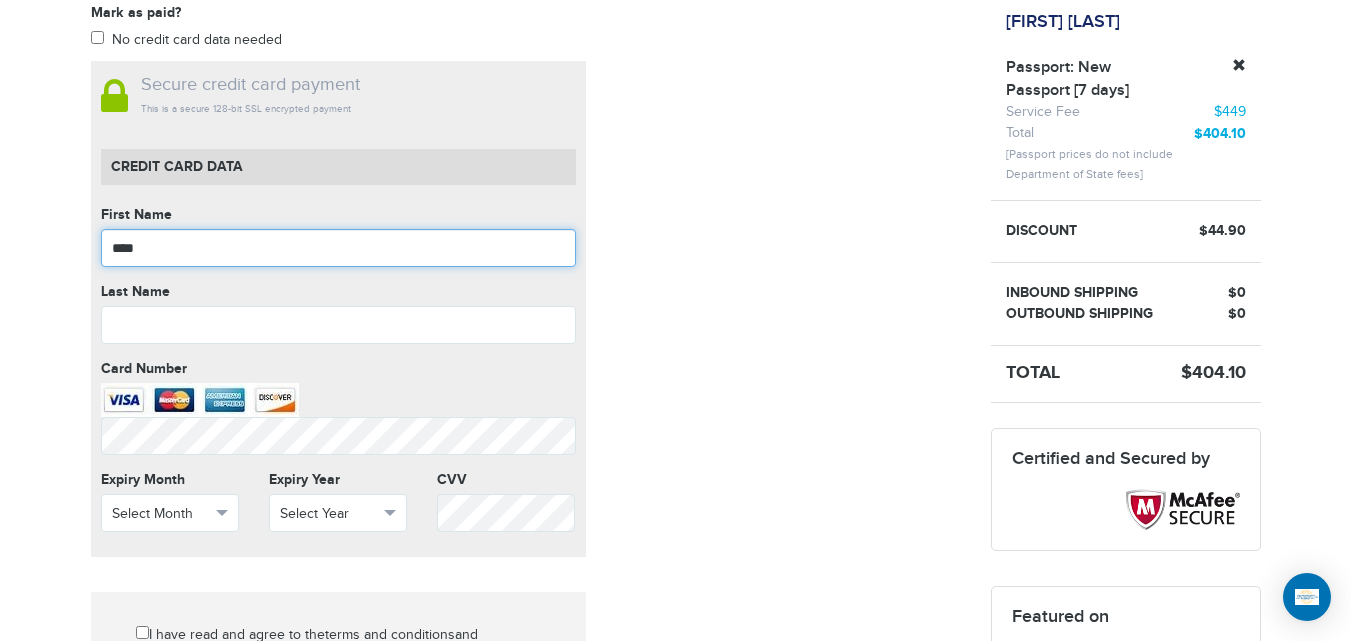 type on "****" 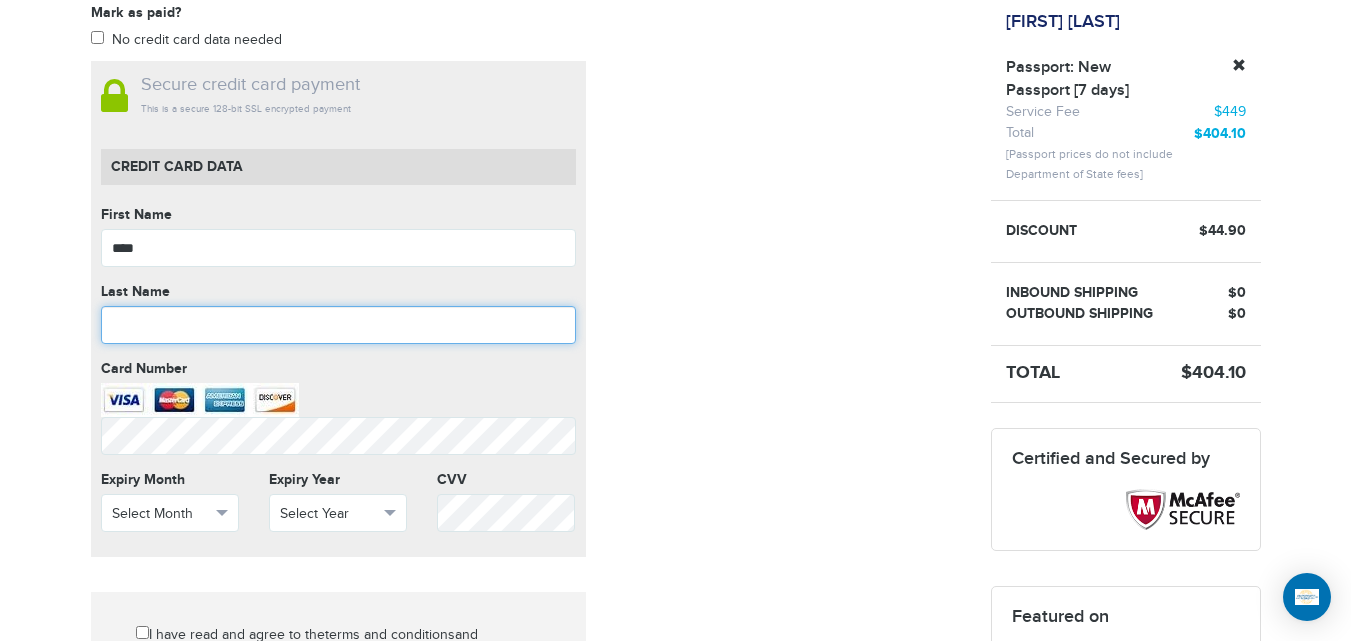 drag, startPoint x: 133, startPoint y: 342, endPoint x: 143, endPoint y: 341, distance: 10.049875 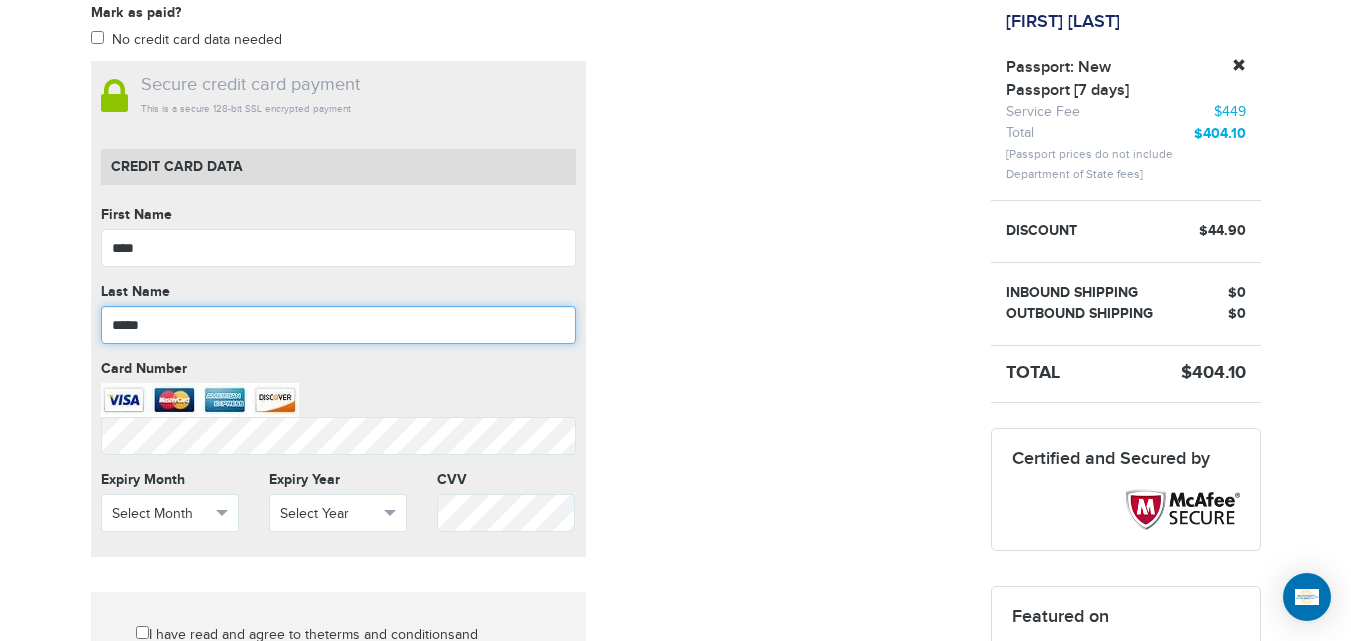 type on "*****" 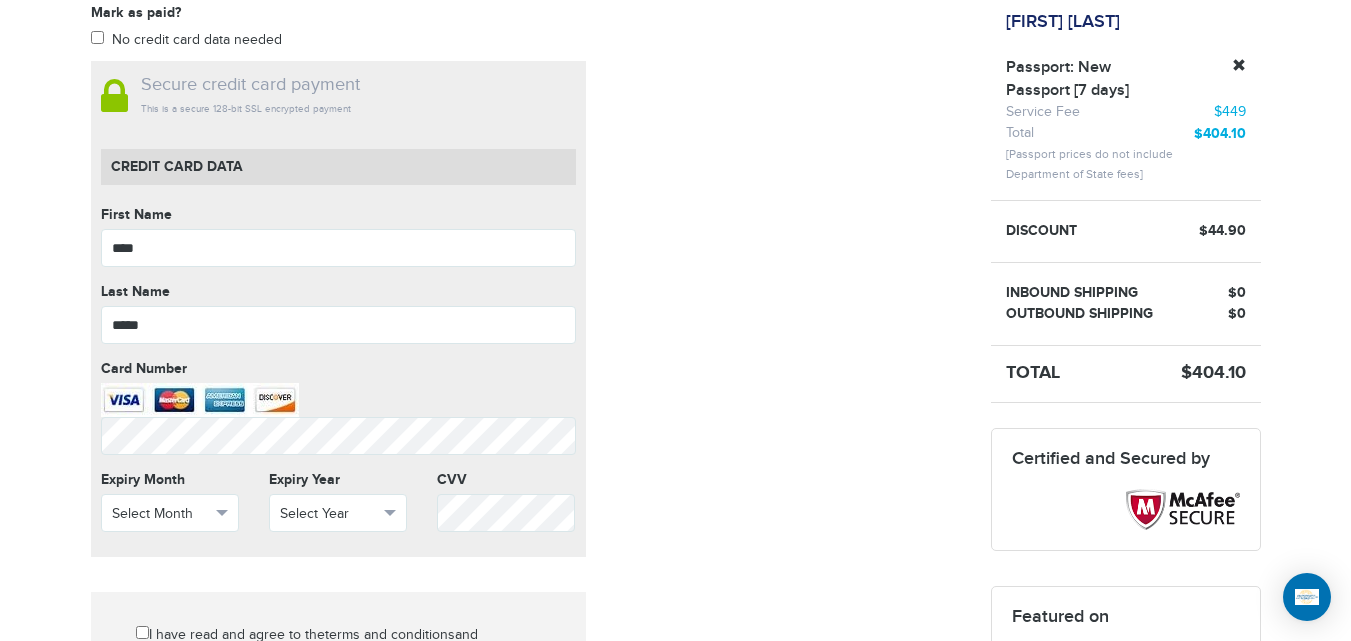 click on "[PHONE]
Passports & Visas.com
Hello, [USERNAME]
Passports
Passport Renewal
New Passport
Second Passport
Passport Name Change
Lost Passport
Child Passport
Travel Visas" at bounding box center [675, 588] 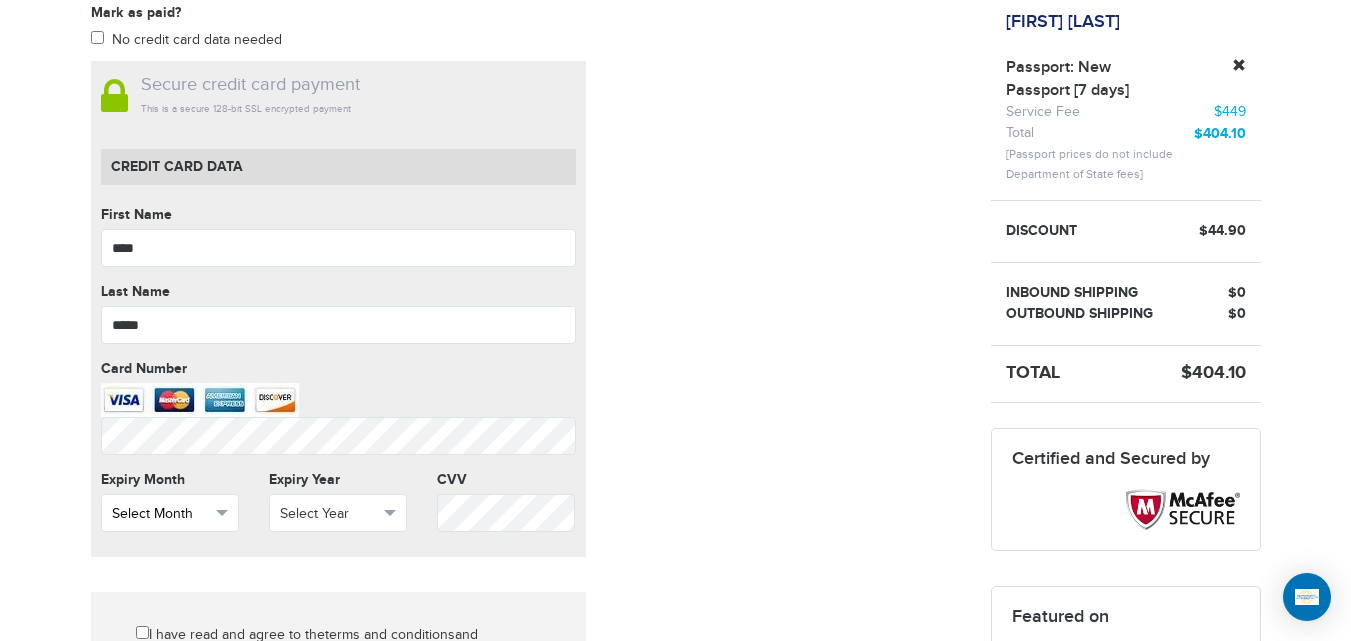 click on "Select Month" at bounding box center [170, 513] 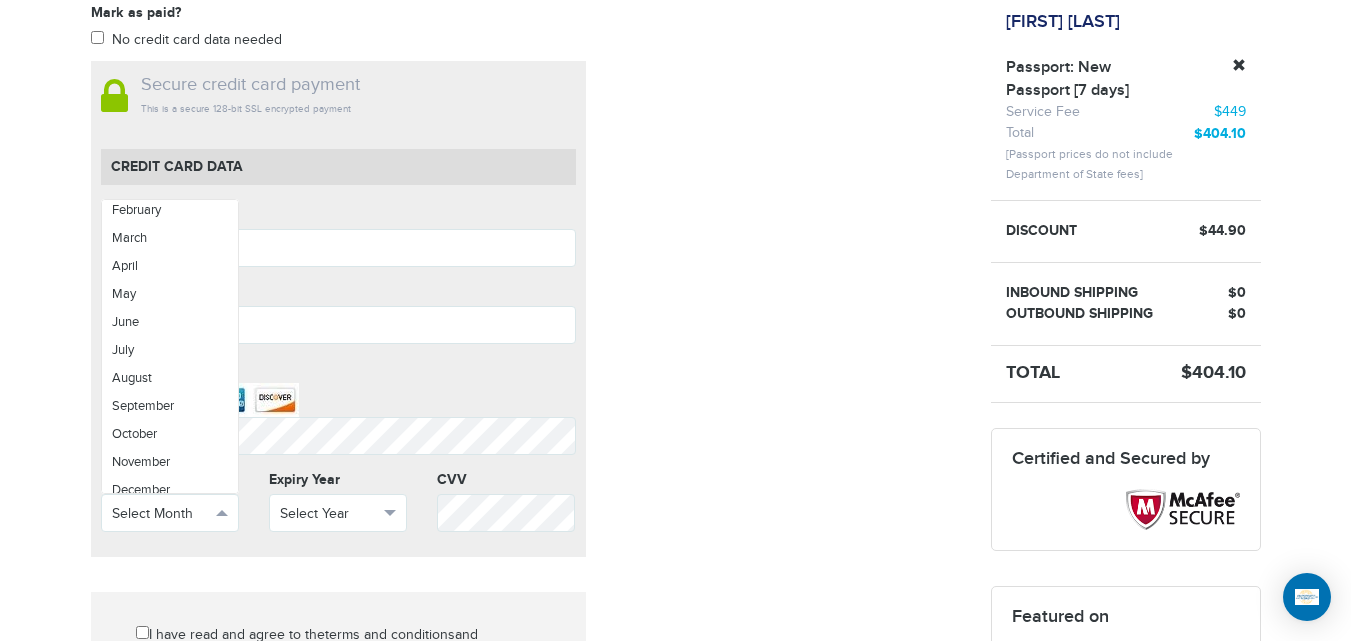 scroll, scrollTop: 71, scrollLeft: 0, axis: vertical 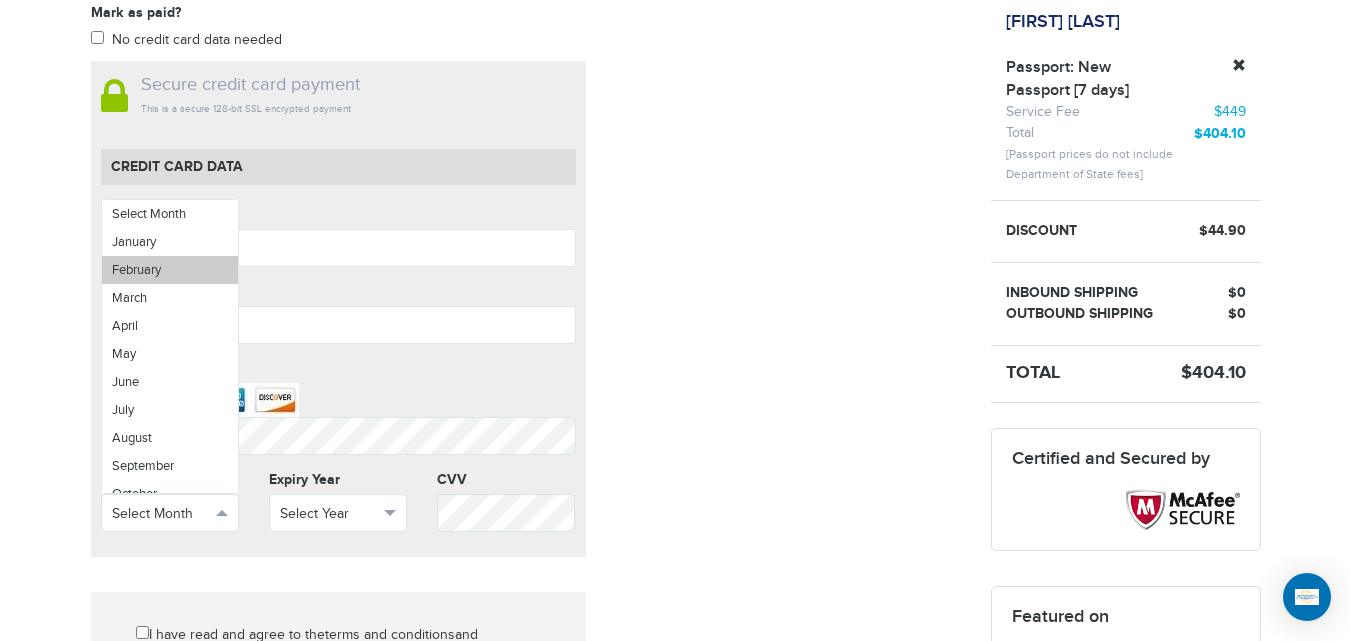 click on "February" at bounding box center (170, 270) 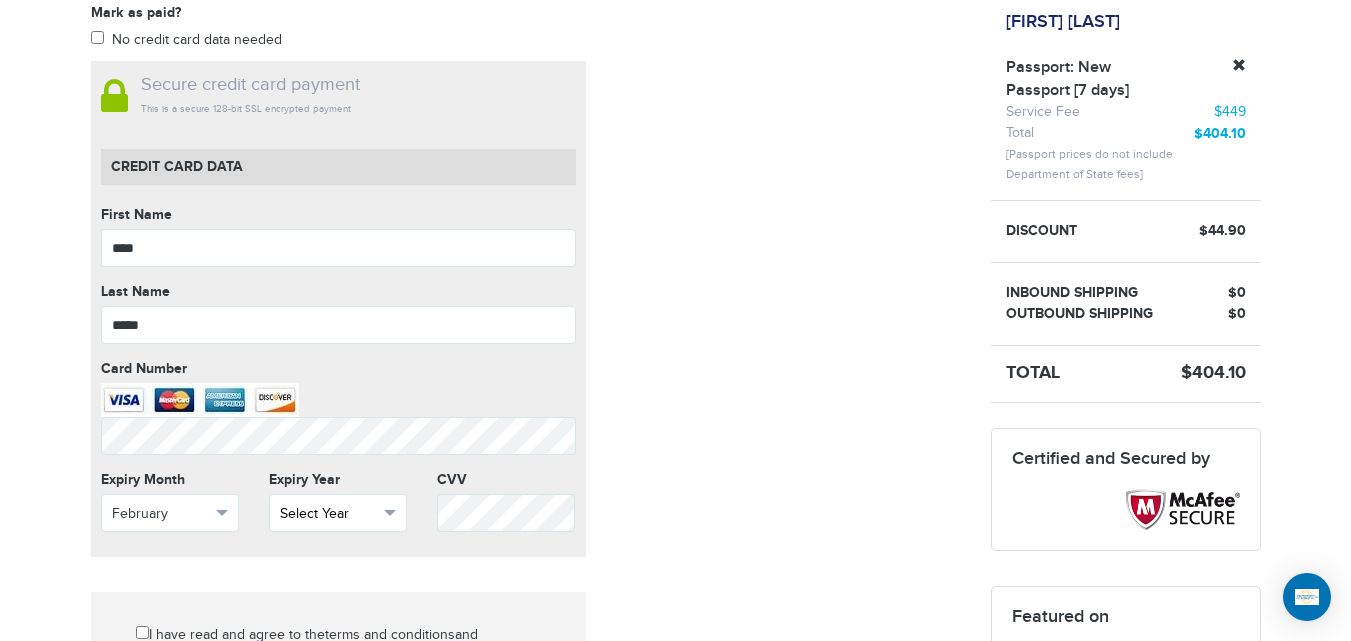 click on "Select Year" at bounding box center (329, 514) 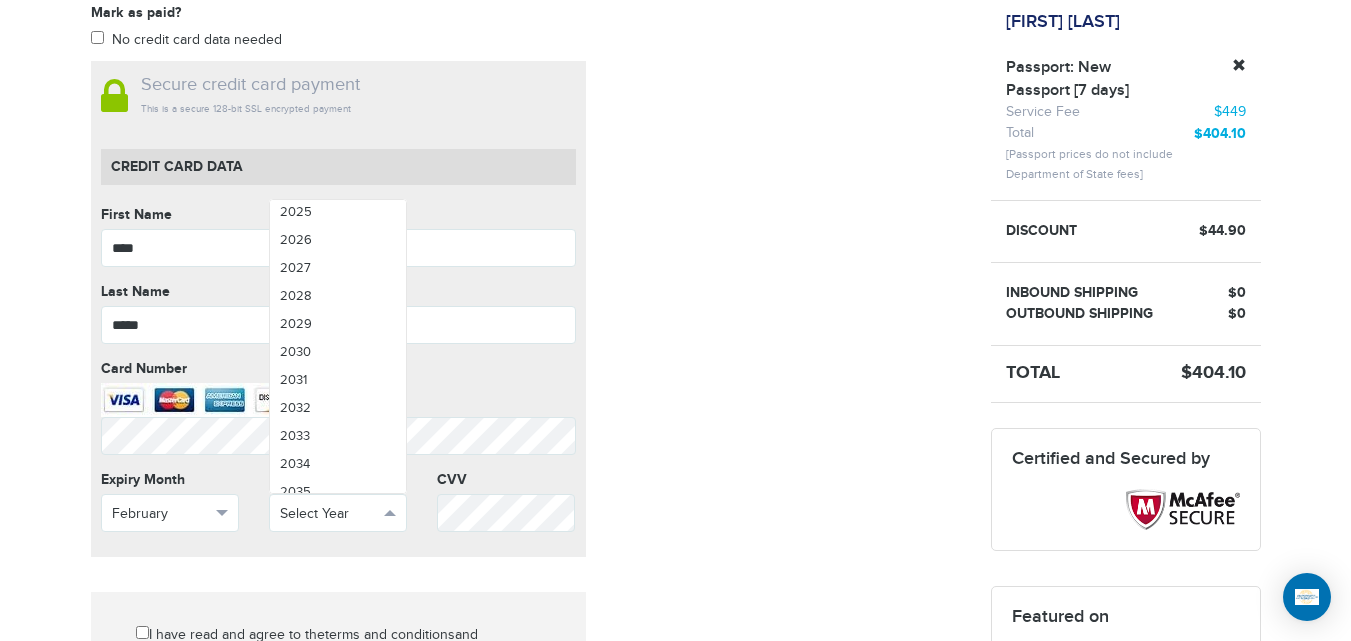 scroll, scrollTop: 43, scrollLeft: 0, axis: vertical 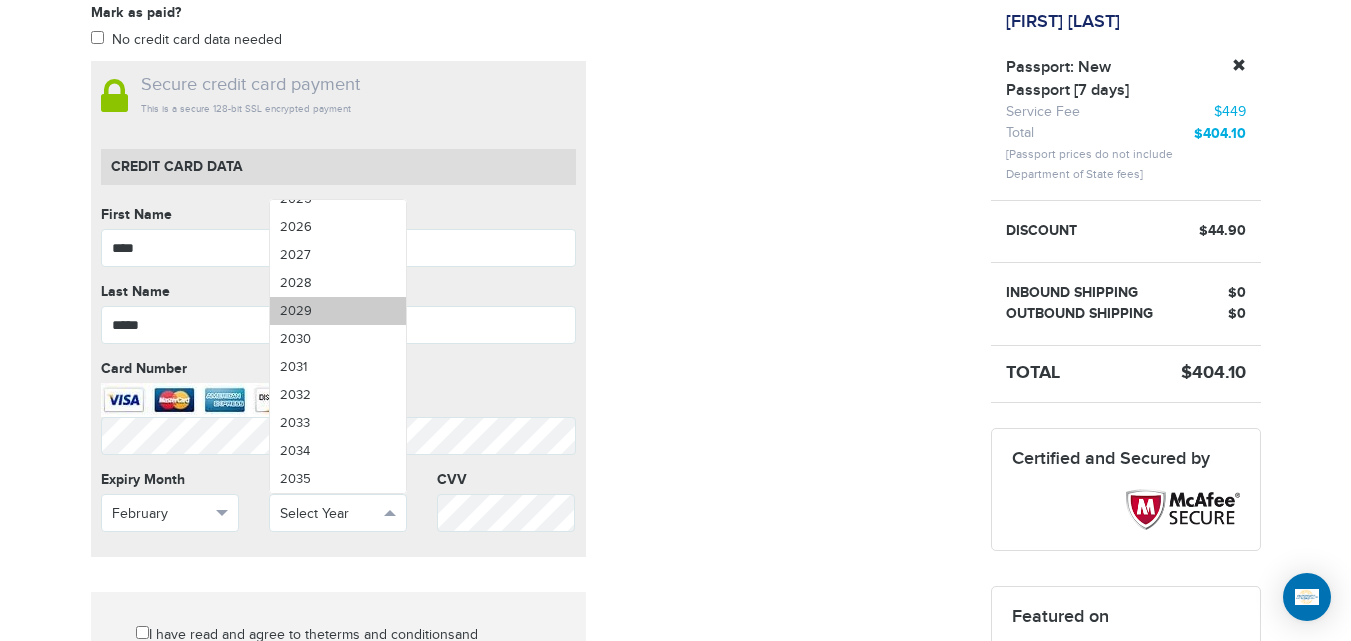 click on "2029" at bounding box center [338, 311] 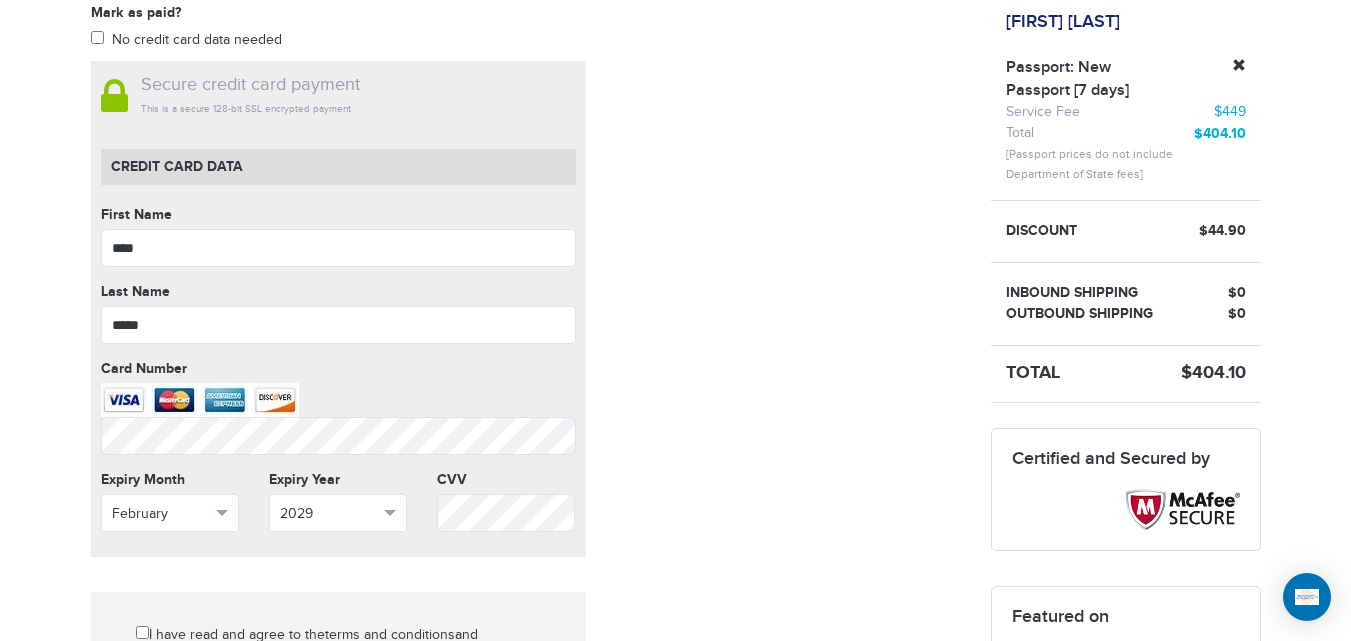 click on "CVV
CVV cannot be empty" at bounding box center (506, 508) 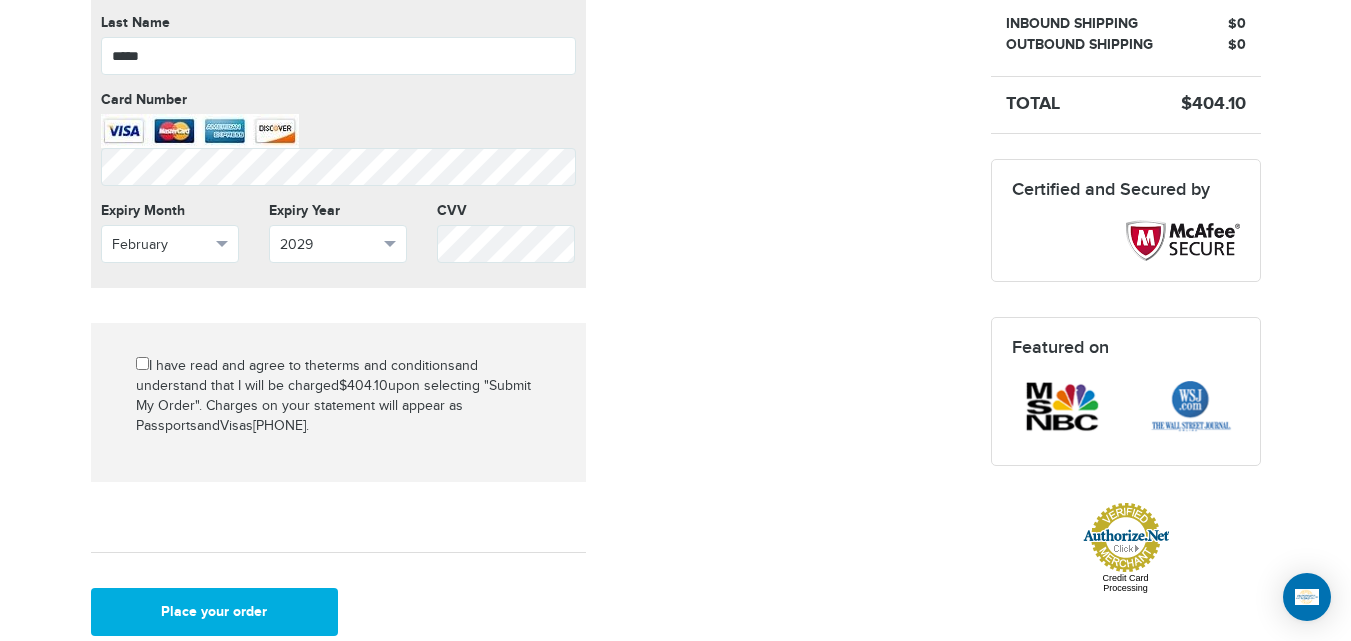 scroll, scrollTop: 803, scrollLeft: 0, axis: vertical 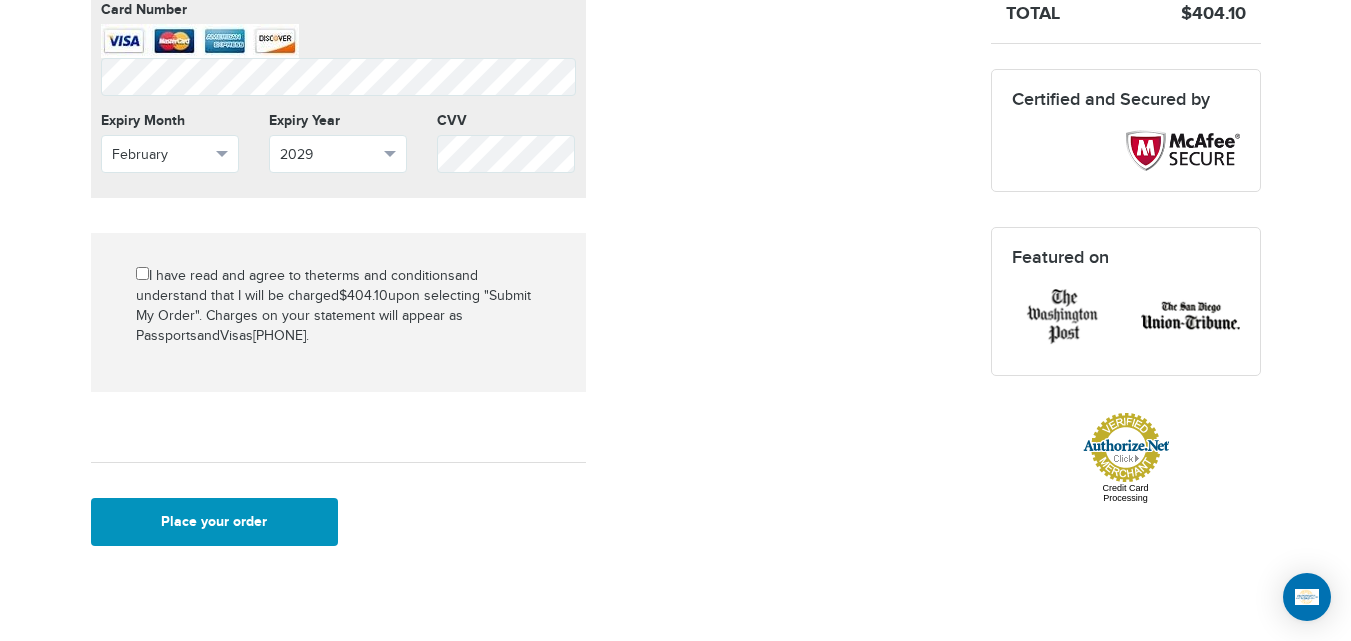 click on "Place your order" at bounding box center (215, 522) 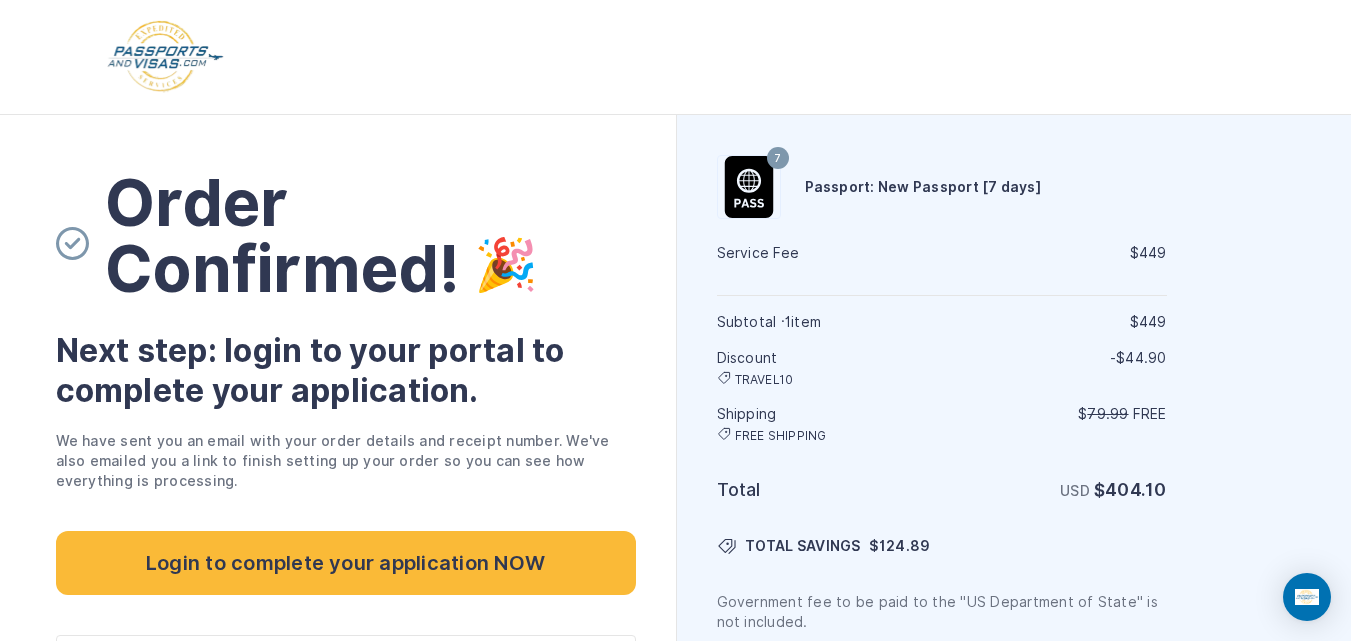 scroll, scrollTop: 0, scrollLeft: 0, axis: both 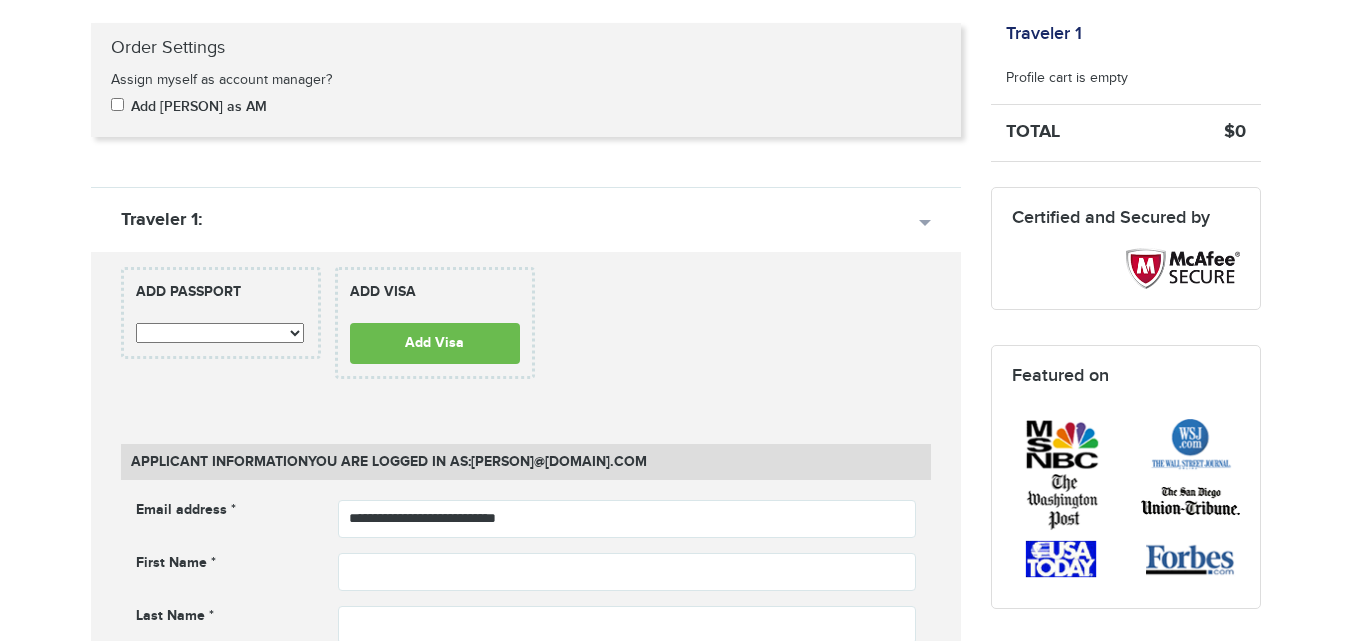 click on "**********" at bounding box center (221, 313) 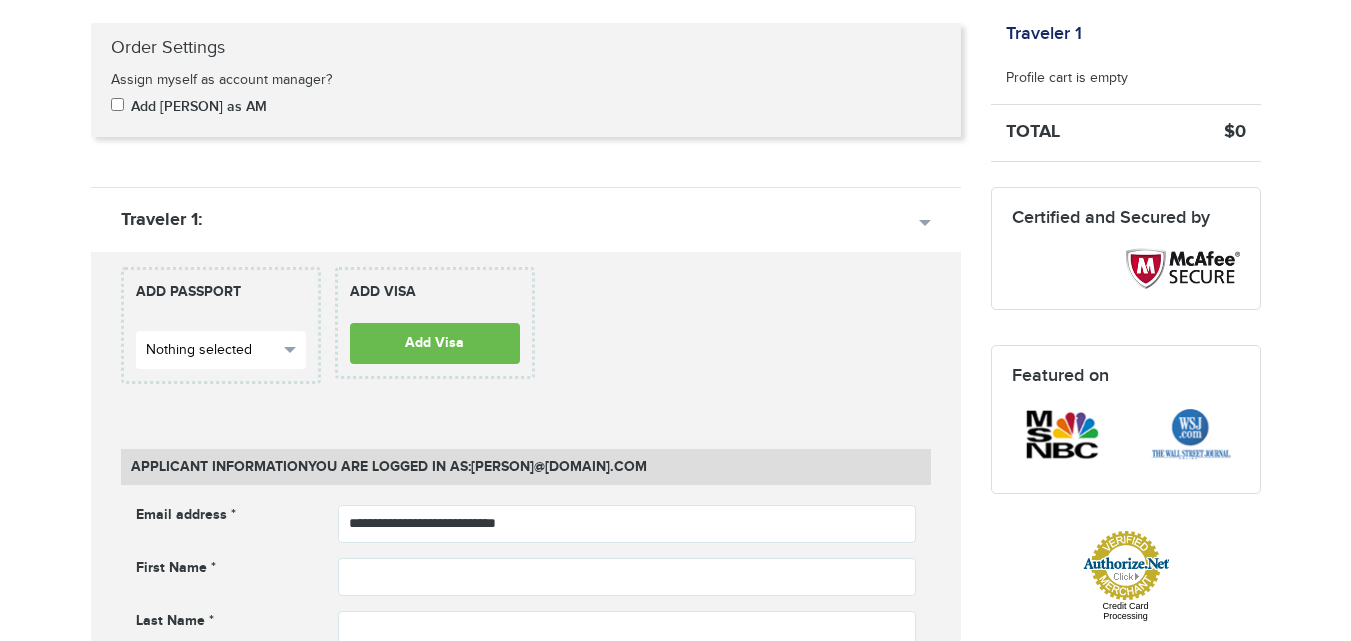 click on "Nothing selected" at bounding box center [212, 350] 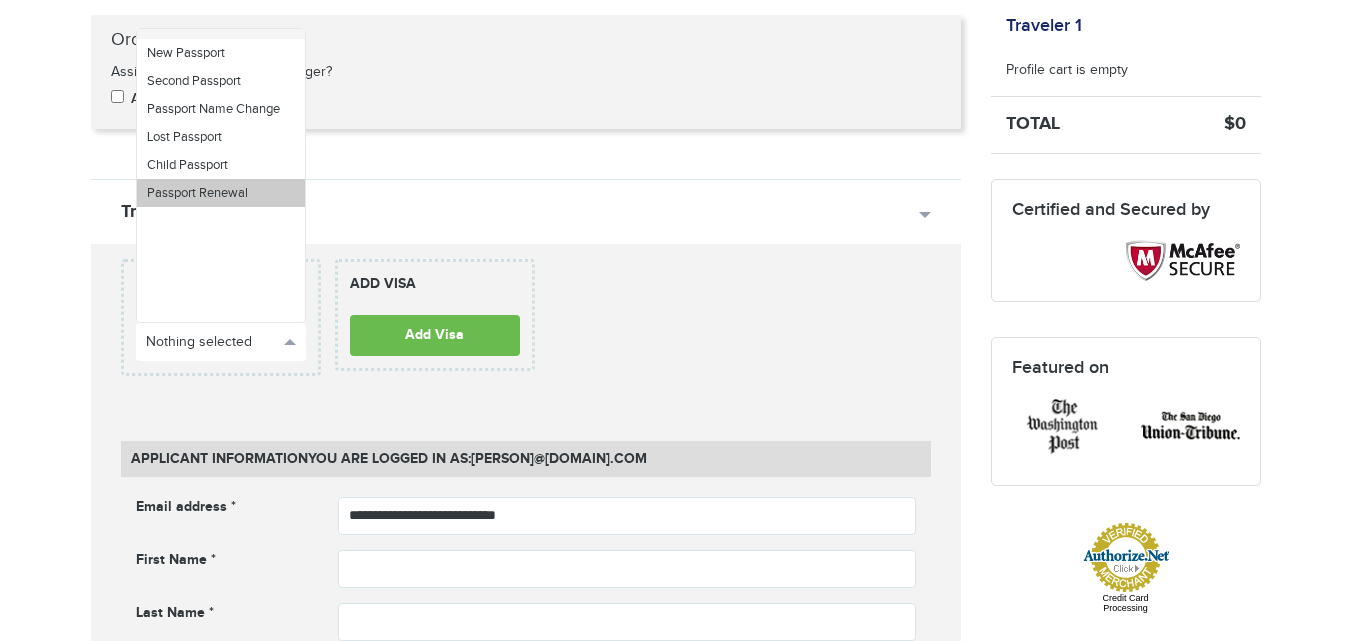 scroll, scrollTop: 0, scrollLeft: 0, axis: both 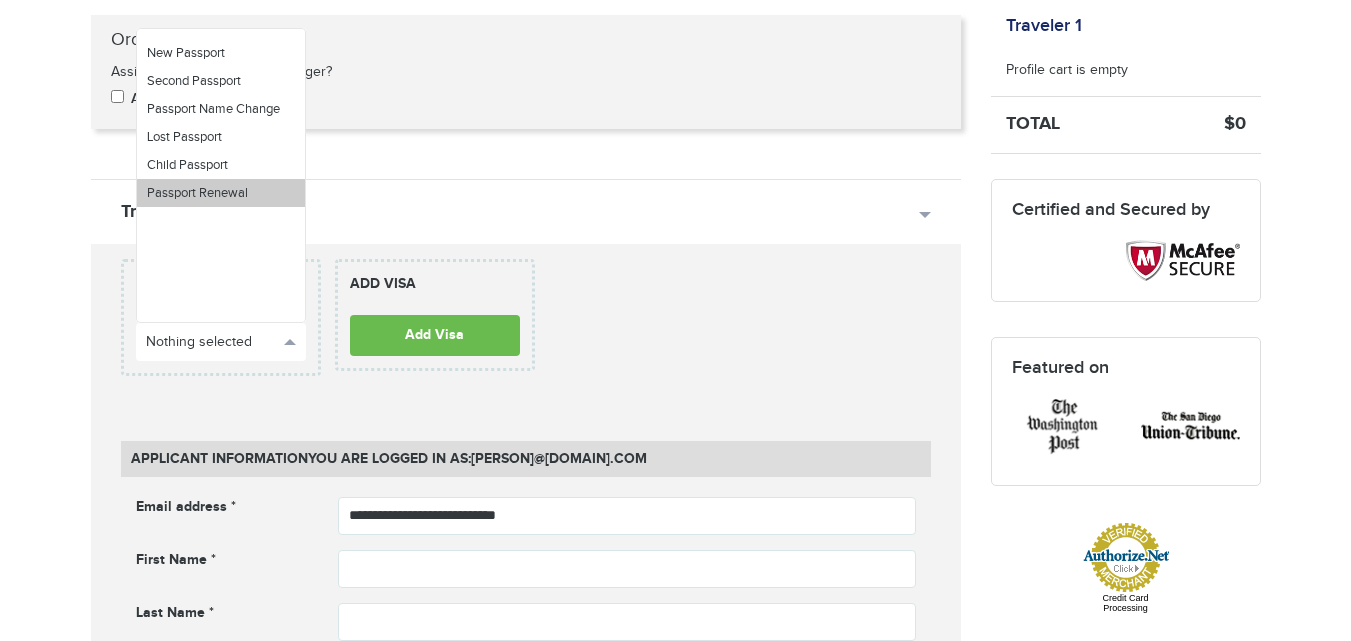 click on "Passport Renewal" at bounding box center [221, 193] 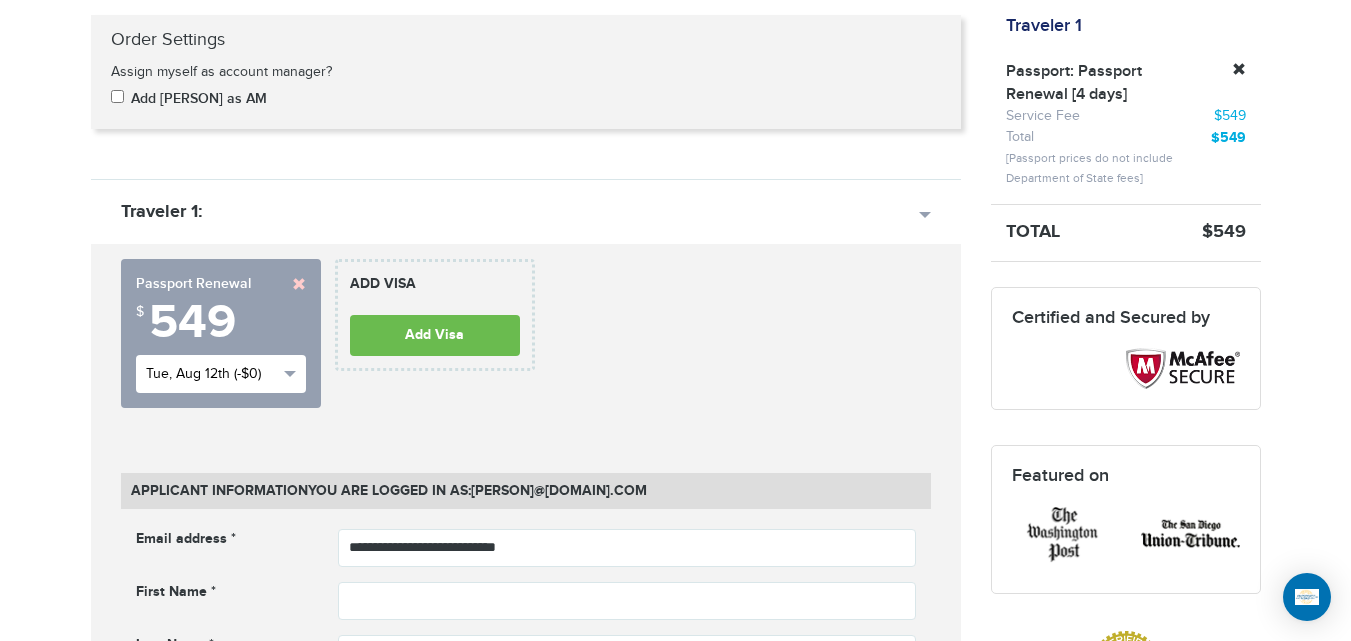 click on "Tue, Aug 12th (-$0)" at bounding box center (212, 374) 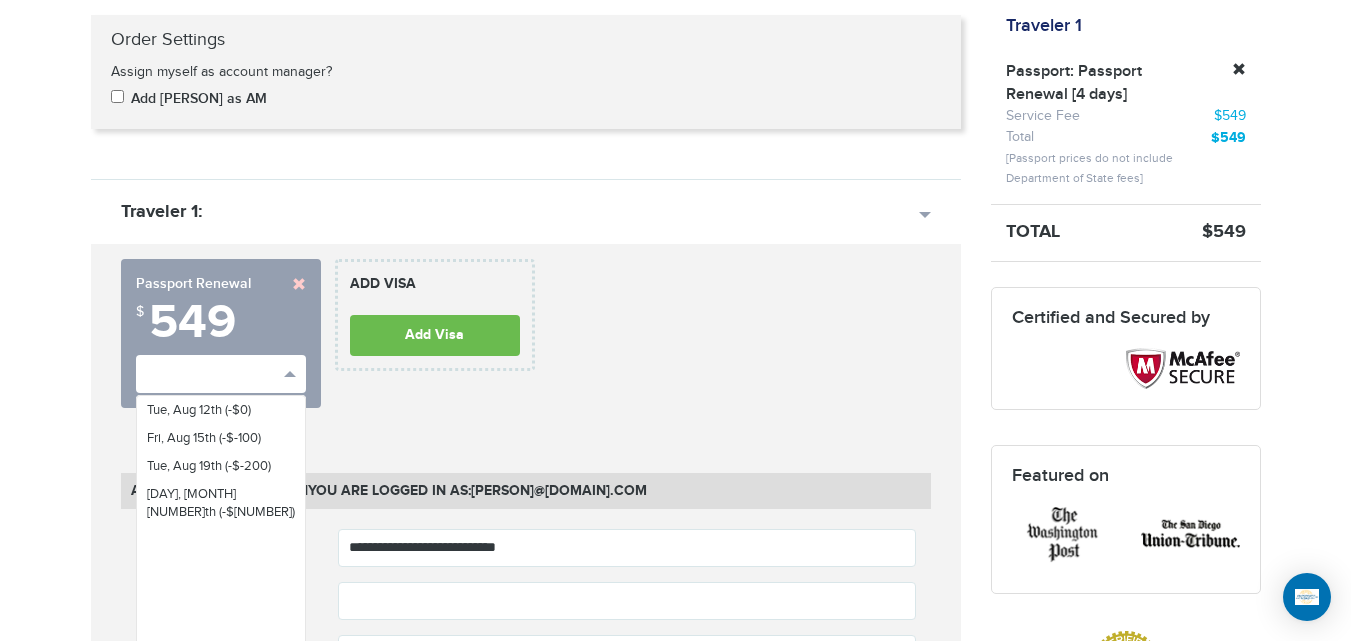 click on "720-801-1291
Passports & Visas.com
Hello, houcine
Passports
Passport Renewal
New Passport
Second Passport
Passport Name Change
Lost Passport
Child Passport
Travel Visas" at bounding box center [675, 1474] 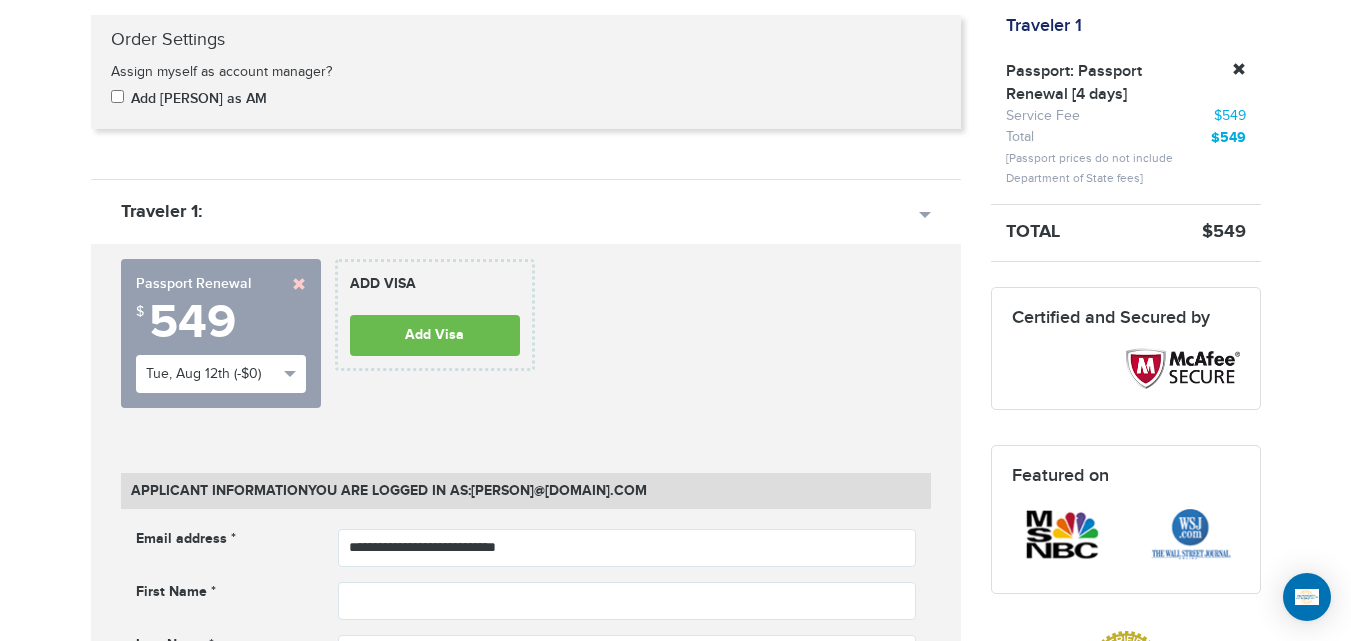 click on "720-801-1291
Passports & Visas.com
Hello, houcine
Passports
Passport Renewal
New Passport
Second Passport
Passport Name Change
Lost Passport
Child Passport
Travel Visas" at bounding box center [675, 1474] 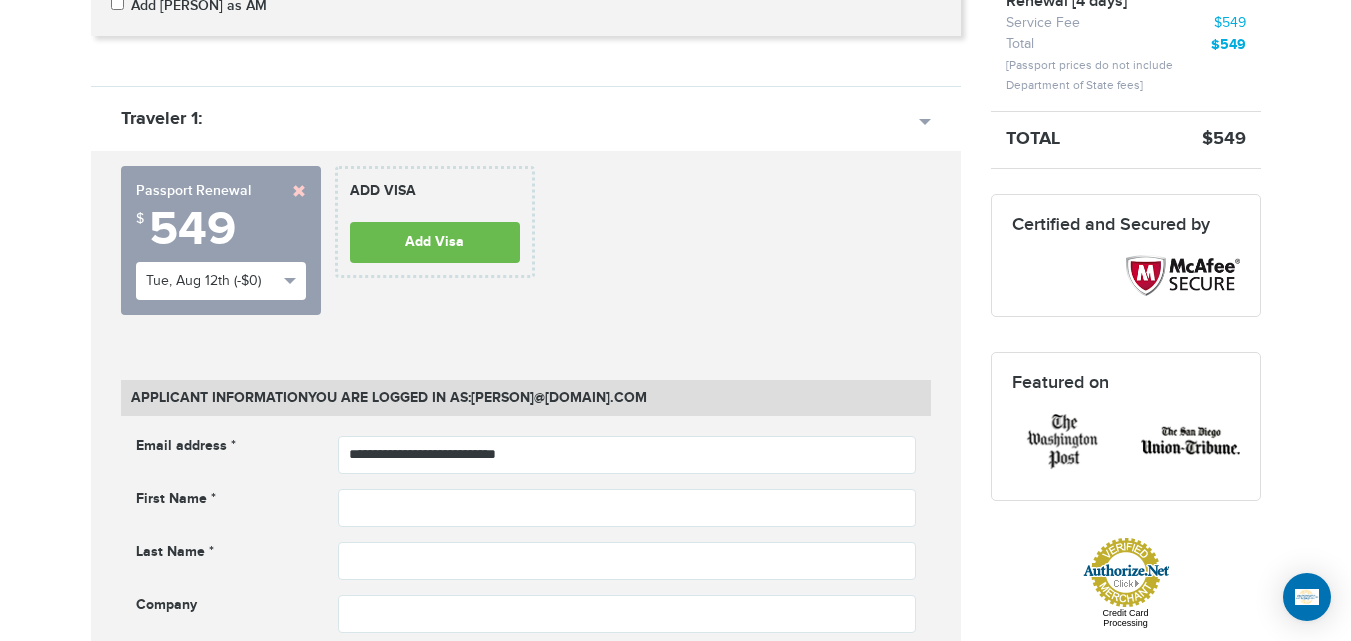 scroll, scrollTop: 495, scrollLeft: 0, axis: vertical 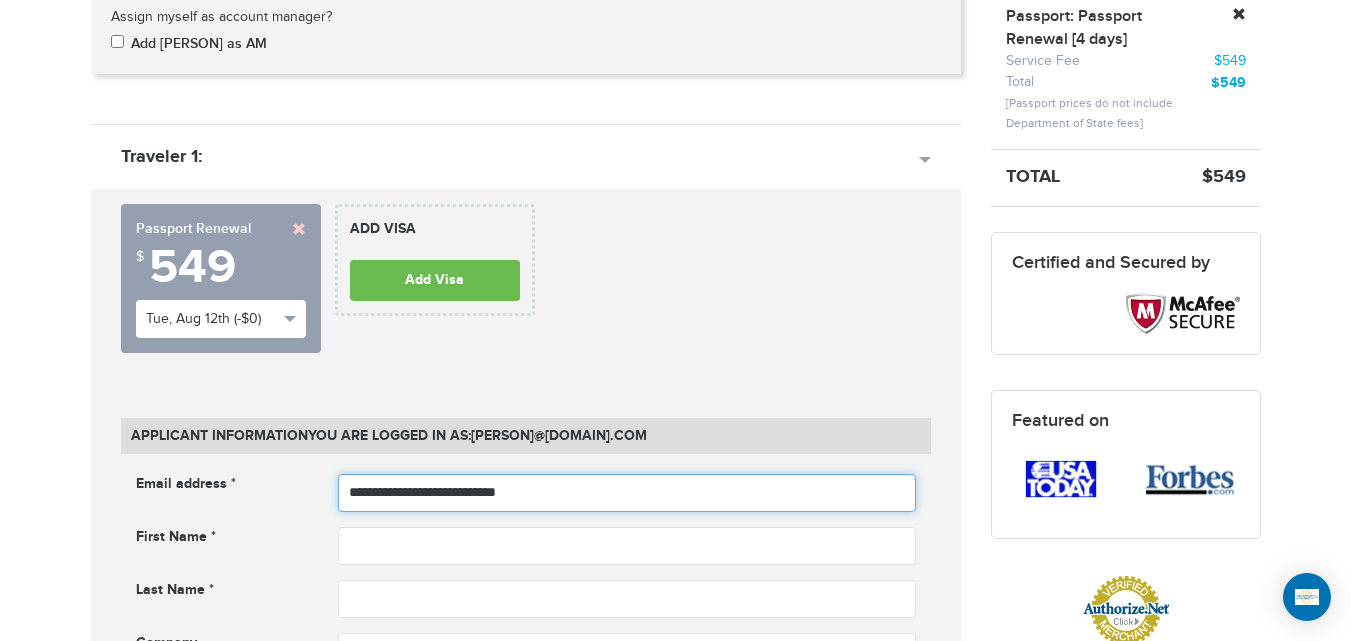 click on "**********" at bounding box center [627, 493] 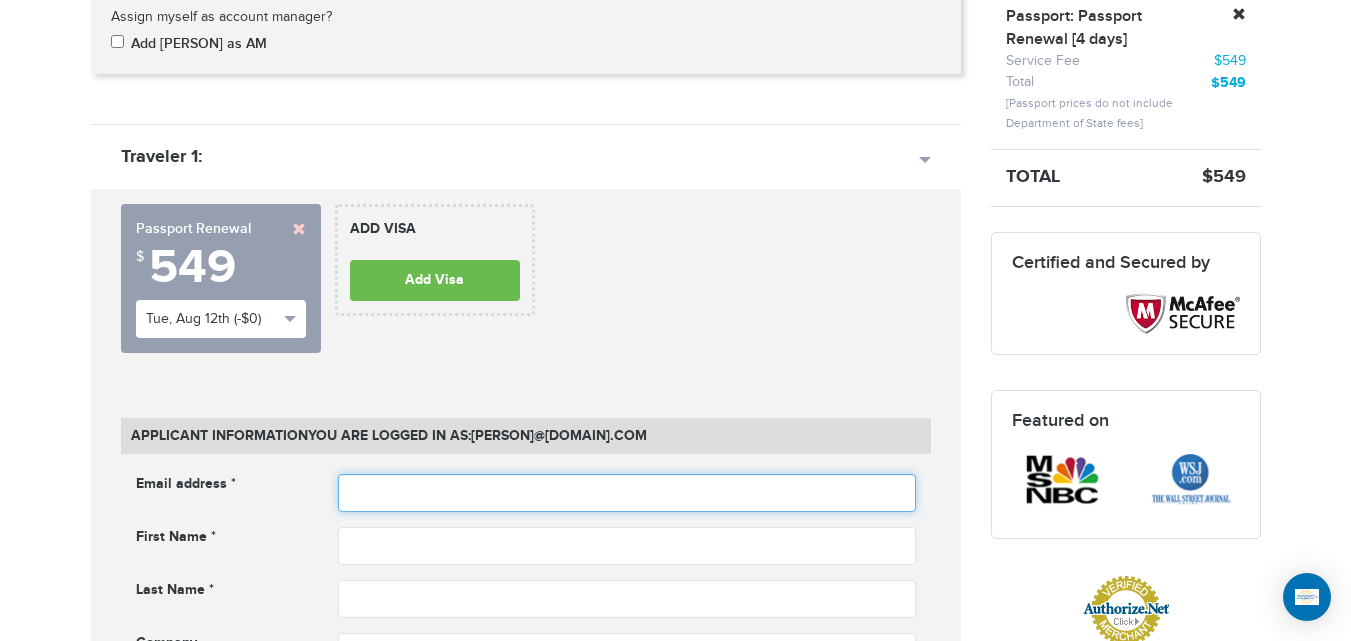 type 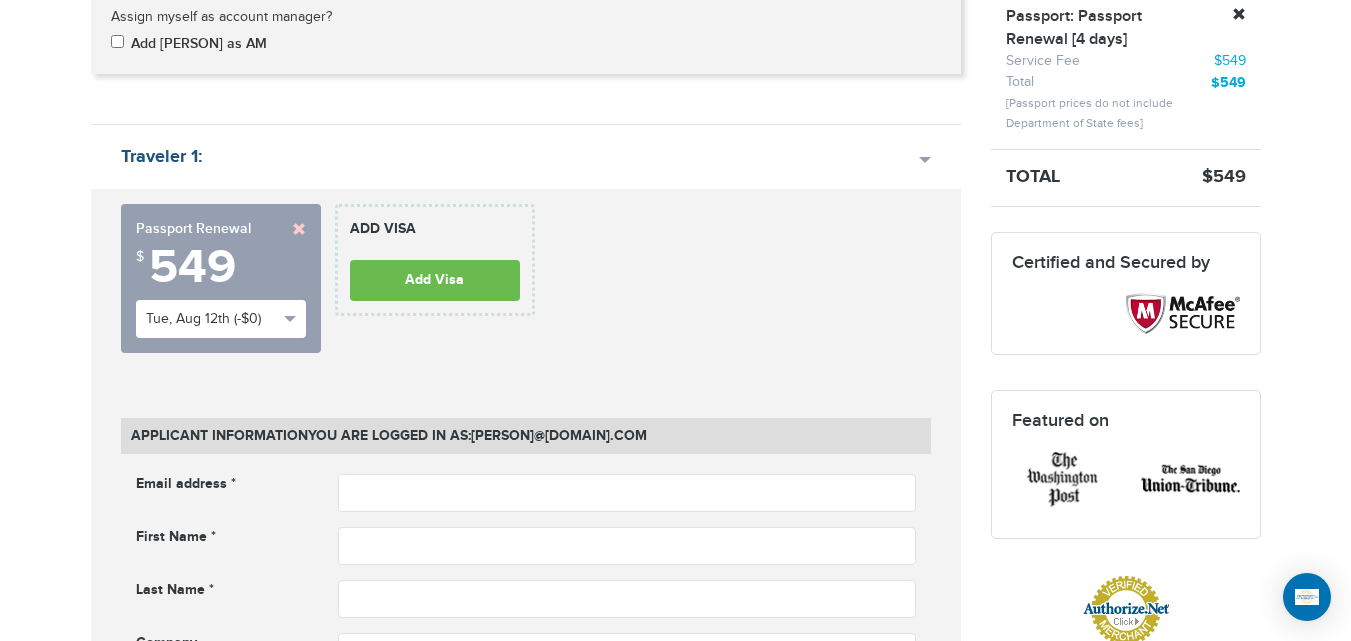 drag, startPoint x: 49, startPoint y: 132, endPoint x: 152, endPoint y: 137, distance: 103.121284 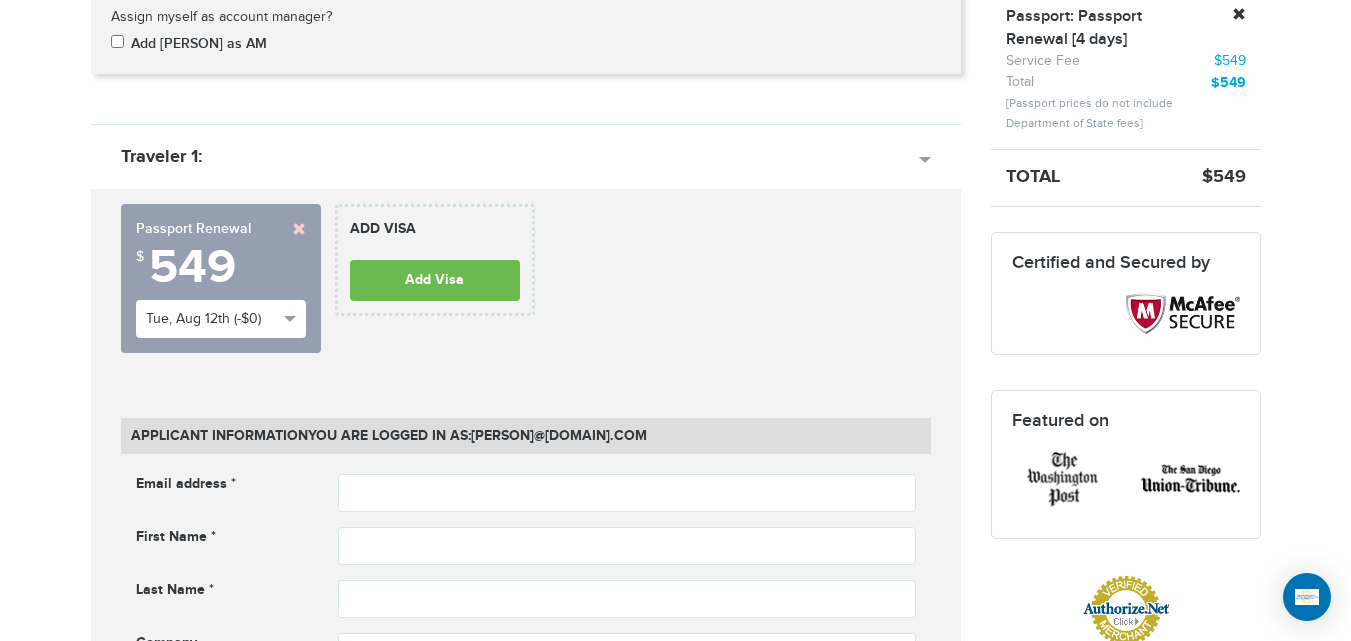 click on "720-801-1291
Passports & Visas.com
Hello, houcine
Passports
Passport Renewal
New Passport
Second Passport
Passport Name Change
Lost Passport
Child Passport
Travel Visas" at bounding box center (675, 1419) 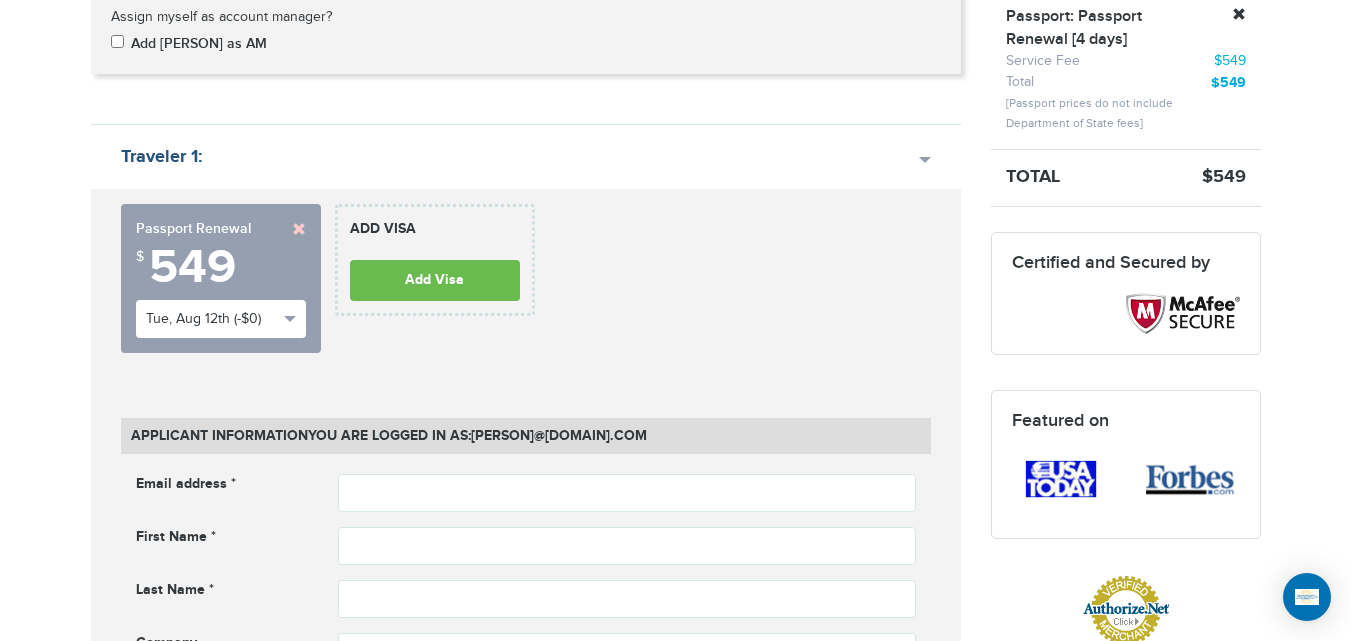 drag, startPoint x: 73, startPoint y: 144, endPoint x: 295, endPoint y: 152, distance: 222.1441 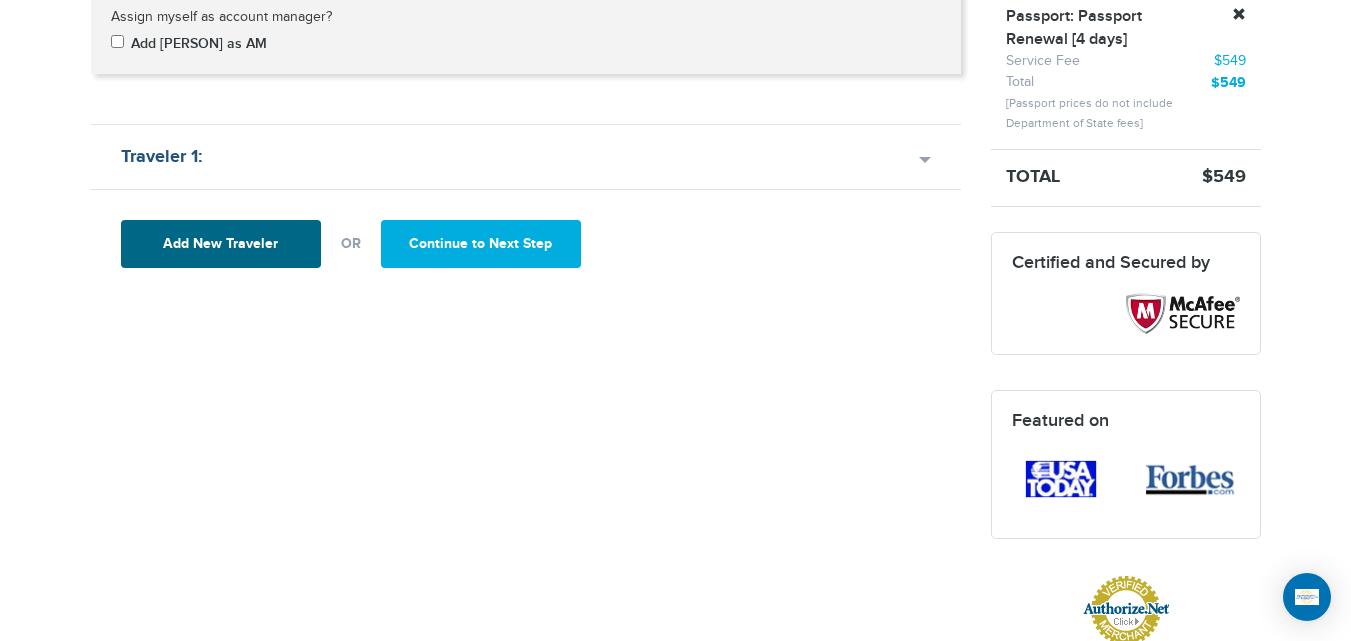 click on "Traveler 1:" at bounding box center (526, 156) 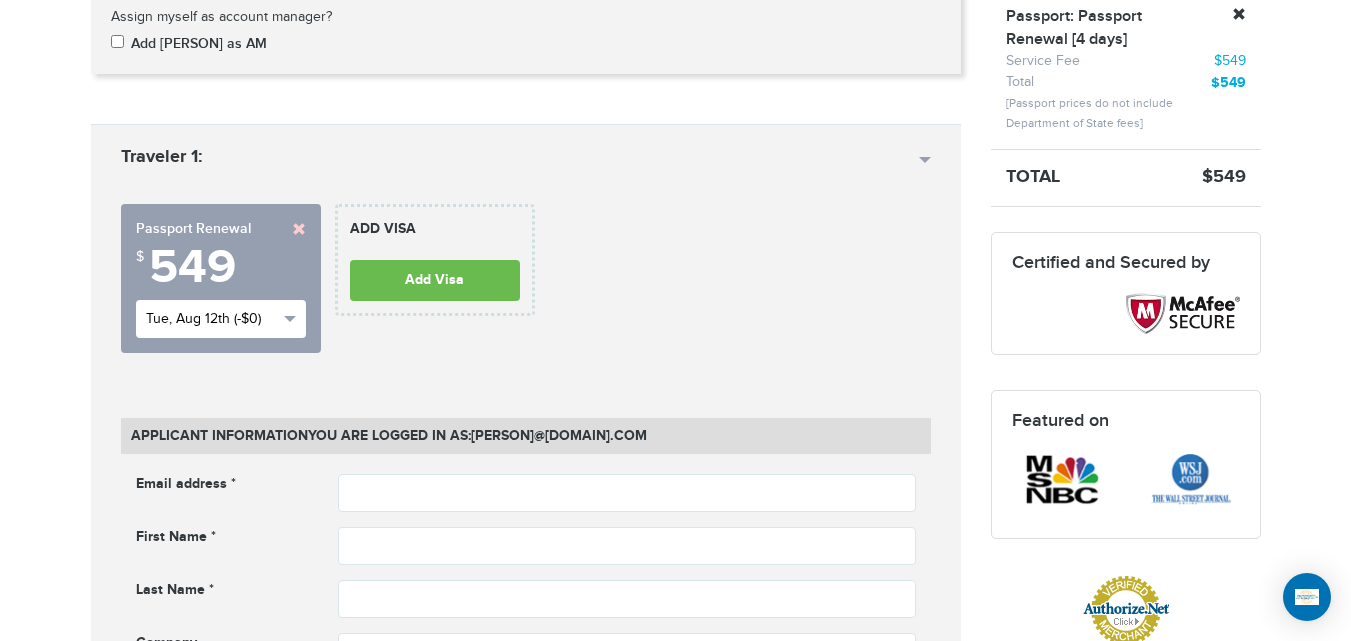 click on "Tue, Aug 12th (-$0)" at bounding box center [221, 319] 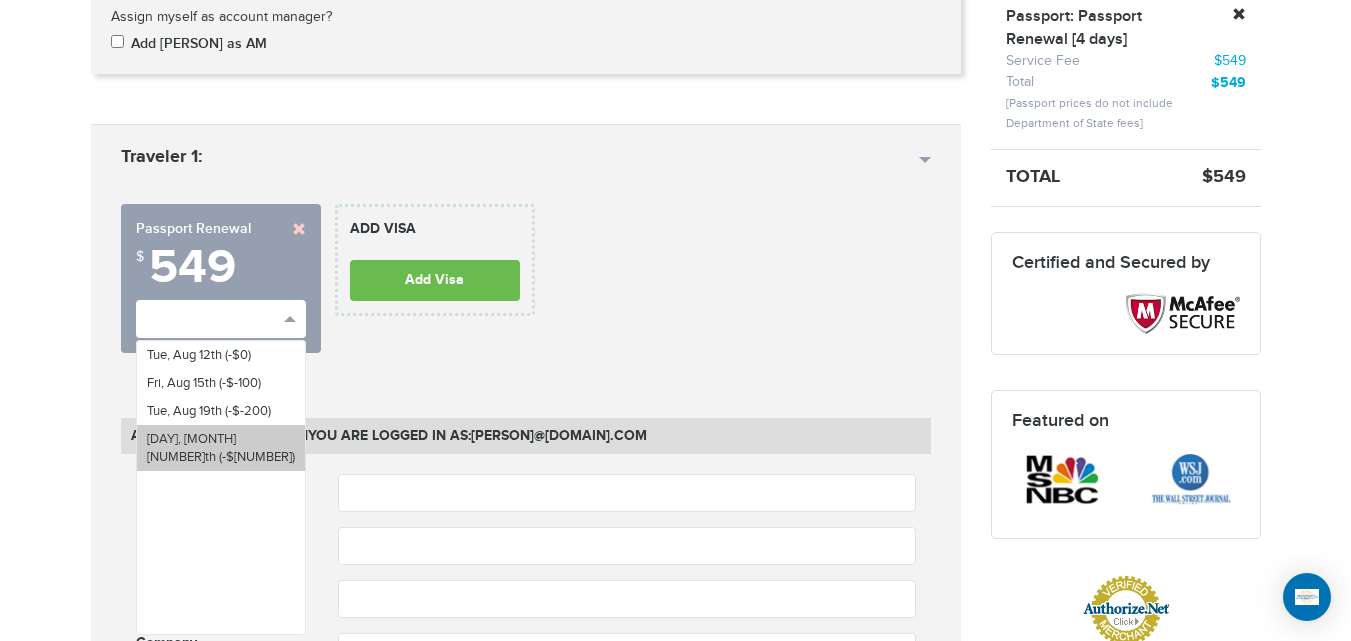 click on "Mon, Aug 25th (-$330)" at bounding box center (221, 448) 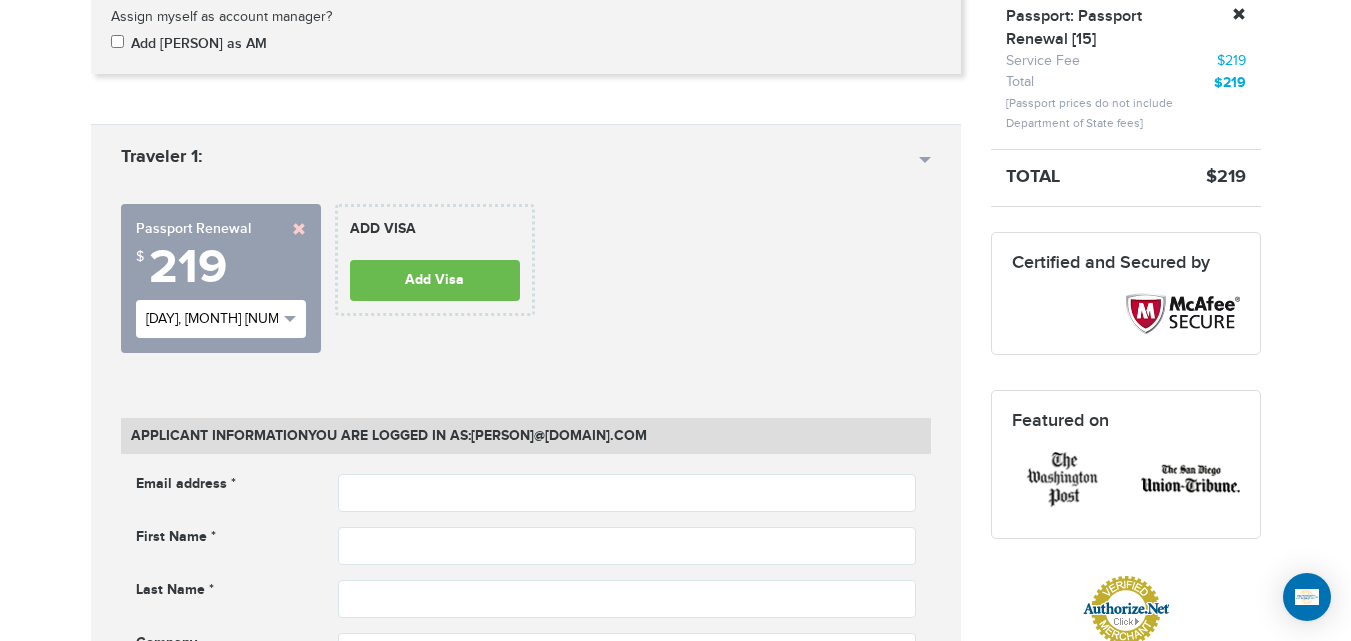 click on "Mon, Aug 25th (-$0)" at bounding box center (212, 319) 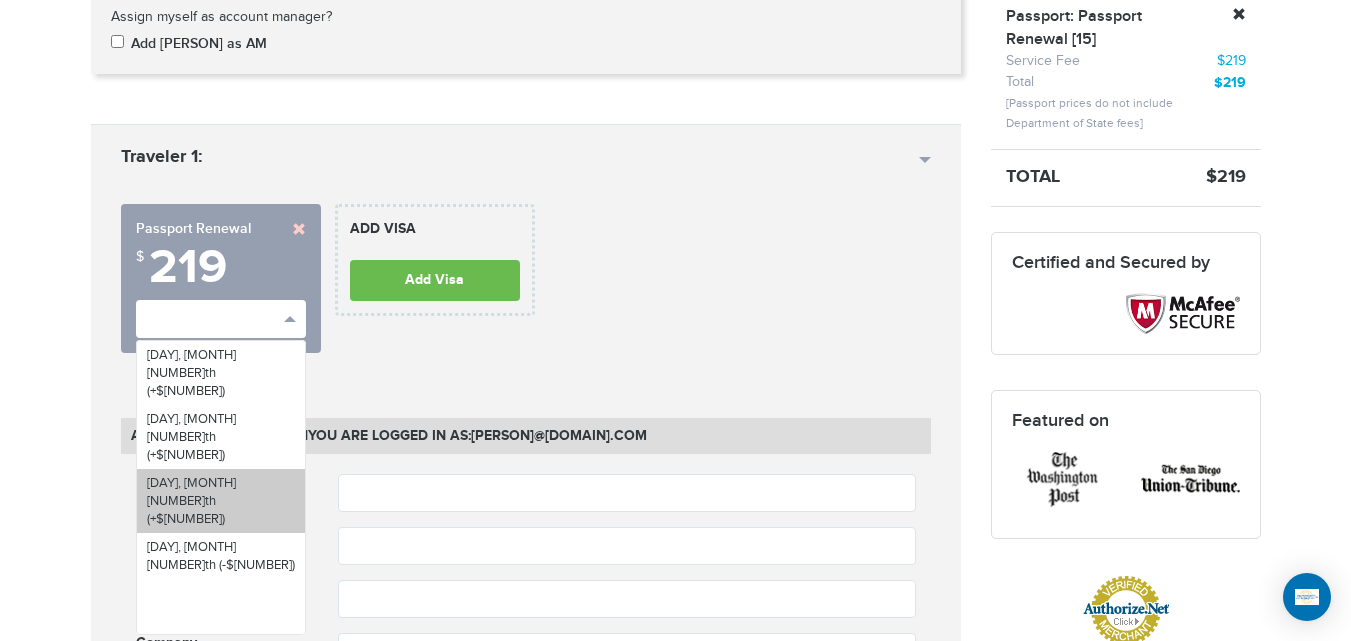 click on "Tue, Aug 19th (+$130)" at bounding box center [191, 501] 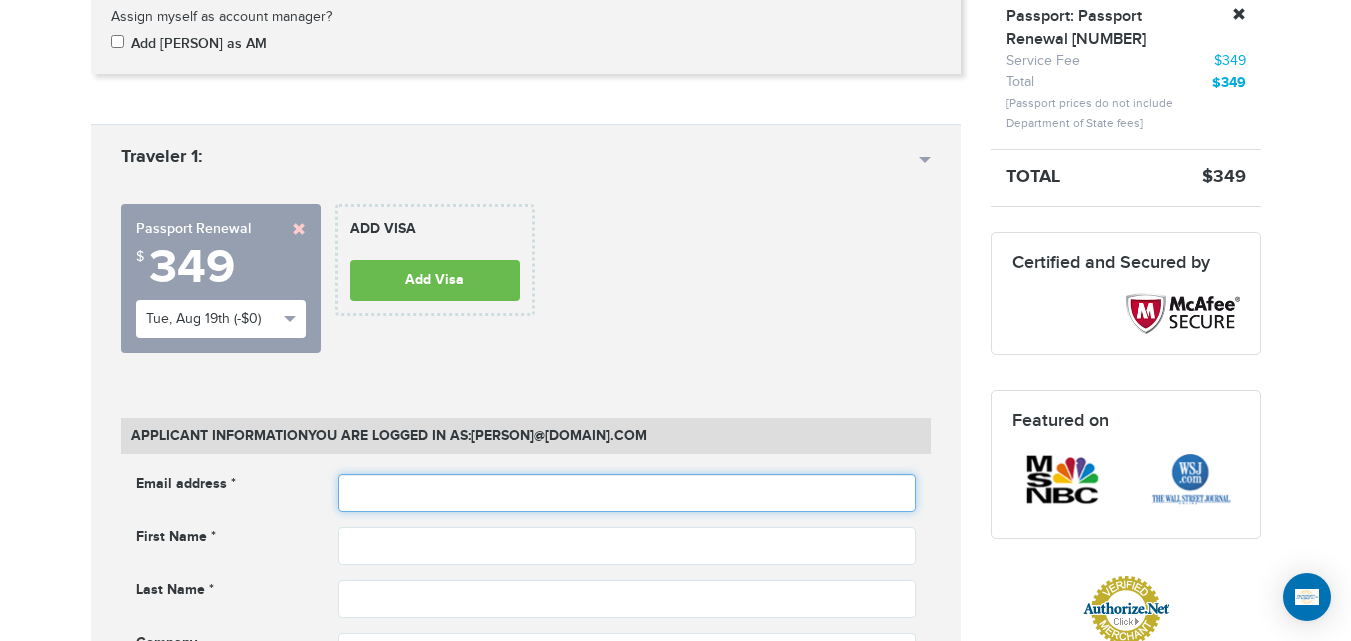 click at bounding box center [627, 493] 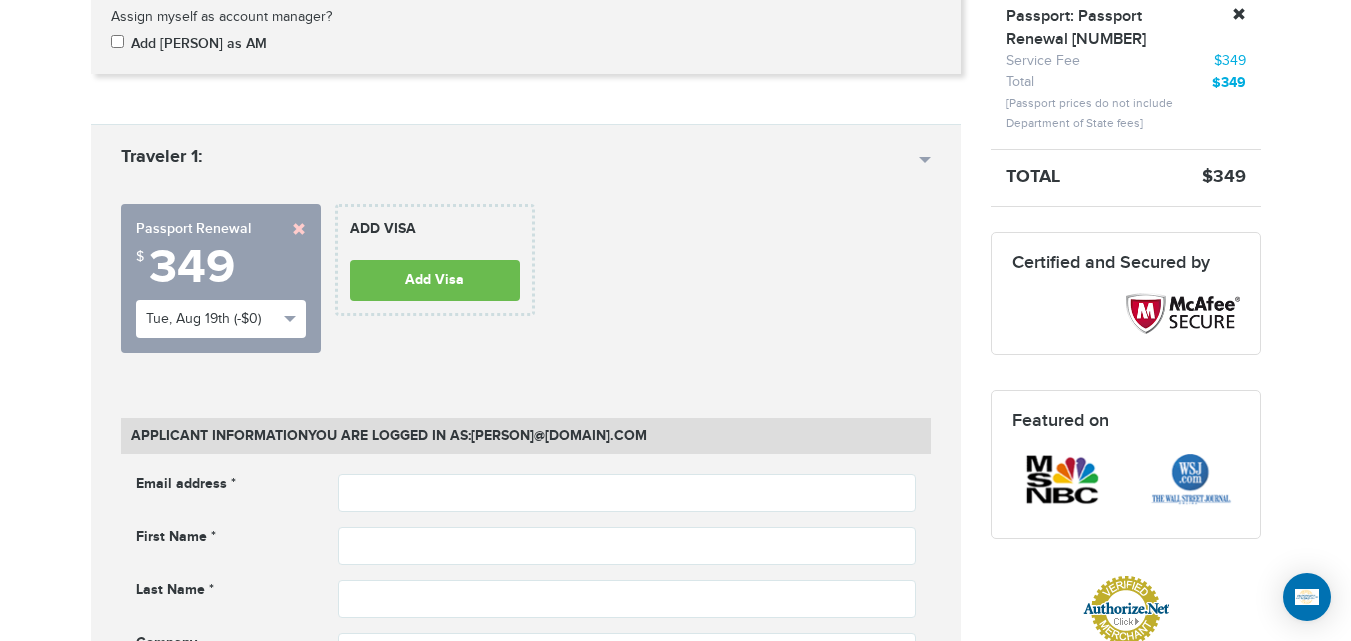click on "720-801-1291
Passports & Visas.com
Hello, houcine
Passports
Passport Renewal
New Passport
Second Passport
Passport Name Change
Lost Passport
Child Passport
Travel Visas" at bounding box center [675, 1419] 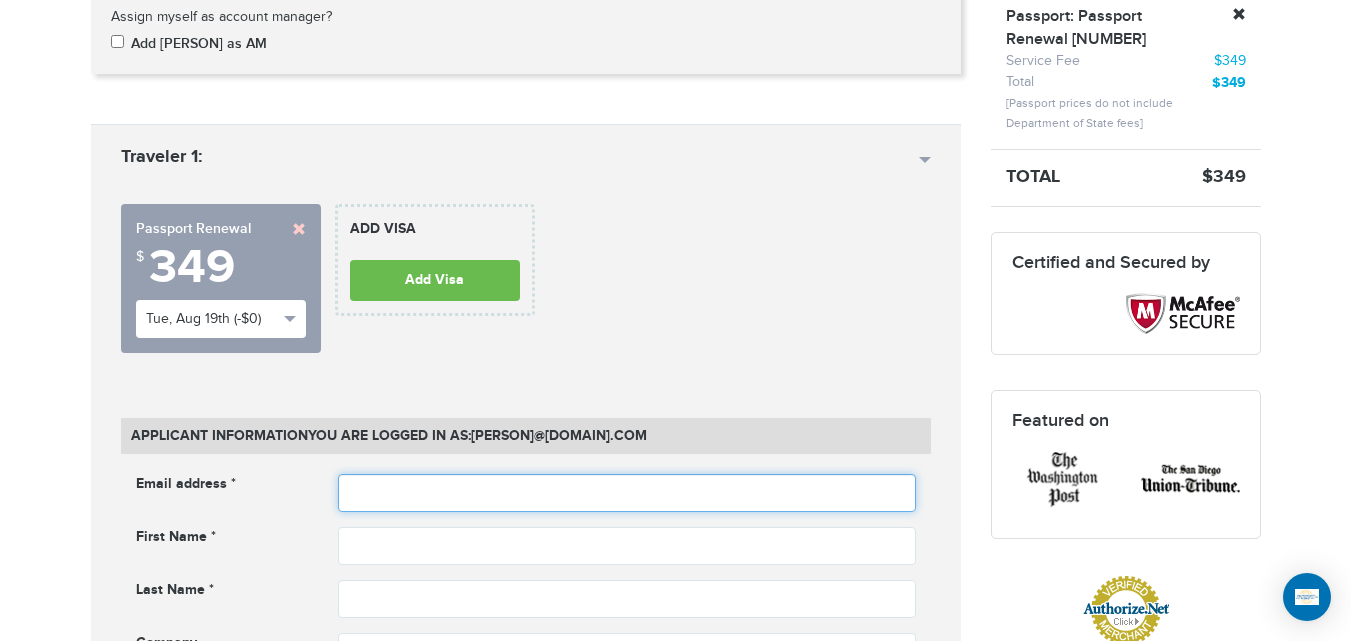 click at bounding box center (627, 493) 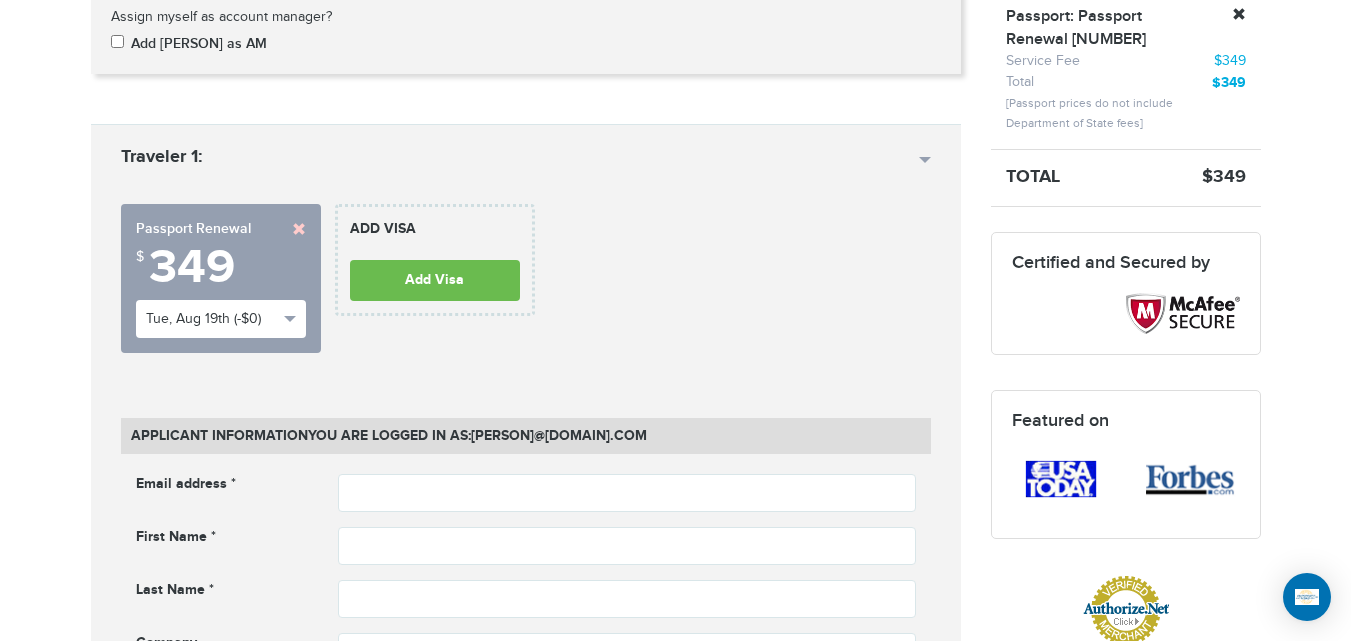 click on "720-801-1291
Passports & Visas.com
Hello, houcine
Passports
Passport Renewal
New Passport
Second Passport
Passport Name Change
Lost Passport
Child Passport
Travel Visas" at bounding box center [675, 1419] 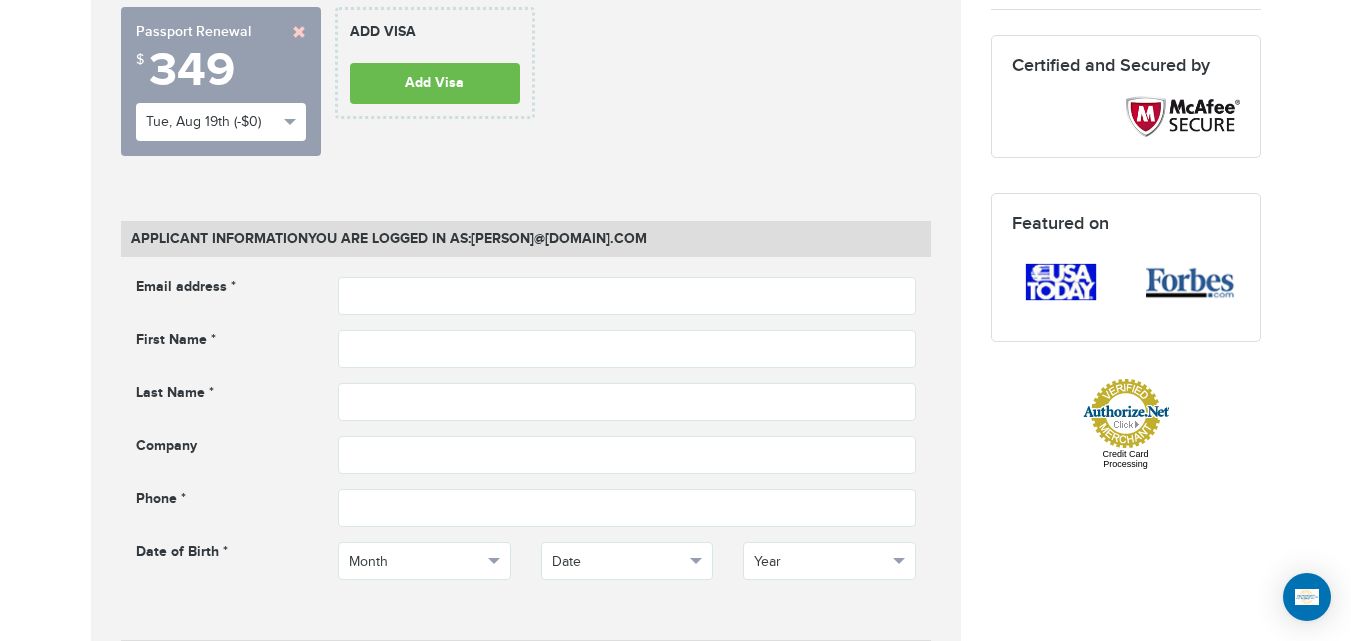 scroll, scrollTop: 571, scrollLeft: 0, axis: vertical 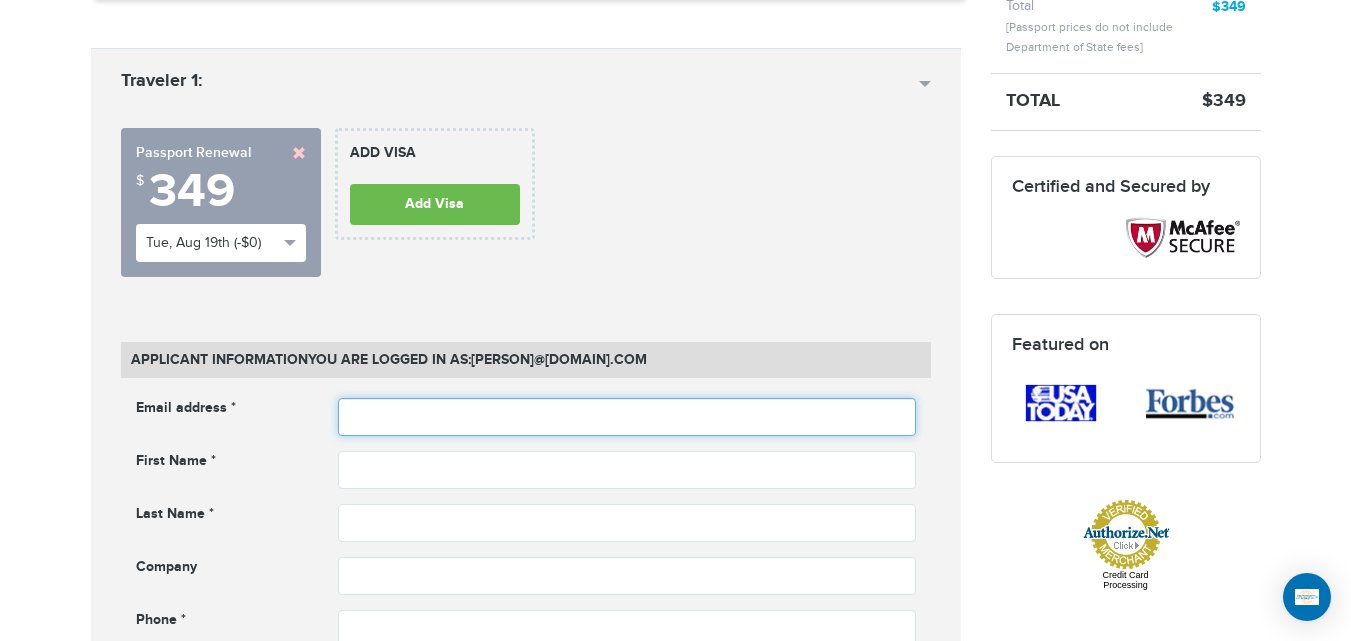 click at bounding box center (627, 417) 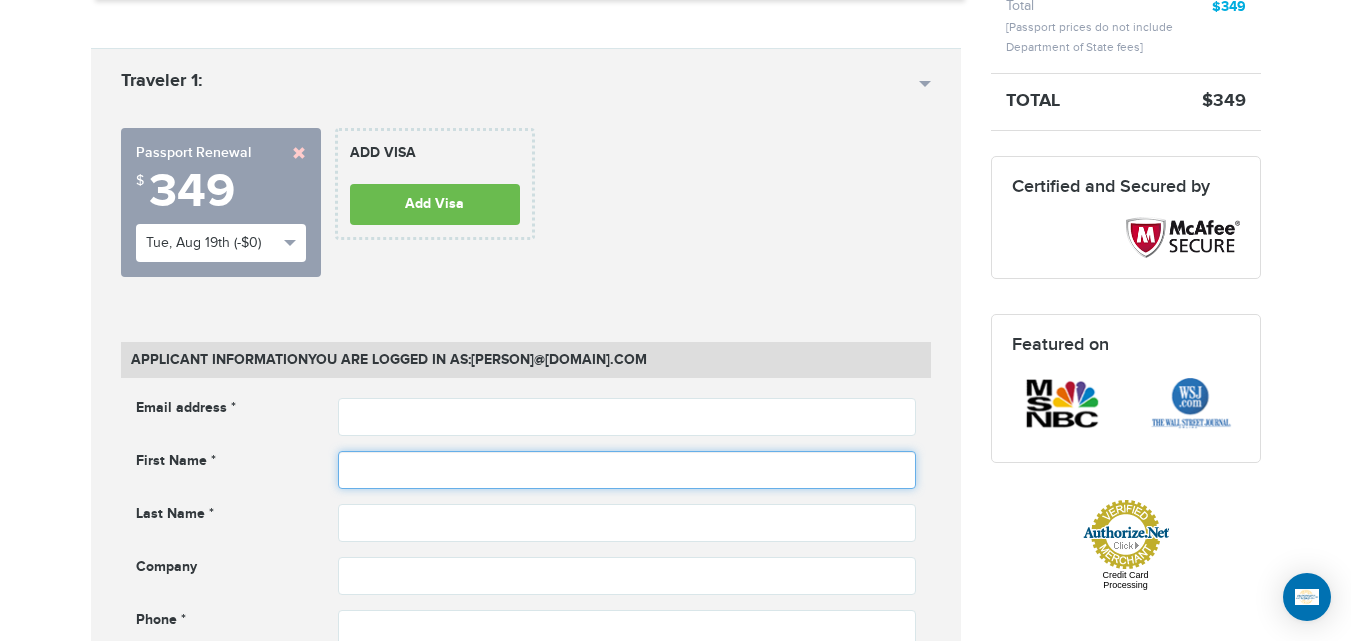 click at bounding box center (627, 470) 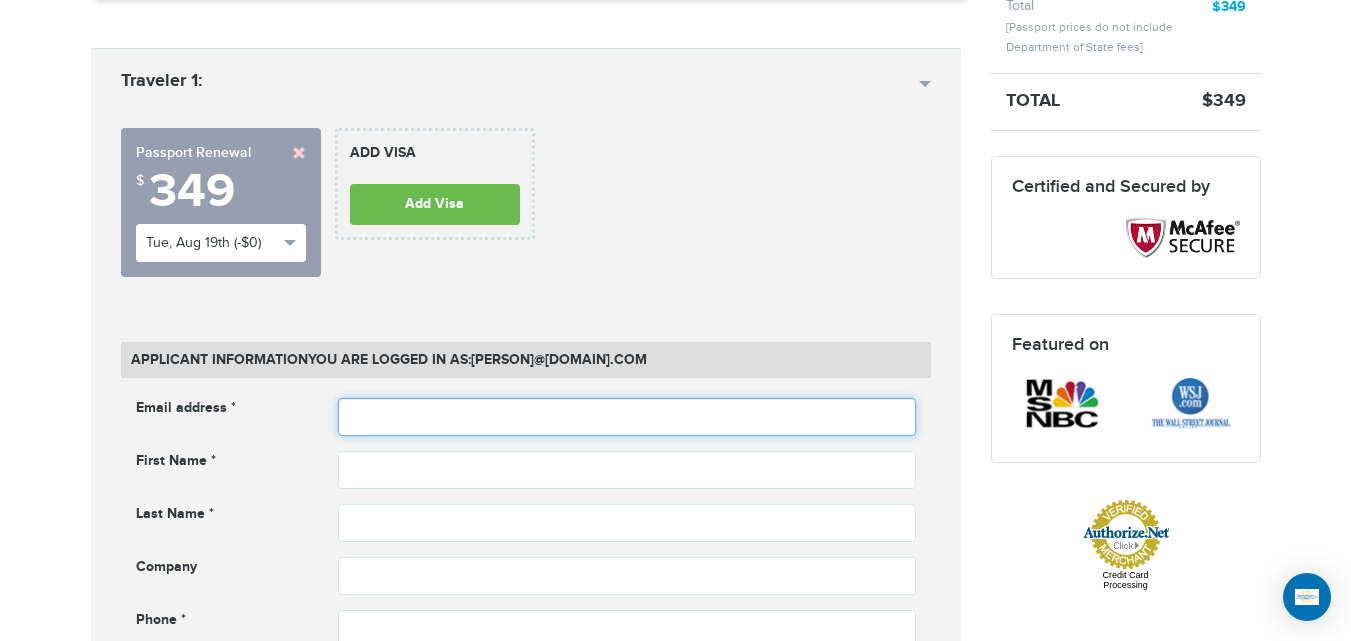 click at bounding box center (627, 417) 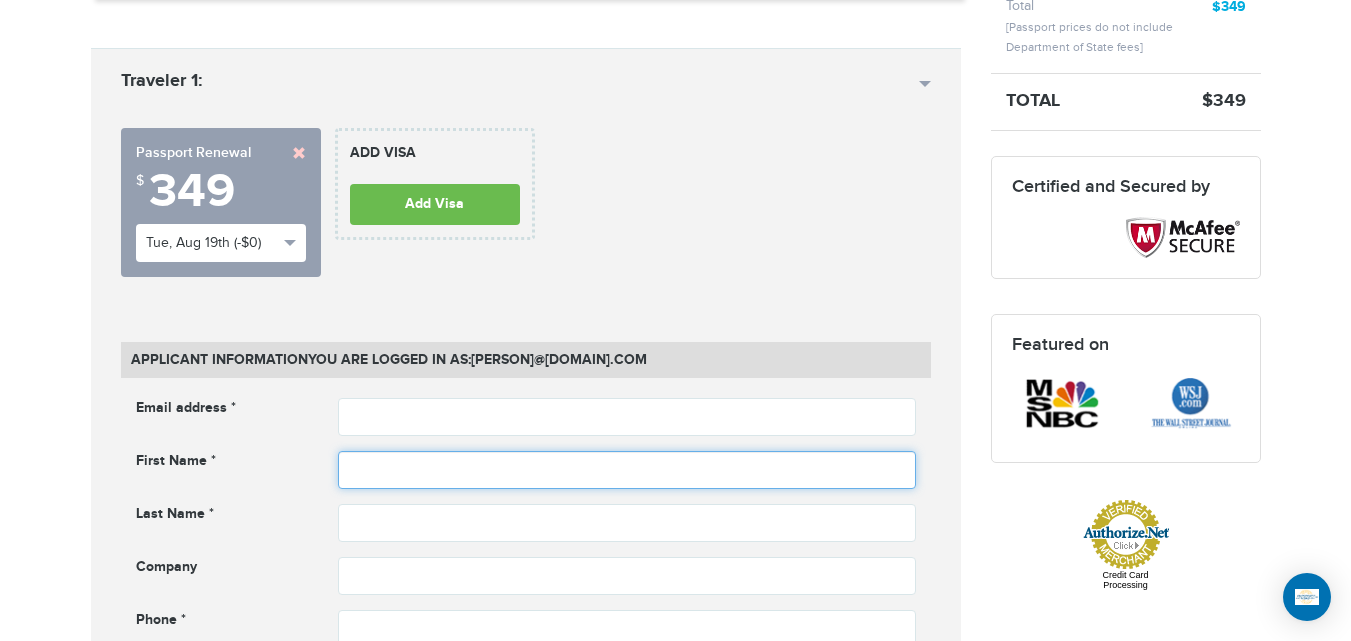 click at bounding box center [627, 470] 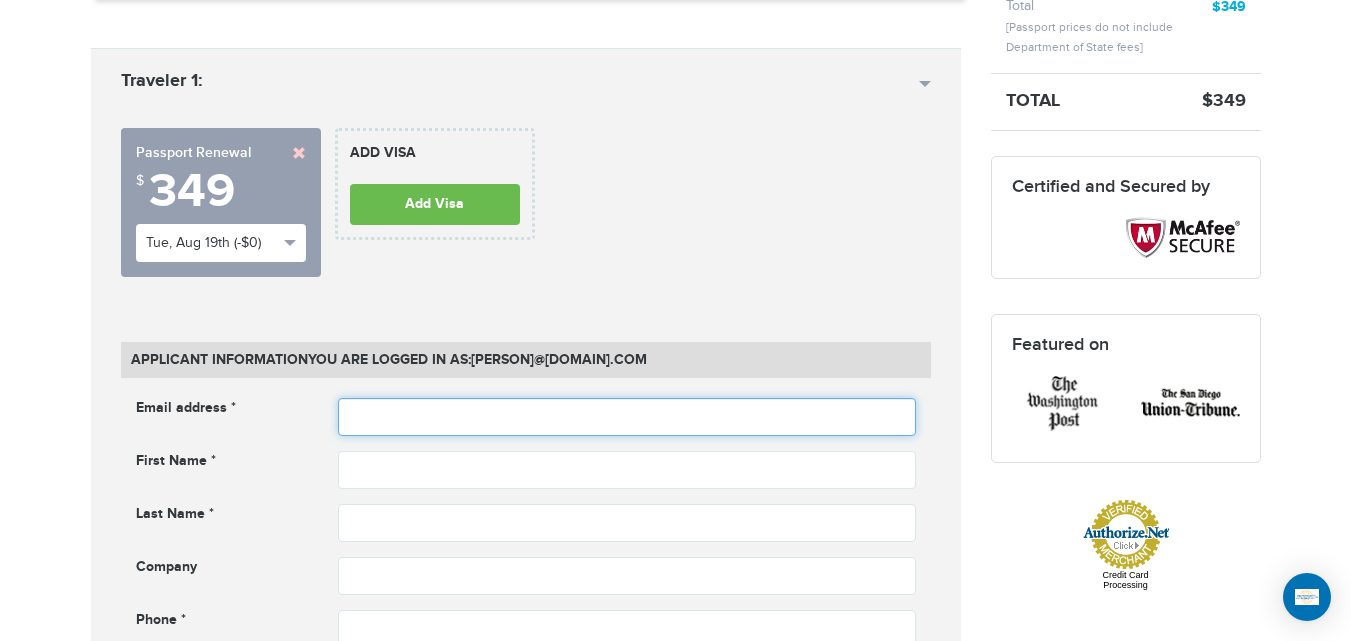 click at bounding box center [627, 417] 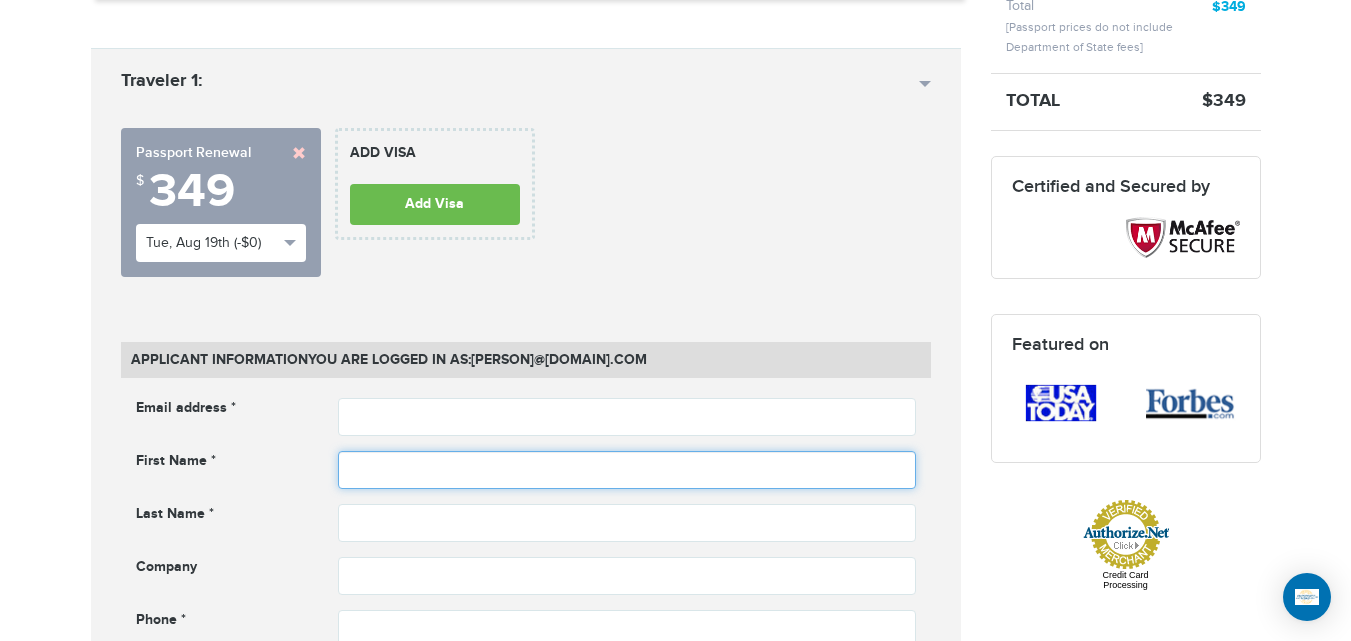click at bounding box center [627, 470] 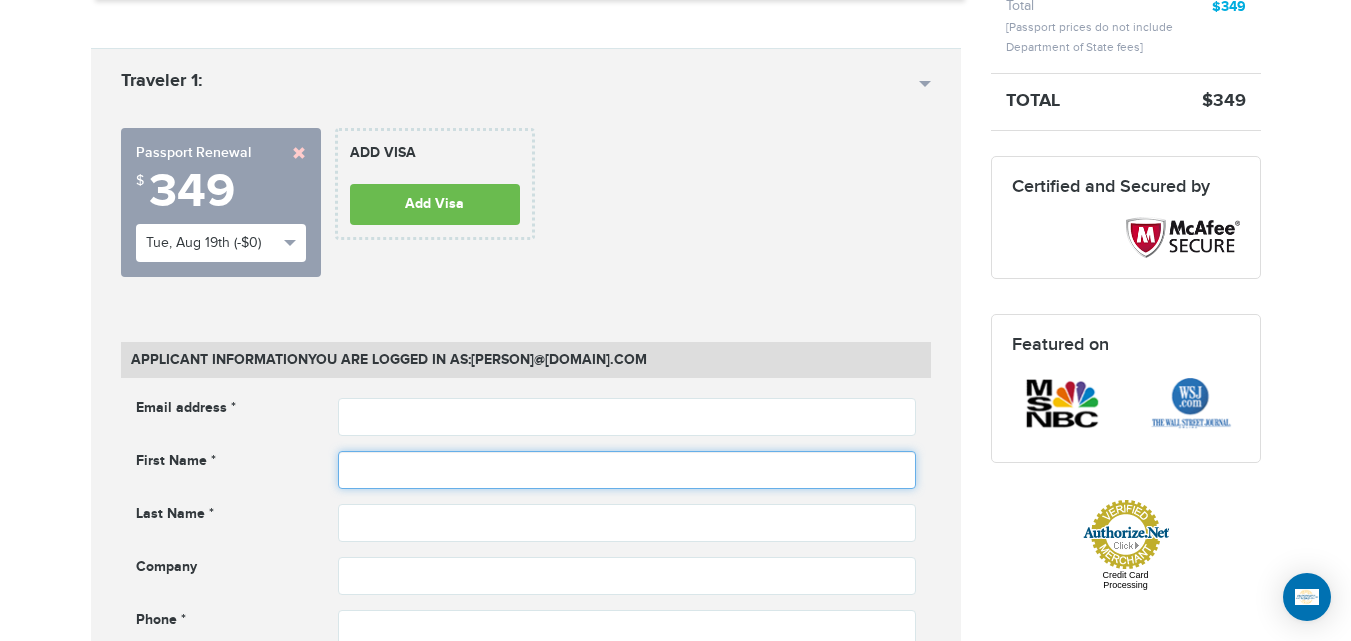 click at bounding box center [627, 470] 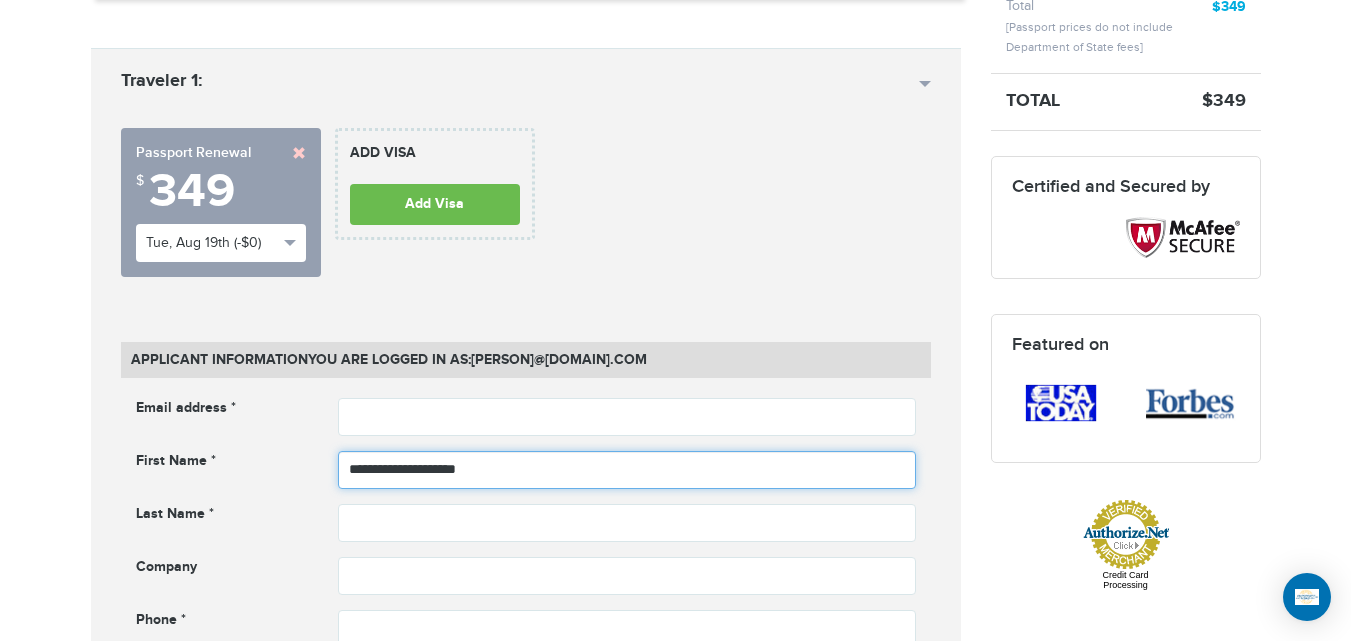 click on "**********" at bounding box center [627, 470] 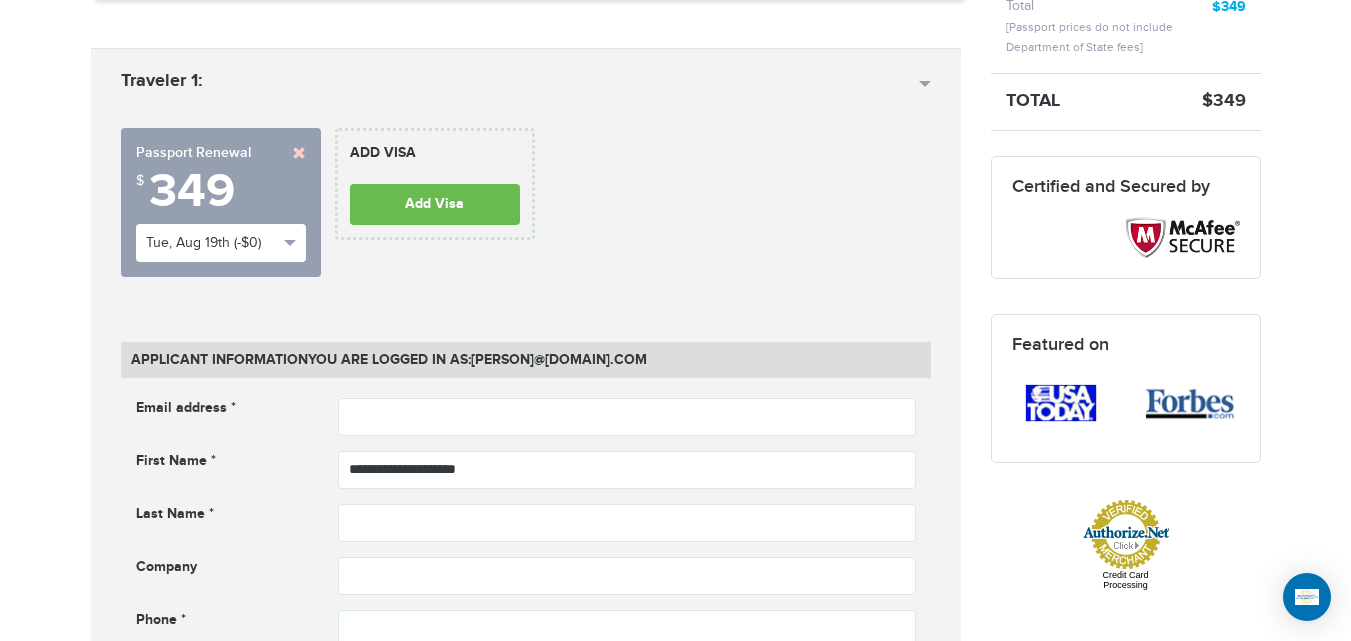 click on "720-801-1291
Passports & Visas.com
Hello, houcine
Passports
Passport Renewal
New Passport
Second Passport
Passport Name Change
Lost Passport
Child Passport
Travel Visas" at bounding box center [675, 1343] 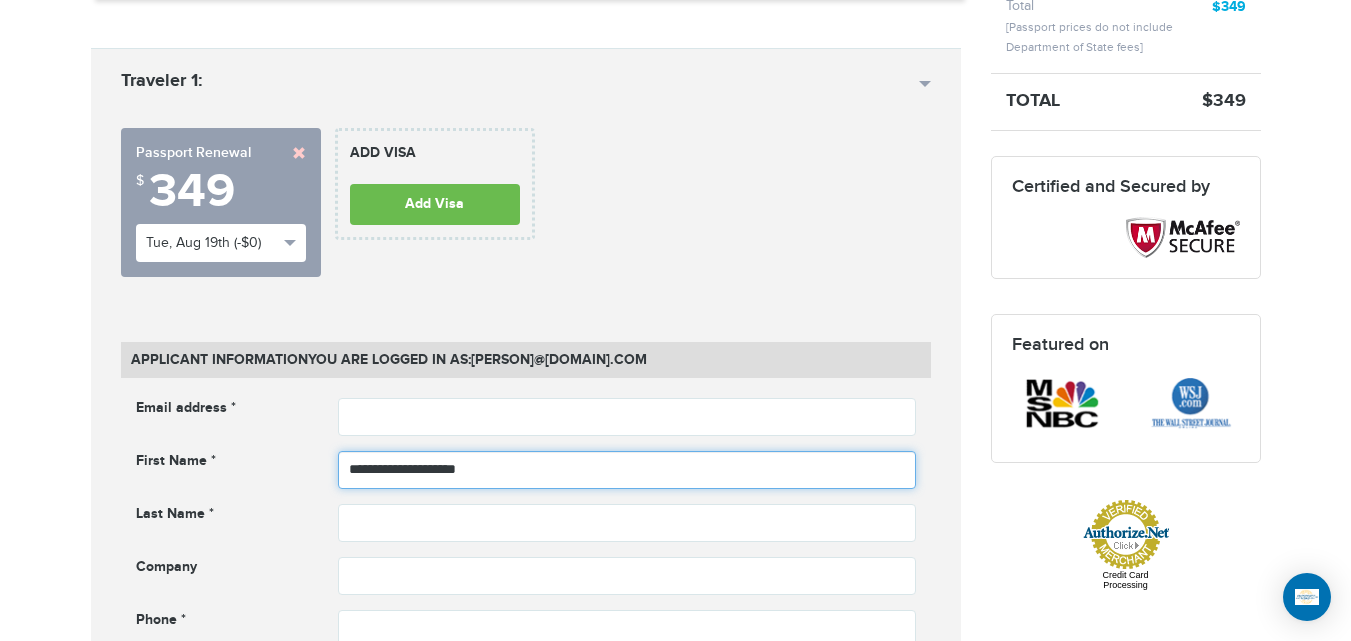click on "**********" at bounding box center [627, 470] 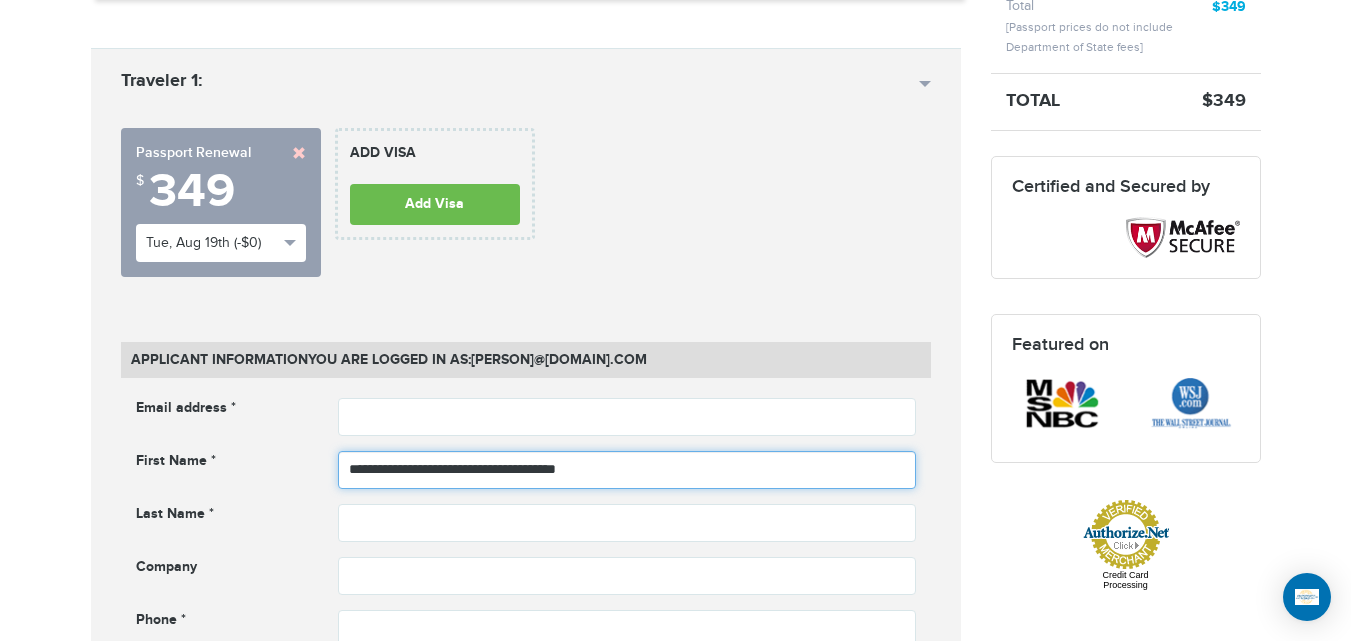 type on "**********" 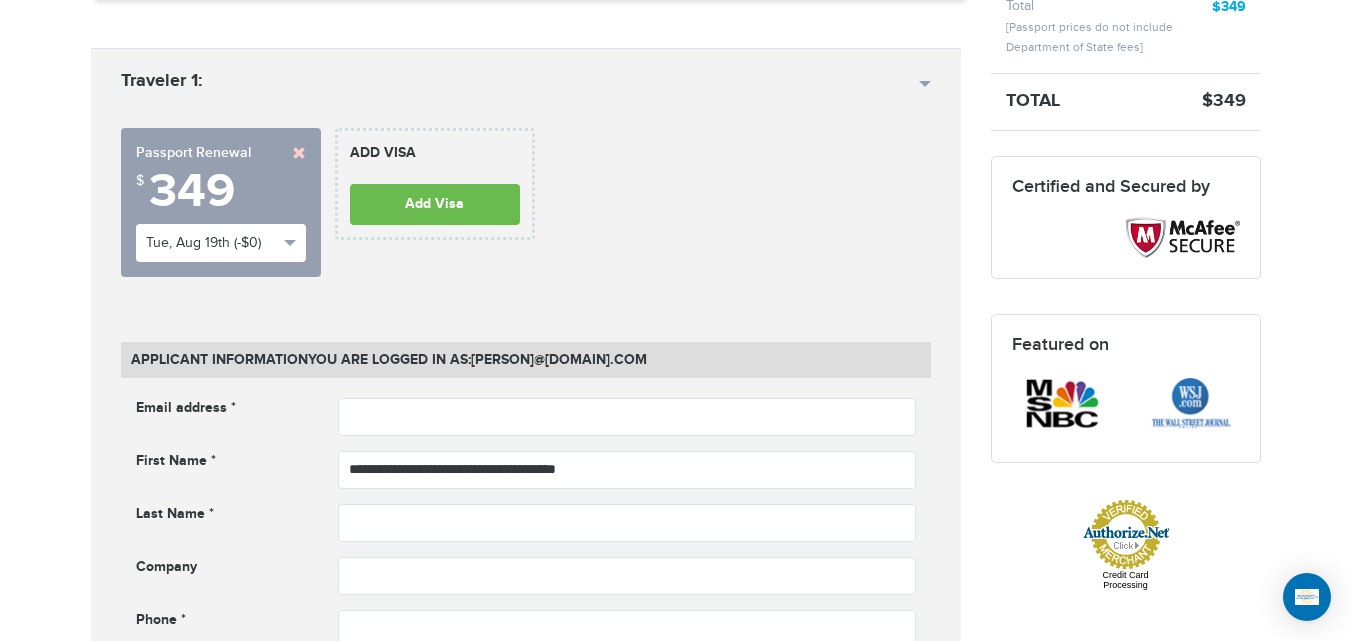 click on "720-801-1291
Passports & Visas.com
Hello, houcine
Passports
Passport Renewal
New Passport
Second Passport
Passport Name Change
Lost Passport
Child Passport
Travel Visas" at bounding box center (675, 1343) 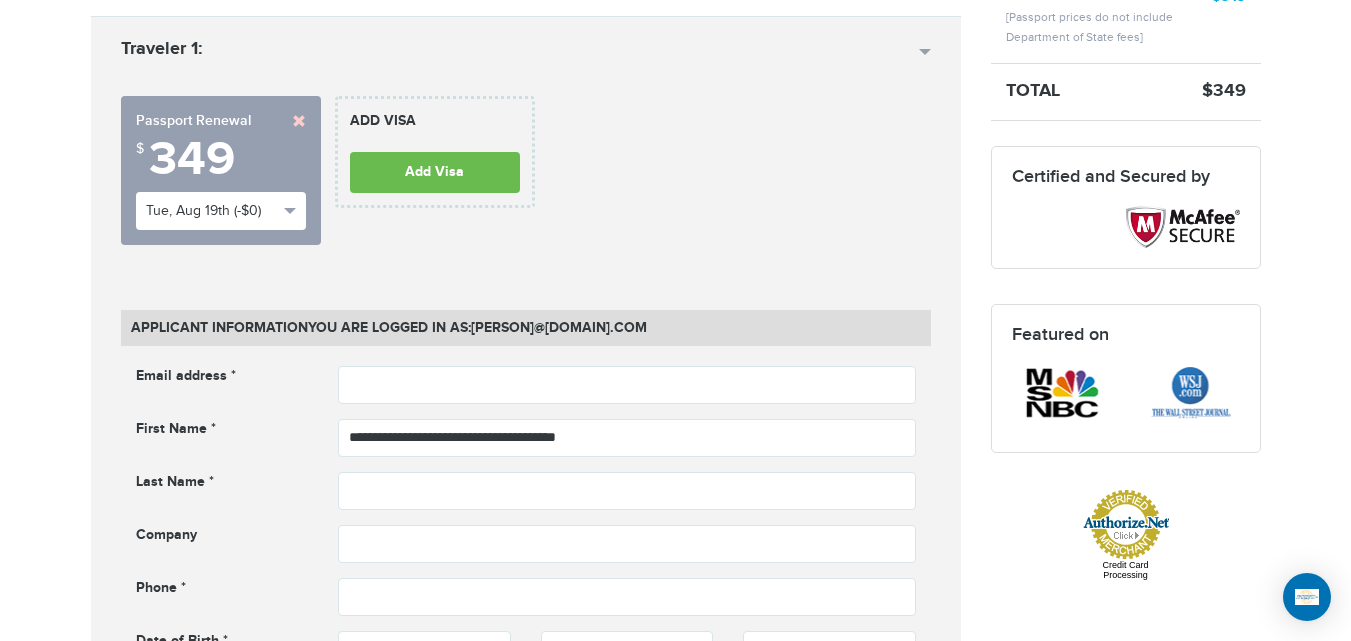 scroll, scrollTop: 724, scrollLeft: 0, axis: vertical 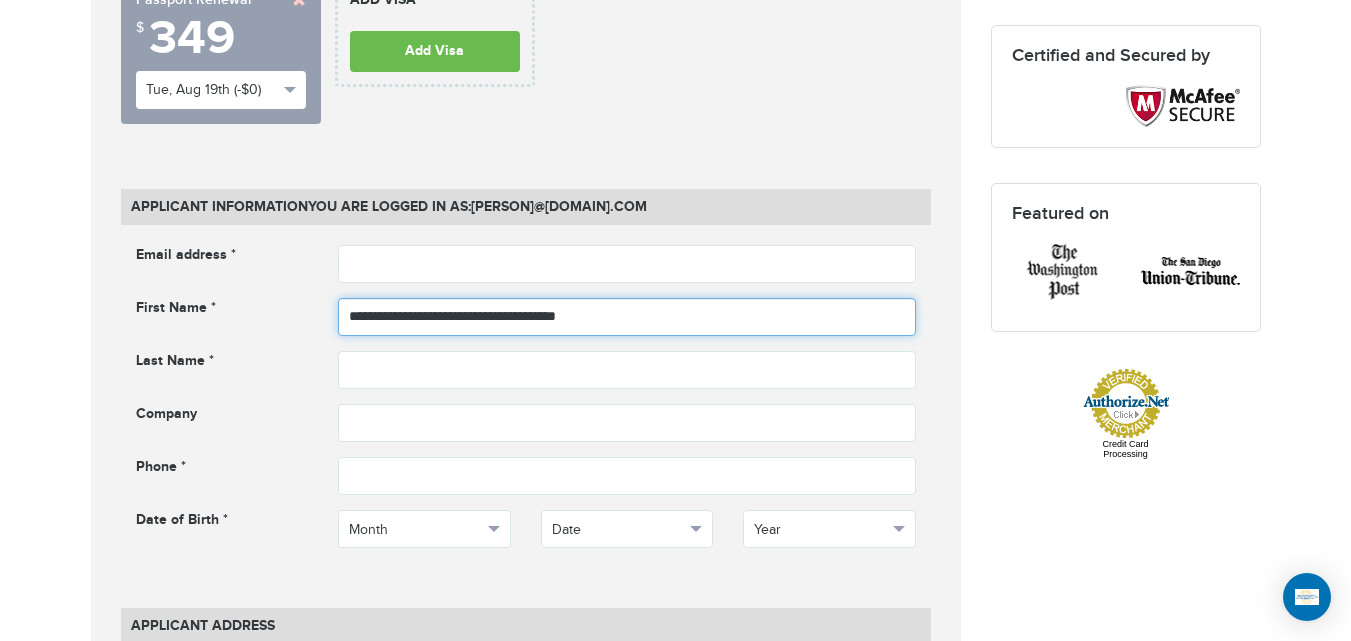click on "**********" at bounding box center (627, 317) 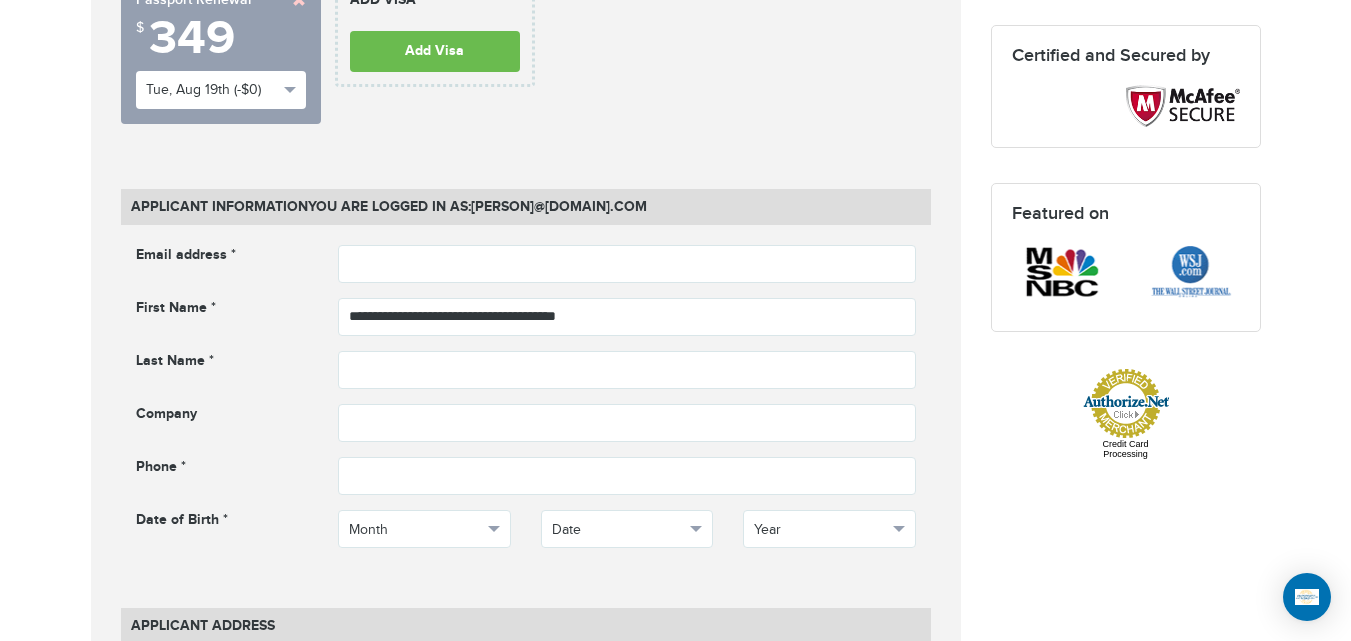 click on "720-801-1291
Passports & Visas.com
Hello, houcine
Passports
Passport Renewal
New Passport
Second Passport
Passport Name Change
Lost Passport
Child Passport
Travel Visas" at bounding box center [675, 1190] 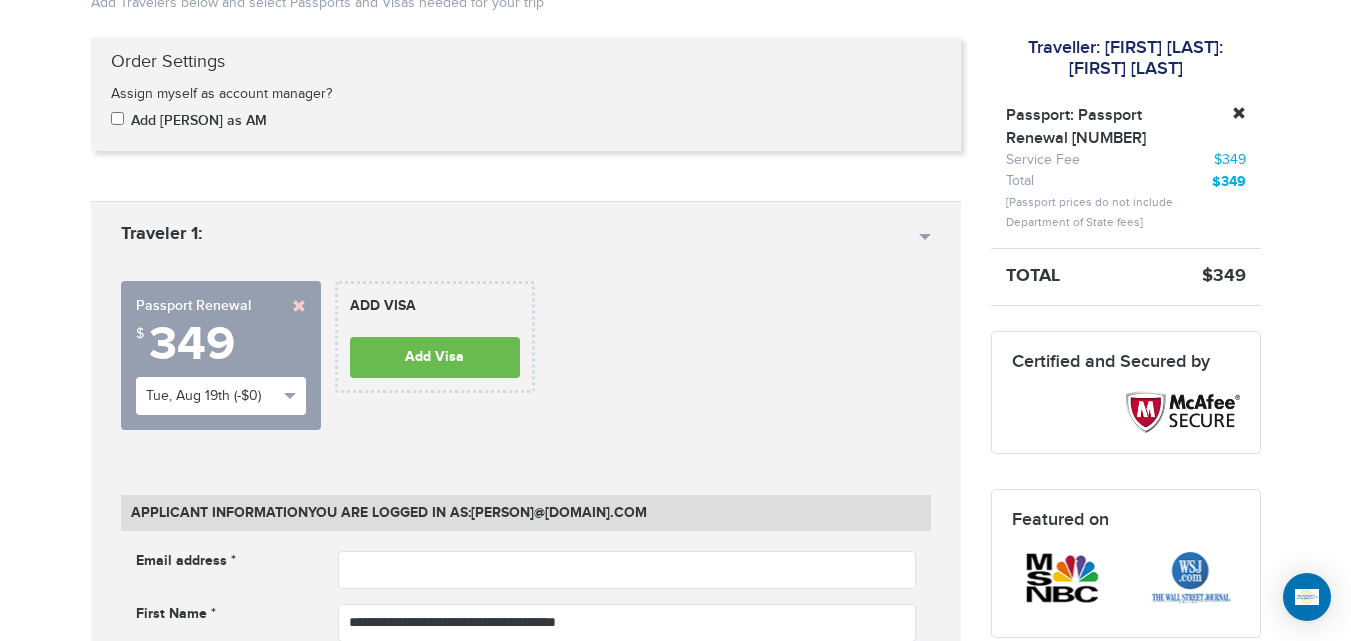 scroll, scrollTop: 406, scrollLeft: 0, axis: vertical 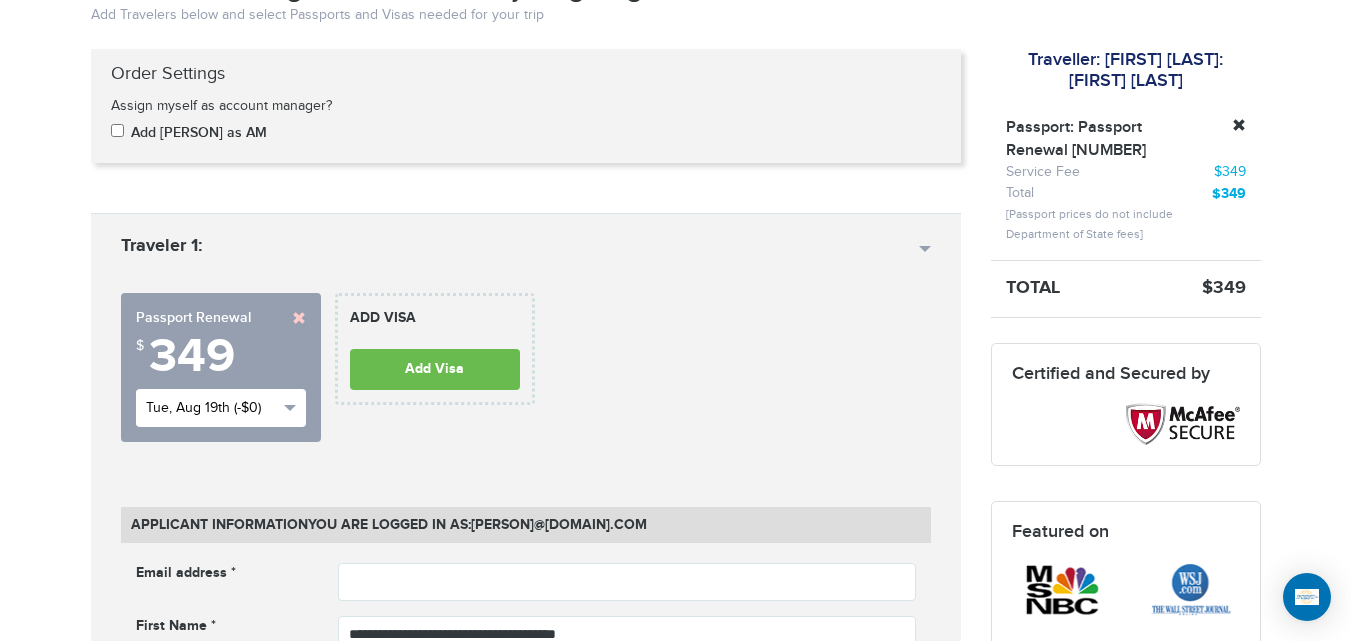 click on "Tue, Aug 19th (-$0)" at bounding box center [212, 408] 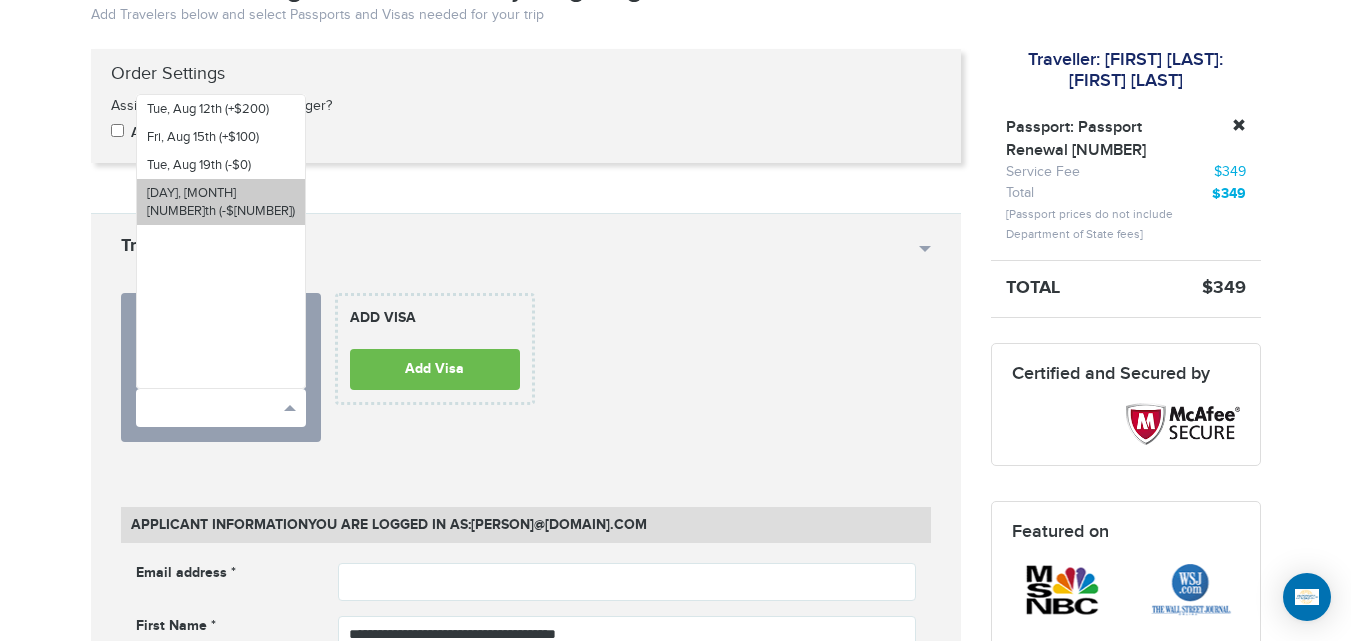 click on "Mon, Aug 25th (-$130)" at bounding box center [221, 202] 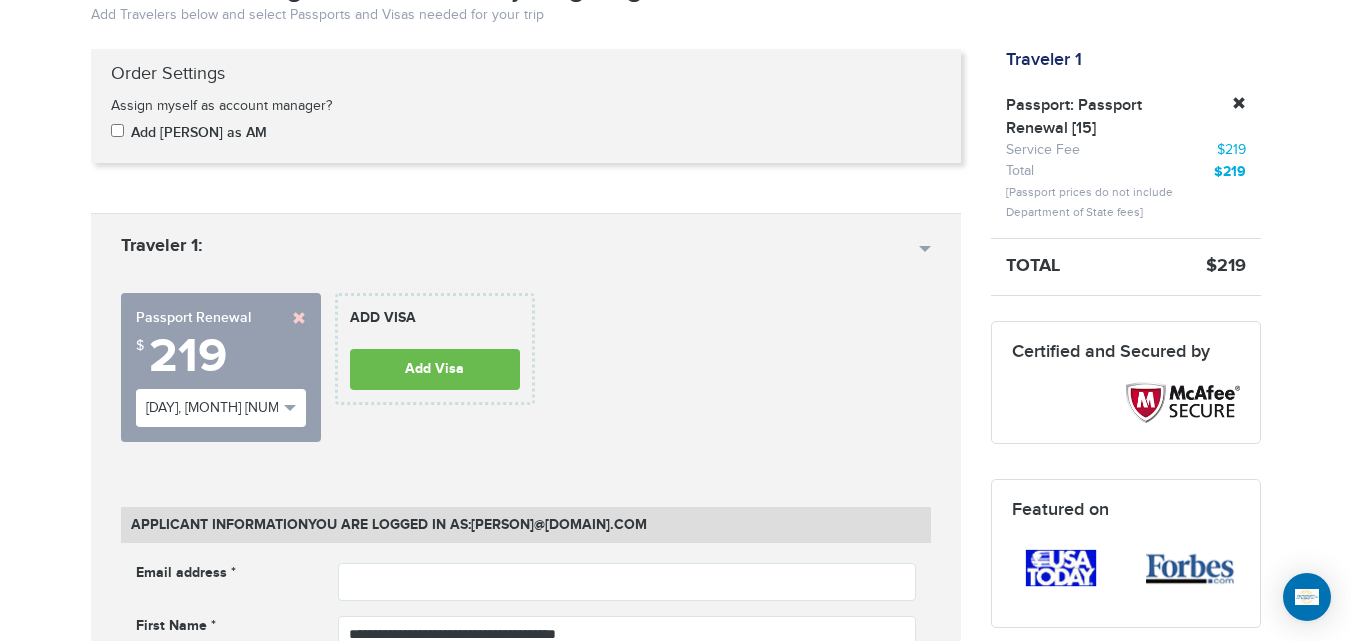 click on "720-801-1291
Passports & Visas.com
Hello, houcine
Passports
Passport Renewal
New Passport
Second Passport
Passport Name Change
Lost Passport
Child Passport
Travel Visas" at bounding box center (675, 1508) 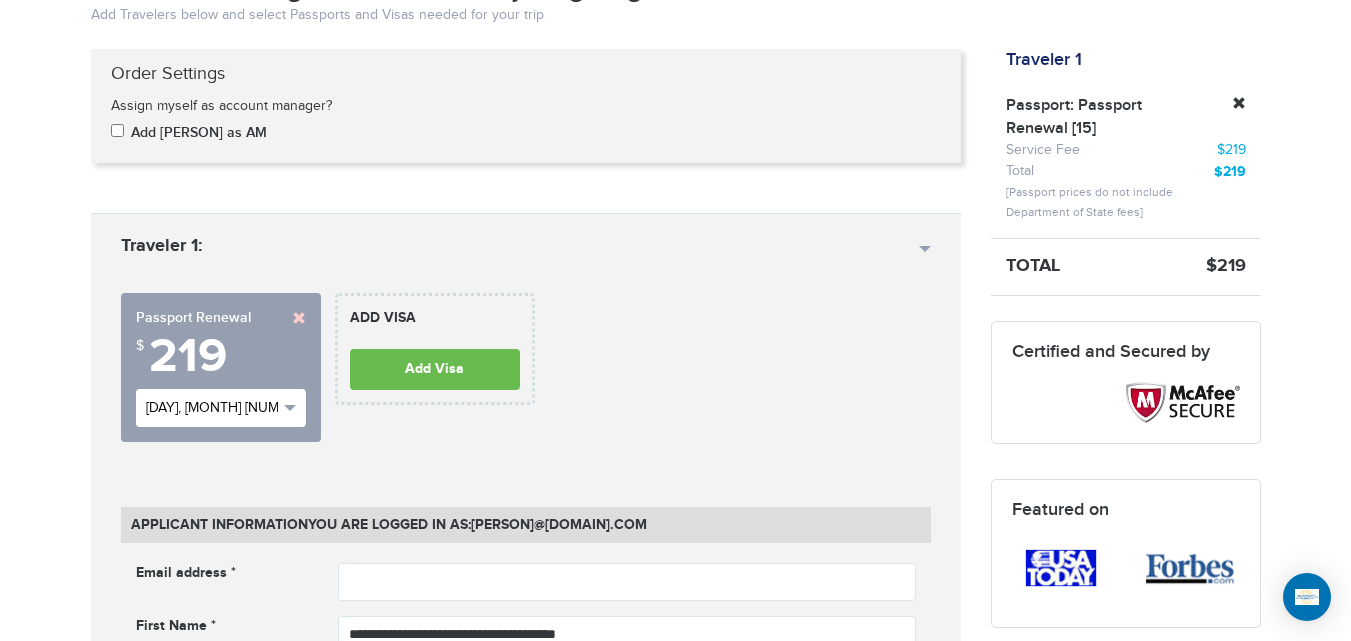 click on "Mon, Aug 25th (-$0)" at bounding box center (221, 408) 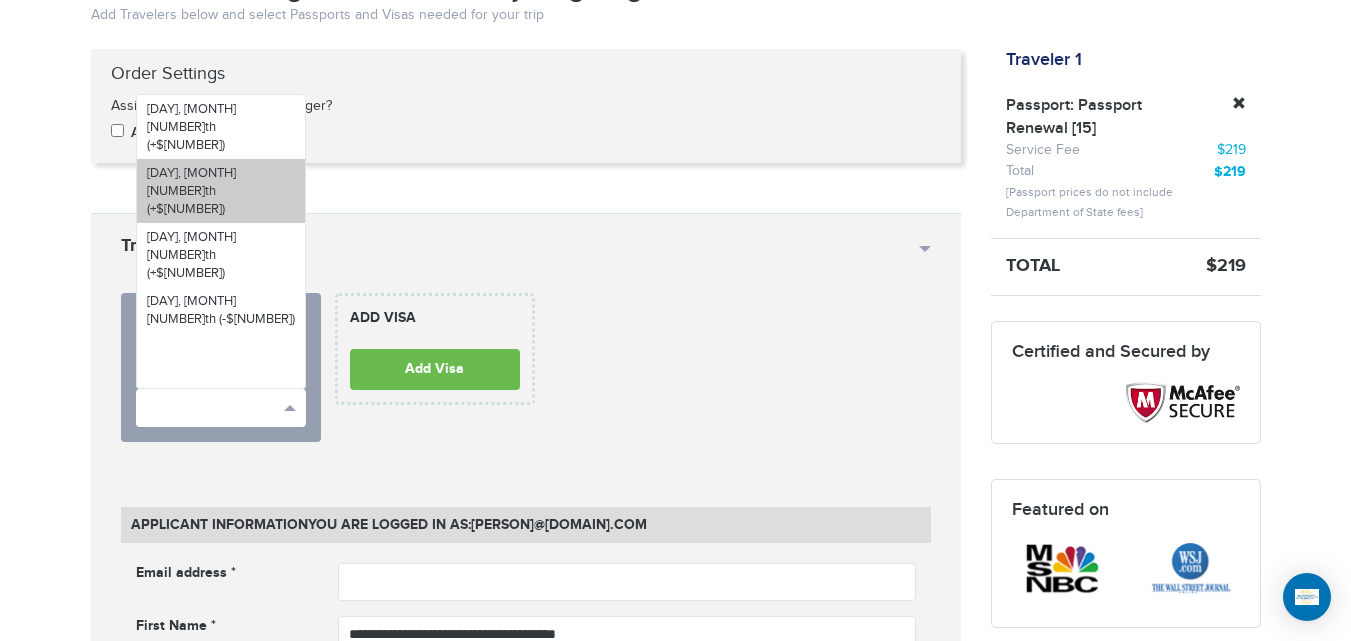 click on "Fri, Aug 15th (+$230)" at bounding box center (191, 191) 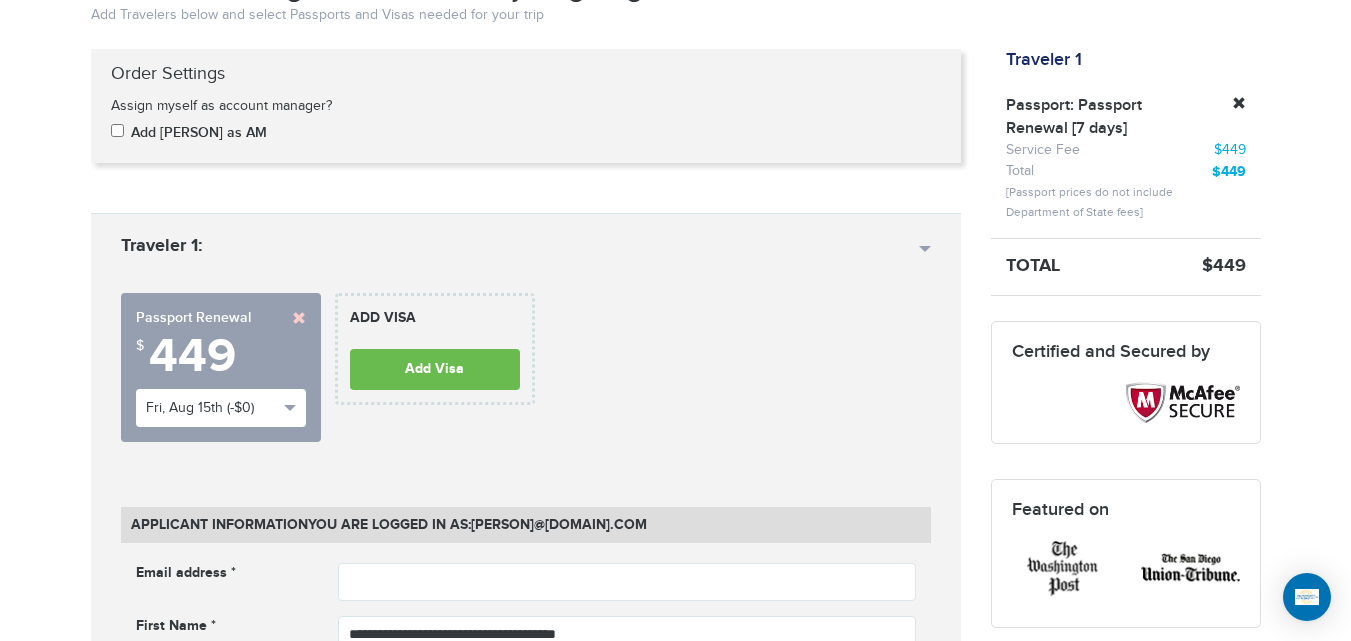click on "720-801-1291
Passports & Visas.com
Hello, houcine
Passports
Passport Renewal
New Passport
Second Passport
Passport Name Change
Lost Passport
Child Passport
Travel Visas" at bounding box center [675, 1508] 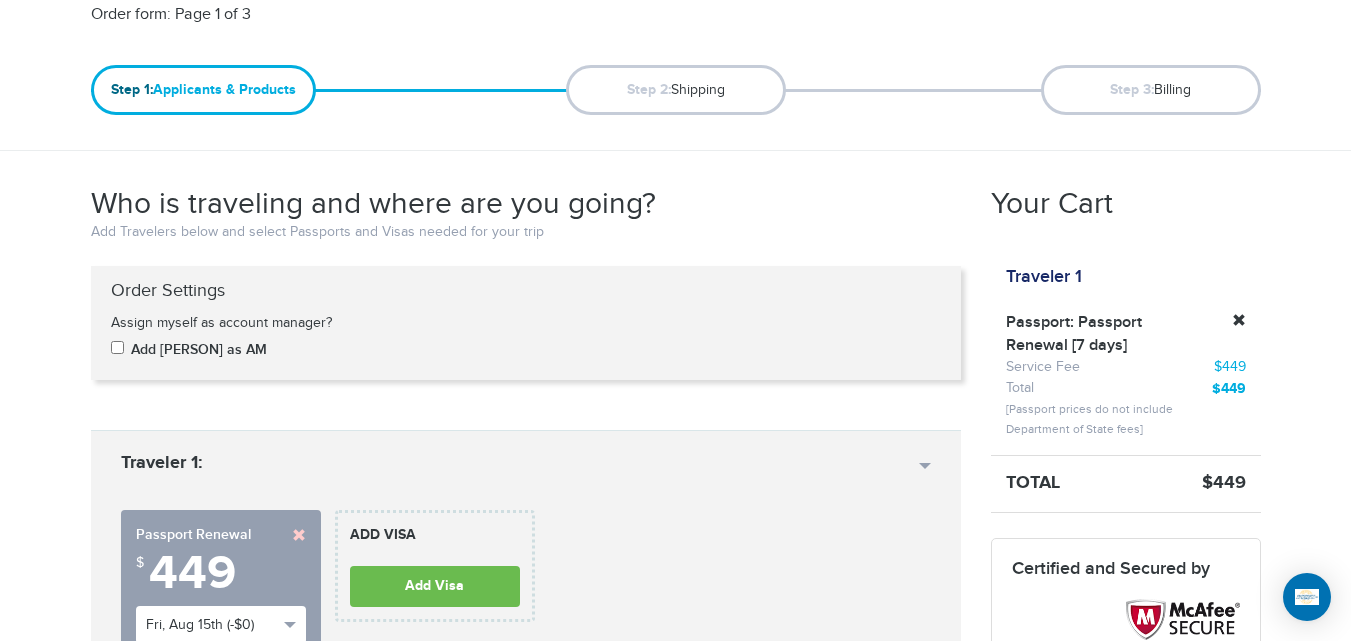 scroll, scrollTop: 37, scrollLeft: 0, axis: vertical 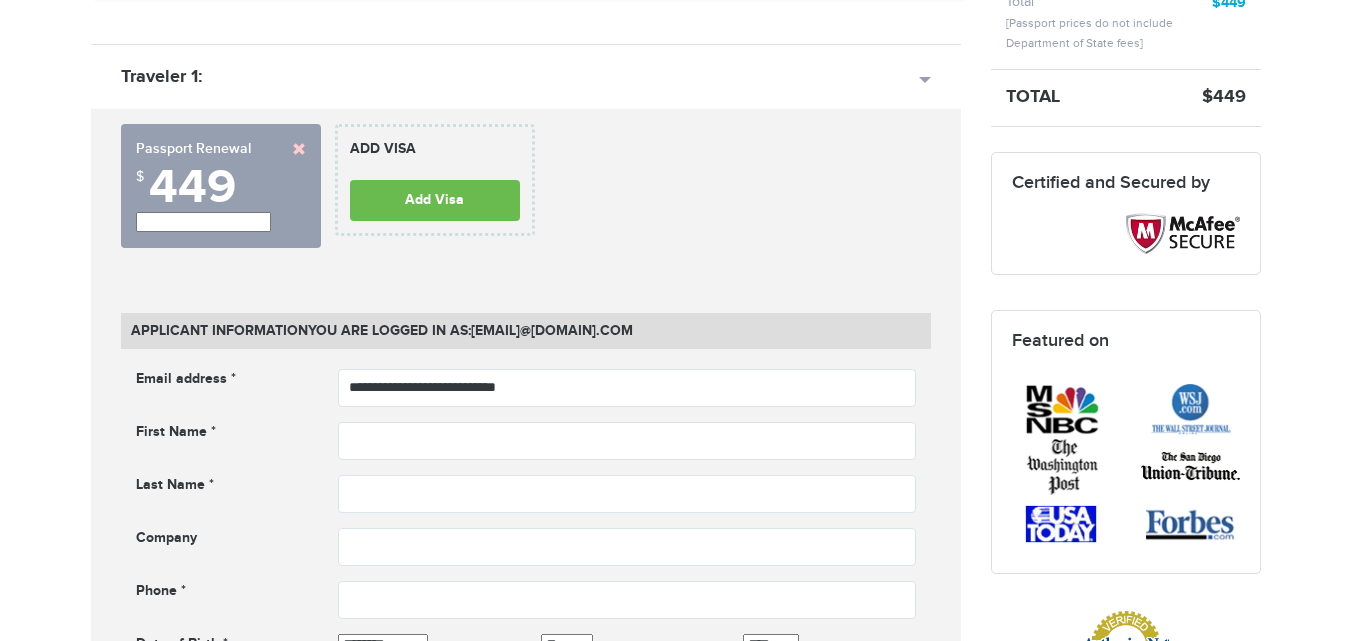 click at bounding box center (299, 149) 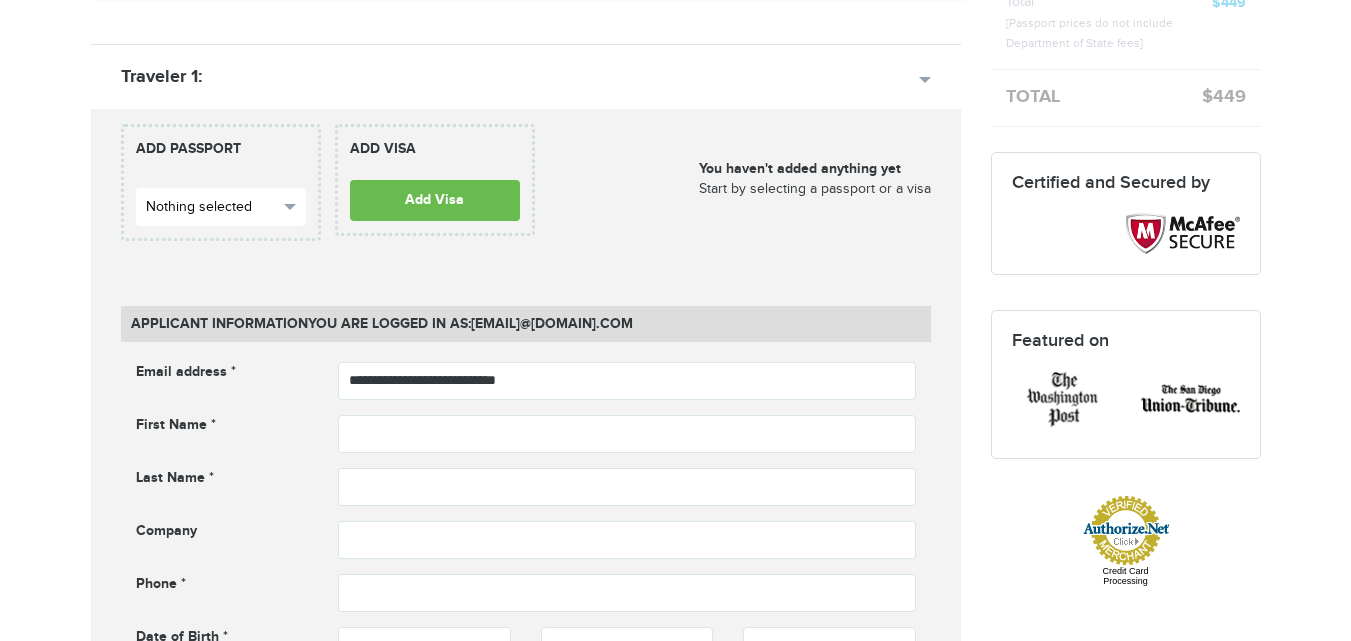scroll, scrollTop: 0, scrollLeft: 0, axis: both 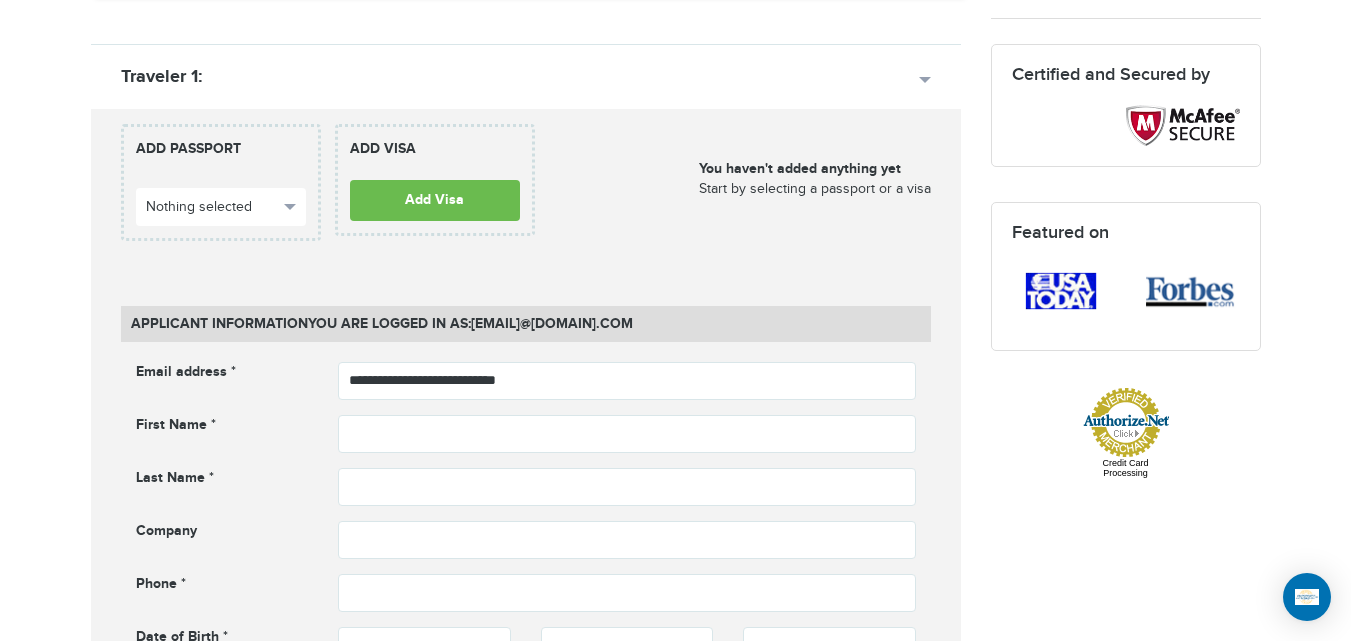 click on "720-790-6494
Passports & Visas.com
Hello, houcine
Passports
Passport Renewal
New Passport
Second Passport
Passport Name Change
Lost Passport
Child Passport
Travel Visas" at bounding box center [675, 843] 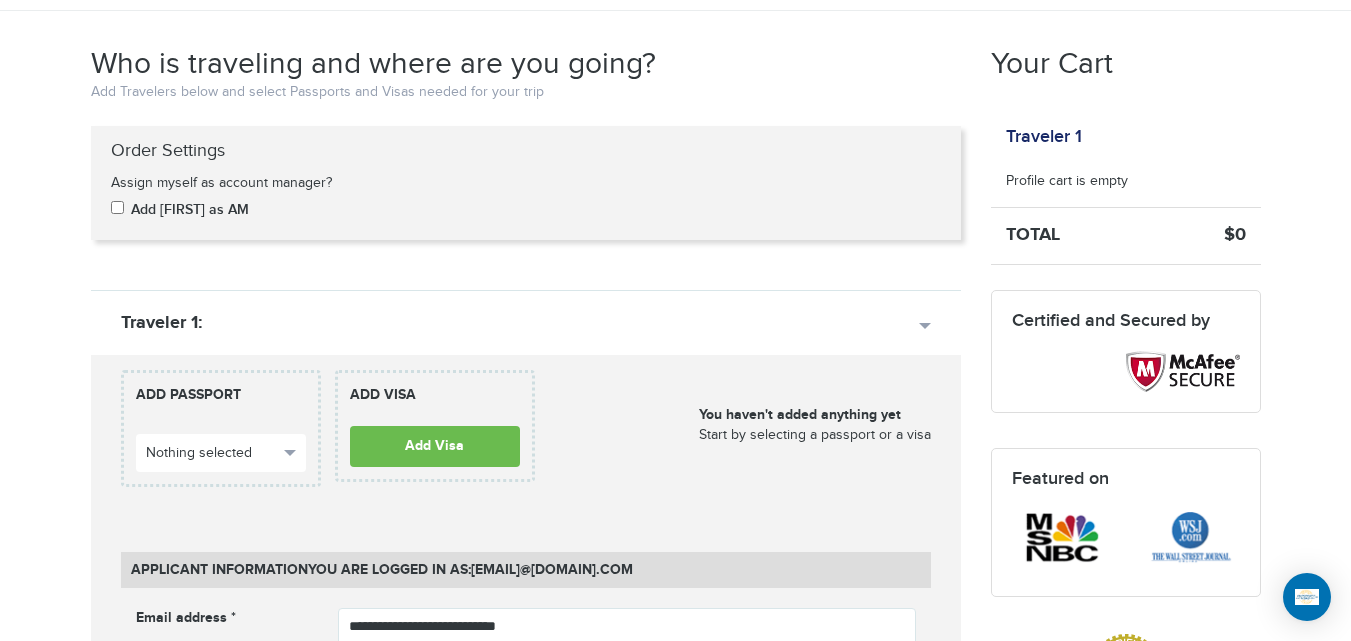 scroll, scrollTop: 305, scrollLeft: 0, axis: vertical 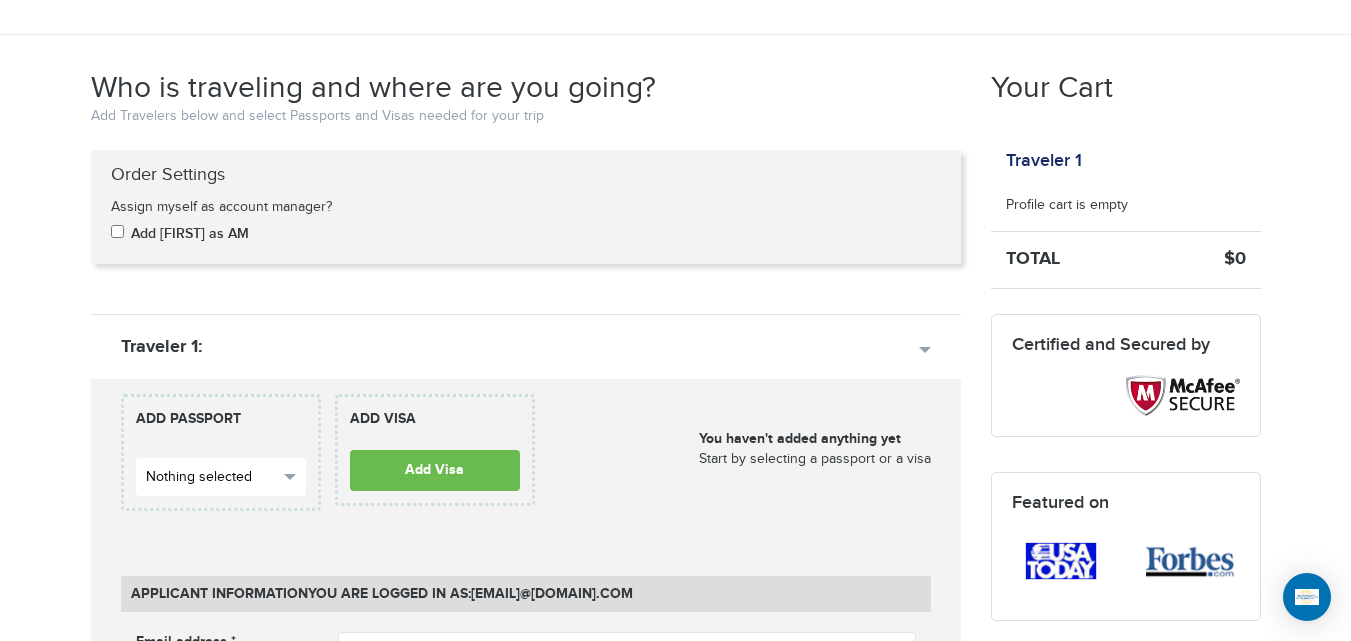 click on "Nothing selected" at bounding box center (212, 477) 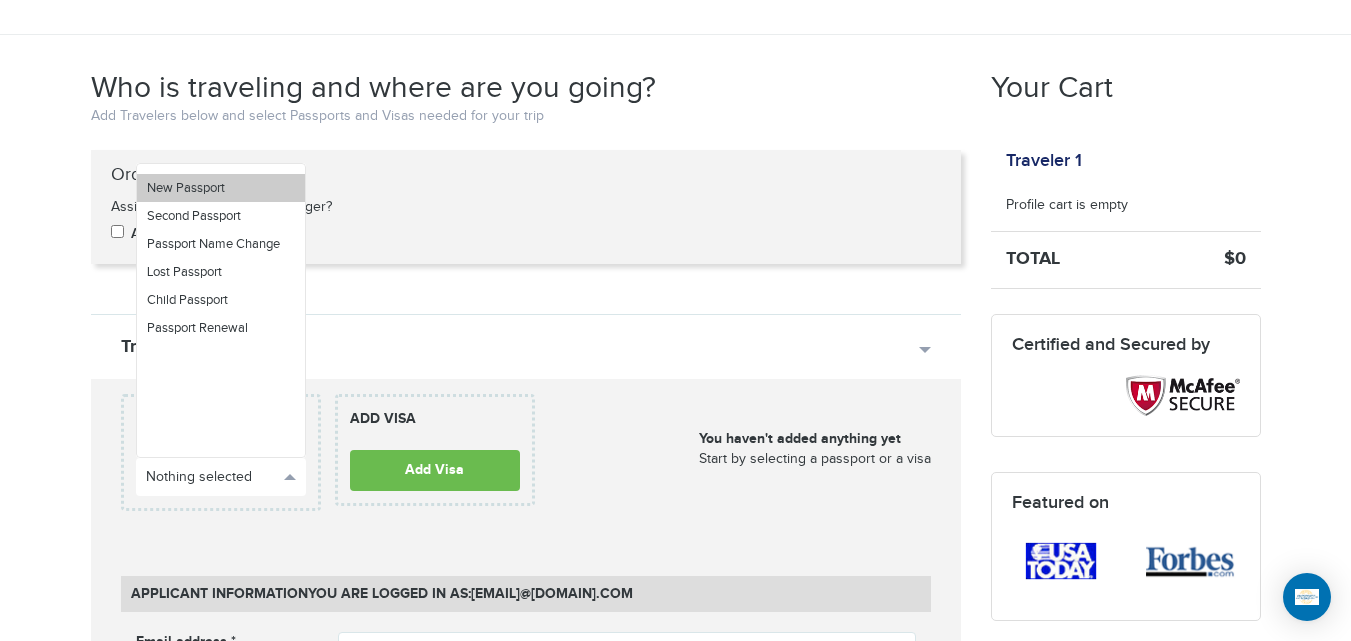 click on "New Passport" at bounding box center (221, 188) 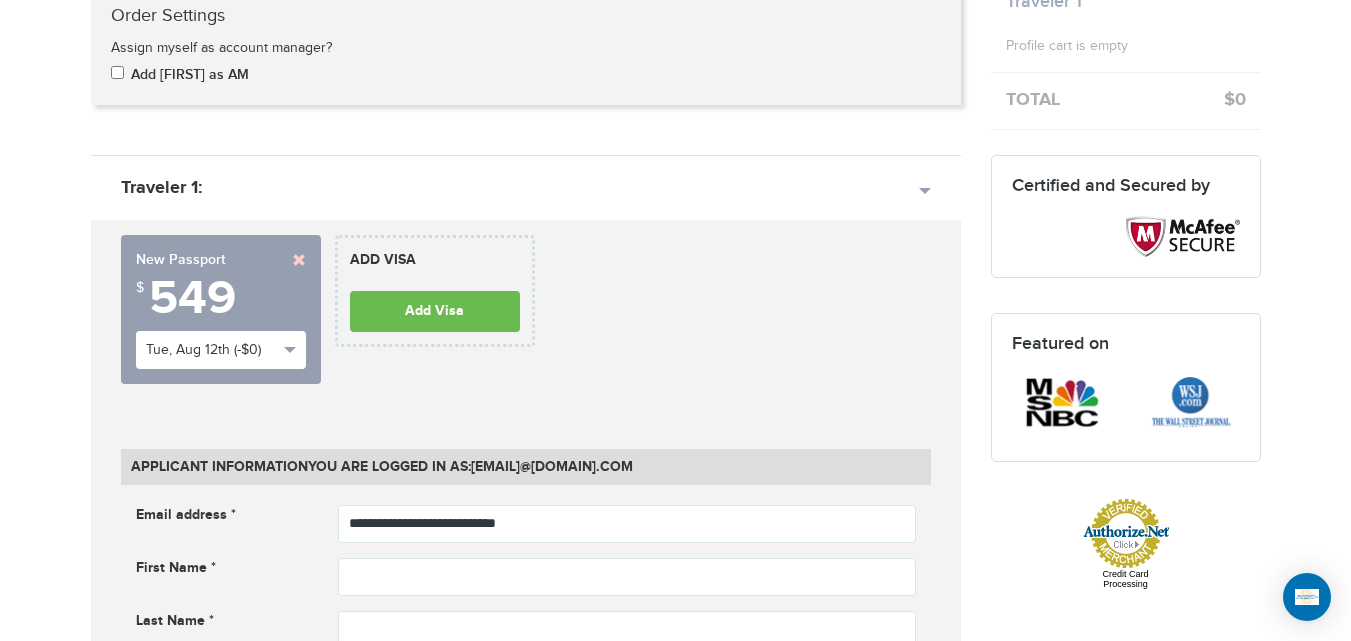 scroll, scrollTop: 490, scrollLeft: 0, axis: vertical 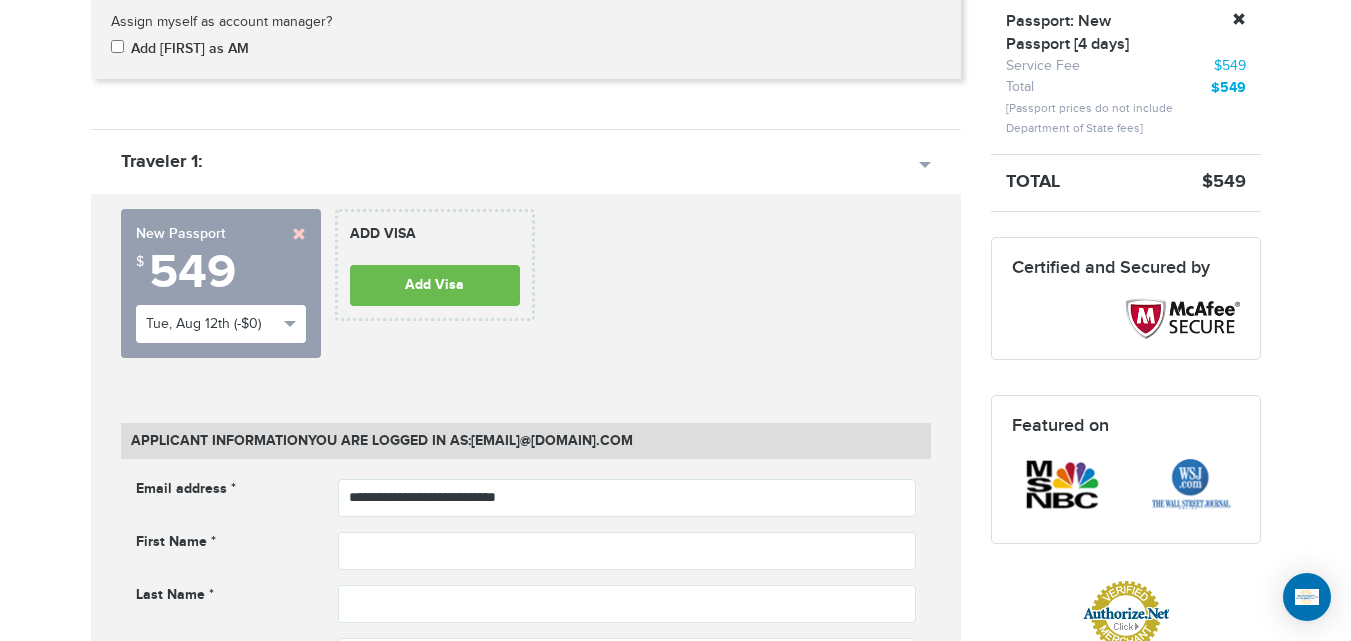 click on "720-790-6494
Passports & Visas.com
Hello, houcine
Passports
Passport Renewal
New Passport
Second Passport
Passport Name Change
Lost Passport
Child Passport
Travel Visas" at bounding box center [675, 1424] 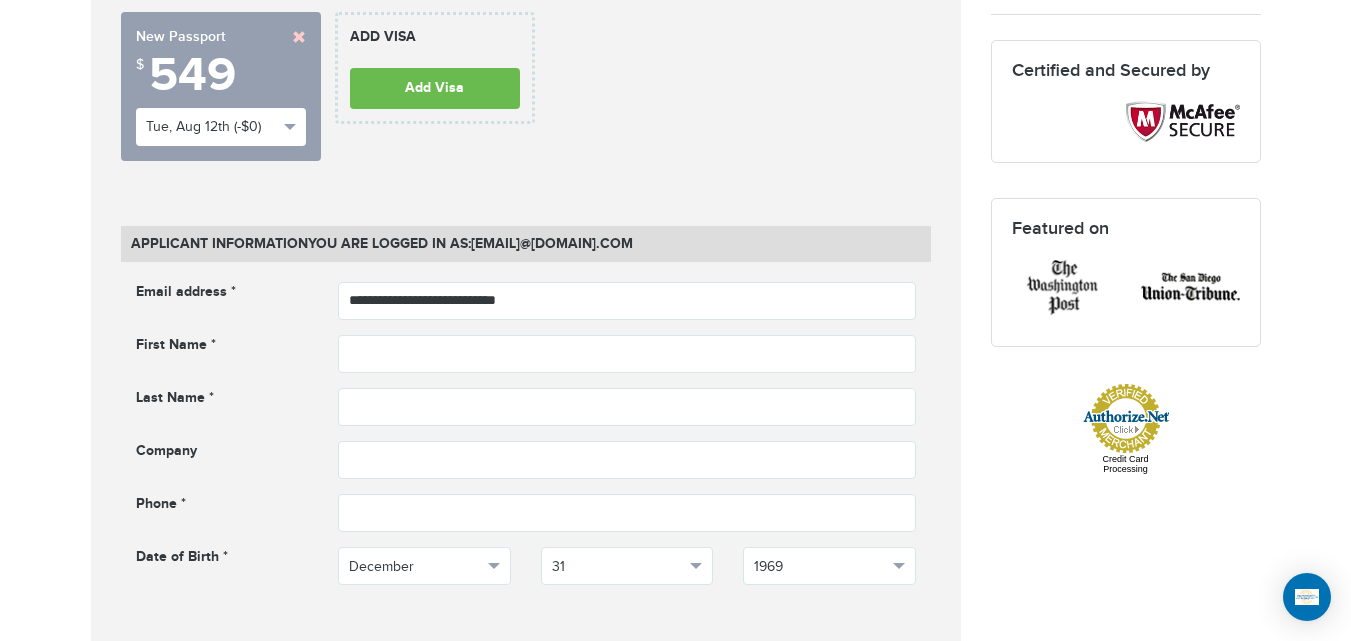 scroll, scrollTop: 649, scrollLeft: 0, axis: vertical 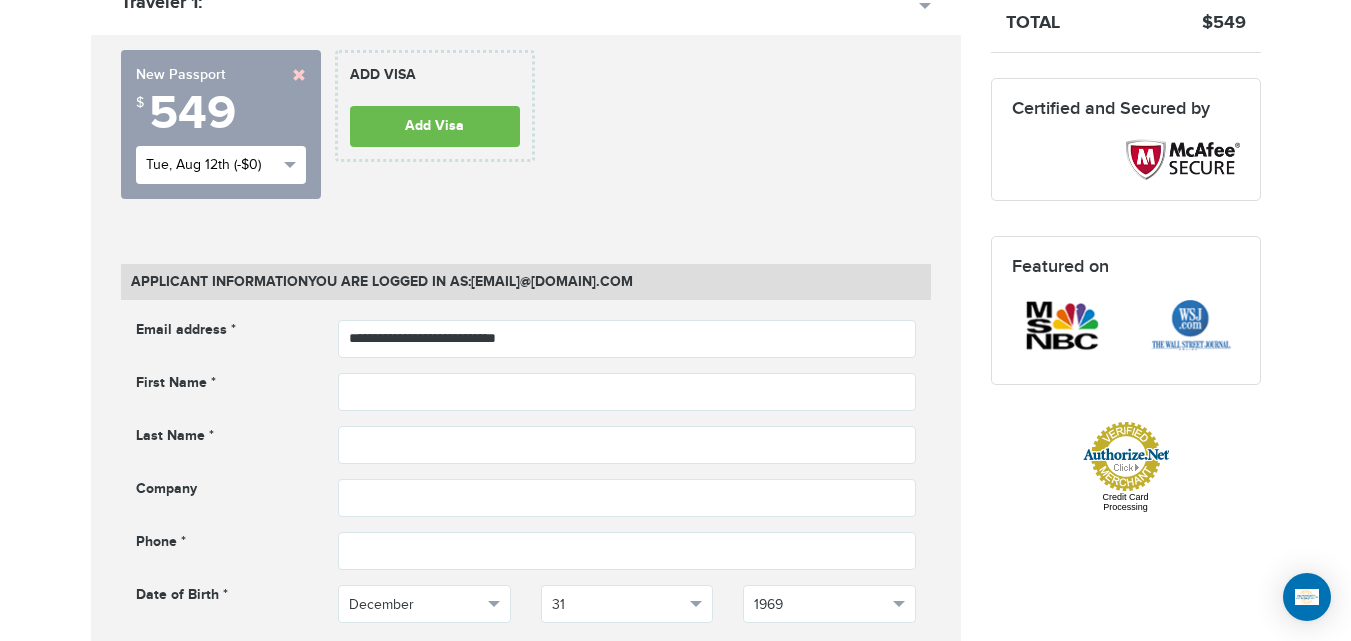 click on "Tue, Aug 12th (-$0)" at bounding box center [212, 165] 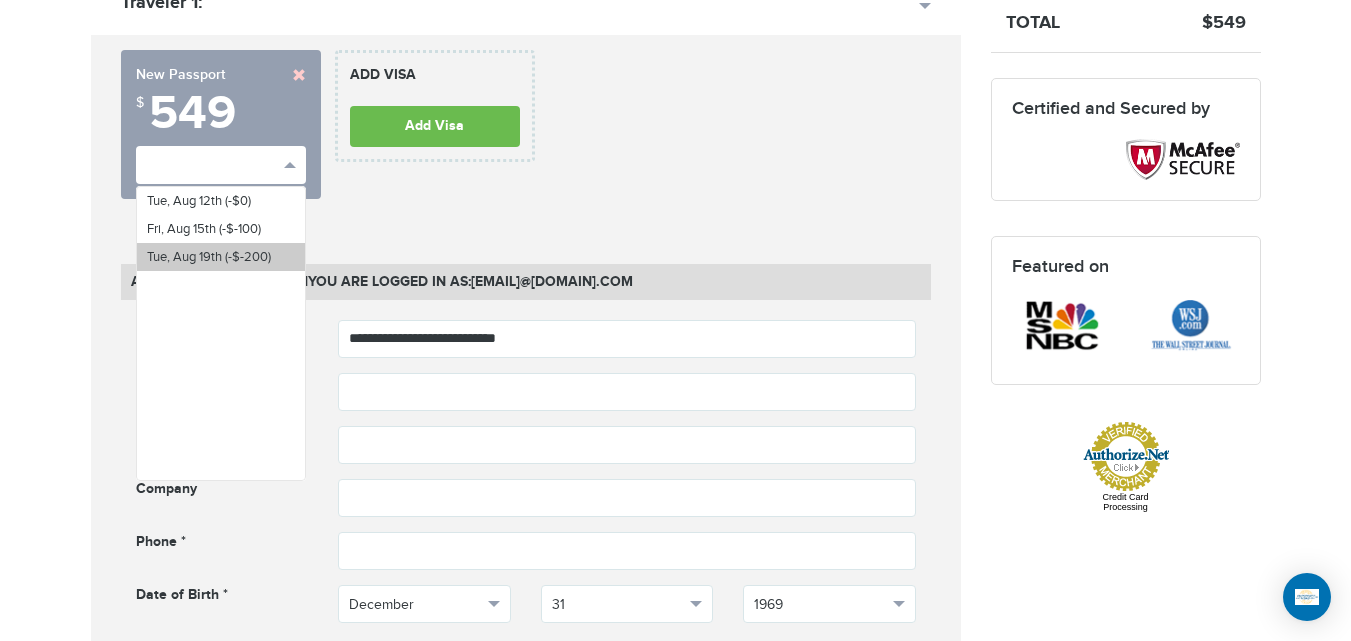 click on "Tue, Aug 19th (-$-200)" at bounding box center [209, 257] 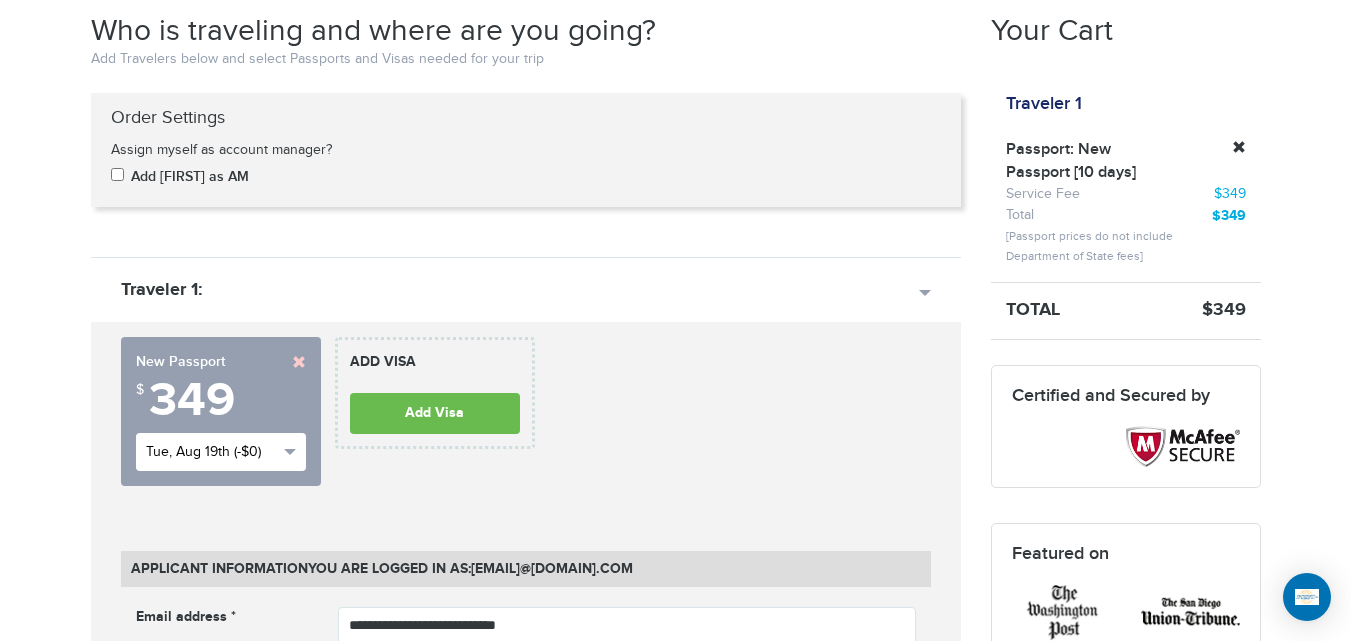 scroll, scrollTop: 350, scrollLeft: 0, axis: vertical 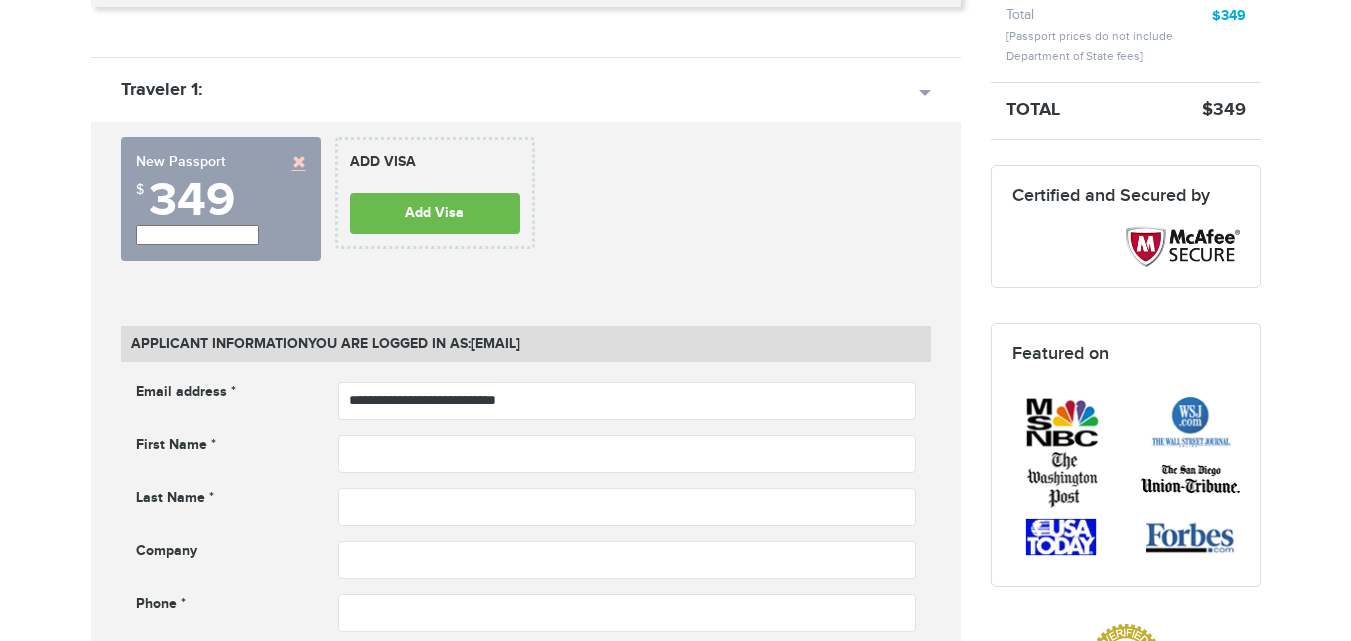 click at bounding box center [299, 162] 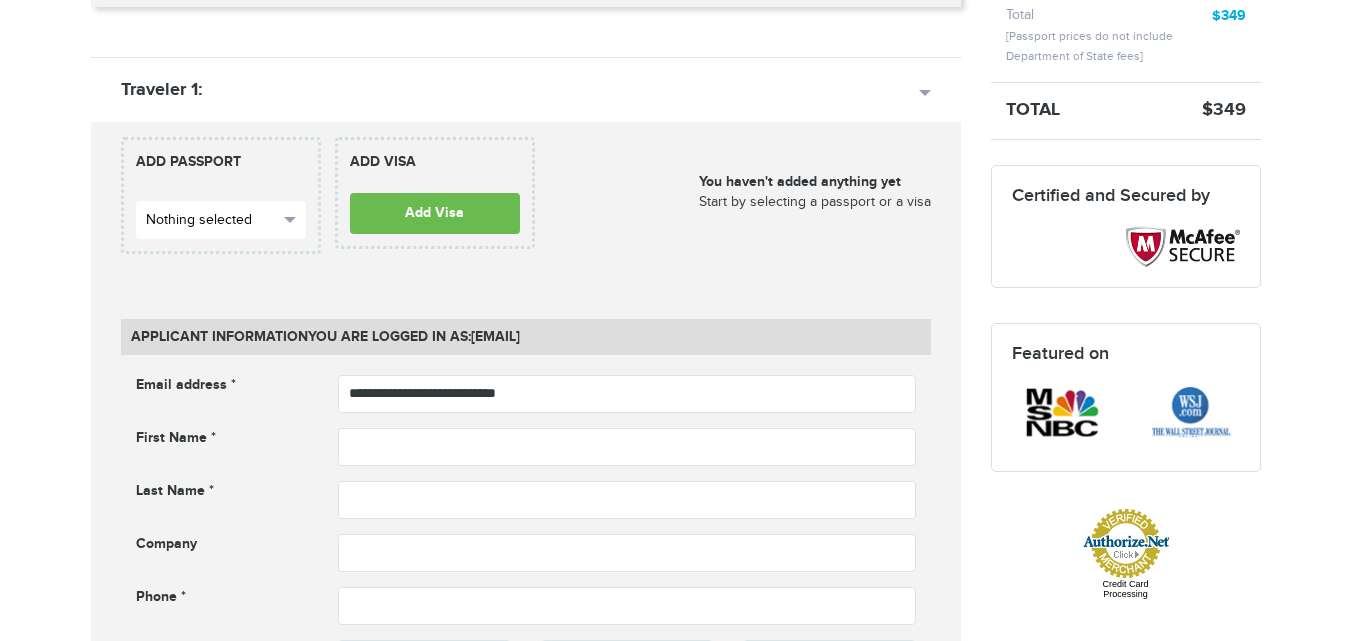 click on "Nothing selected" at bounding box center [212, 220] 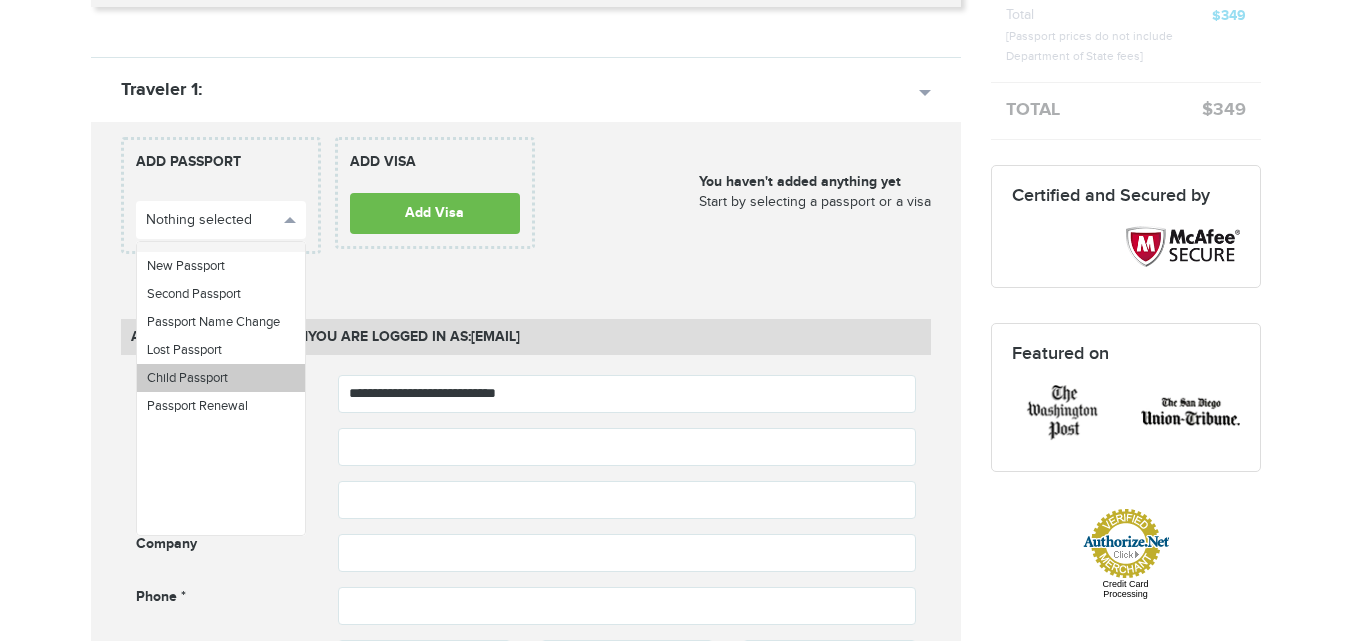 scroll, scrollTop: 0, scrollLeft: 0, axis: both 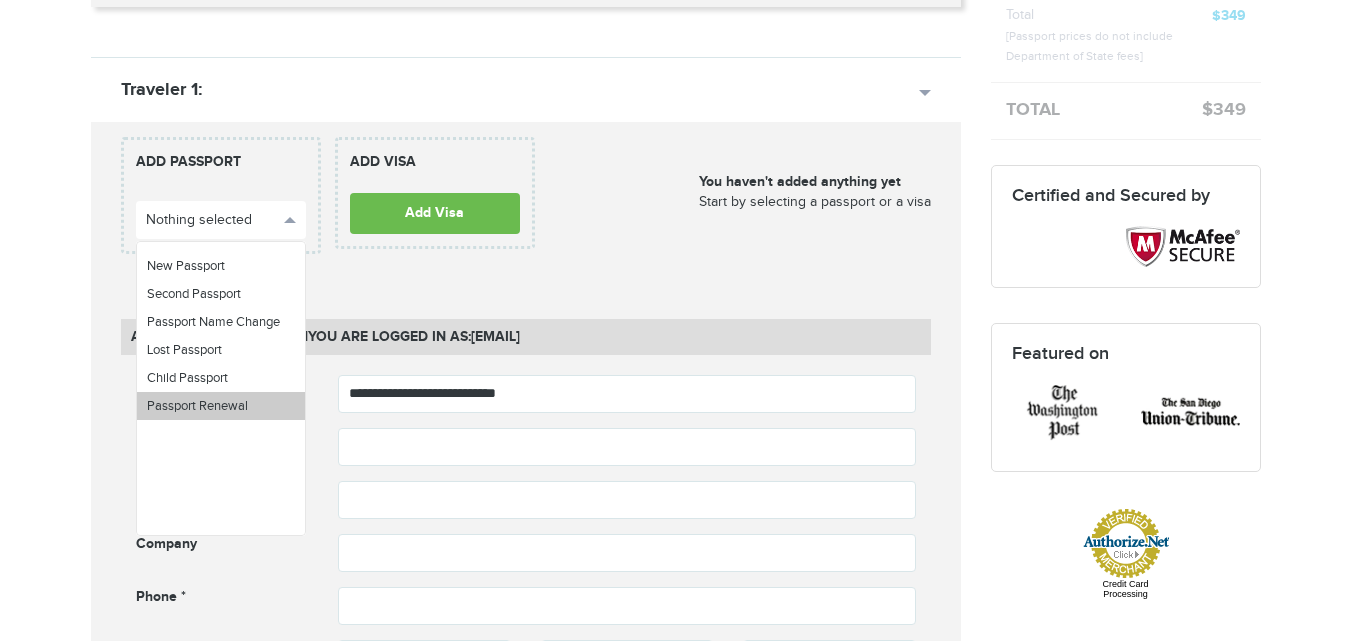 click on "Passport Renewal" at bounding box center [221, 406] 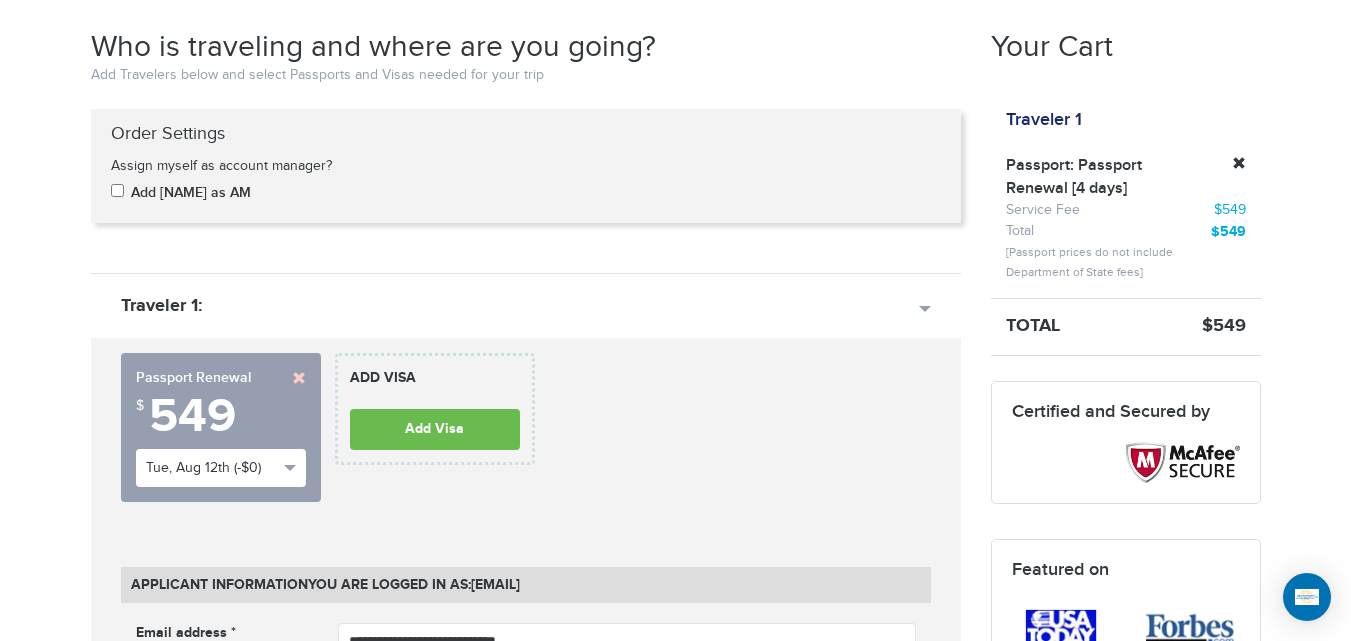scroll, scrollTop: 339, scrollLeft: 0, axis: vertical 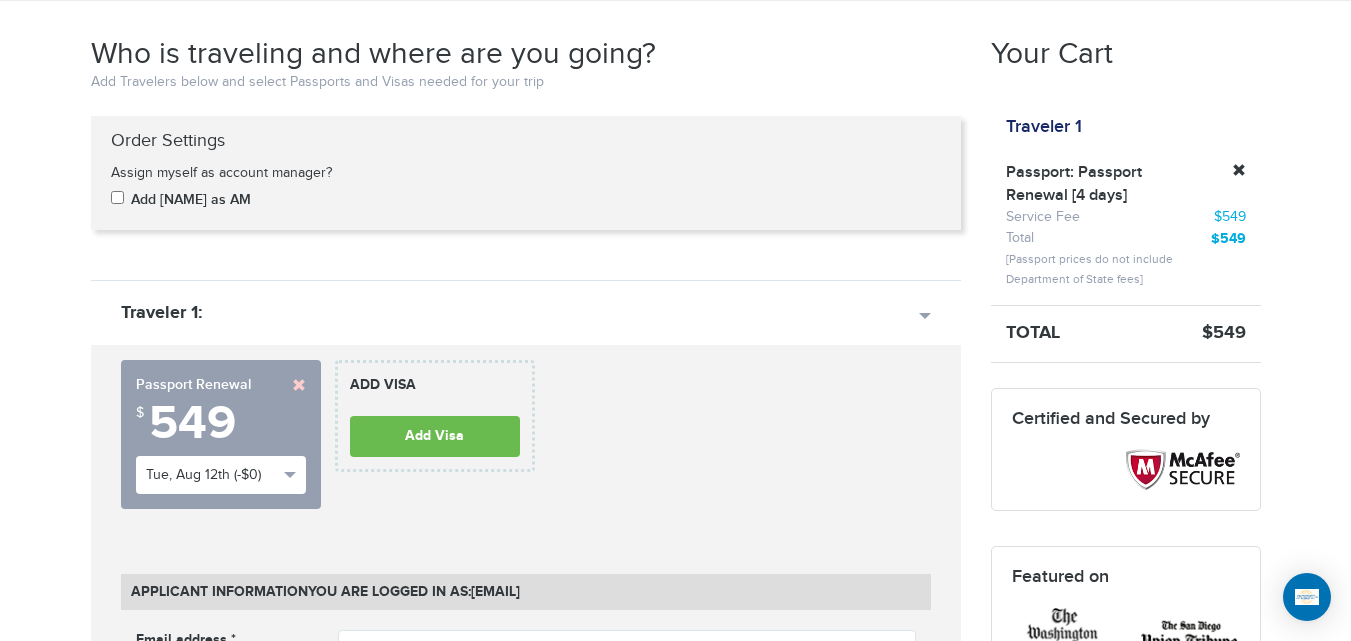click on "[PHONE]
Passports & Visas.com
Hello, [NAME]
Passports
Passport Renewal
New Passport
Second Passport
Passport Name Change
Lost Passport
Child Passport
Travel Visas" at bounding box center [675, 1575] 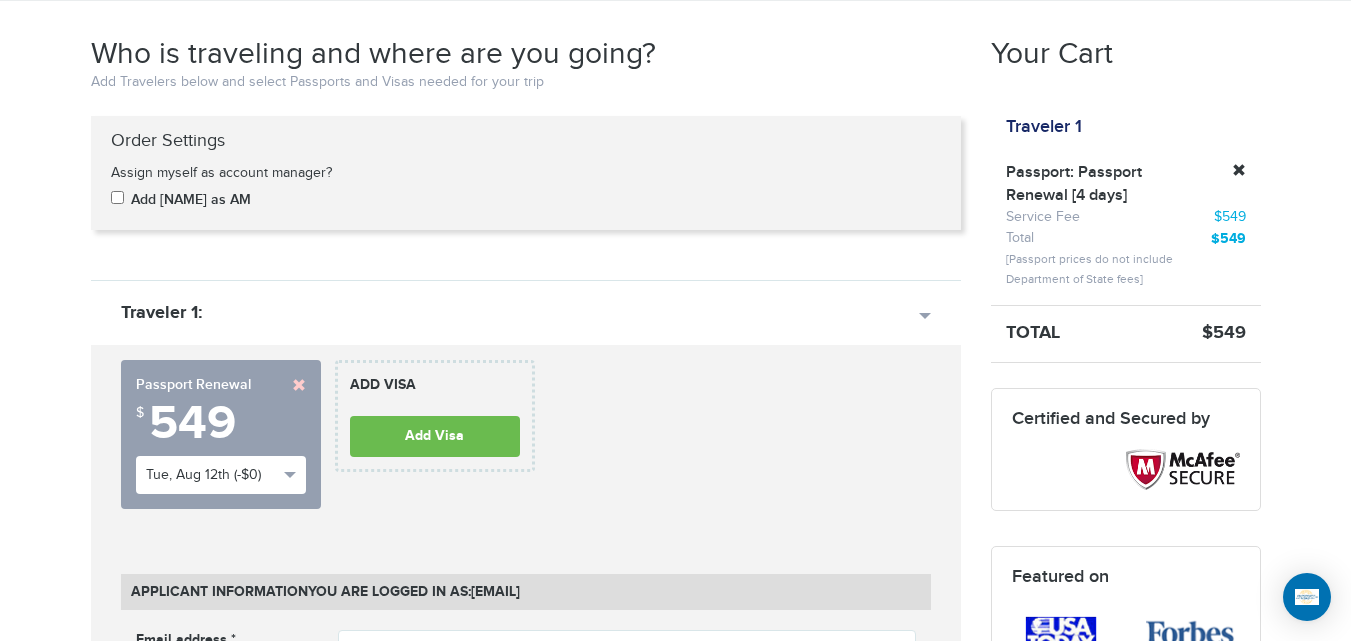 scroll, scrollTop: 499, scrollLeft: 0, axis: vertical 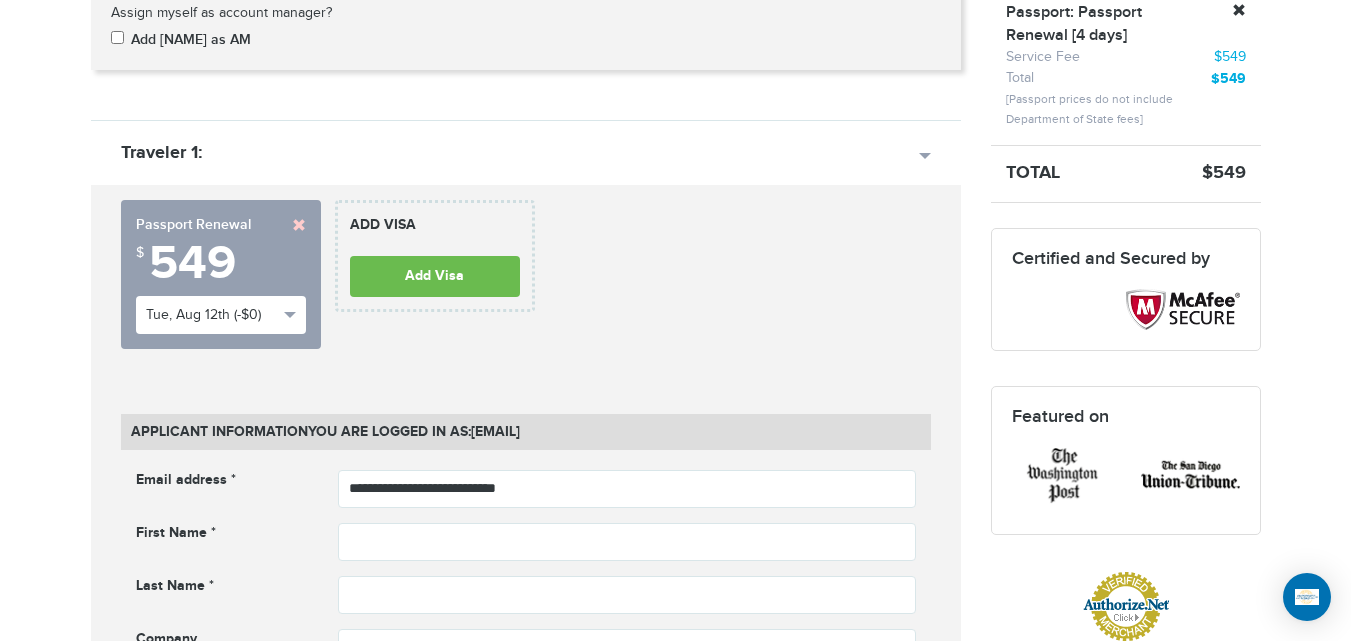 click on "[PHONE]
Passports & Visas.com
Hello, [NAME]
Passports
Passport Renewal
New Passport
Second Passport
Passport Name Change
Lost Passport
Child Passport
Travel Visas" at bounding box center (675, 1415) 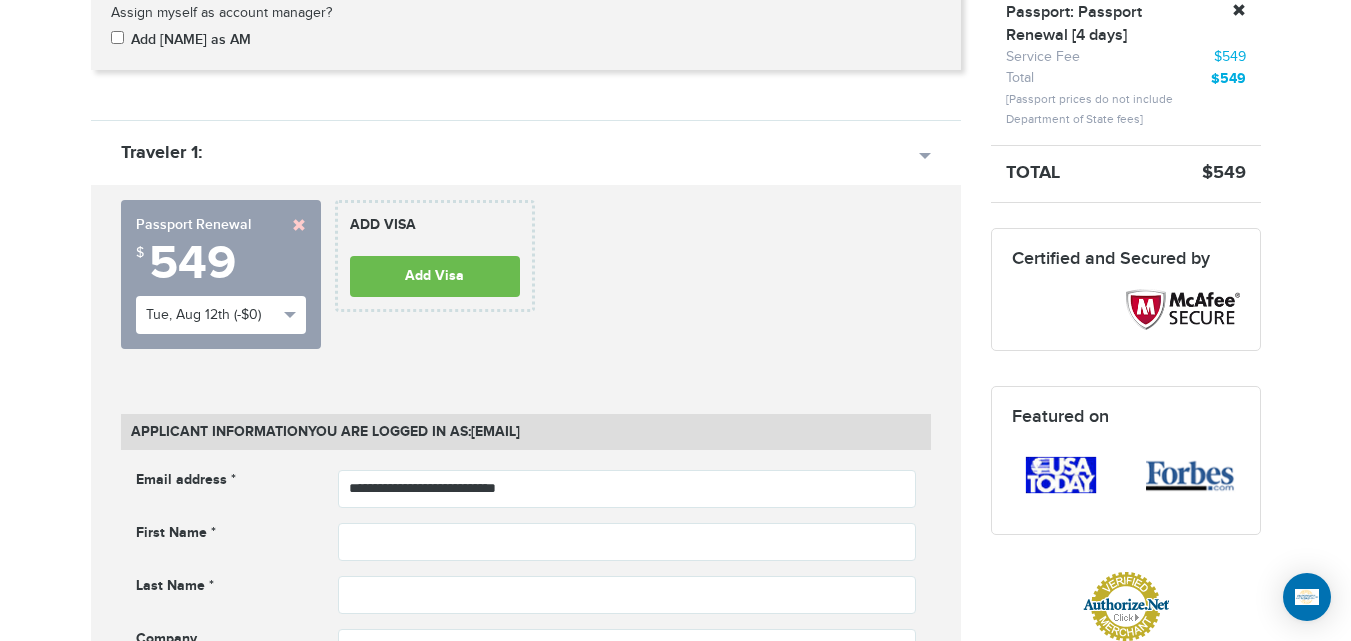 click on "720-790-5143
Passports & Visas.com
Hello, houcine
Passports
Passport Renewal
New Passport
Second Passport
Passport Name Change
Lost Passport
Child Passport
Travel Visas" at bounding box center (675, 1415) 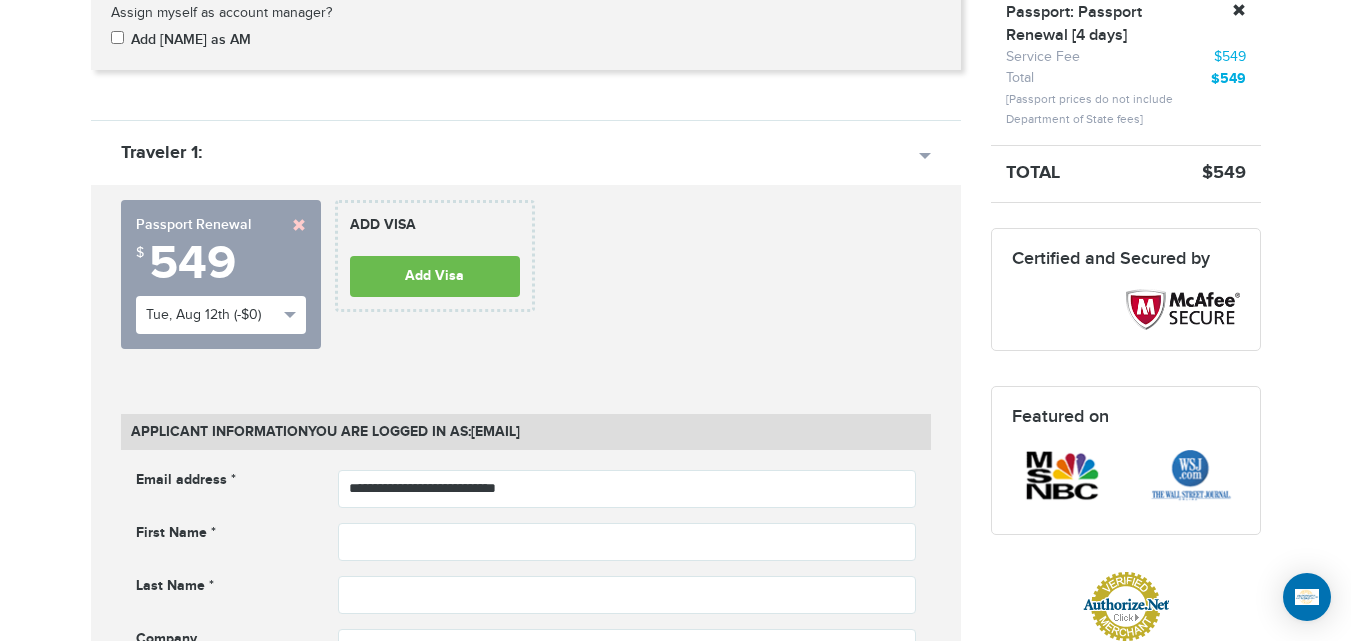 scroll, scrollTop: 390, scrollLeft: 0, axis: vertical 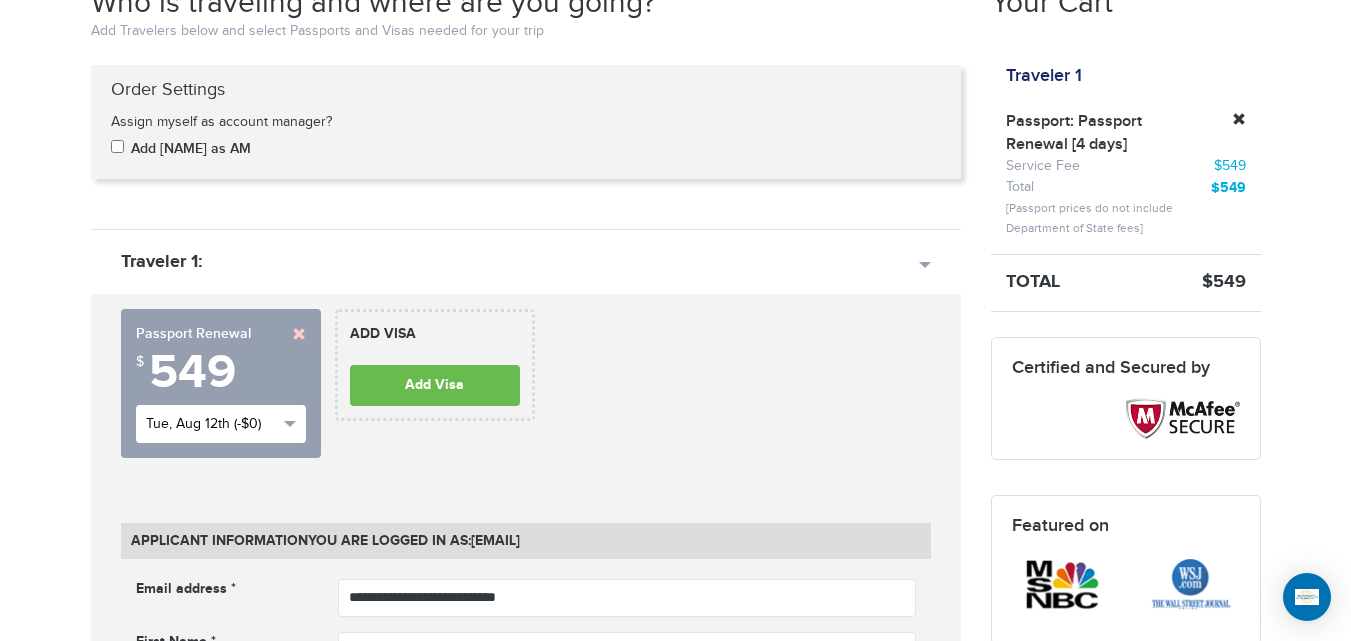 click on "Tue, Aug 12th (-$0)" at bounding box center [212, 424] 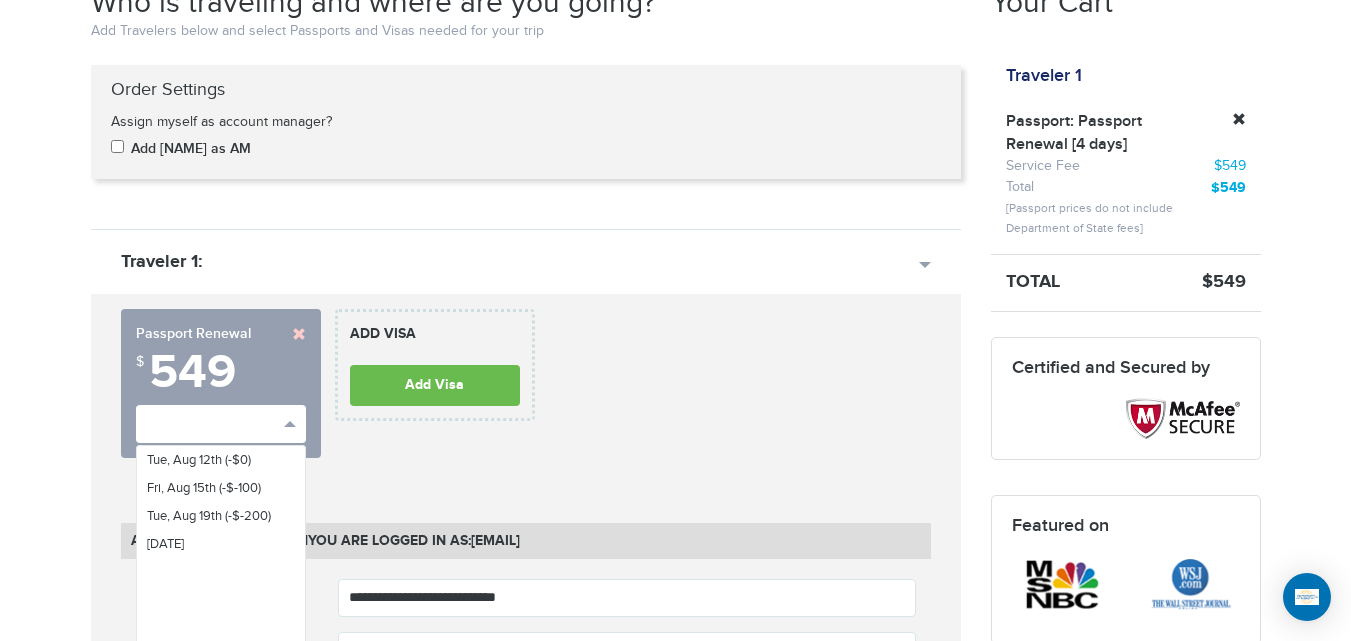 click on "720-790-5143
Passports & Visas.com
Hello, houcine
Passports
Passport Renewal
New Passport
Second Passport
Passport Name Change
Lost Passport
Child Passport
Travel Visas" at bounding box center (675, 1524) 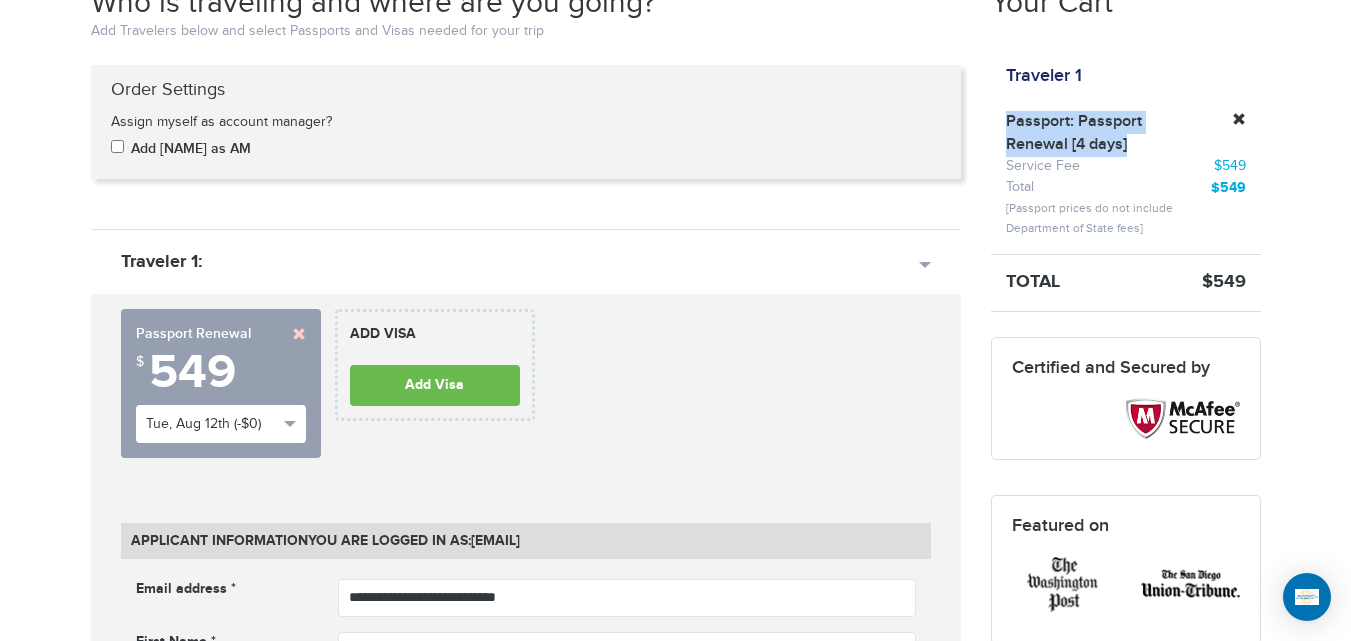 drag, startPoint x: 1129, startPoint y: 156, endPoint x: 987, endPoint y: 118, distance: 146.9966 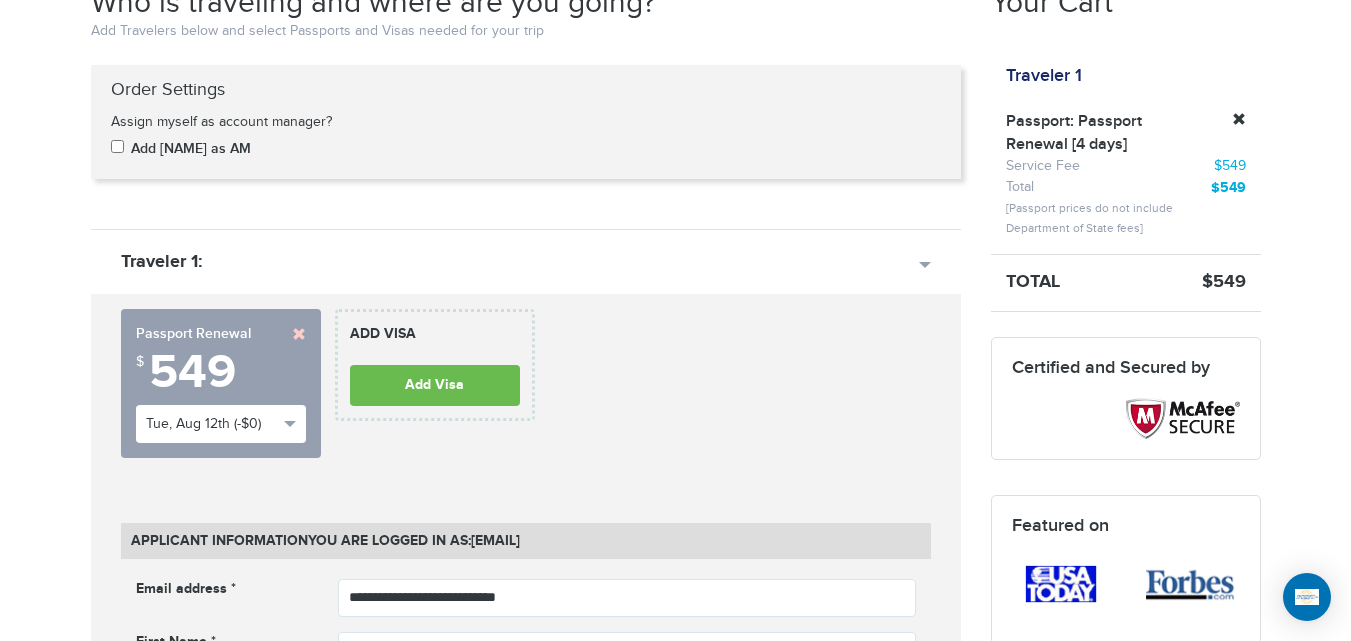 click on "Service Fee" at bounding box center [1081, 167] 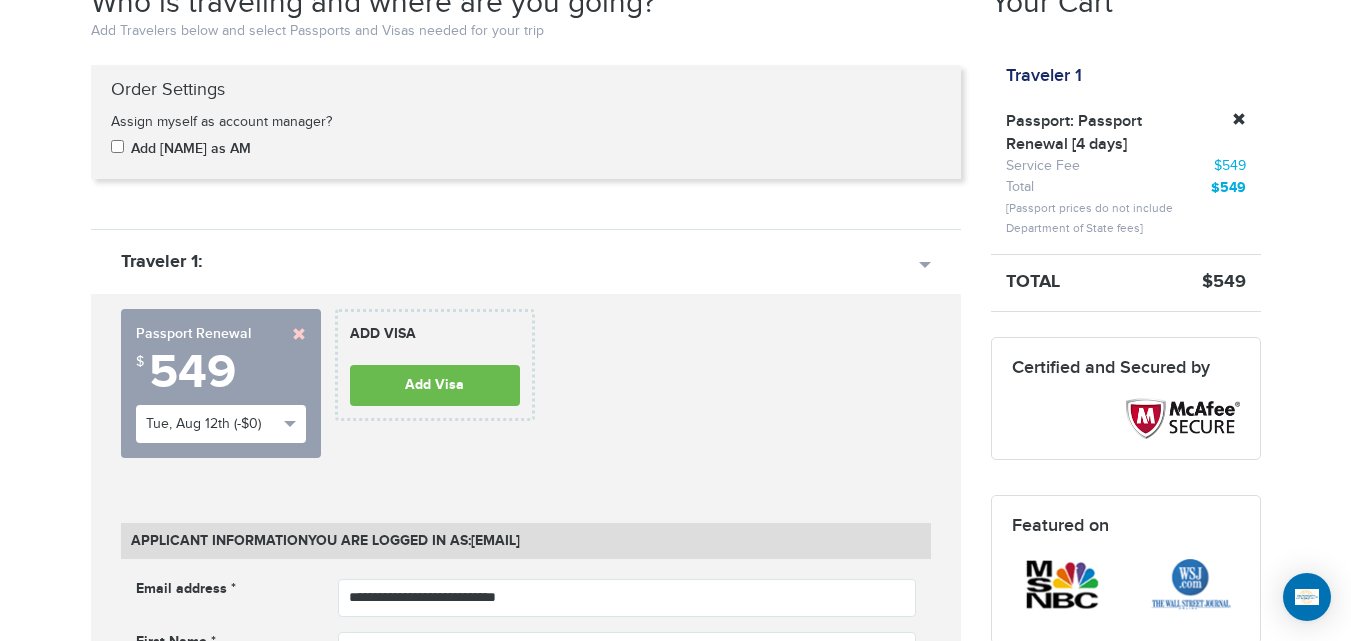click on "Service Fee" at bounding box center (1081, 167) 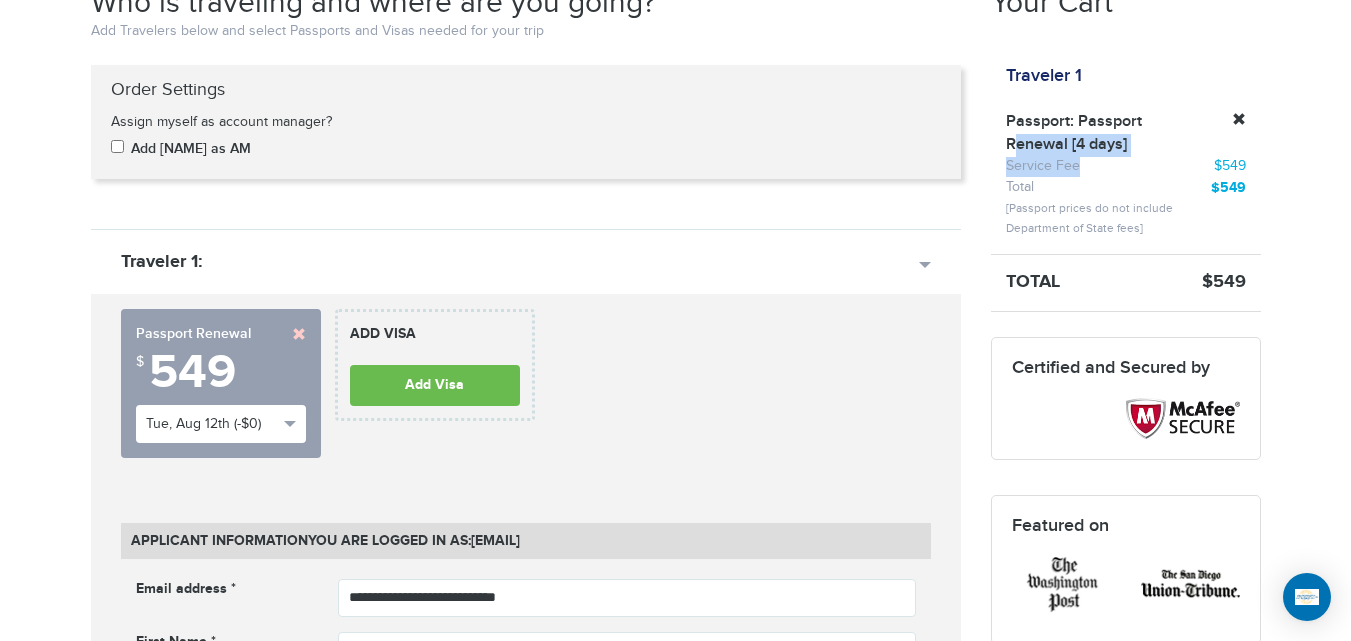 drag, startPoint x: 1084, startPoint y: 164, endPoint x: 1007, endPoint y: 138, distance: 81.27115 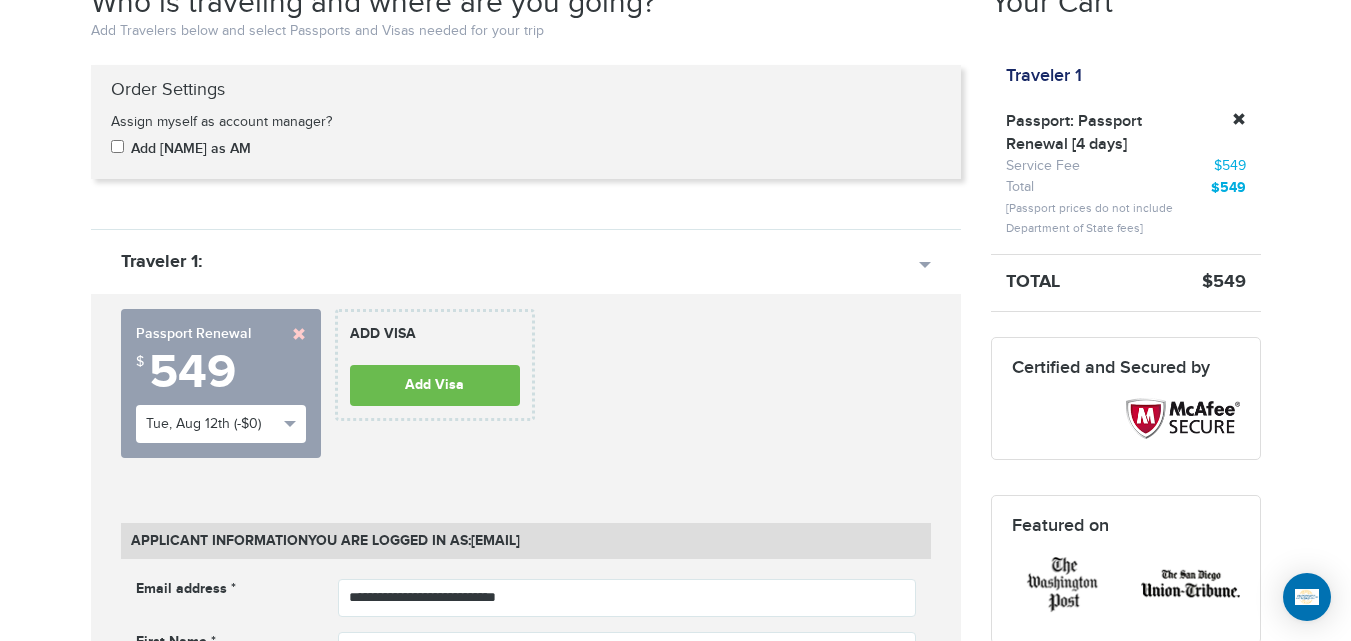 click on "Passport: Passport Renewal [4 days]" at bounding box center [1081, 134] 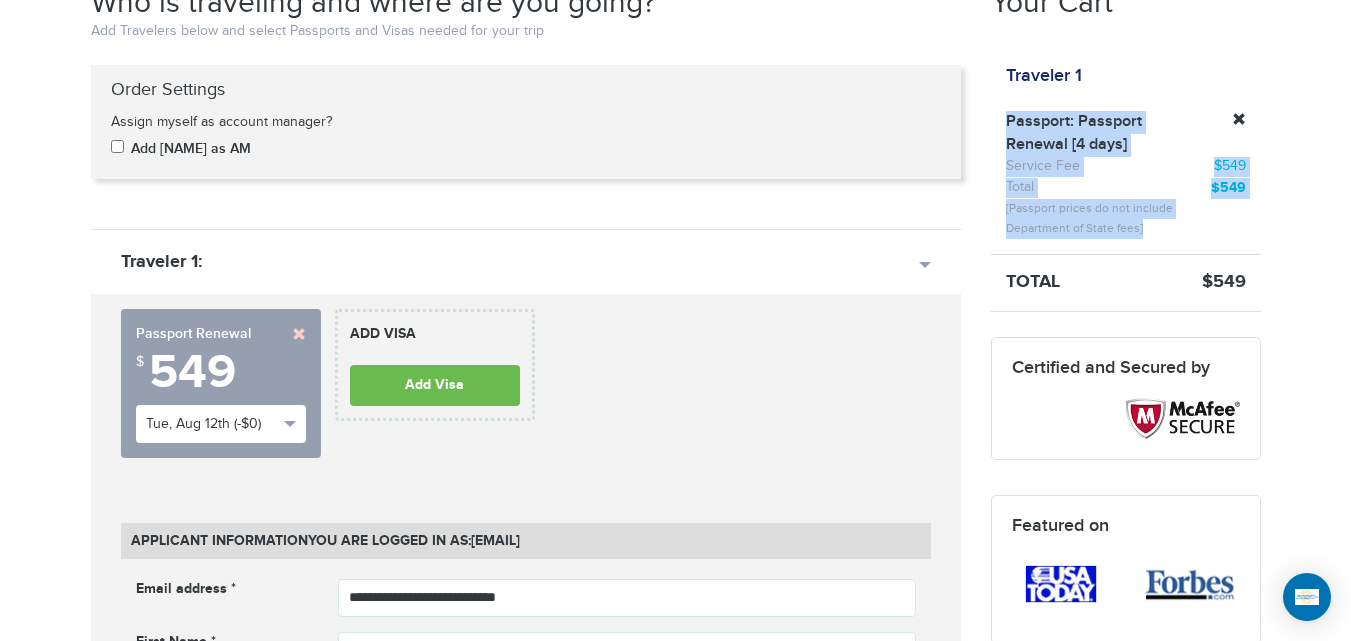 drag, startPoint x: 1000, startPoint y: 122, endPoint x: 1169, endPoint y: 227, distance: 198.96231 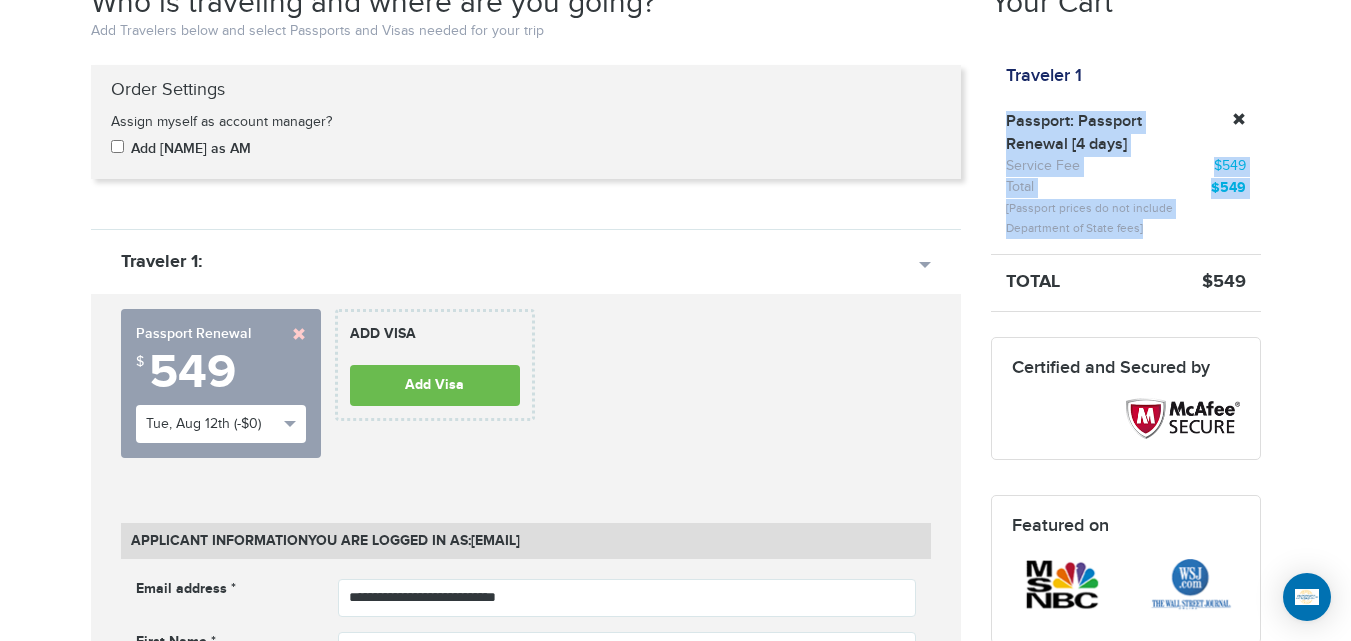 click on "[Passport prices do not include Department of State fees]" at bounding box center (1092, 219) 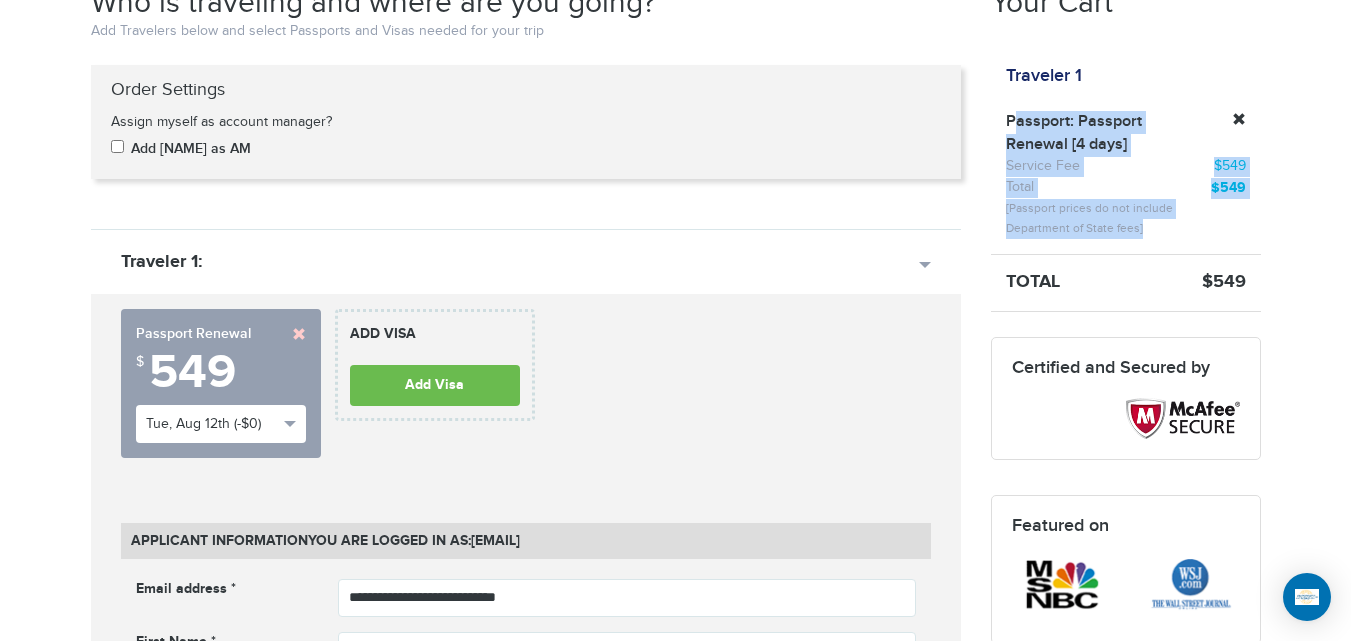 drag, startPoint x: 1142, startPoint y: 234, endPoint x: 1014, endPoint y: 113, distance: 176.13914 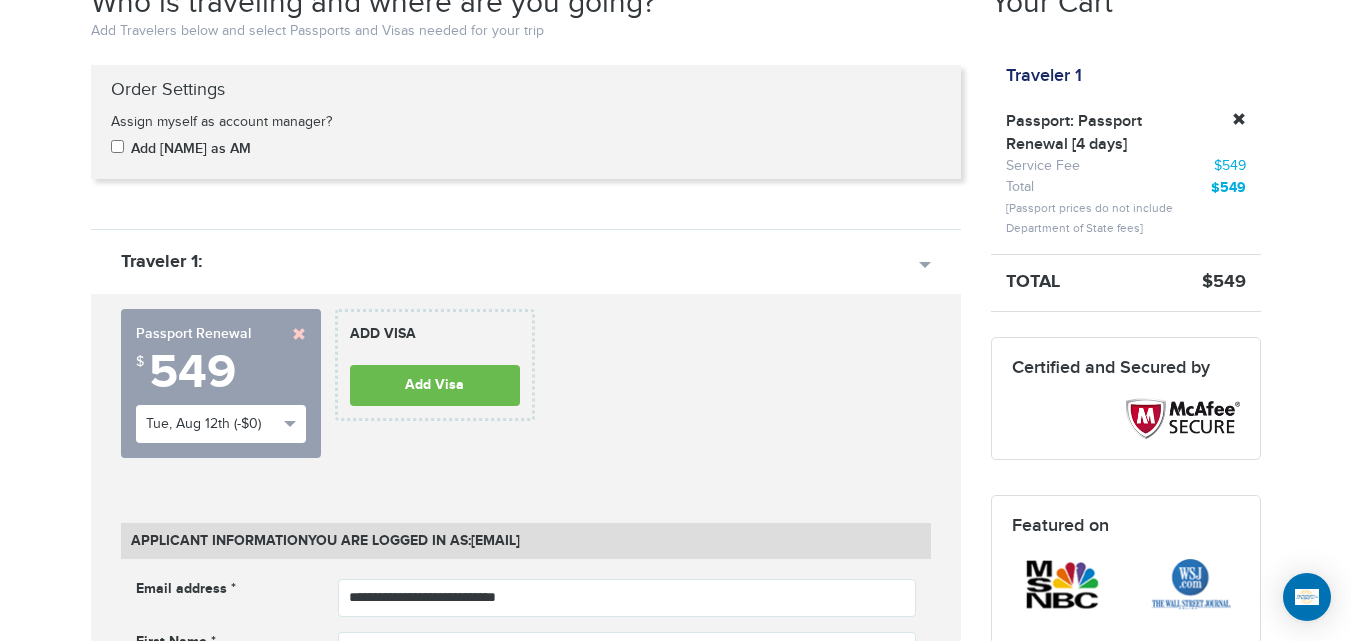 click on "Passport: Passport Renewal [4 days]" at bounding box center [1081, 134] 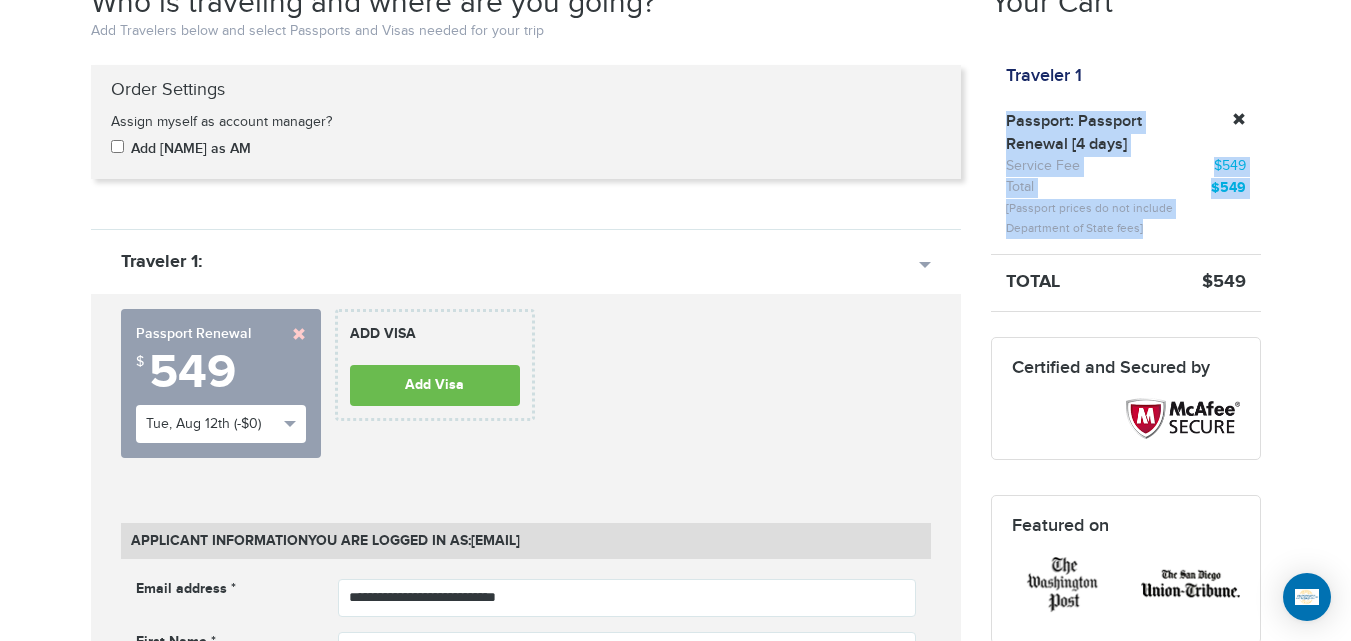 drag, startPoint x: 1004, startPoint y: 113, endPoint x: 1135, endPoint y: 228, distance: 174.31581 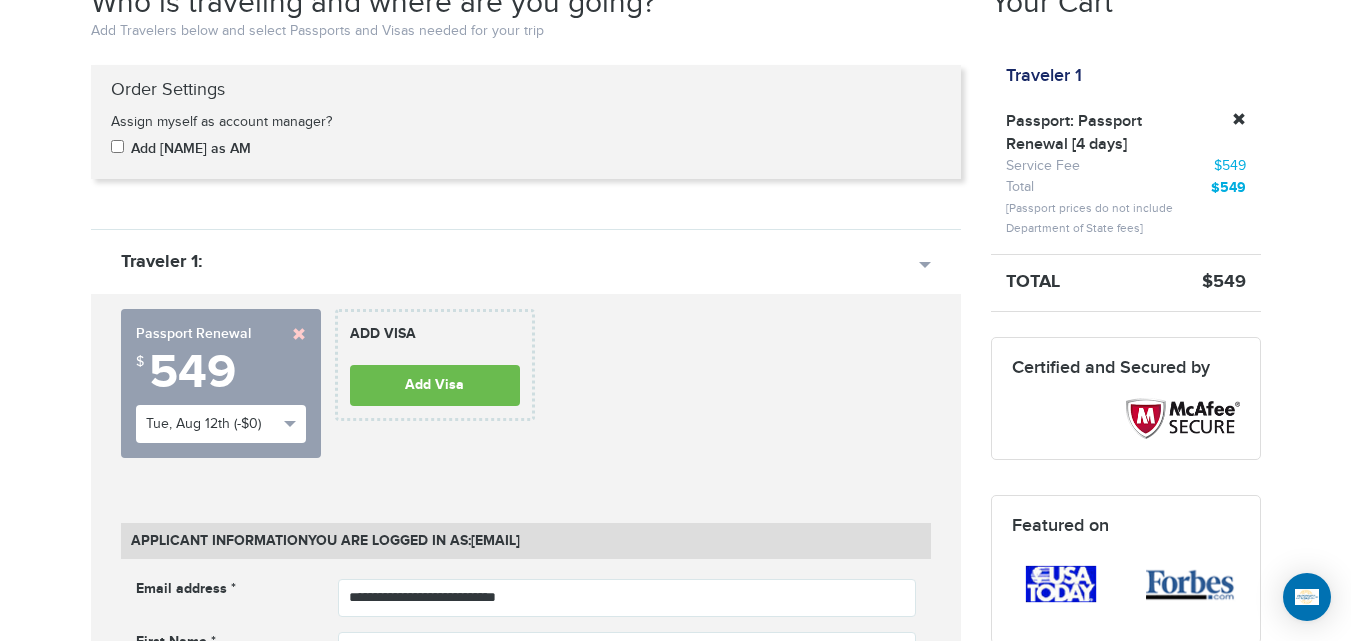 click on "**********" at bounding box center (526, 1412) 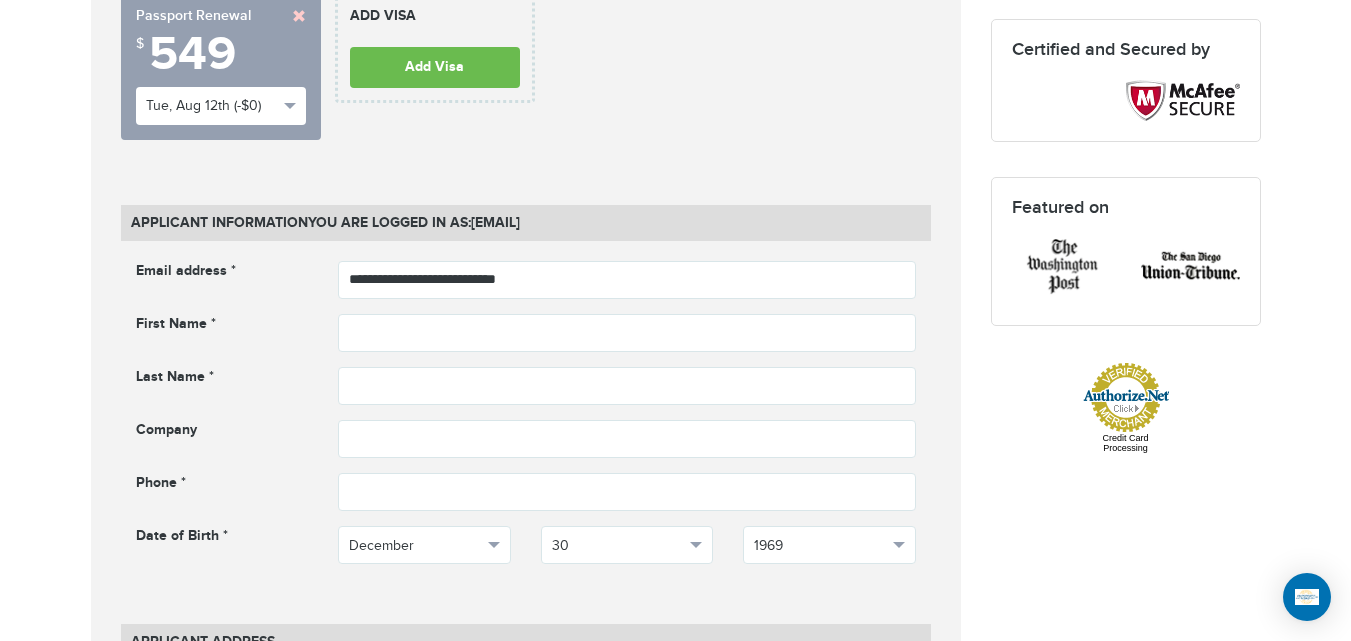 scroll, scrollTop: 460, scrollLeft: 0, axis: vertical 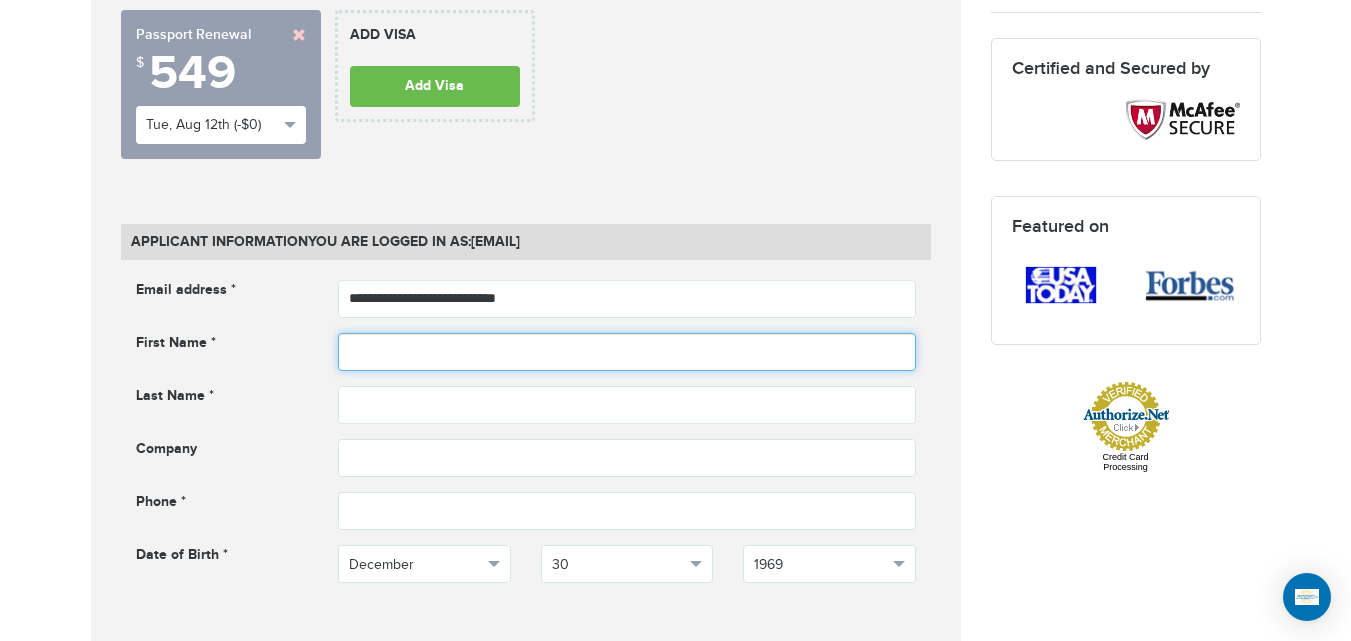 click at bounding box center (627, 352) 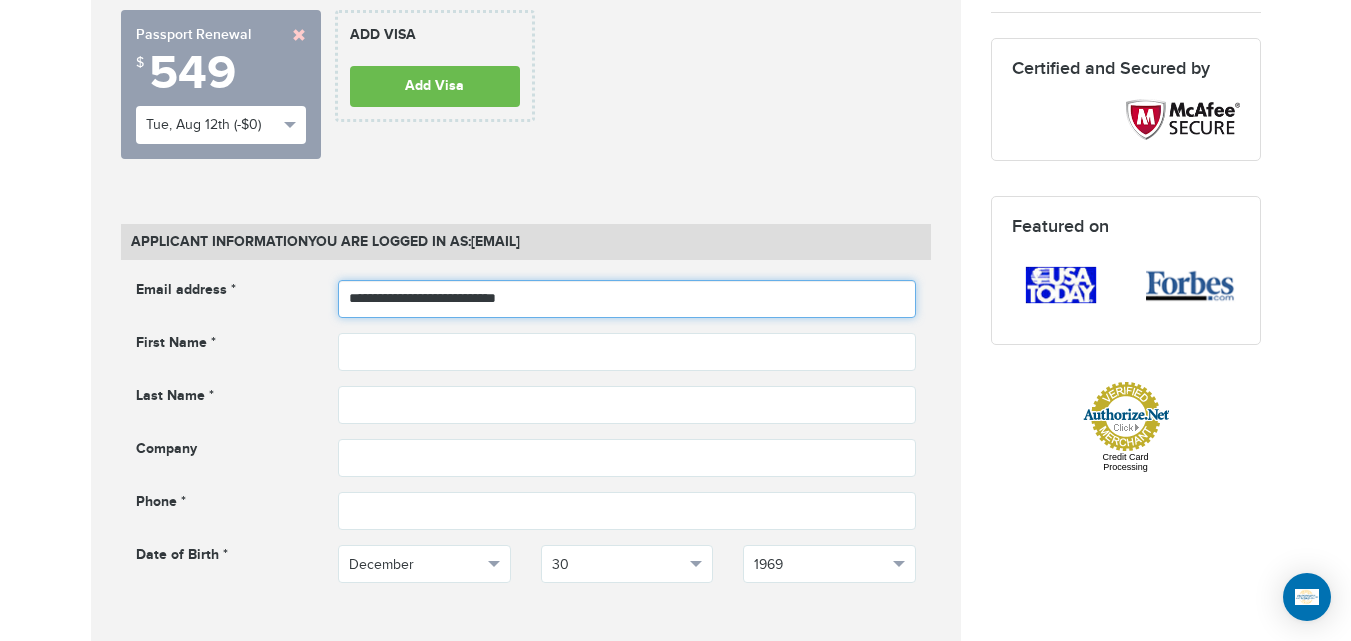 click on "**********" at bounding box center [627, 299] 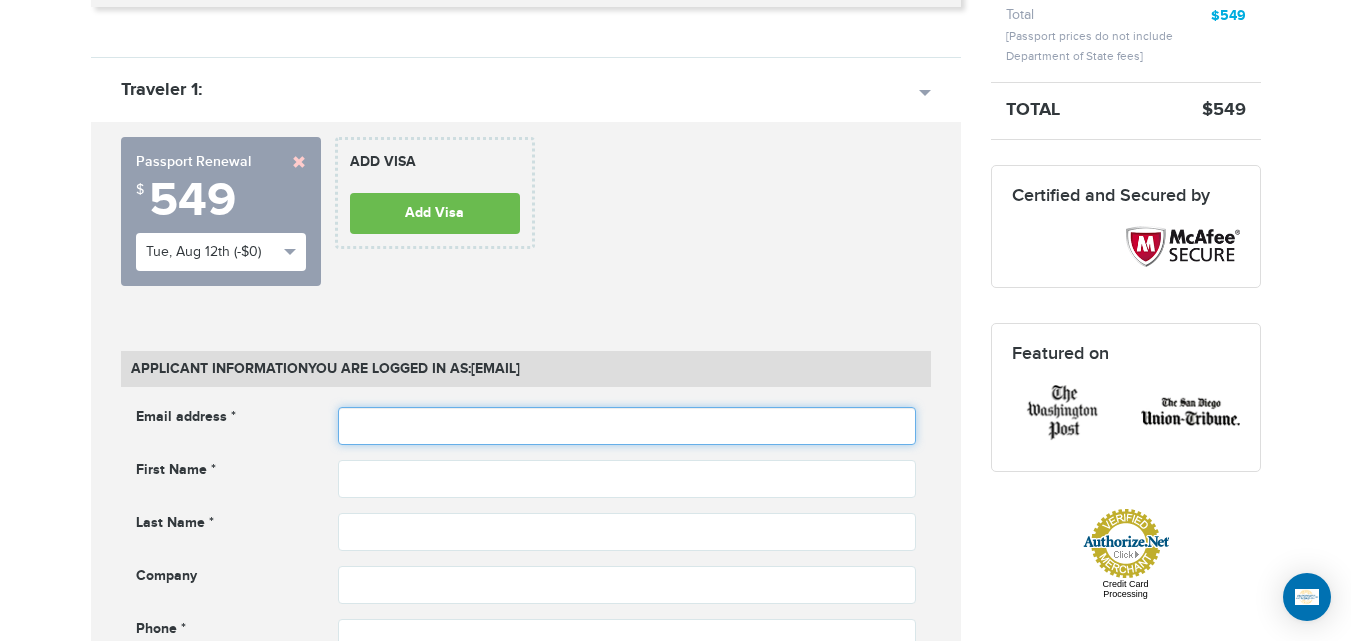 scroll, scrollTop: 747, scrollLeft: 0, axis: vertical 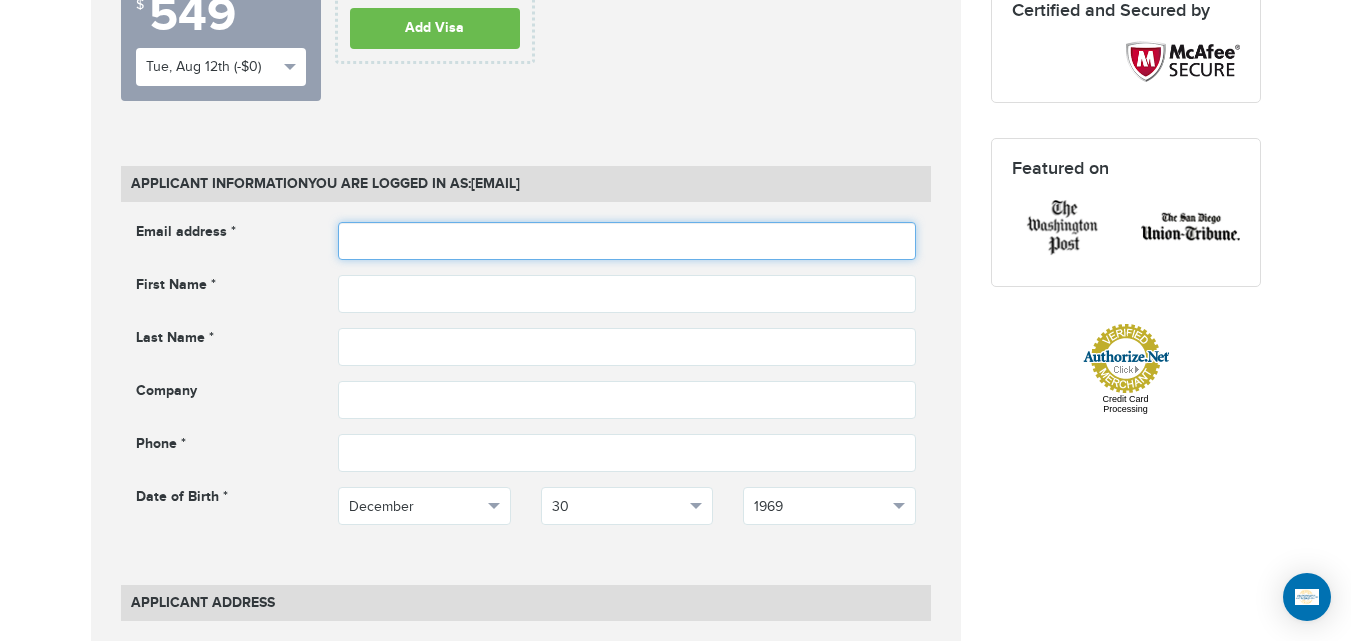 click at bounding box center [627, 241] 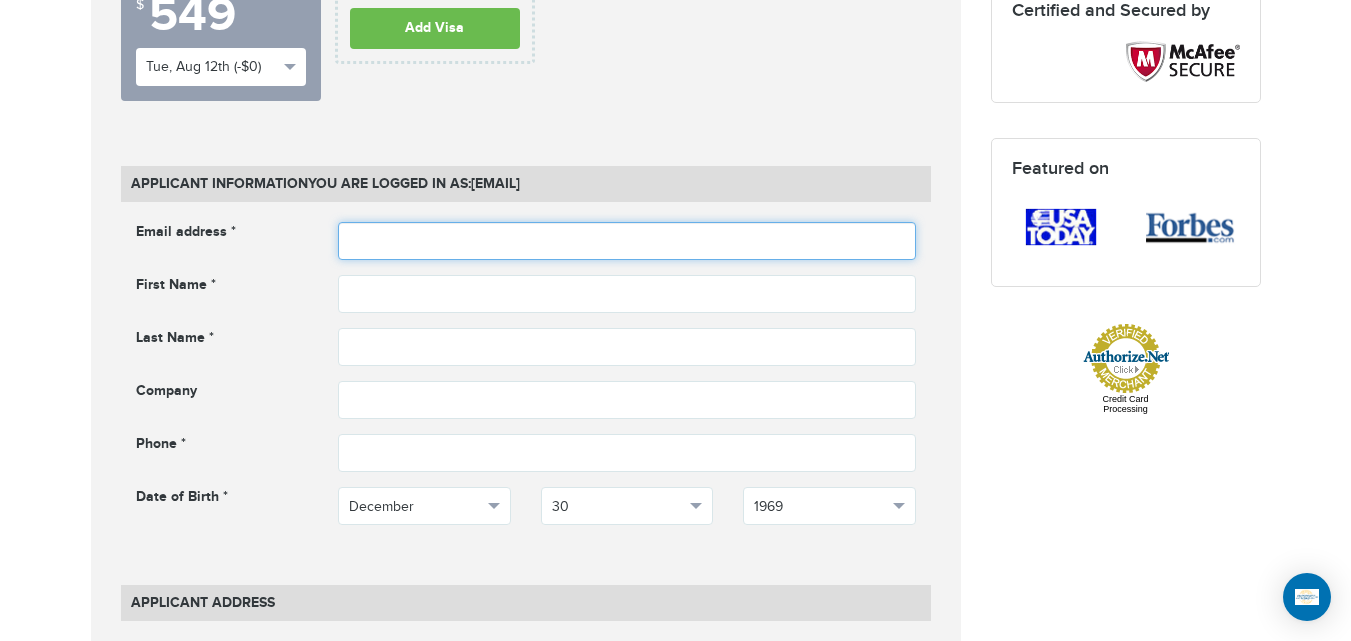 click at bounding box center [627, 241] 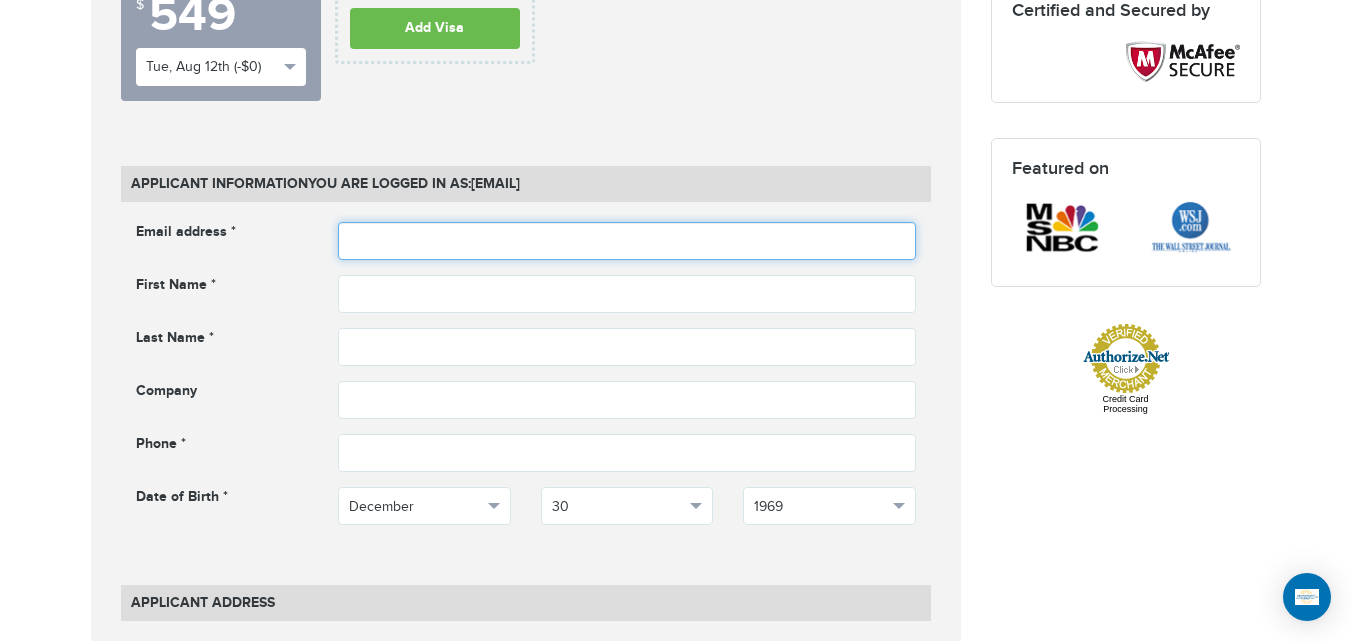 type 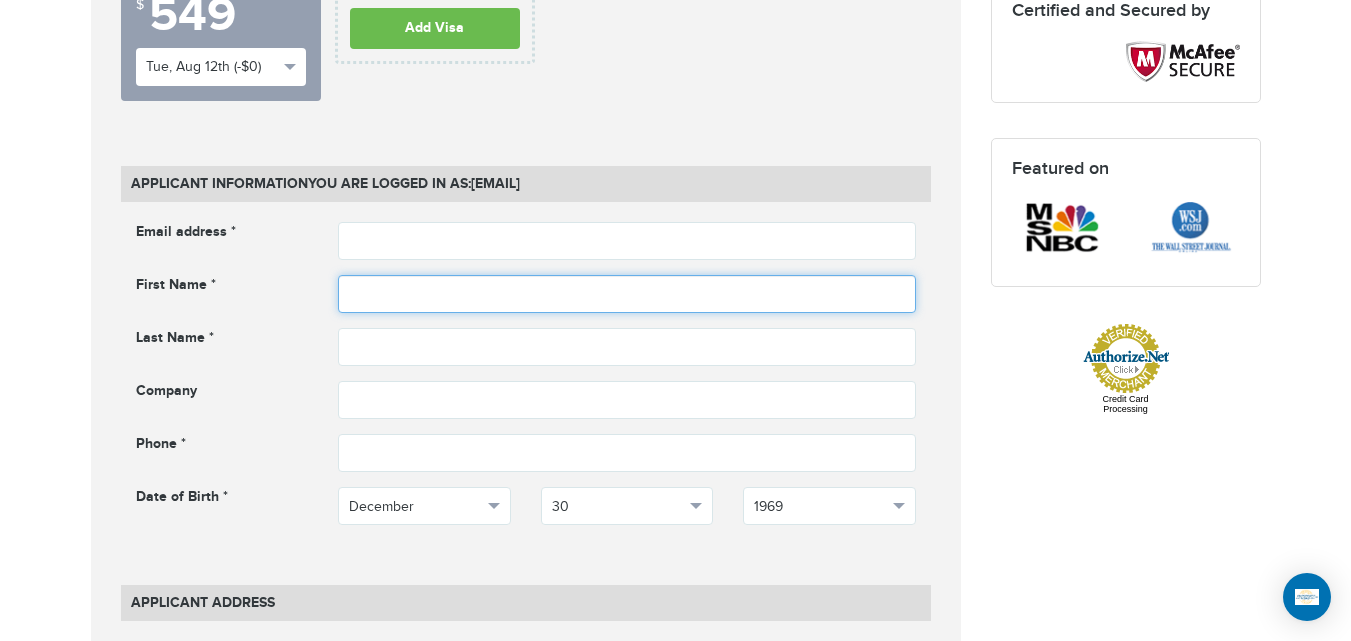 click at bounding box center (627, 294) 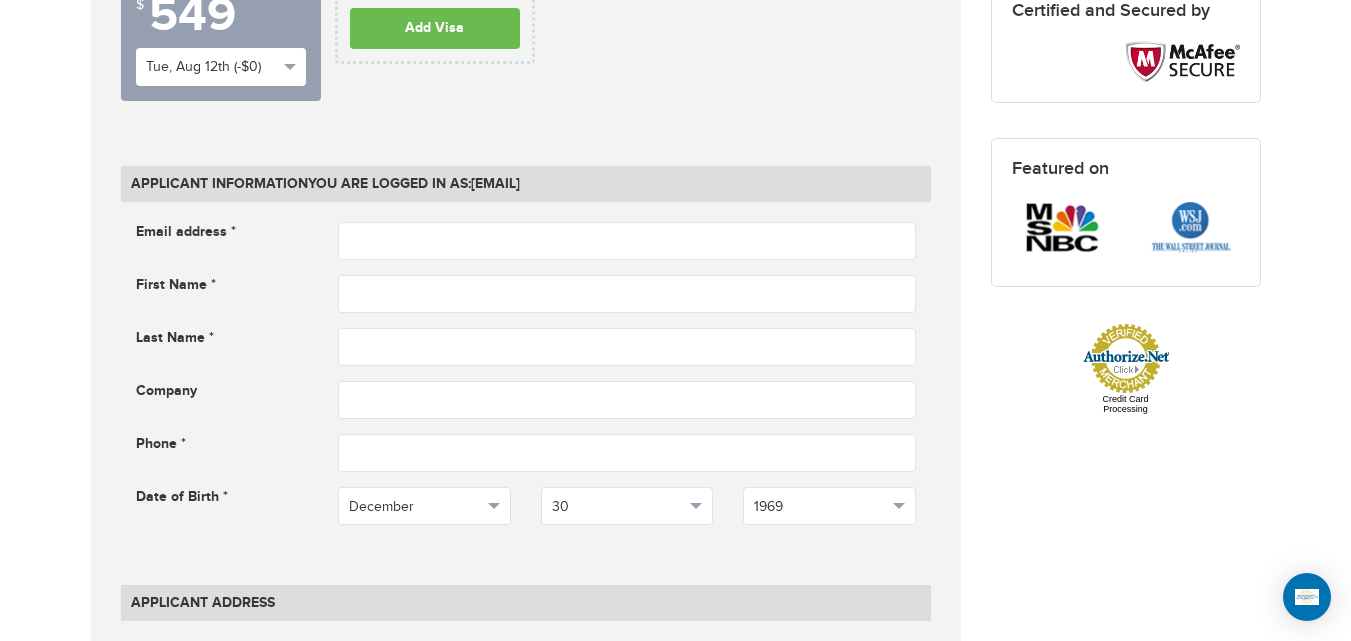 click on "720-790-5143
Passports & Visas.com
Hello, houcine
Passports
Passport Renewal
New Passport
Second Passport
Passport Name Change
Lost Passport
Child Passport
Travel Visas" at bounding box center (675, 1167) 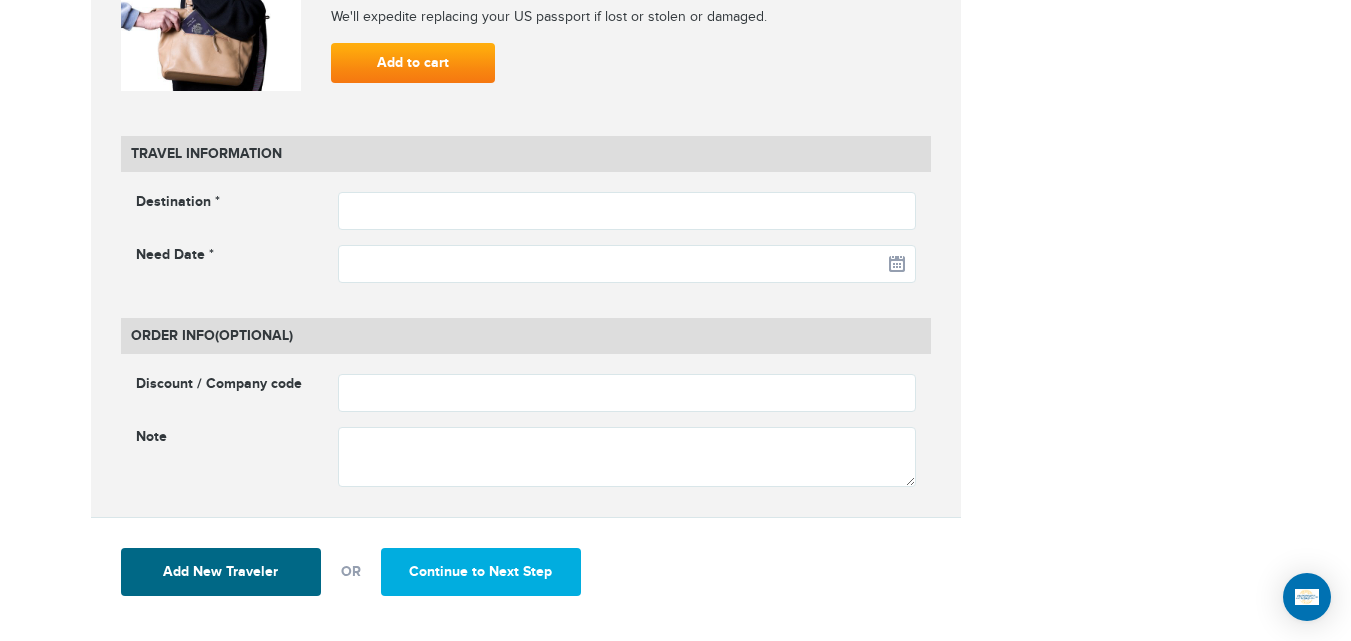scroll, scrollTop: 2567, scrollLeft: 0, axis: vertical 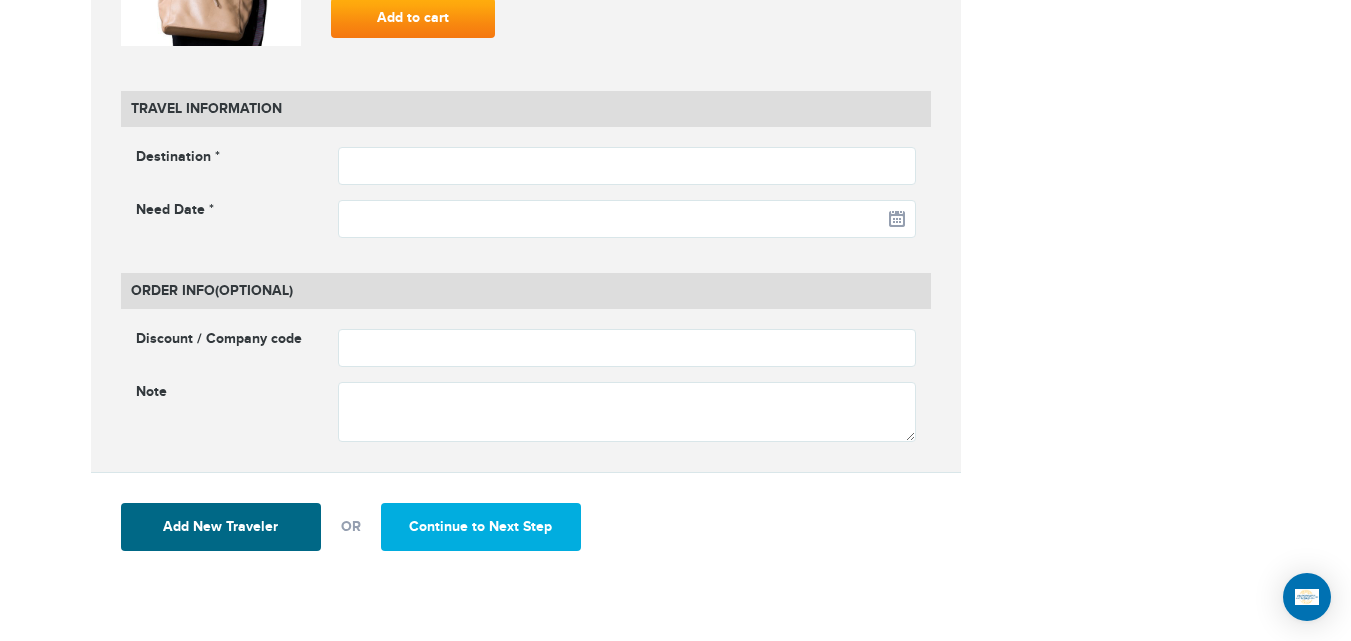 click on "Order Info  (Optional)
Discount / Company code
Note" at bounding box center (526, 355) 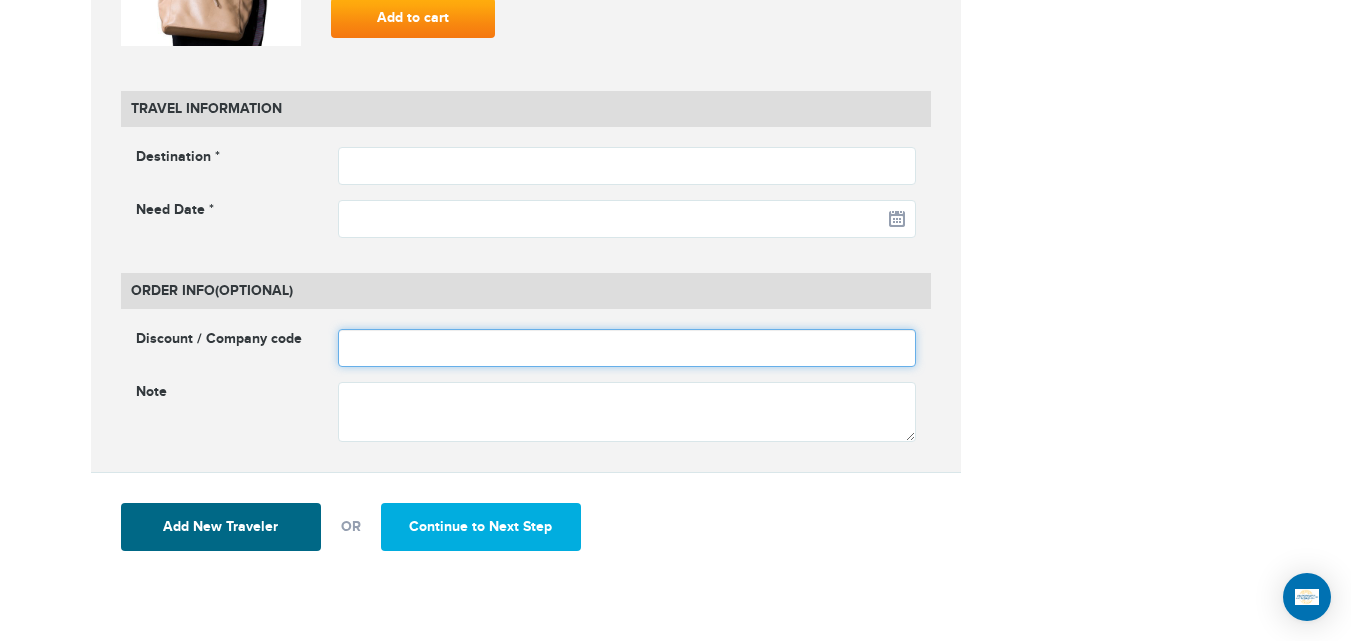 click at bounding box center (627, 348) 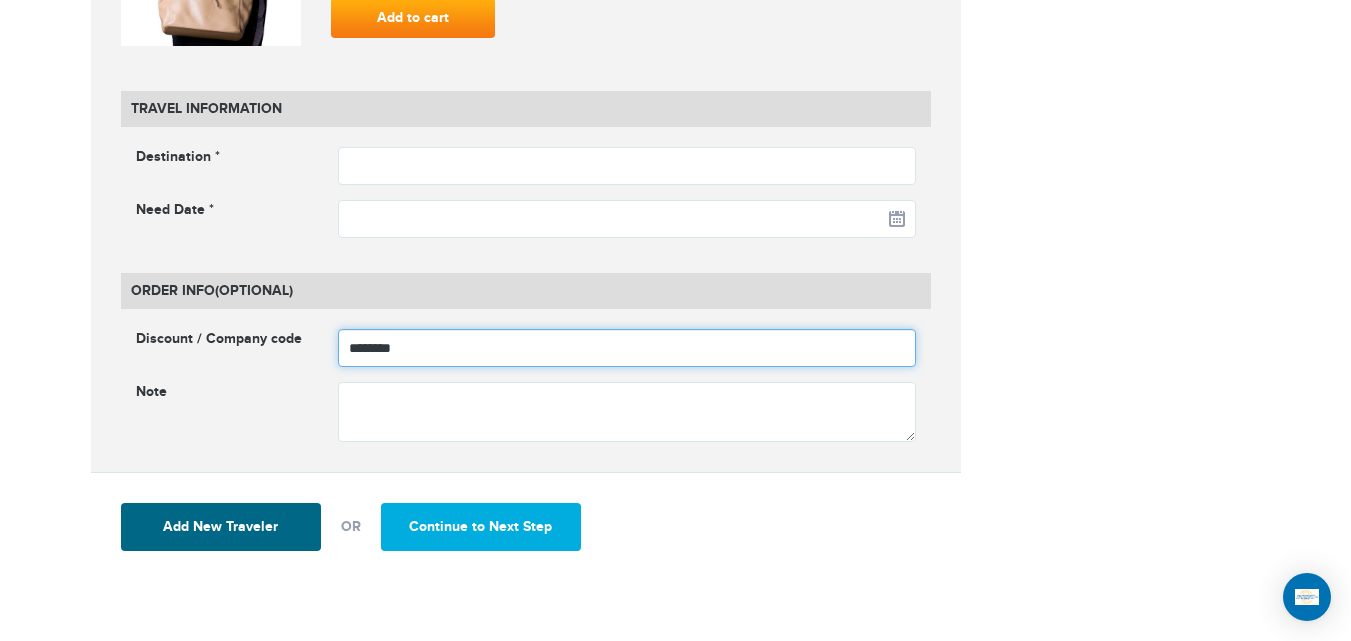 type on "********" 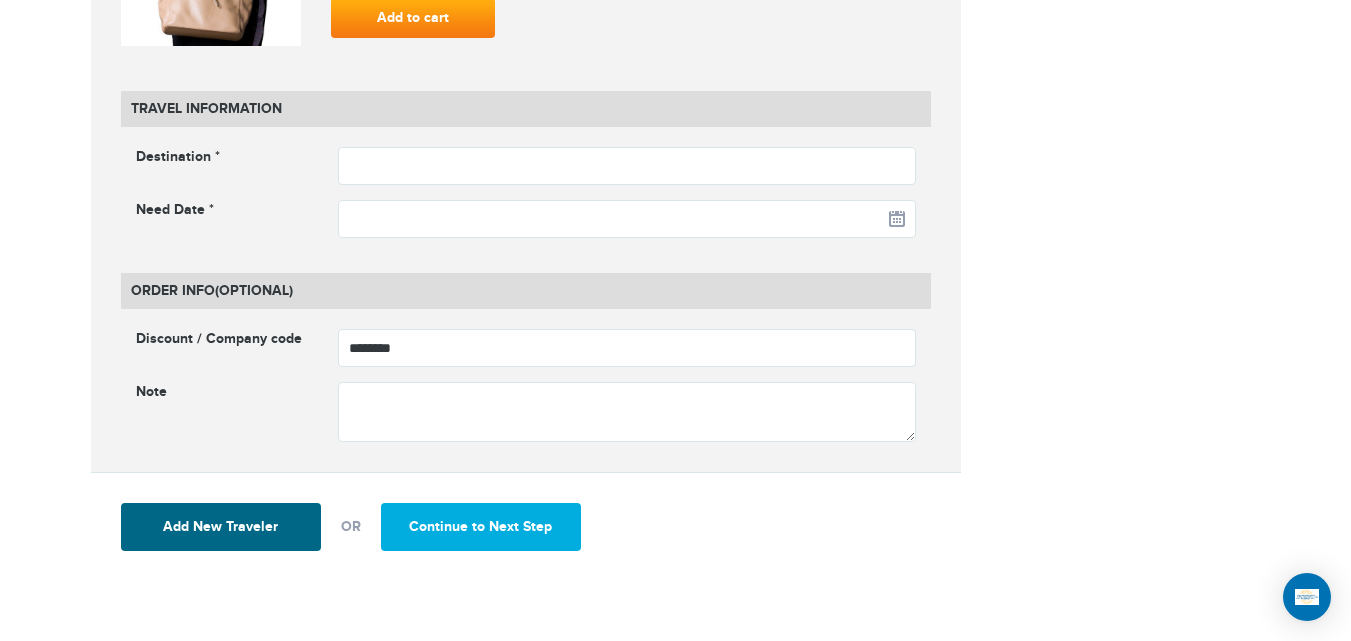 click on "**********" at bounding box center (676, -805) 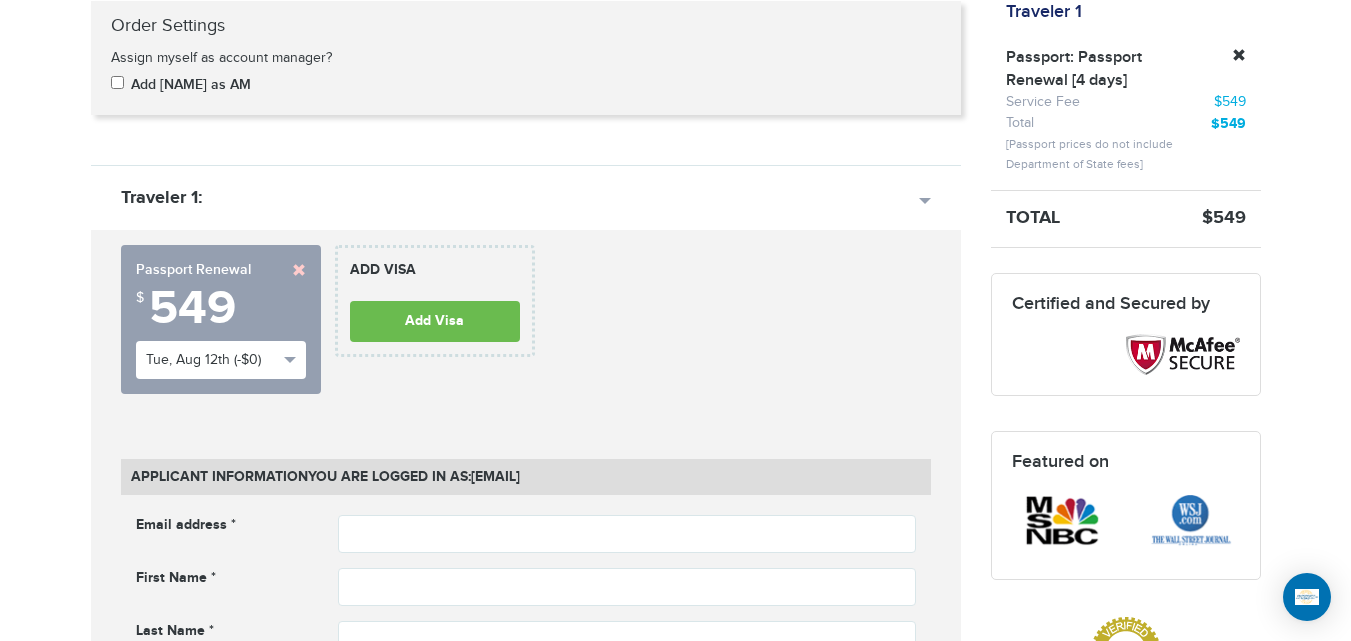 scroll, scrollTop: 371, scrollLeft: 0, axis: vertical 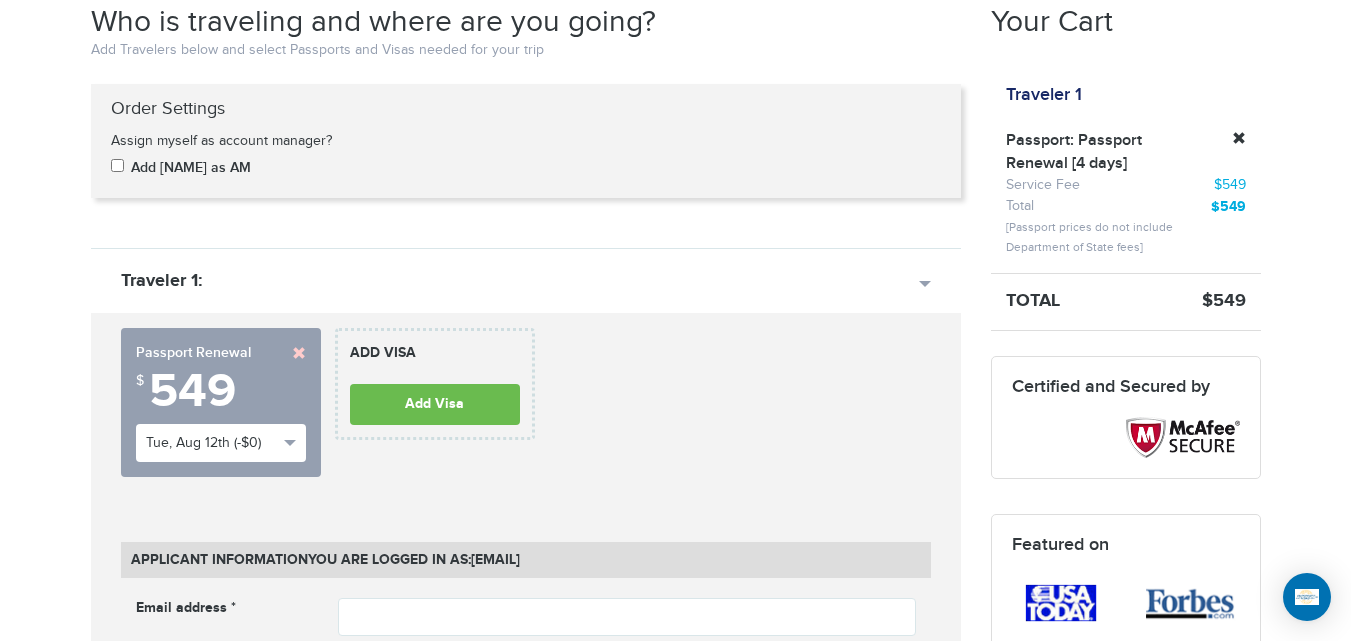 click on "720-790-5143
Passports & Visas.com
Hello, houcine
Passports
Passport Renewal
New Passport
Second Passport
Passport Name Change
Lost Passport
Child Passport
Travel Visas" at bounding box center [675, 1543] 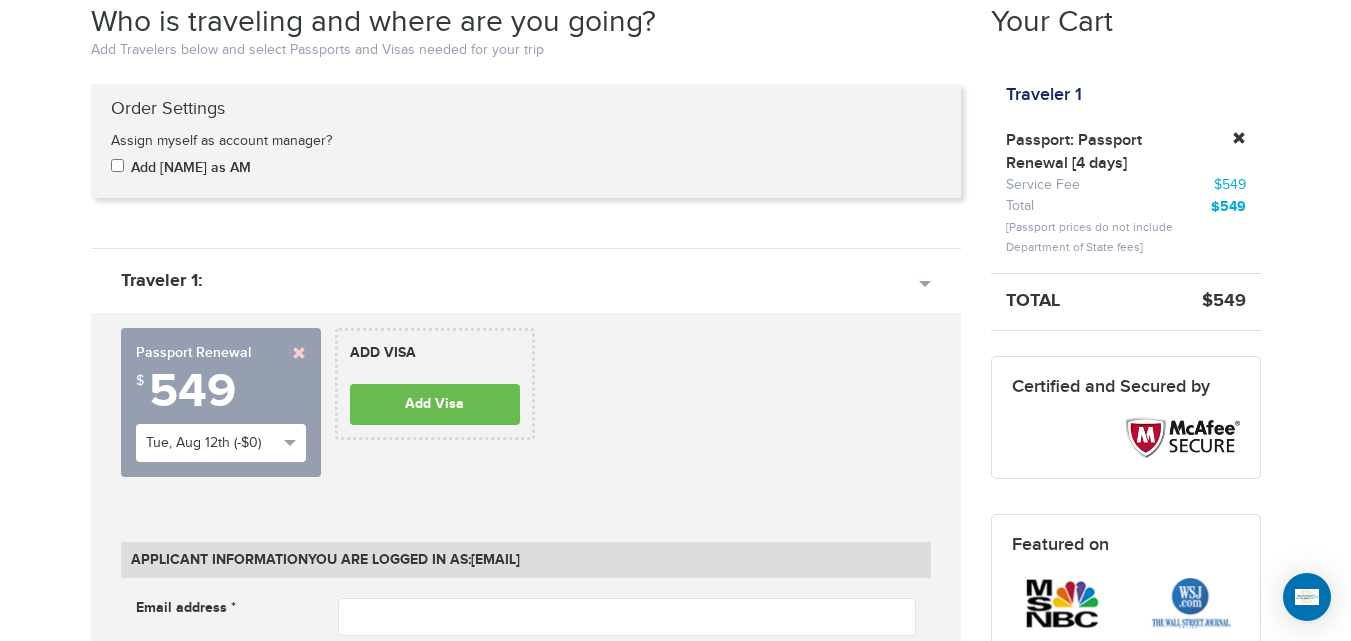 drag, startPoint x: 110, startPoint y: 105, endPoint x: 284, endPoint y: 157, distance: 181.60396 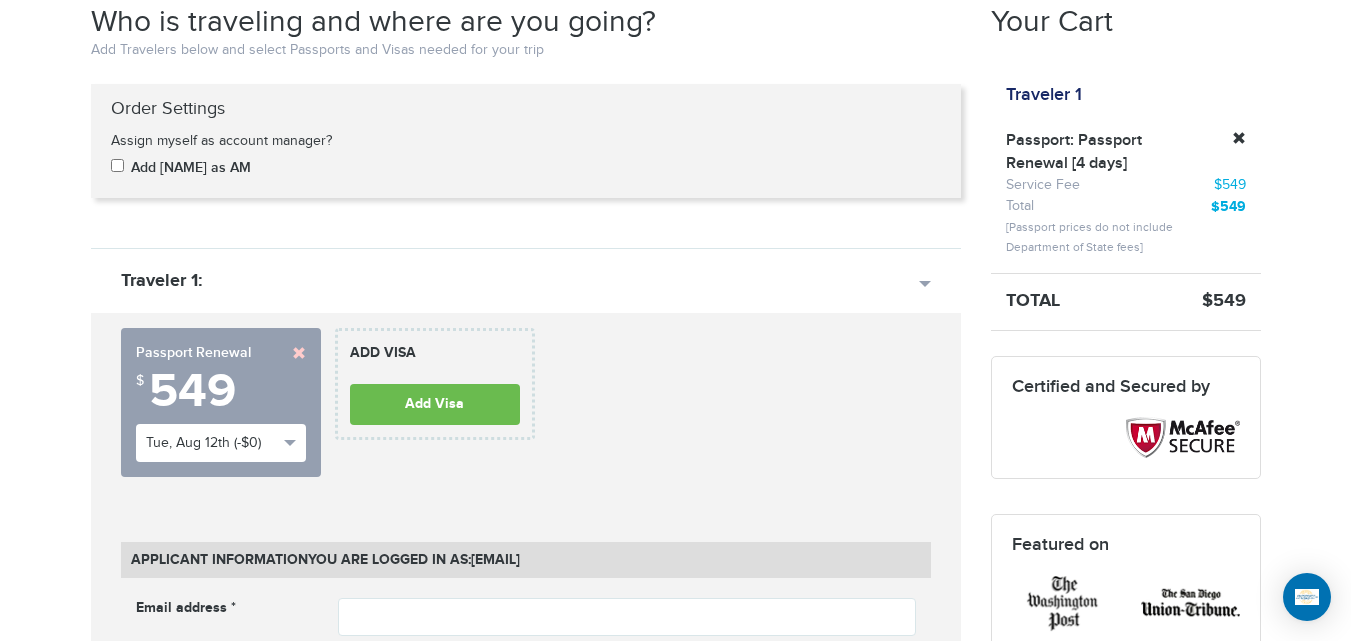 drag, startPoint x: 318, startPoint y: 168, endPoint x: 83, endPoint y: 102, distance: 244.0922 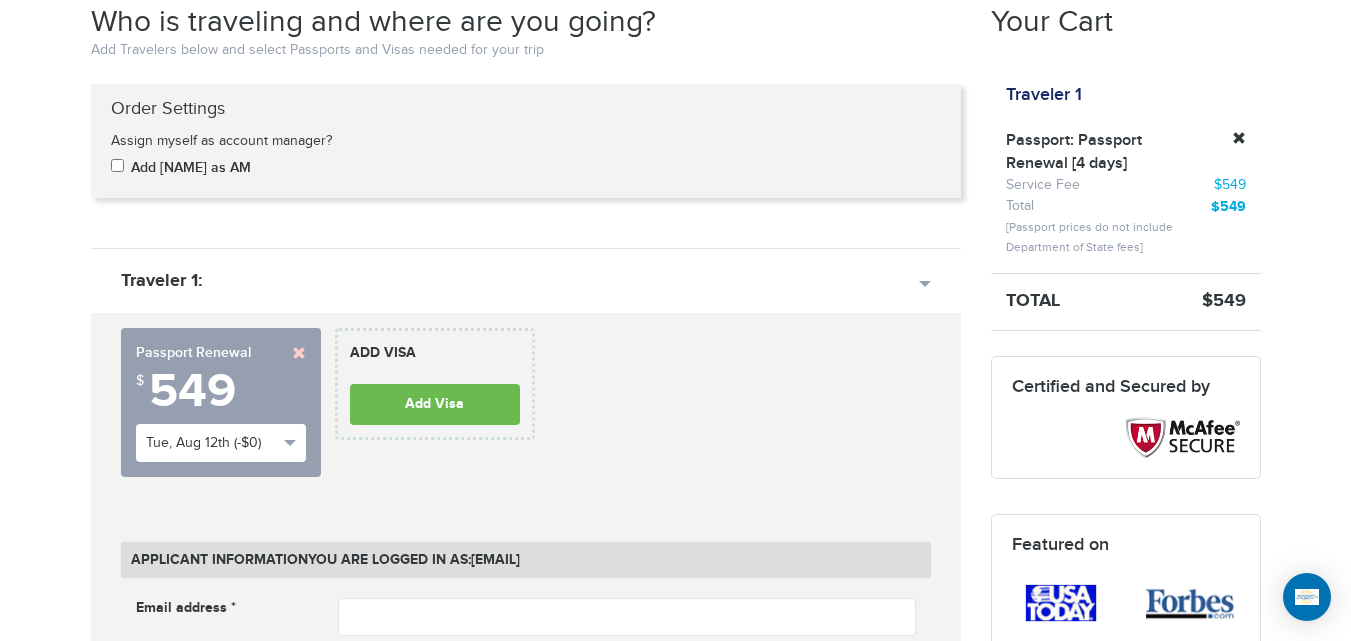 drag, startPoint x: 265, startPoint y: 170, endPoint x: 105, endPoint y: 109, distance: 171.23376 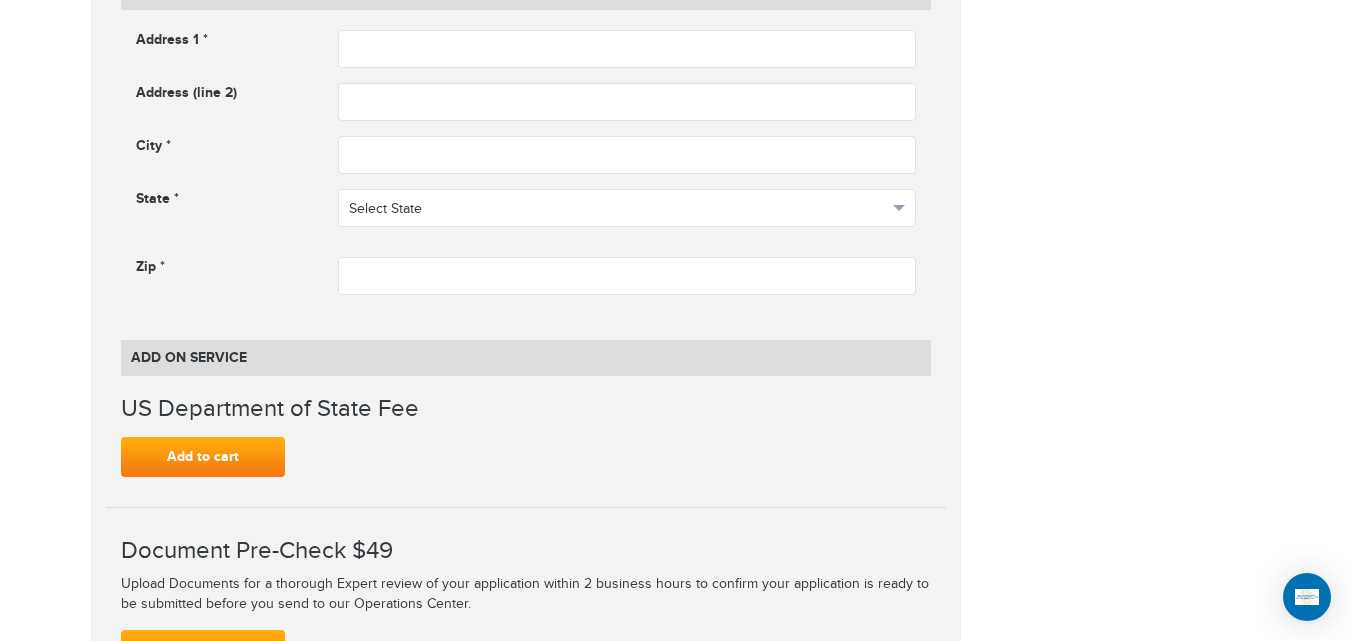 scroll, scrollTop: 1364, scrollLeft: 0, axis: vertical 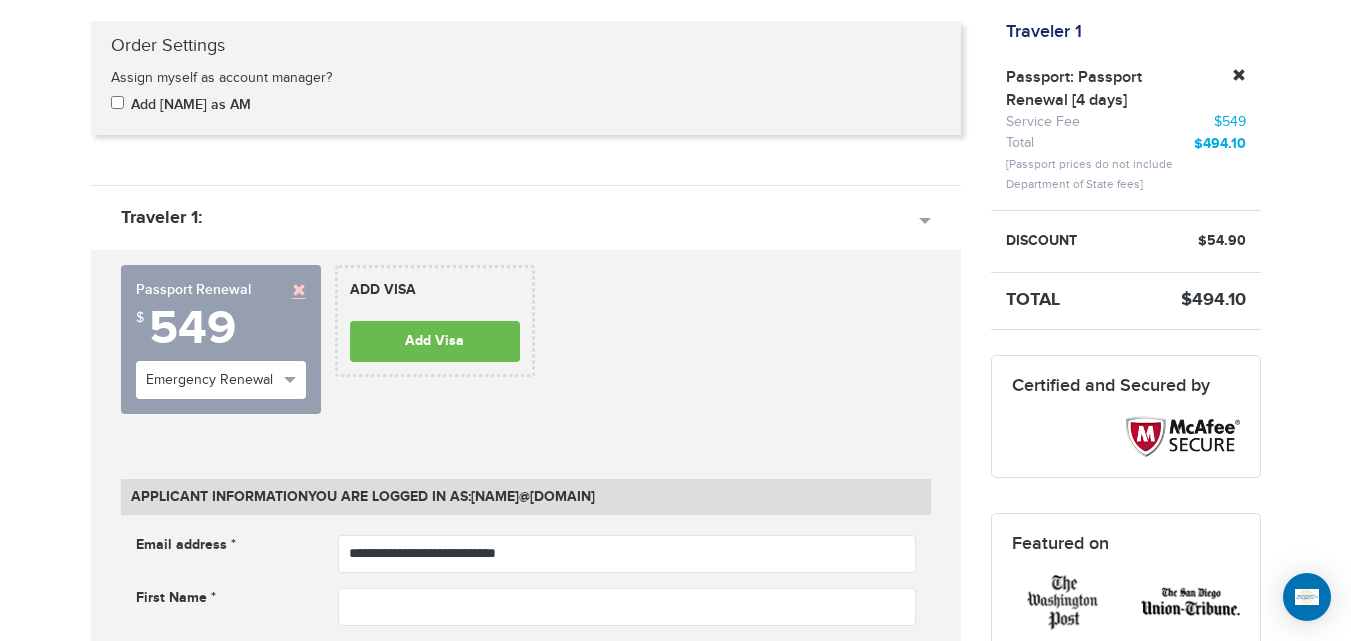 click on "**********" at bounding box center (221, 339) 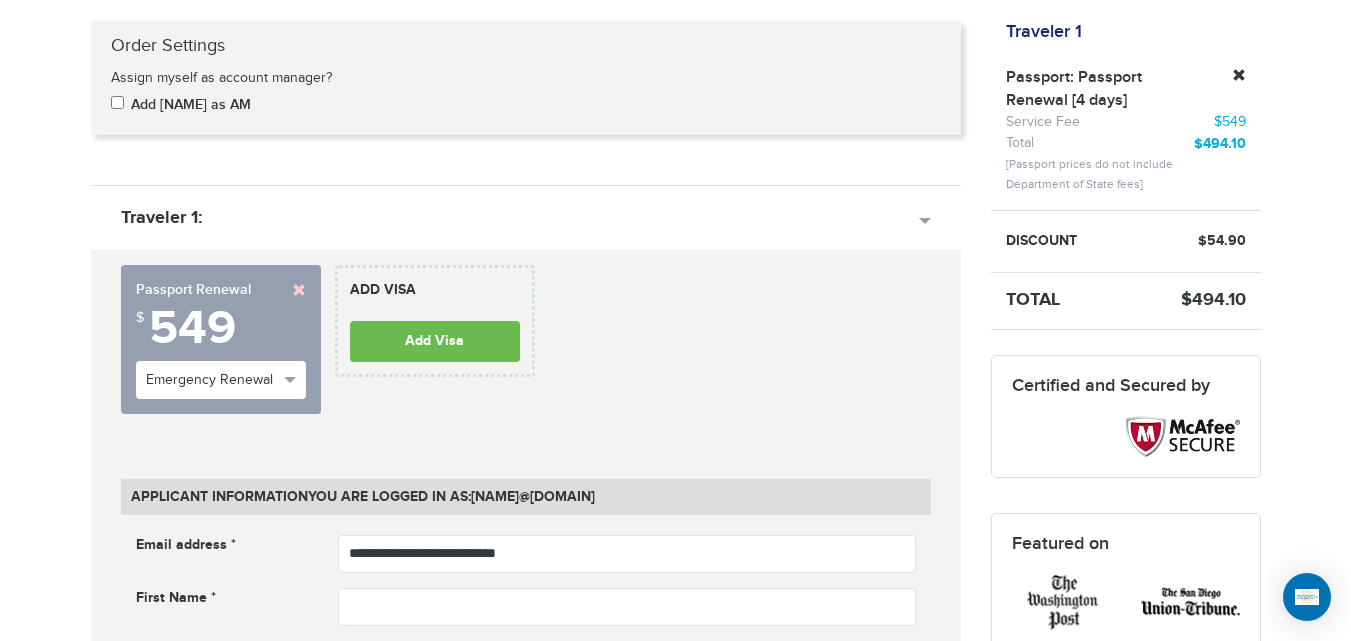 click on "[PHONE]
Passports & Visas.com
Hello, [NAME]
Passports
Passport Renewal
New Passport
Second Passport
Passport Name Change
Lost Passport
Child Passport
Travel Visas" at bounding box center (675, 1480) 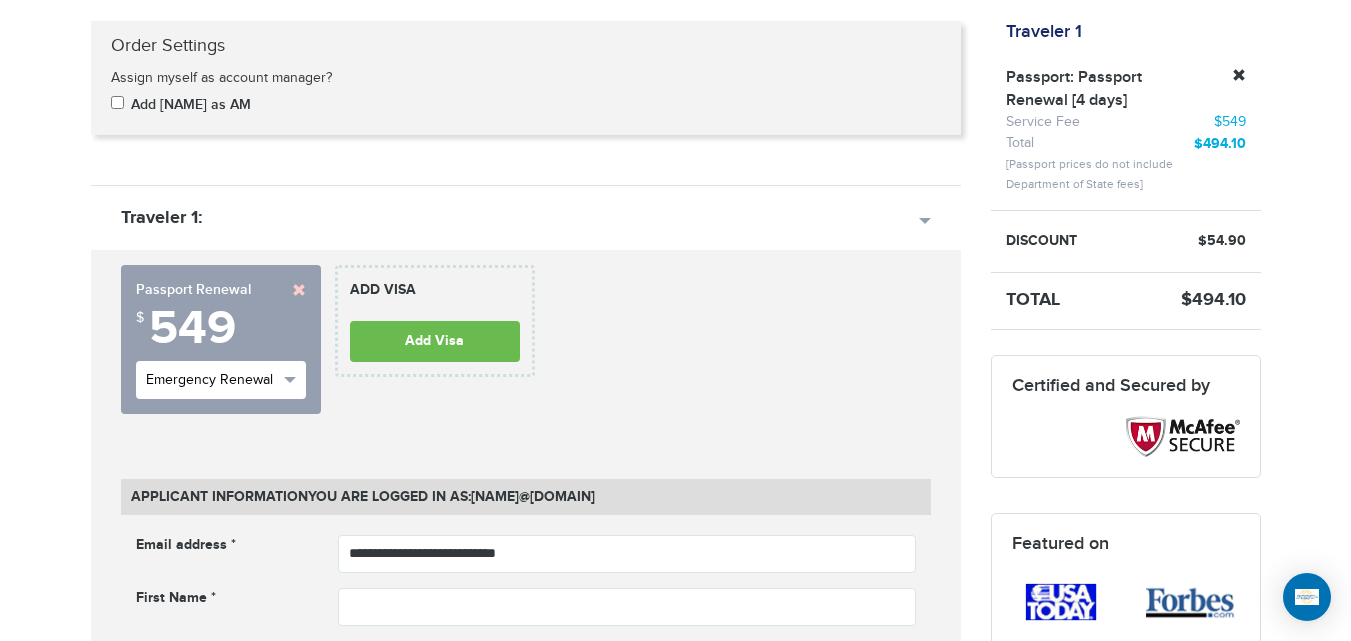 click on "Emergency Renewal" at bounding box center [212, 380] 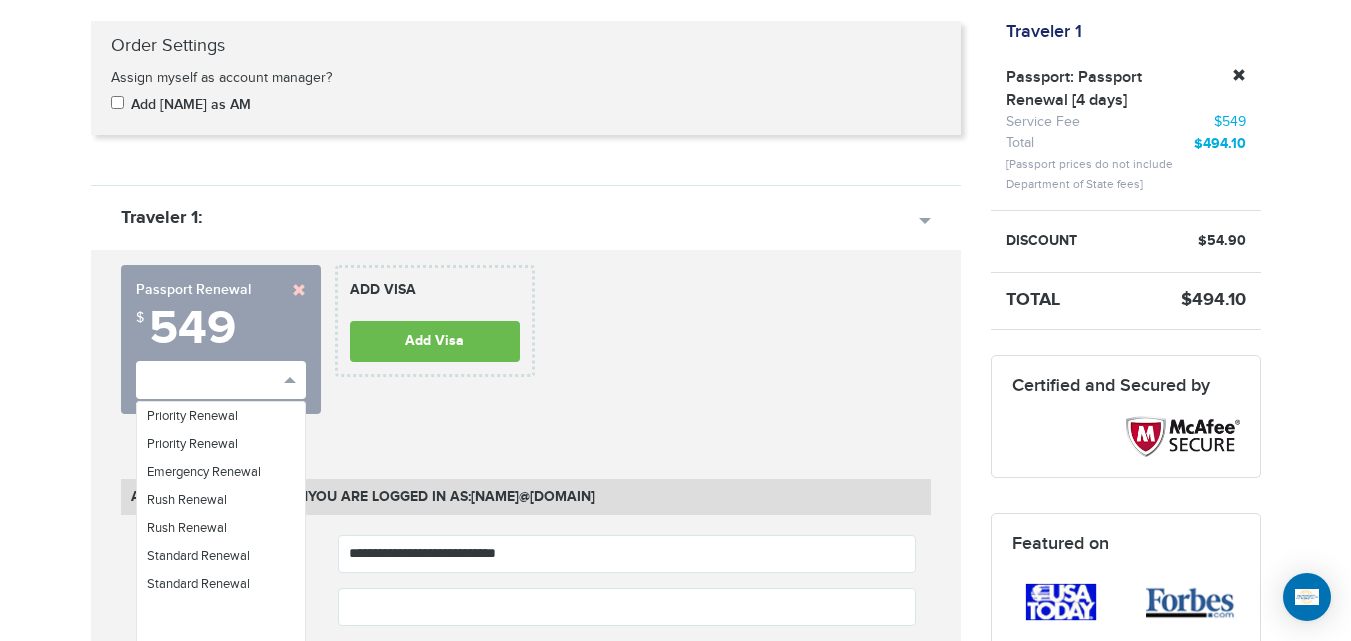 click on "[PHONE]
Passports & Visas.com
Hello, [NAME]
Passports
Passport Renewal
New Passport
Second Passport
Passport Name Change
Lost Passport
Child Passport
Travel Visas" at bounding box center (675, 1480) 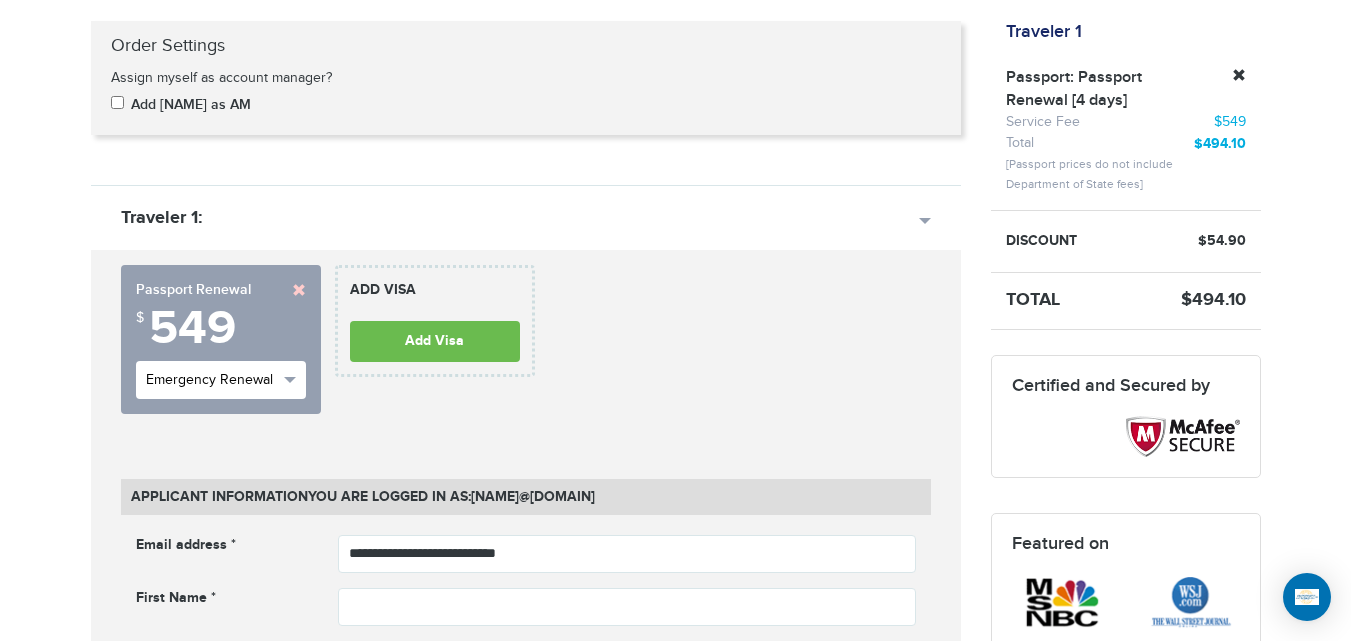 click on "Emergency Renewal" at bounding box center (212, 380) 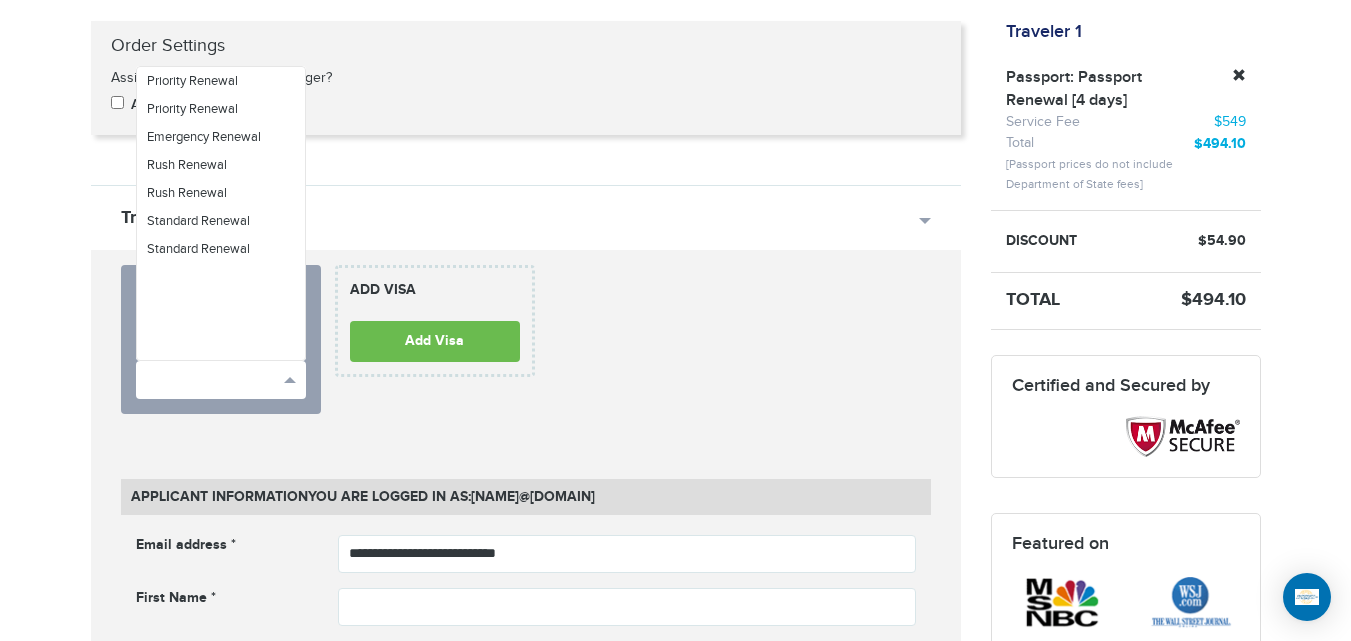 click on "**********" at bounding box center (526, 1328) 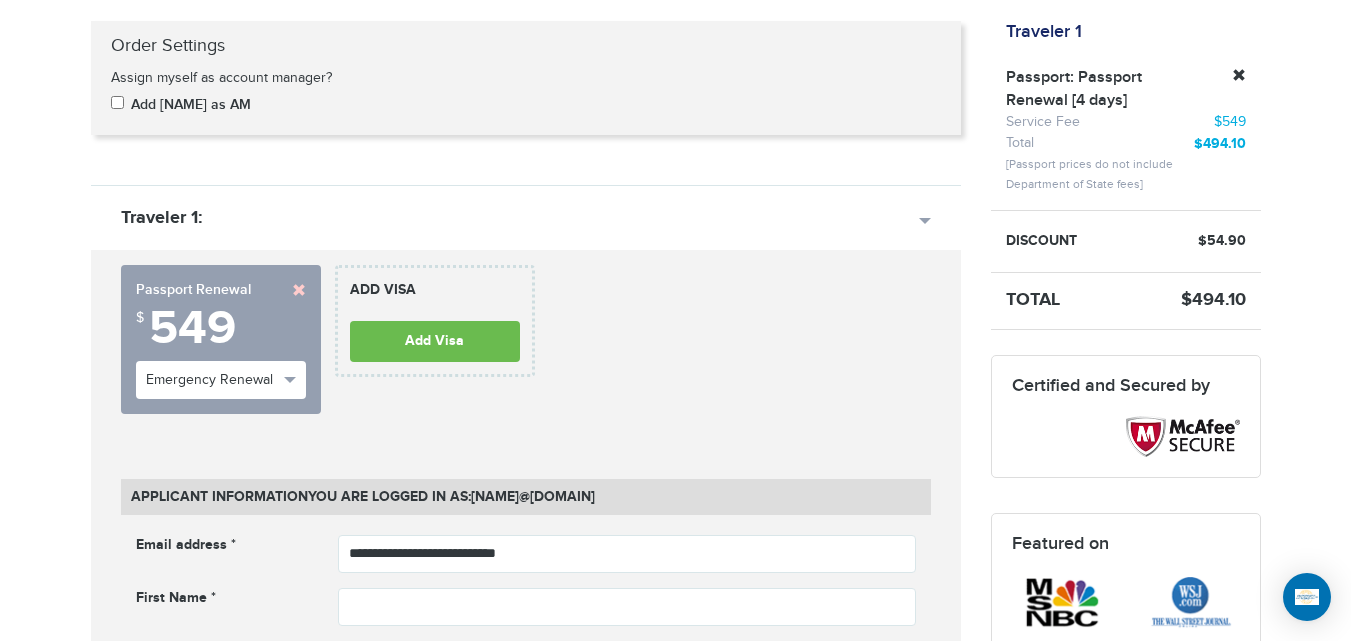click at bounding box center [299, 290] 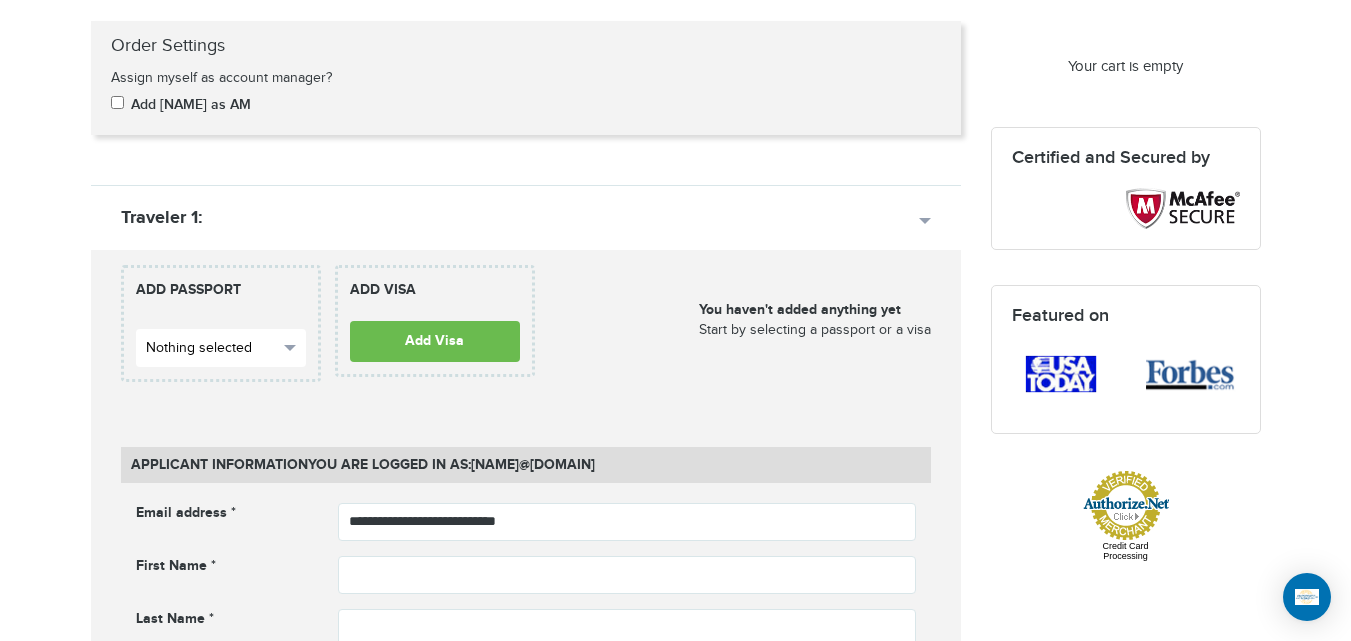 click on "Nothing selected" at bounding box center (221, 348) 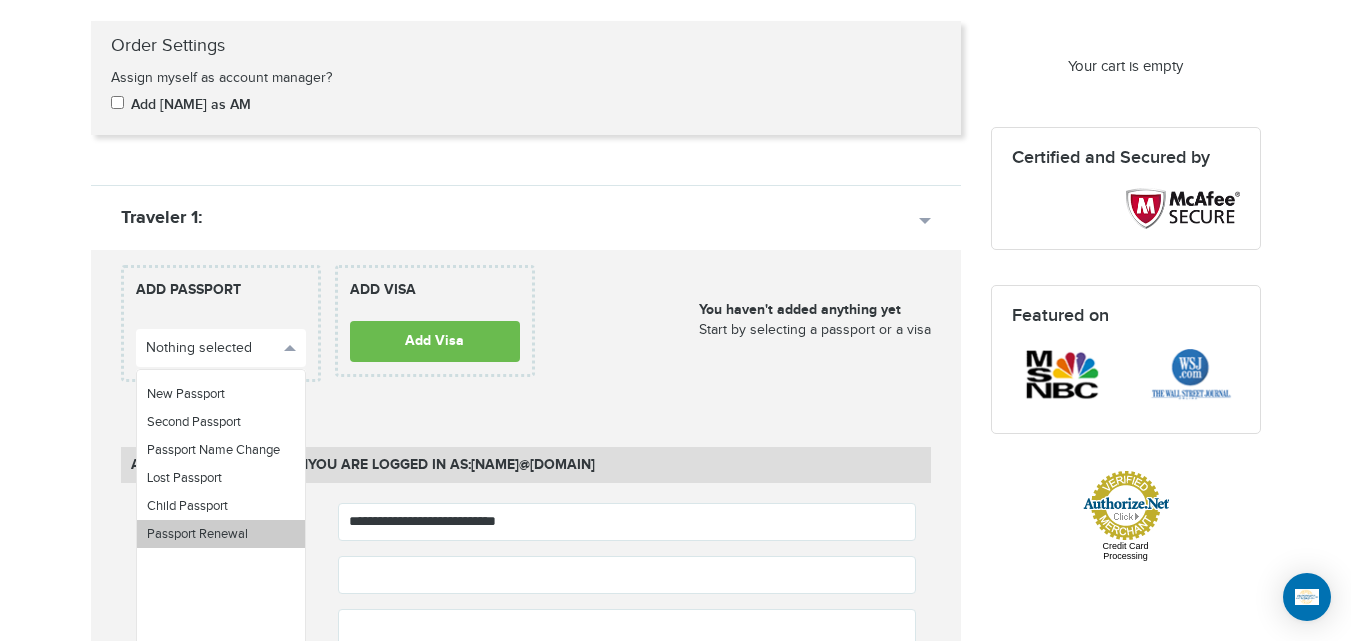 click on "Passport Renewal" at bounding box center [221, 534] 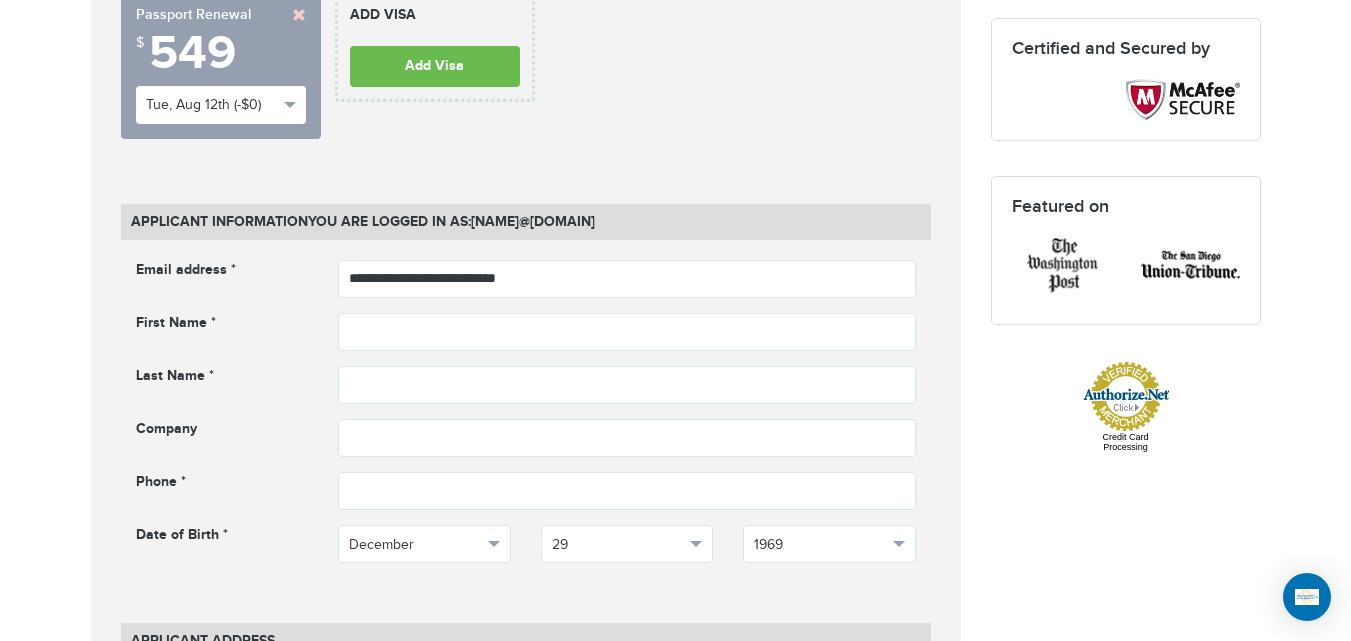 scroll, scrollTop: 620, scrollLeft: 0, axis: vertical 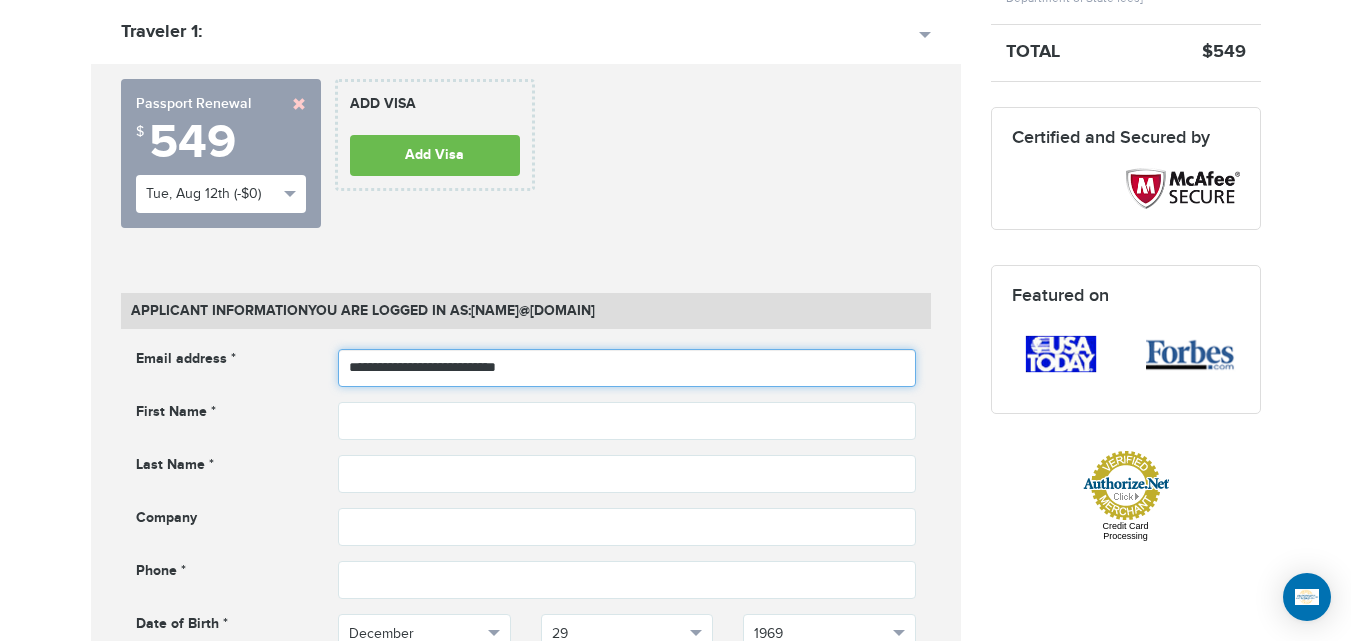 click on "**********" at bounding box center [627, 368] 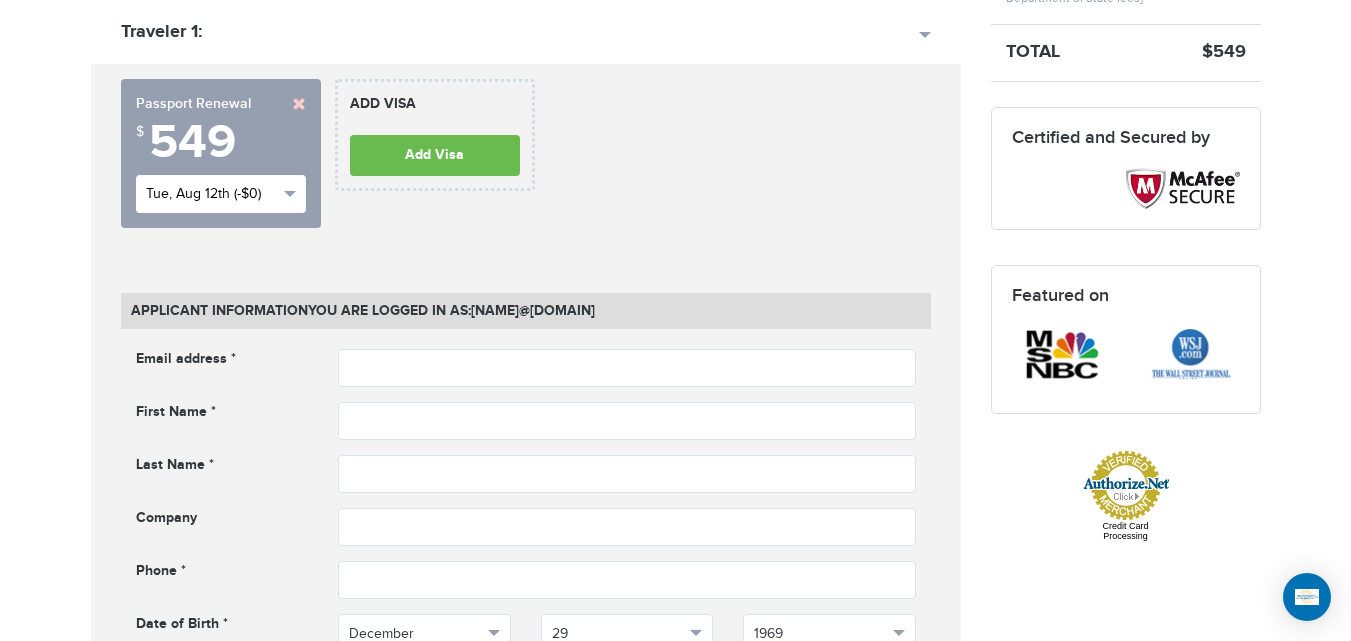 click on "Tue, Aug 12th (-$0)" at bounding box center [212, 194] 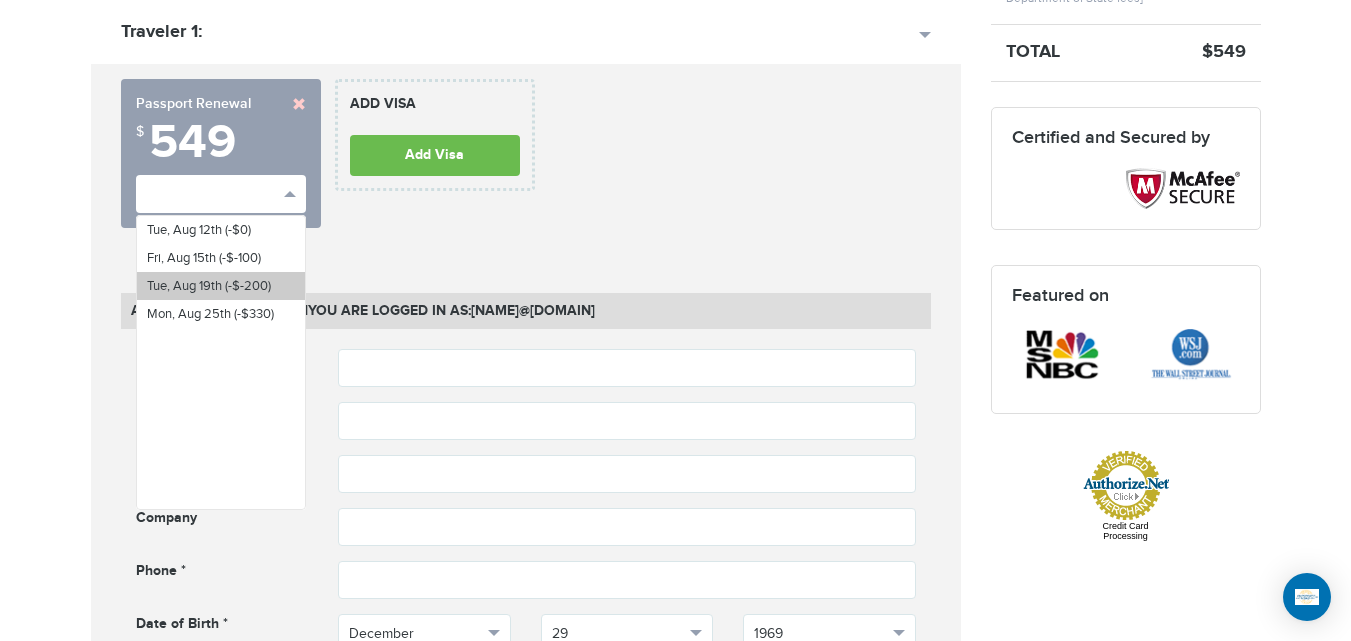 click on "Tue, Aug 19th (-$-200)" at bounding box center [209, 286] 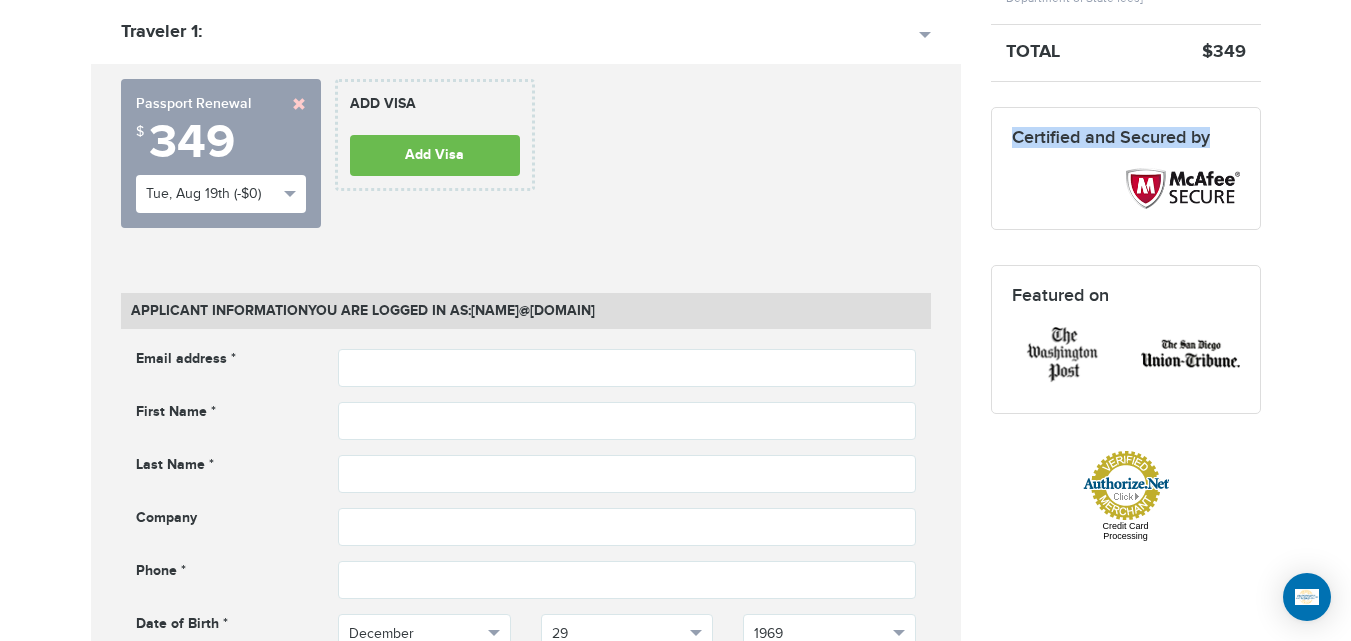 drag, startPoint x: 1365, startPoint y: 73, endPoint x: 1365, endPoint y: 46, distance: 27 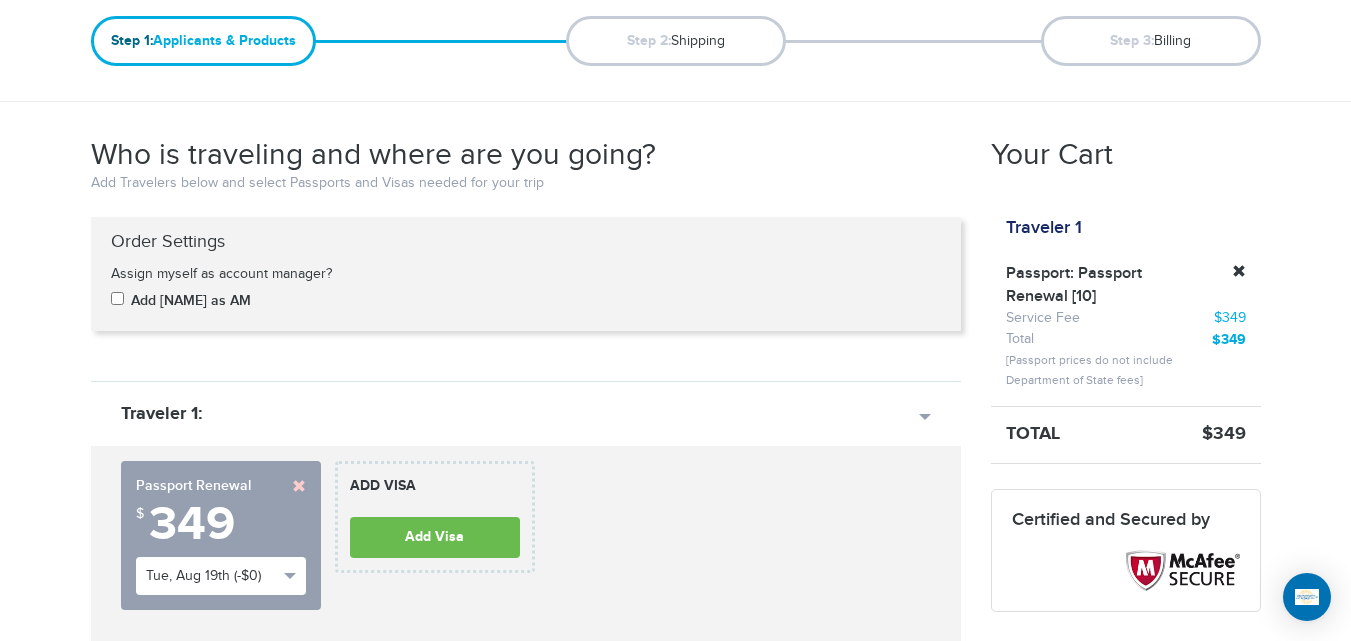 scroll, scrollTop: 347, scrollLeft: 0, axis: vertical 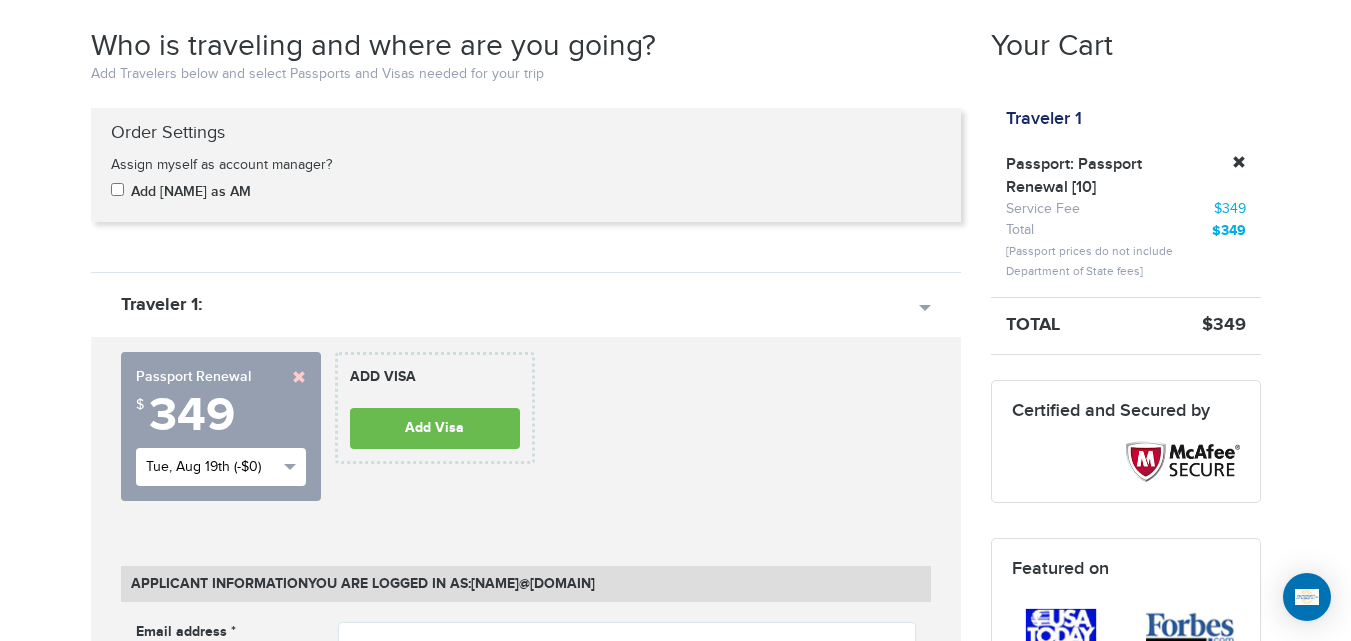 click on "Tue, Aug 19th (-$0)" at bounding box center (212, 467) 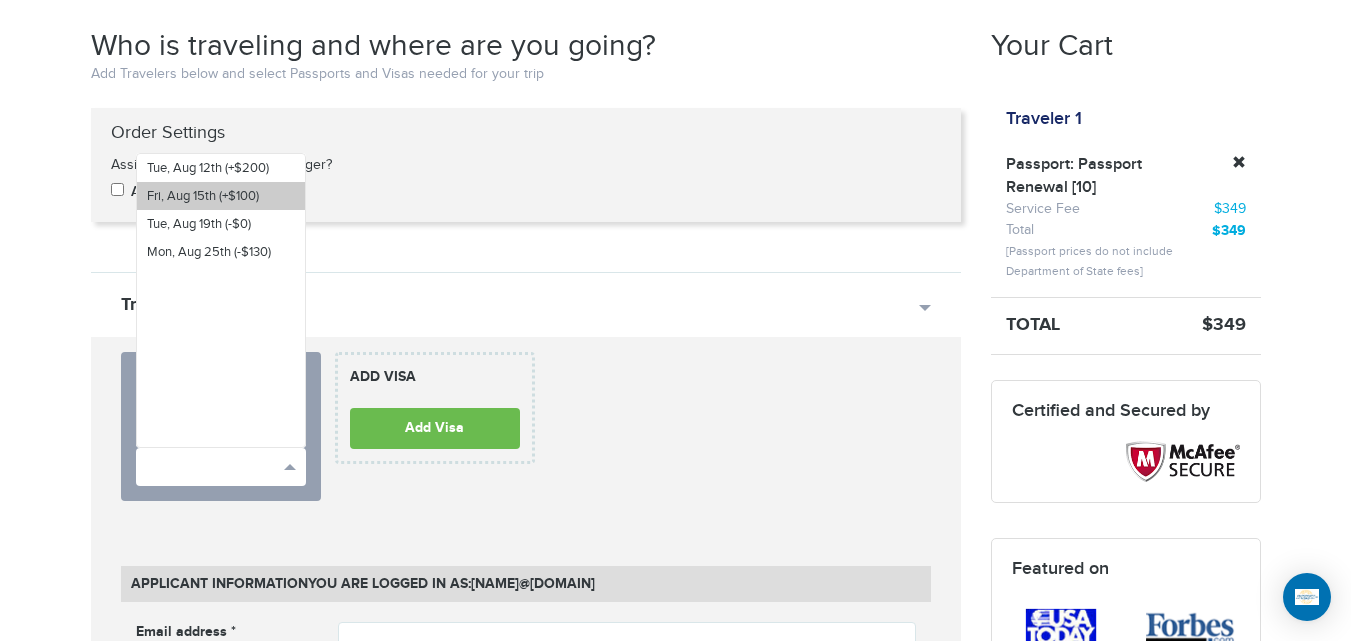 click on "Fri, Aug 15th (+$100)" at bounding box center [203, 196] 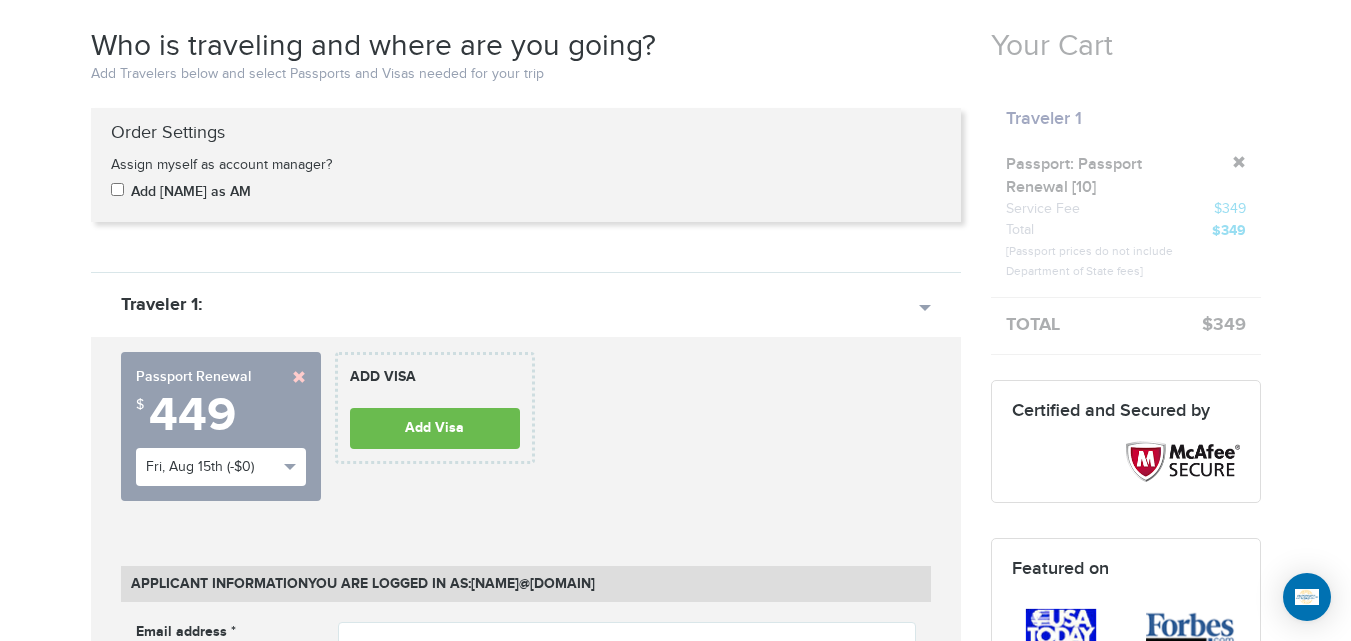 click on "720-593-6473
Passports & Visas.com
Hello, houcine
Passports
Passport Renewal
New Passport
Second Passport
Passport Name Change
Lost Passport
Child Passport
Travel Visas" at bounding box center [675, 1567] 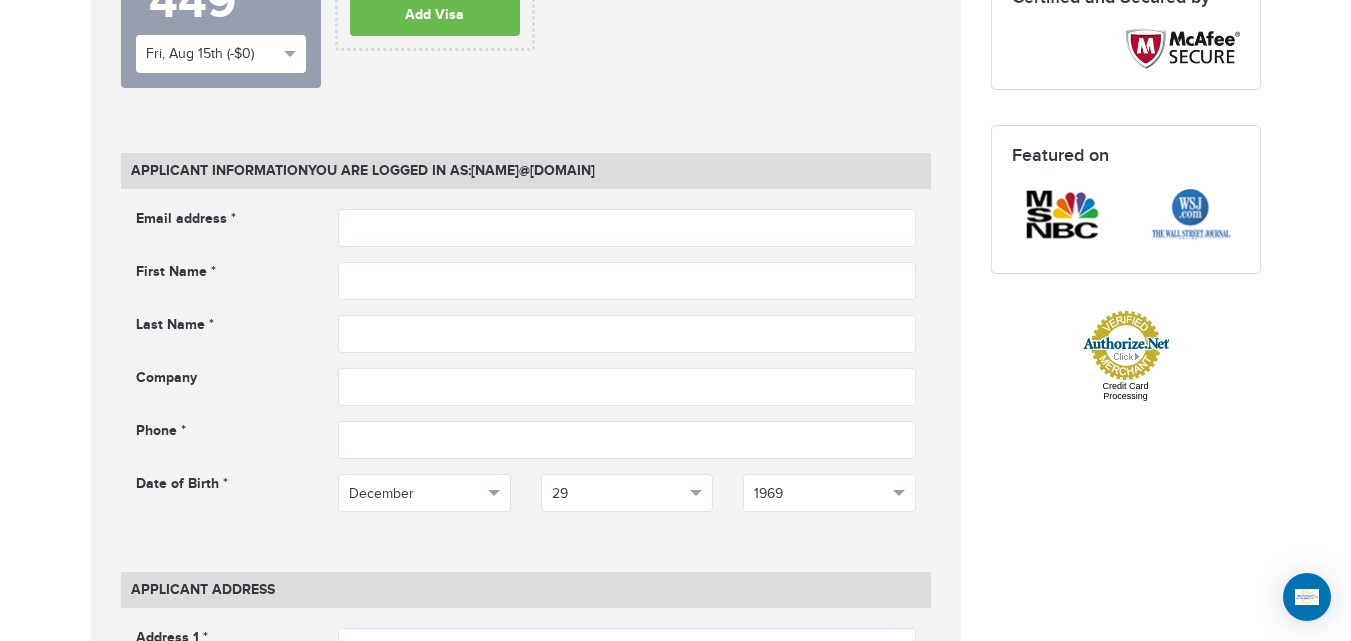 scroll, scrollTop: 786, scrollLeft: 0, axis: vertical 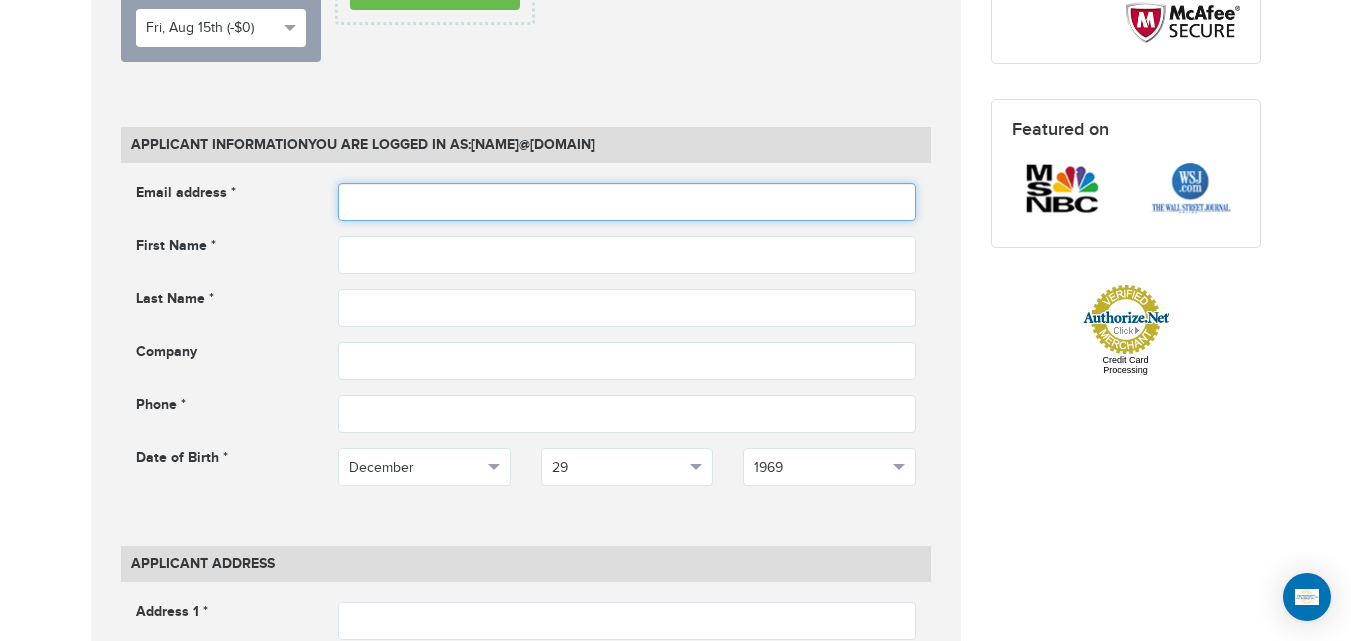 click at bounding box center [627, 202] 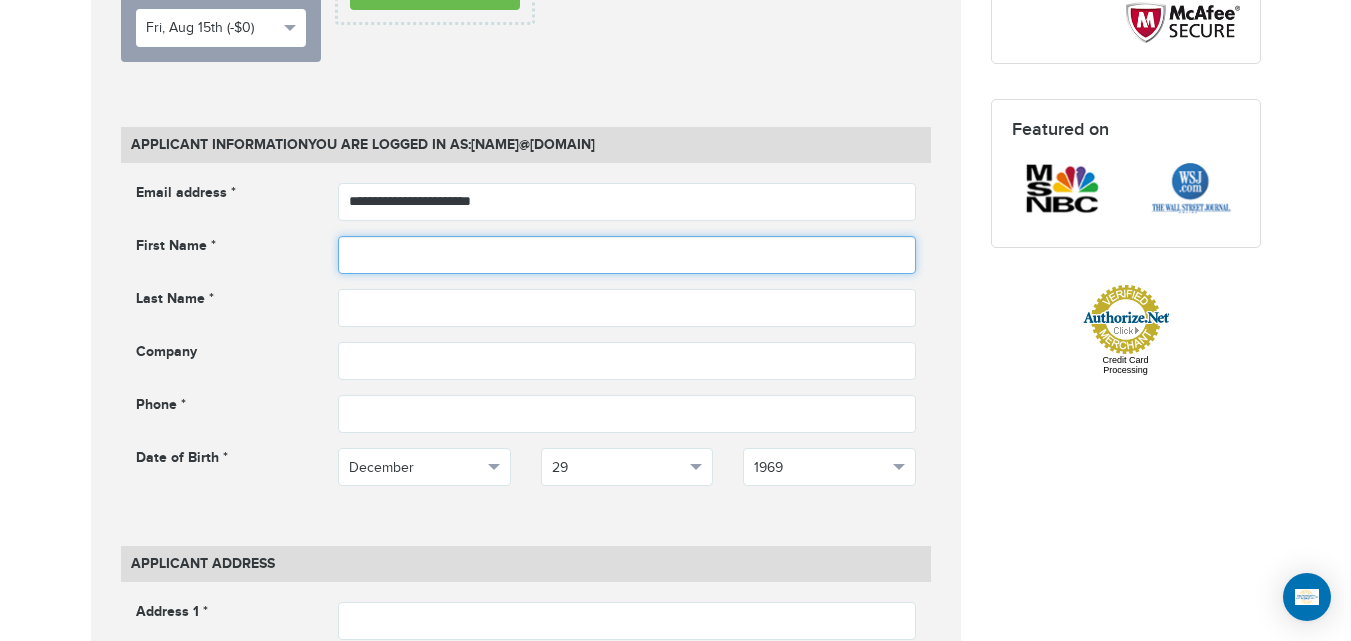click at bounding box center (627, 255) 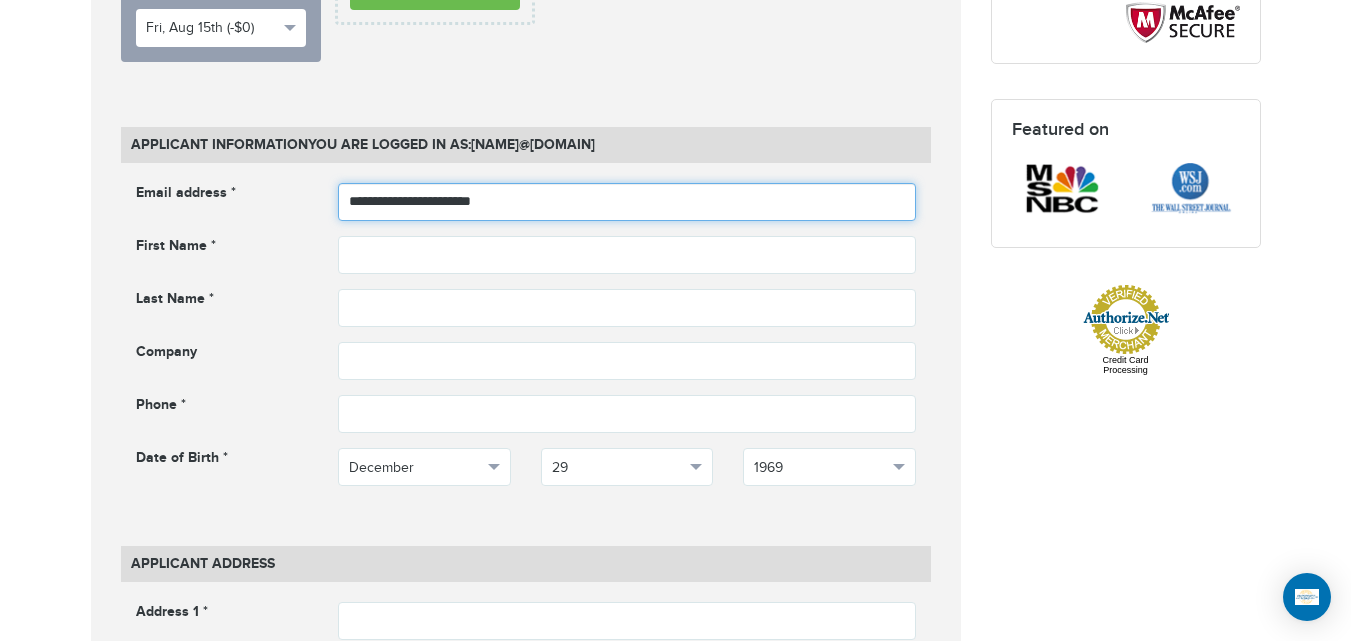 drag, startPoint x: 543, startPoint y: 196, endPoint x: 457, endPoint y: 196, distance: 86 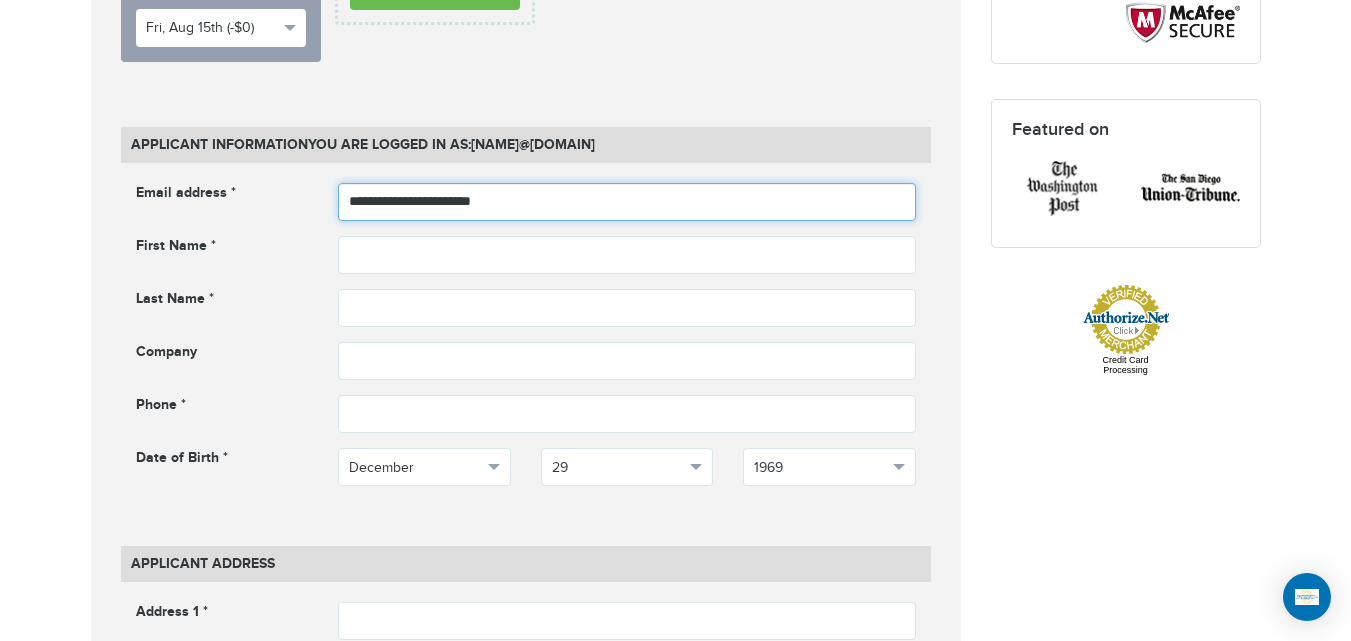 click on "**********" at bounding box center (627, 202) 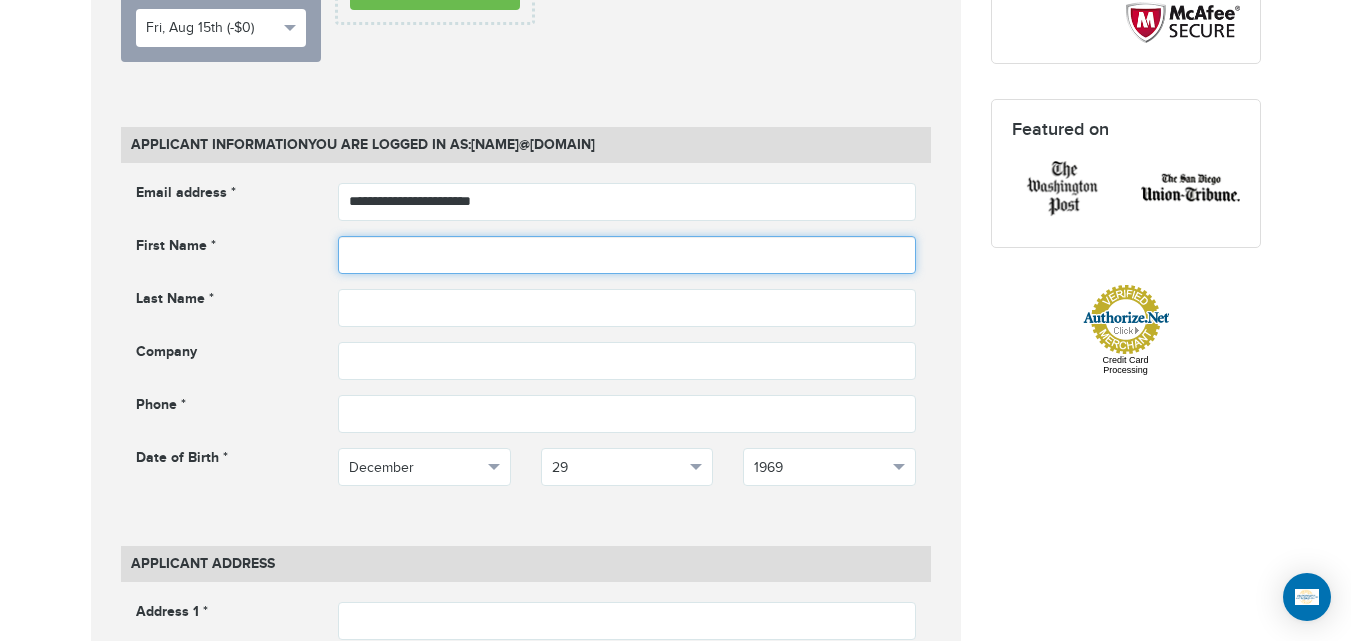 click at bounding box center [627, 255] 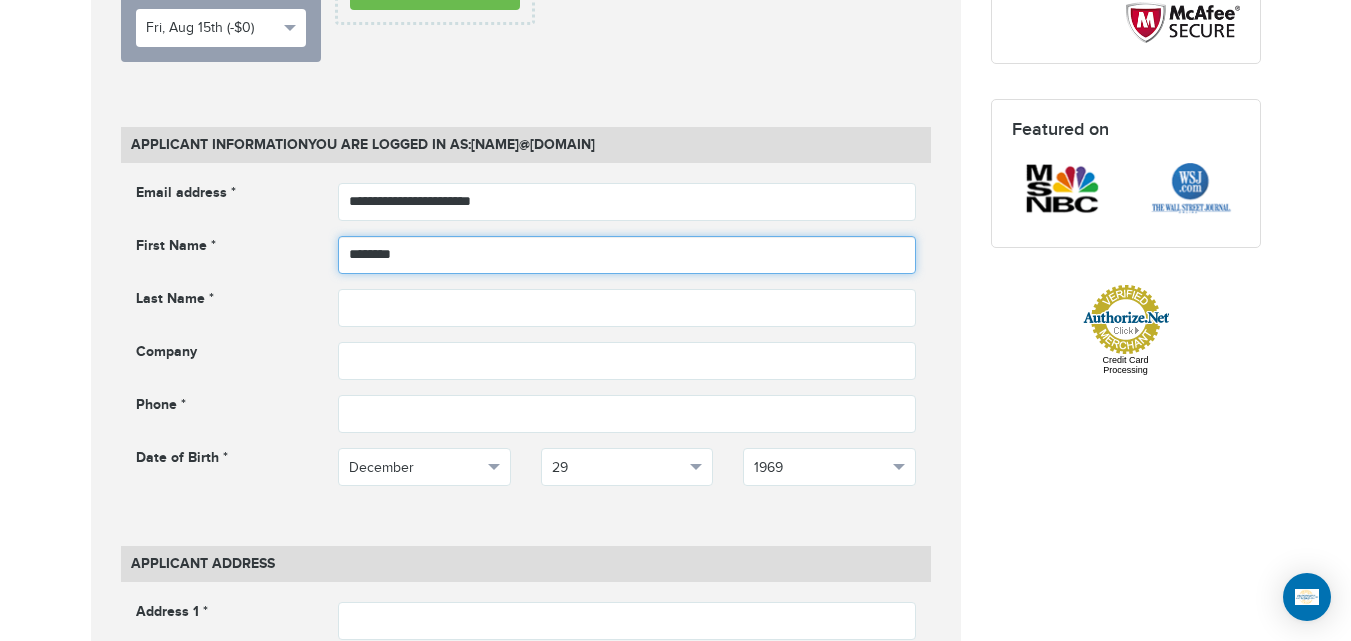 type on "********" 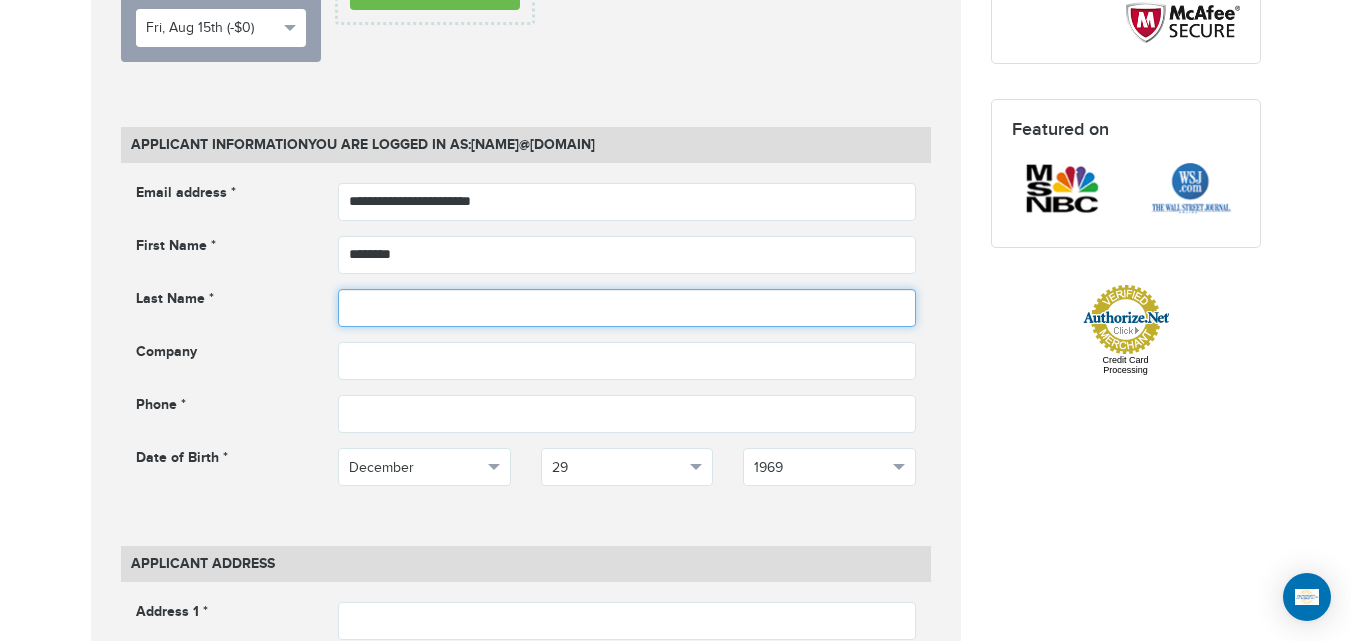 click at bounding box center (627, 308) 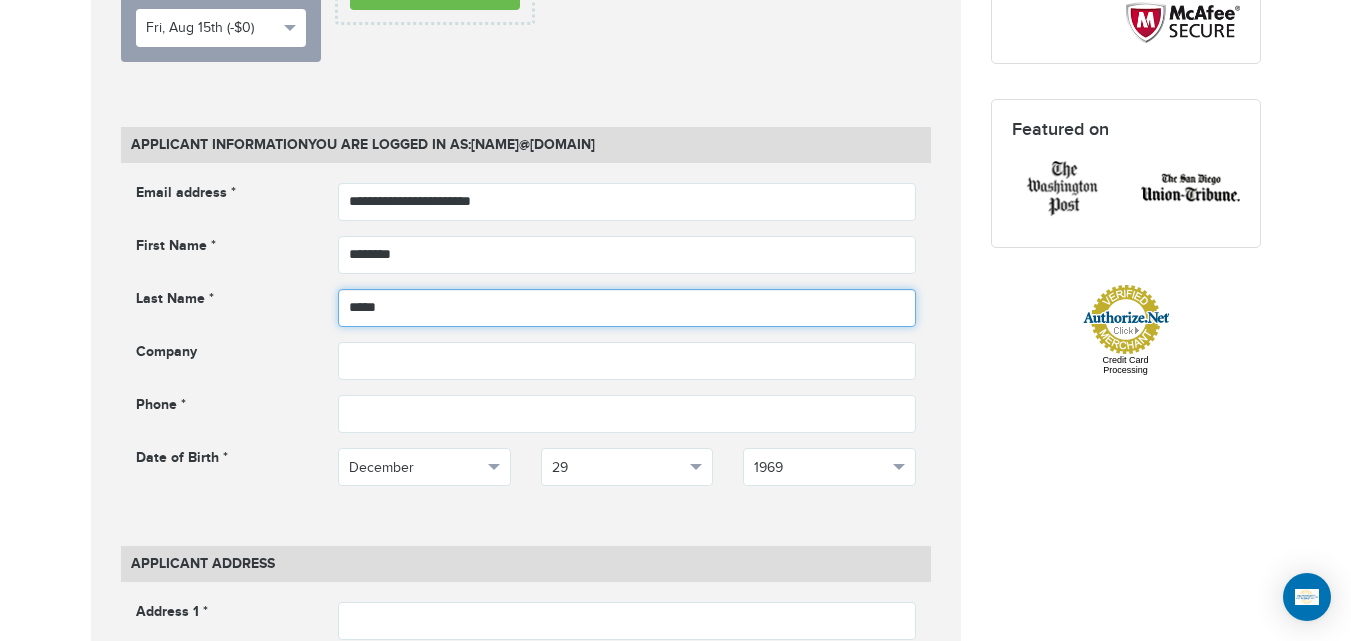 type on "*****" 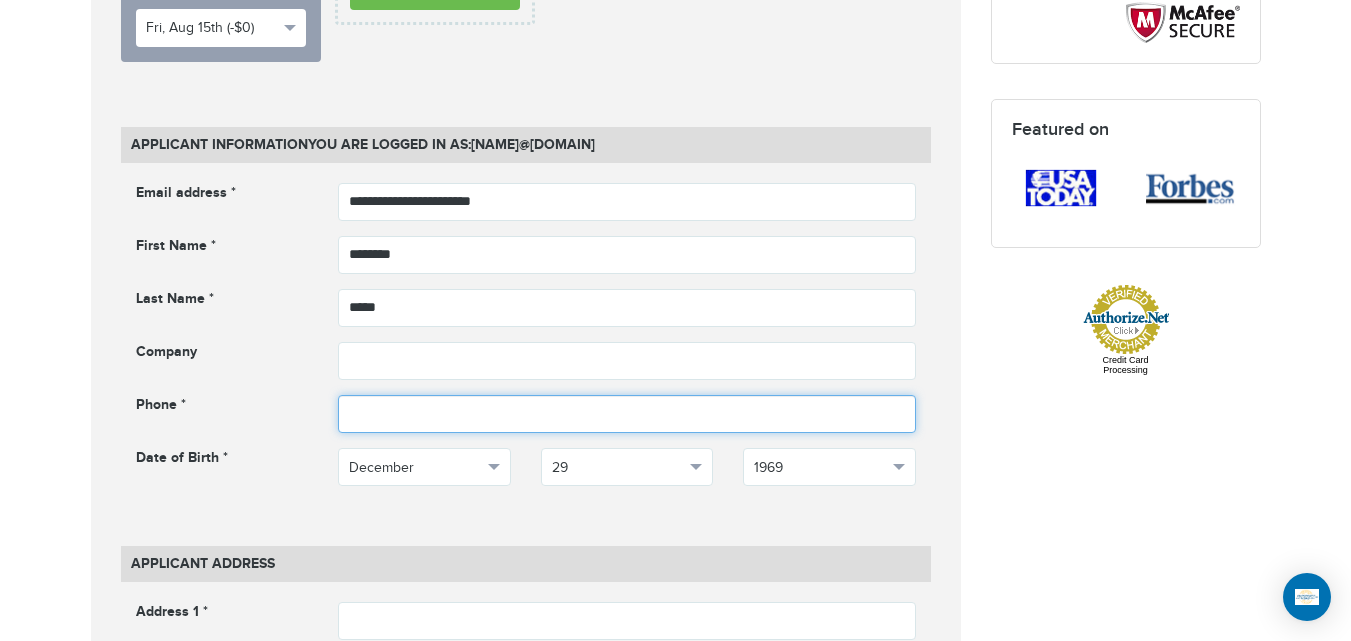 click at bounding box center [627, 414] 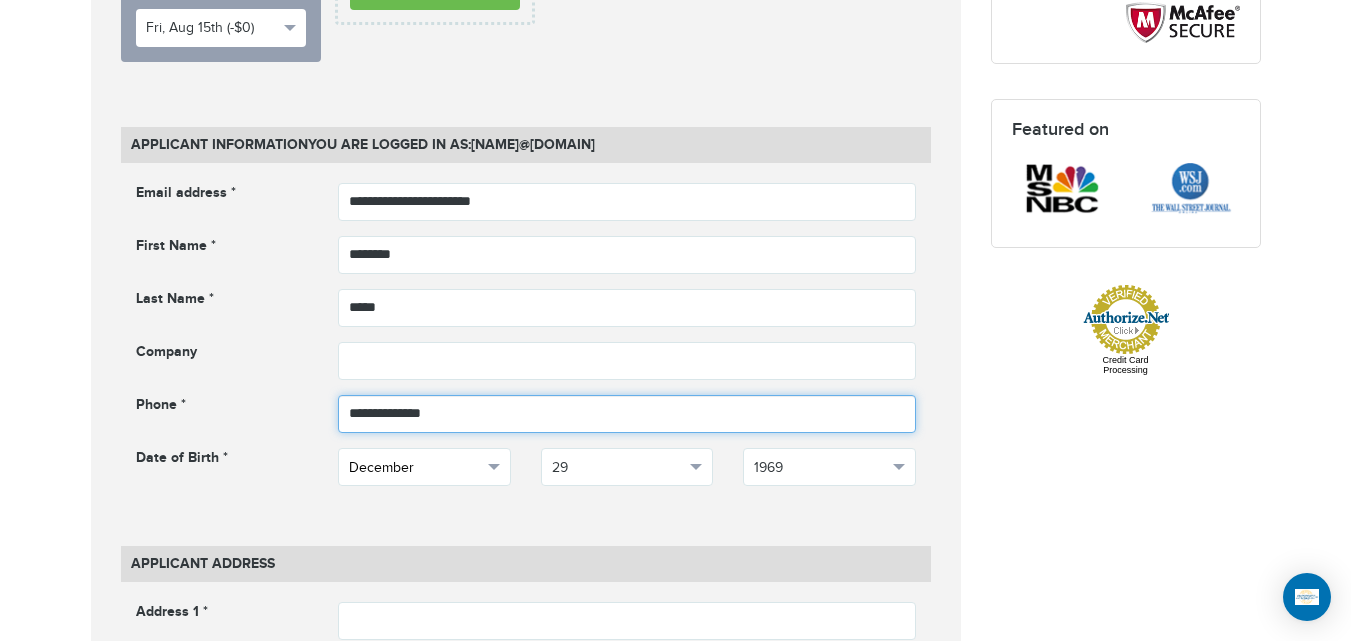 type on "**********" 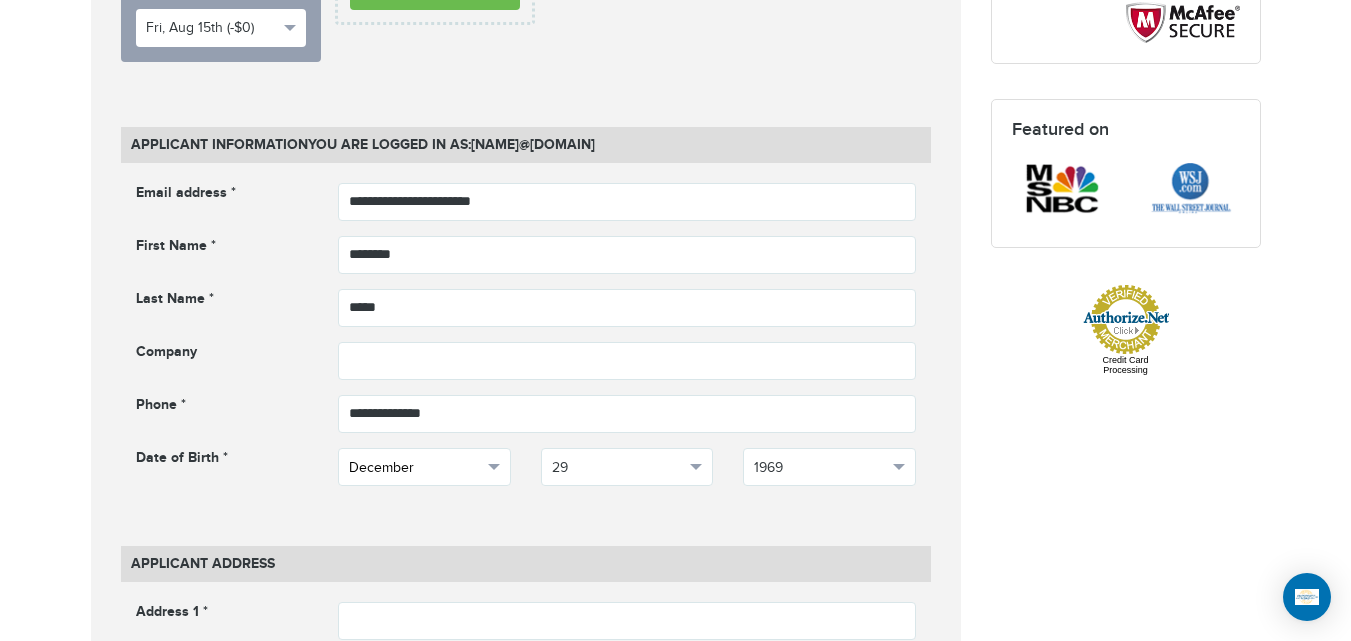click on "December" at bounding box center [424, 467] 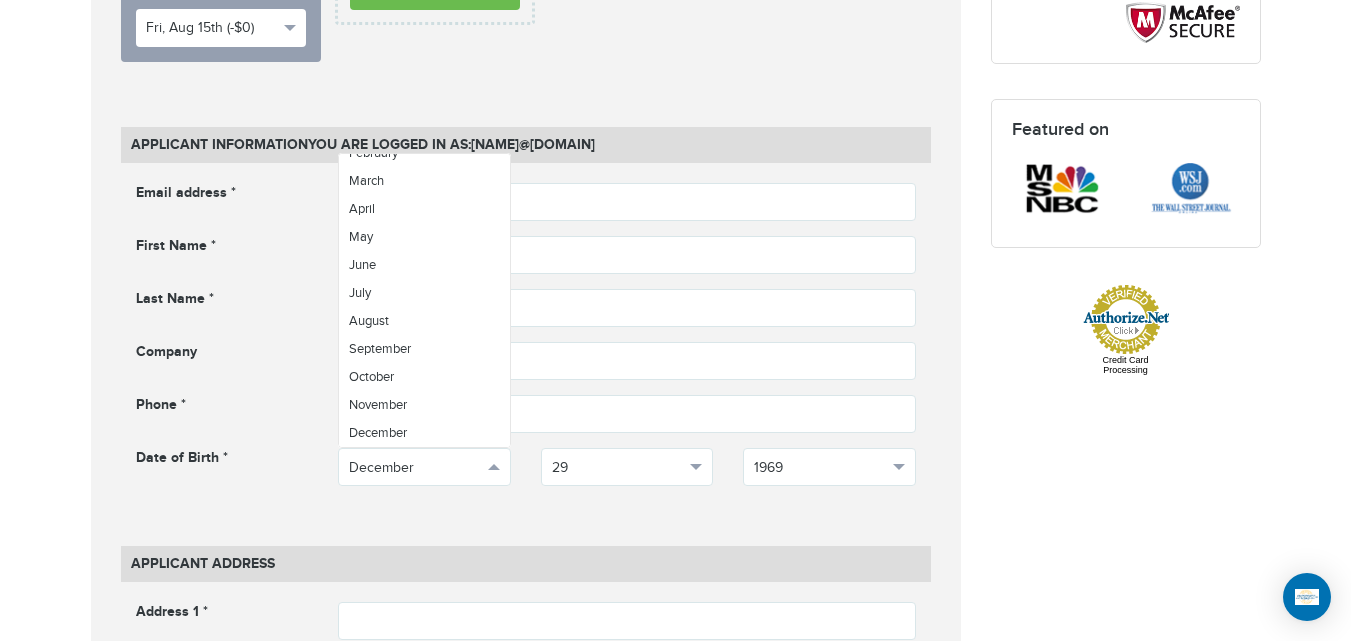 click on "**********" at bounding box center [526, 976] 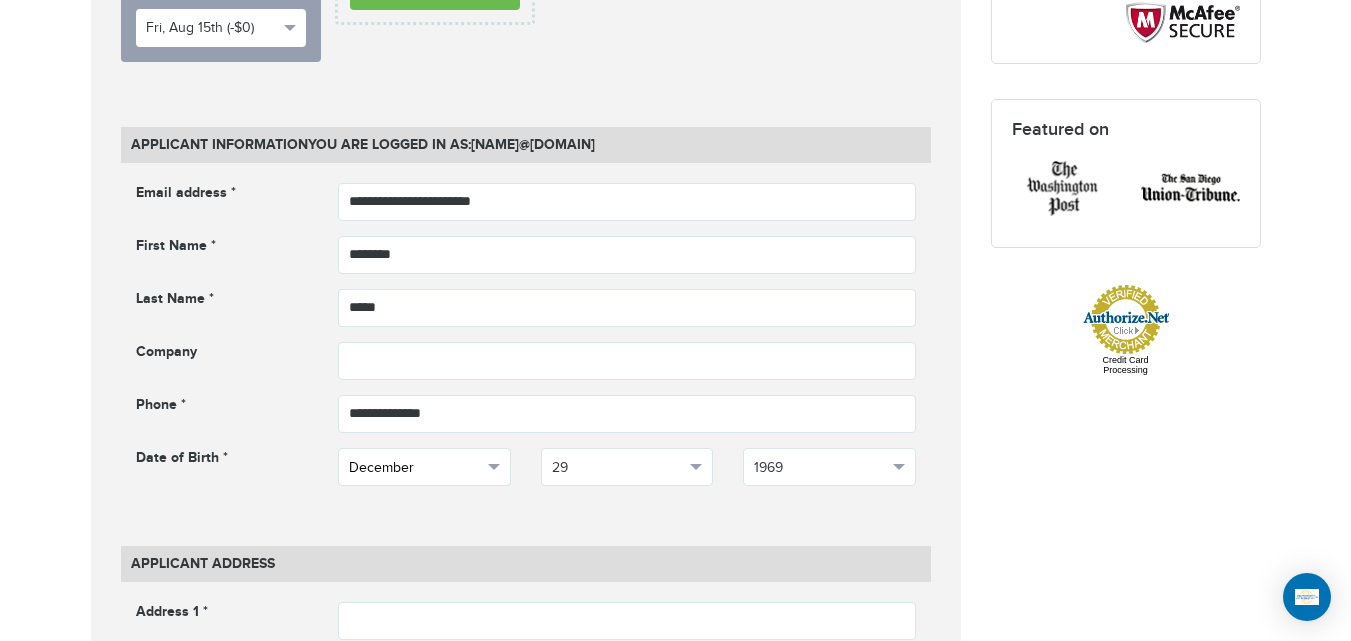 click on "December" at bounding box center (415, 468) 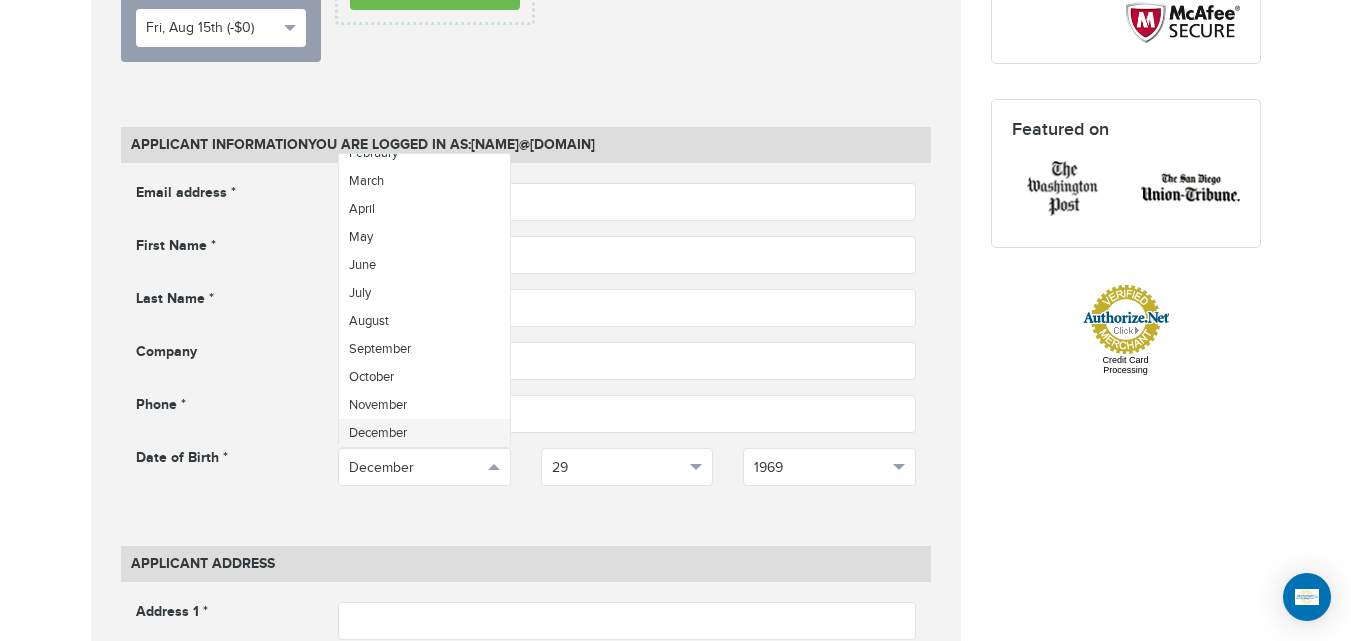 scroll, scrollTop: 0, scrollLeft: 0, axis: both 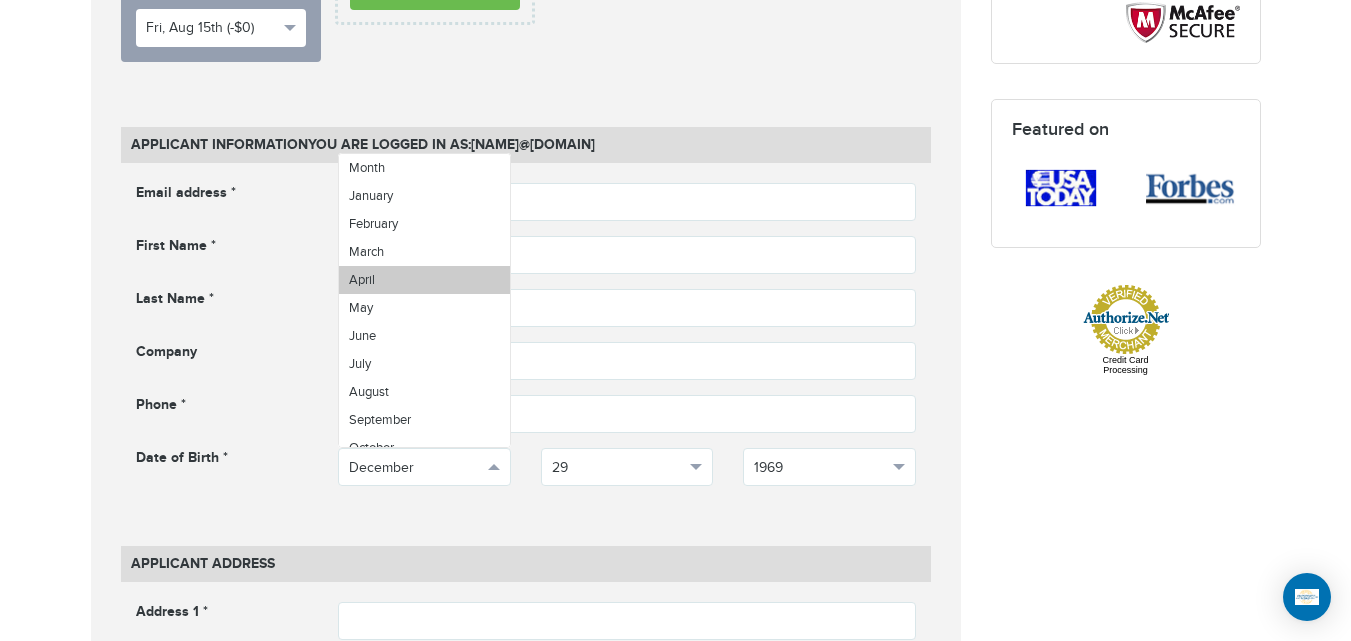 click on "April" at bounding box center [424, 280] 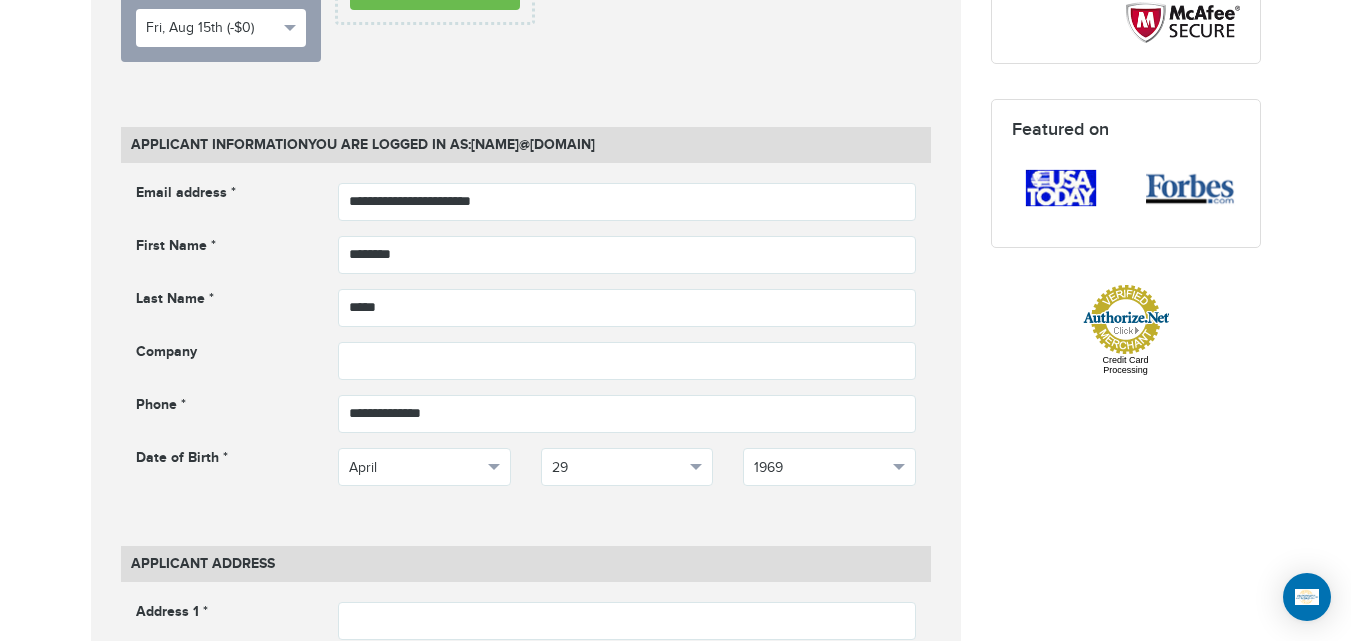 click on "****
*
*
*
*
*
*
*
* * **" at bounding box center [627, 474] 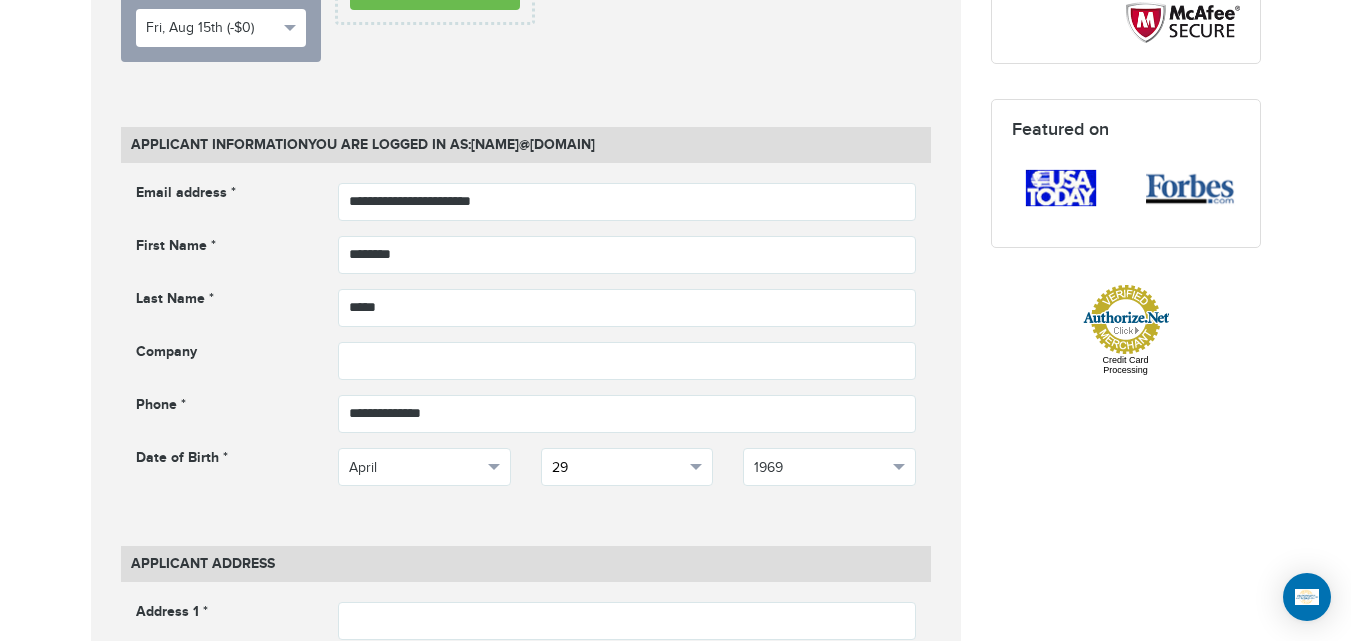 click on "29" at bounding box center [627, 467] 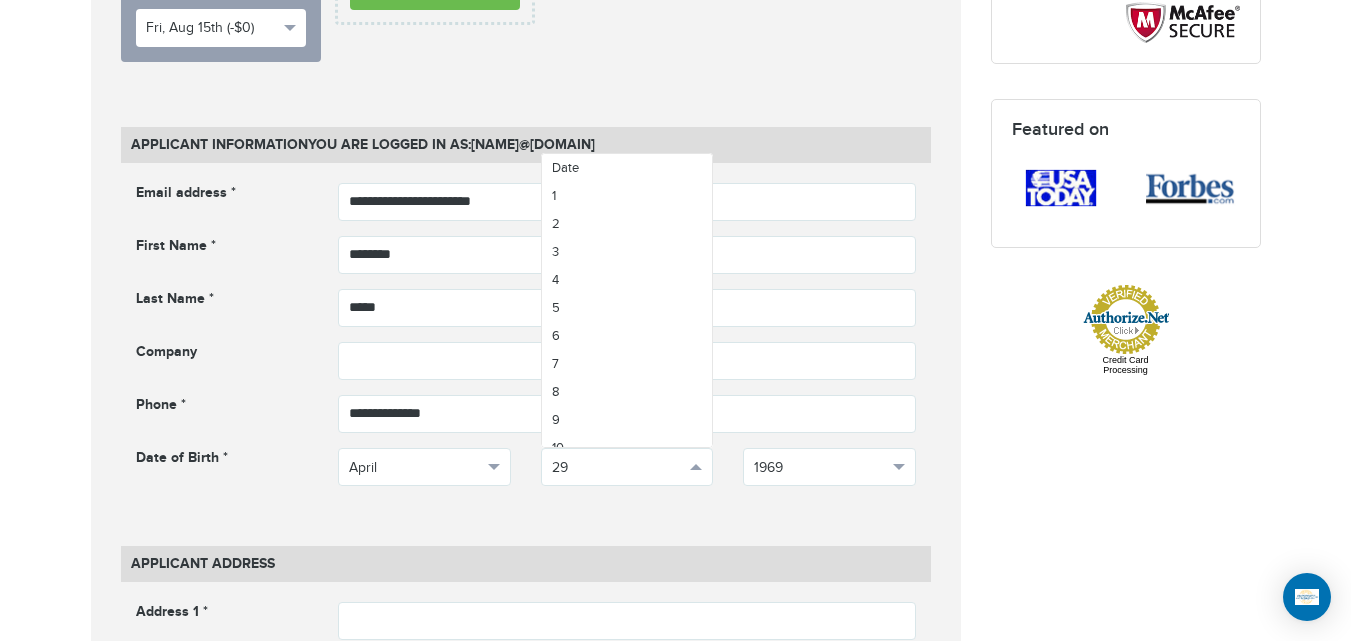 scroll, scrollTop: 603, scrollLeft: 0, axis: vertical 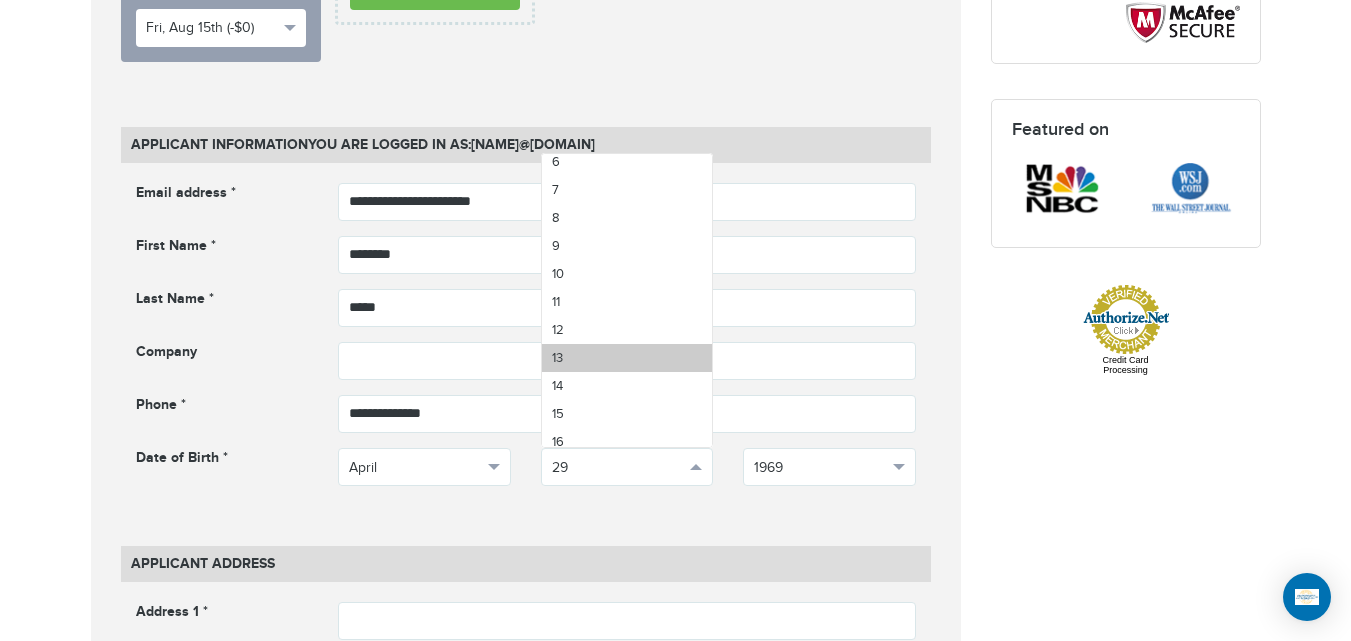 click on "13" at bounding box center (627, 358) 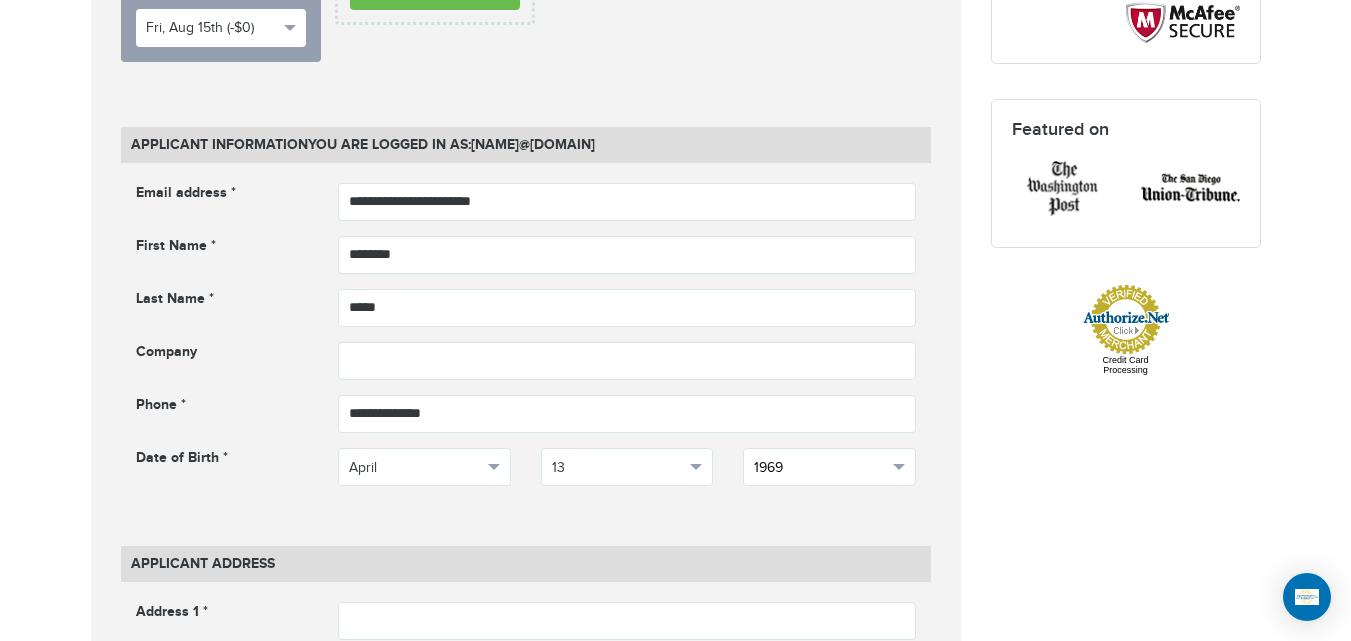 click on "1969" at bounding box center [820, 468] 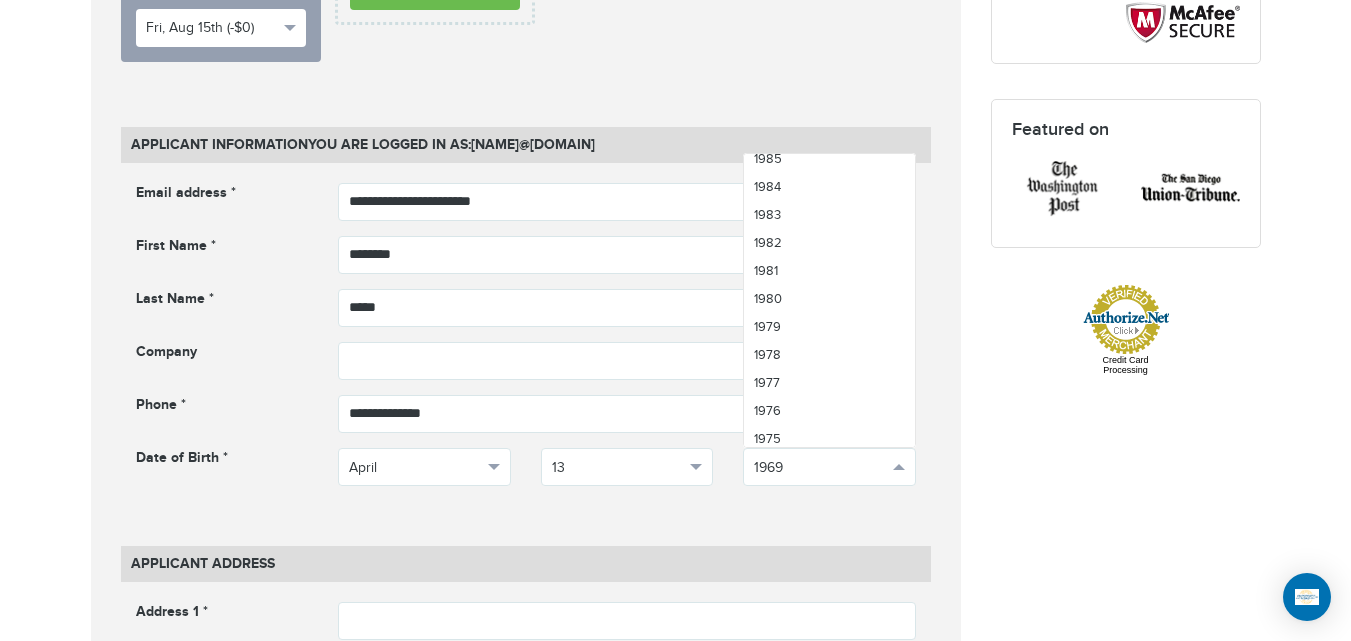scroll, scrollTop: 988, scrollLeft: 0, axis: vertical 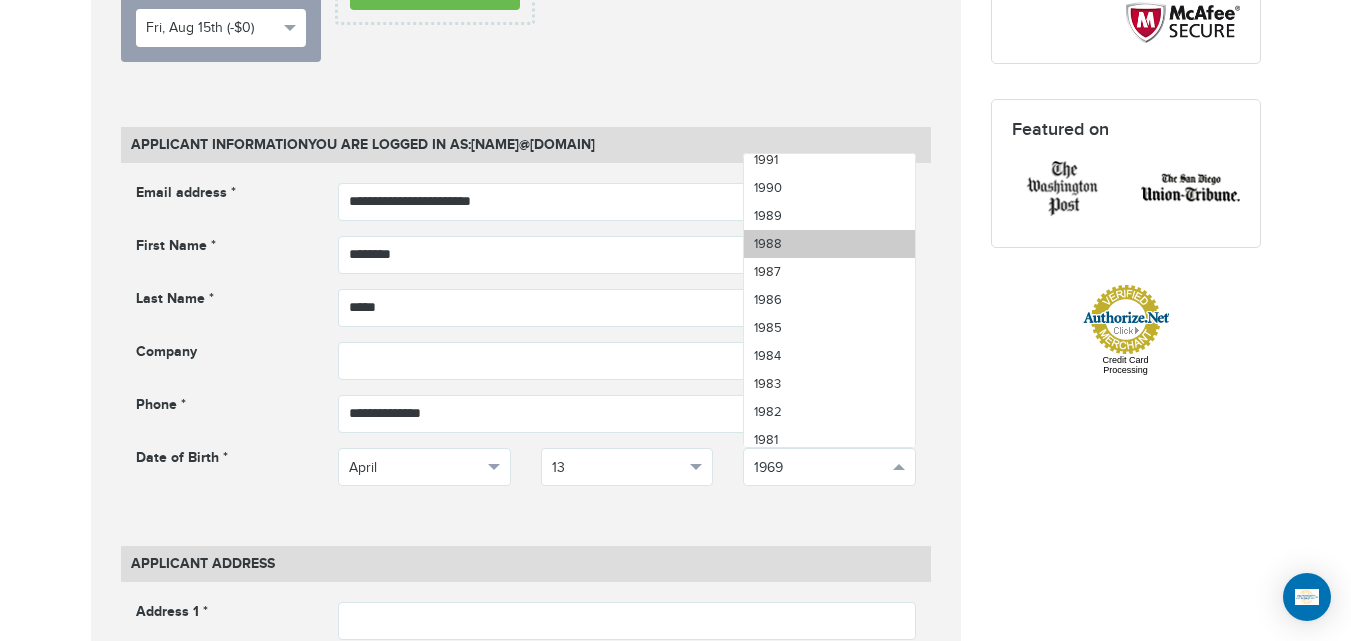 click on "1988" at bounding box center [829, 244] 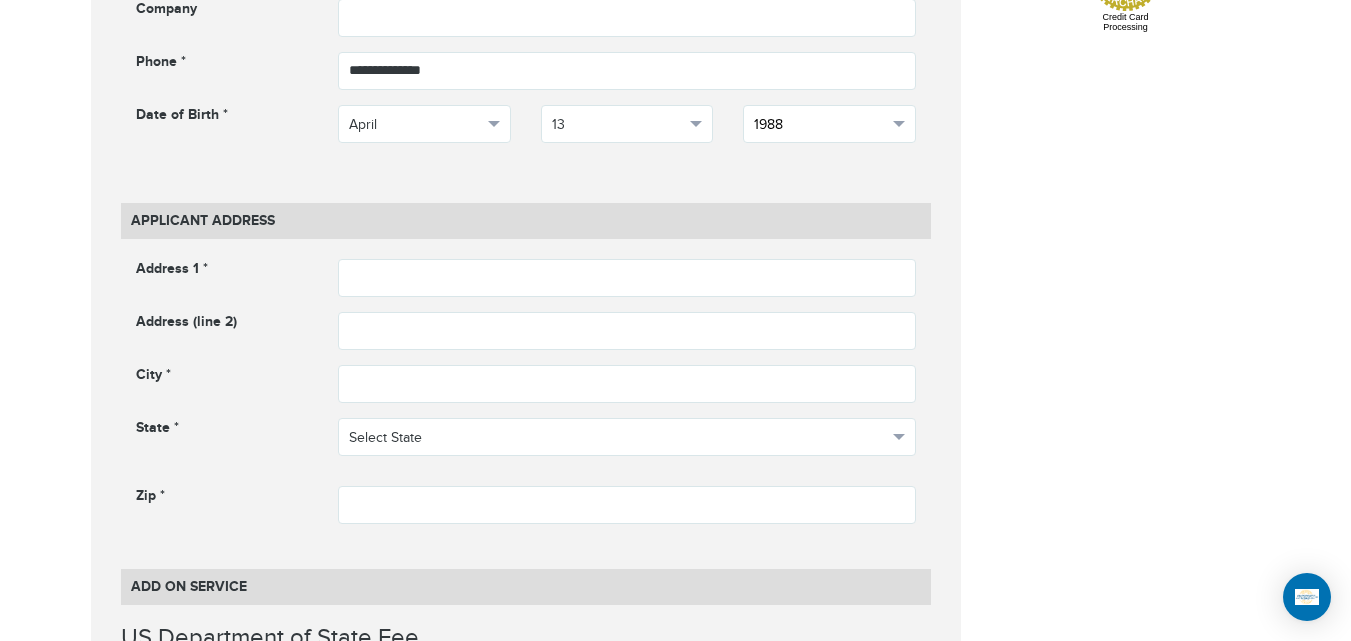 scroll, scrollTop: 1269, scrollLeft: 0, axis: vertical 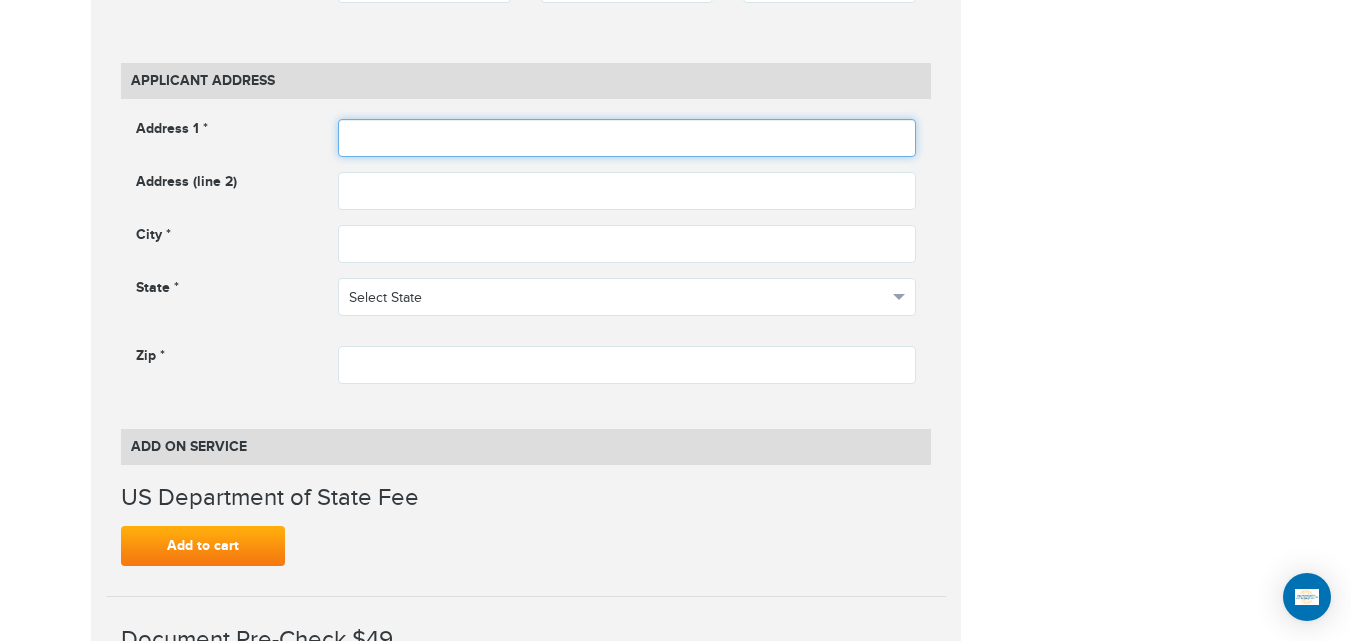 click at bounding box center [627, 138] 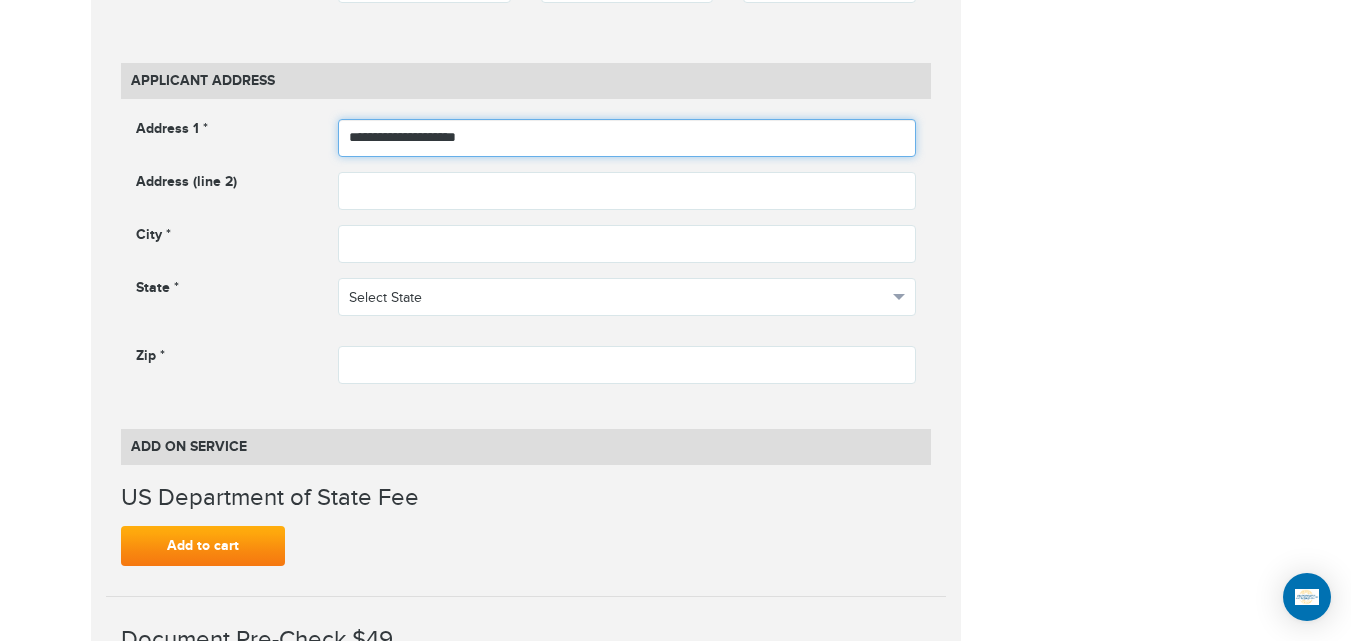 type on "**********" 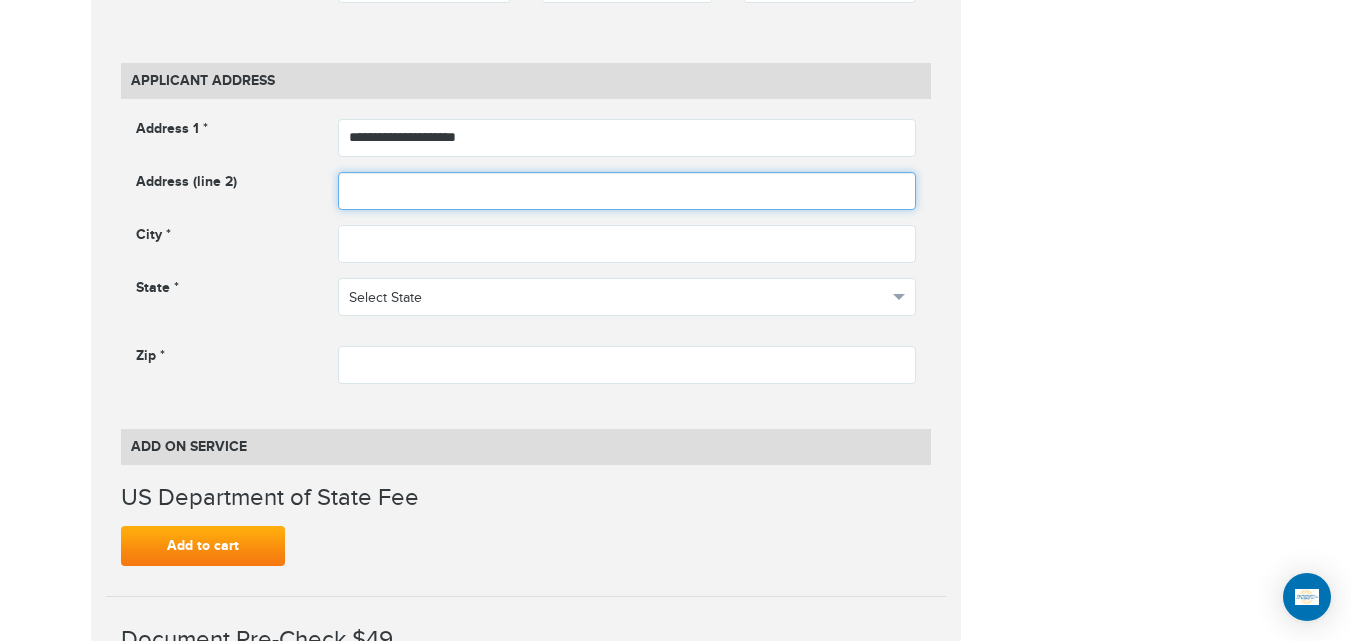 click at bounding box center (627, 191) 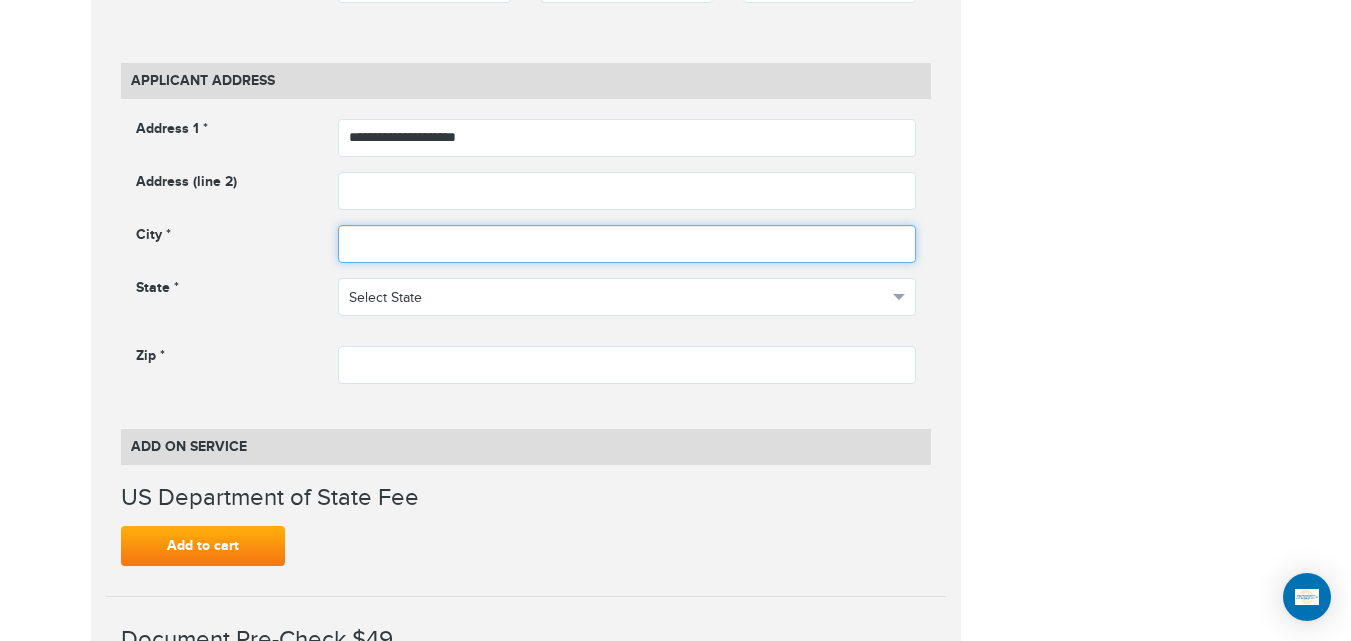click at bounding box center (627, 244) 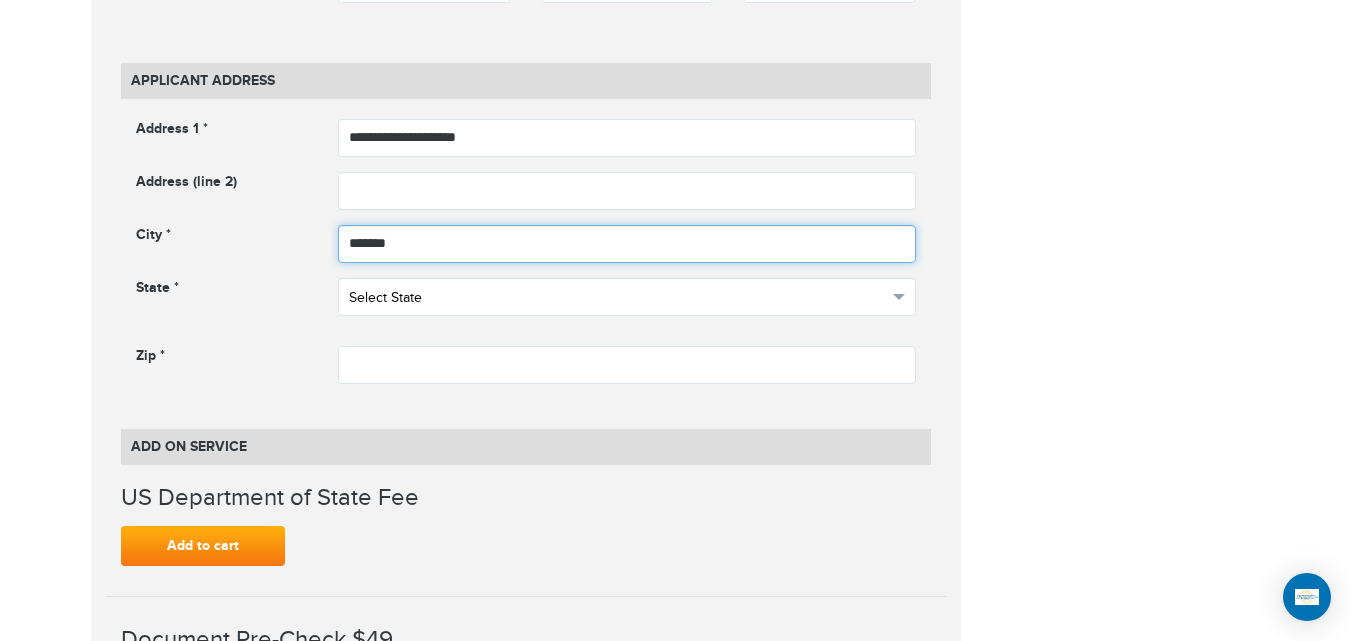 type on "*******" 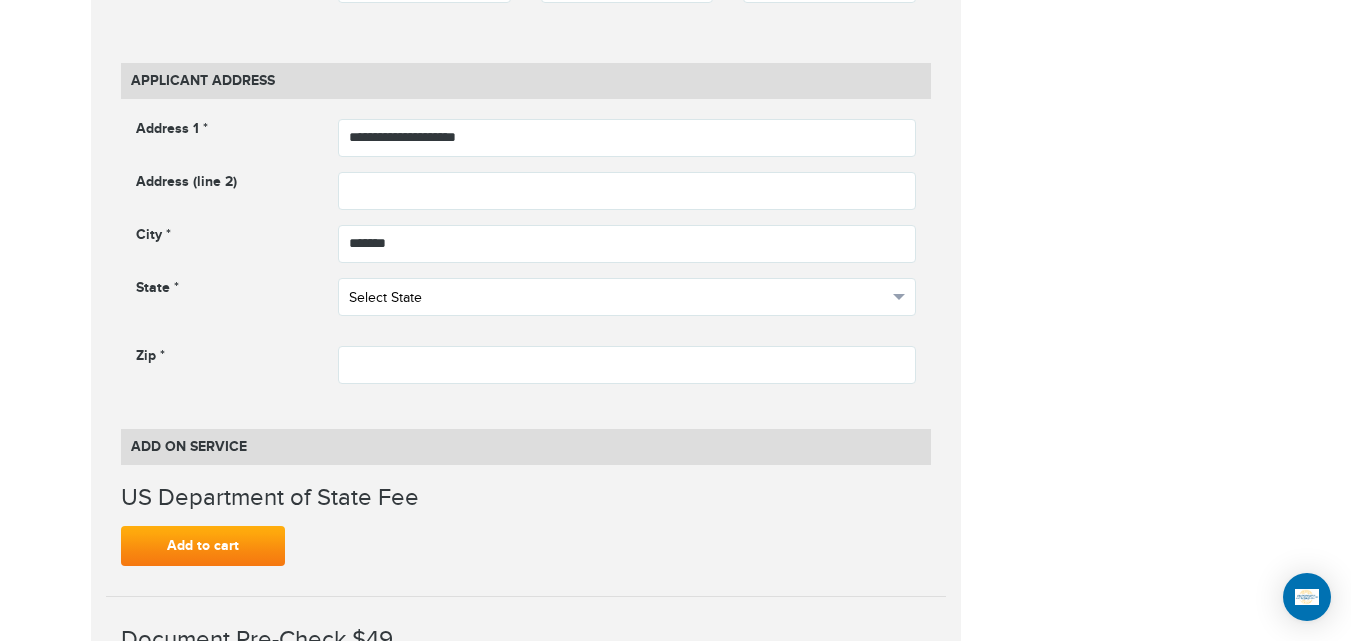 click on "Select State" at bounding box center [627, 297] 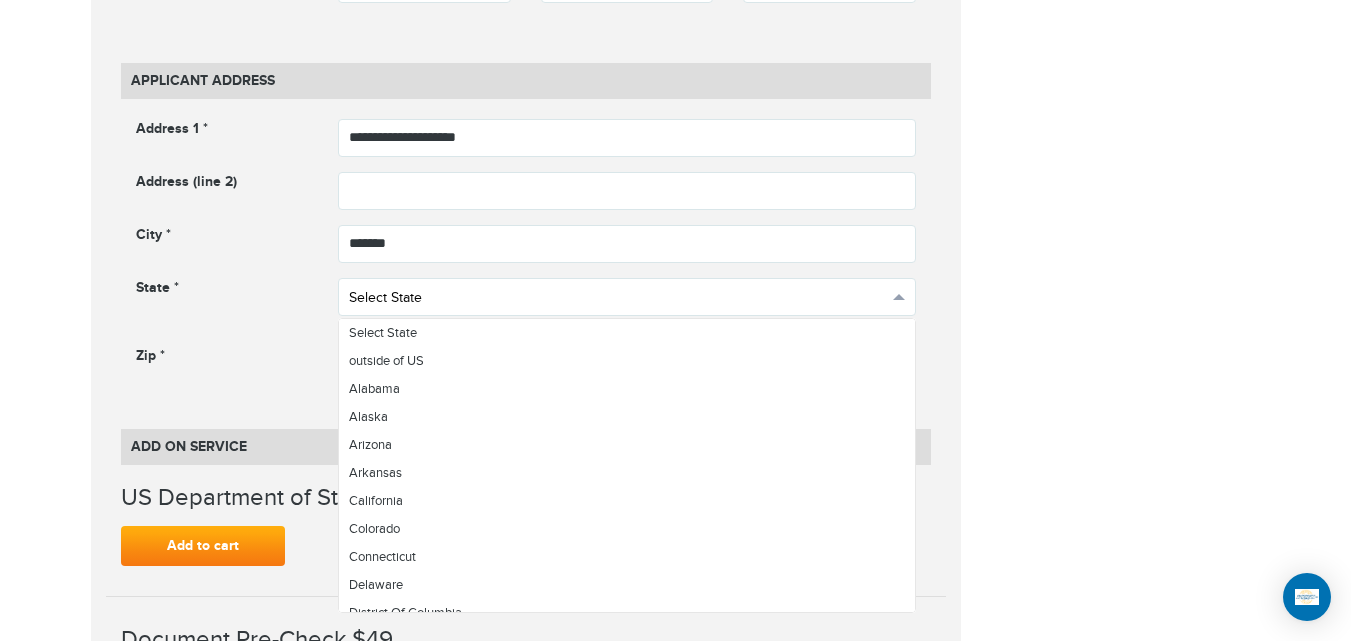 scroll, scrollTop: 1100, scrollLeft: 0, axis: vertical 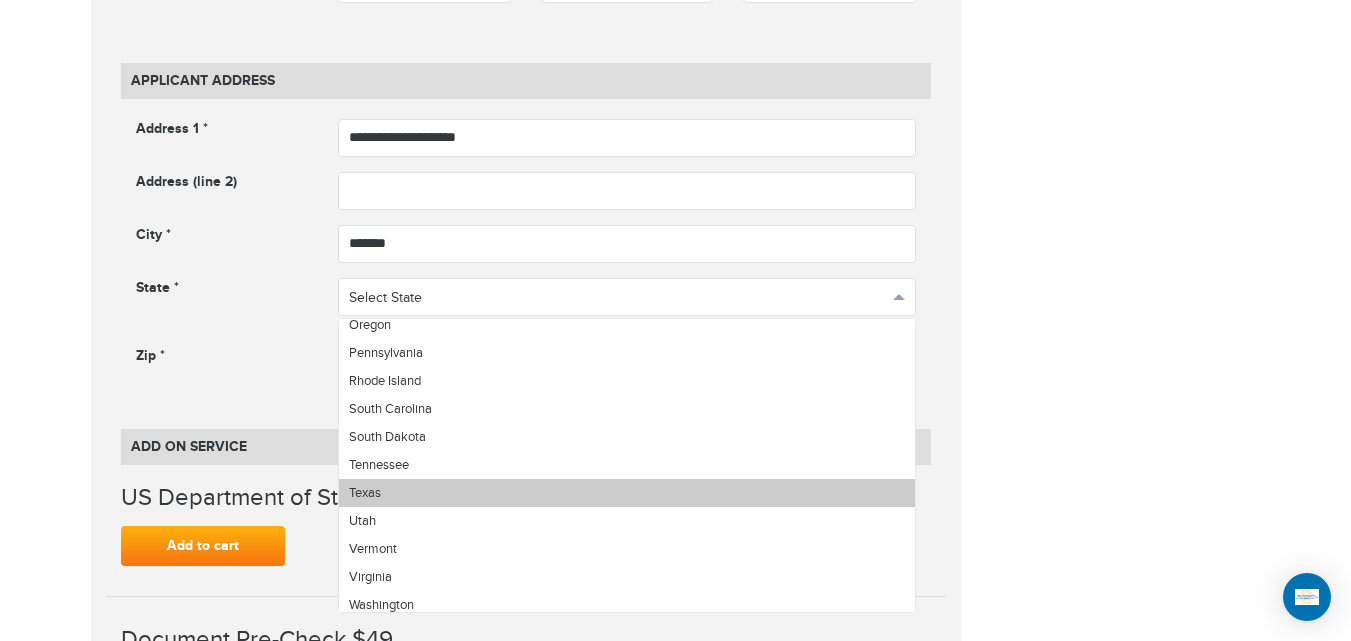 click on "Texas" at bounding box center (627, 493) 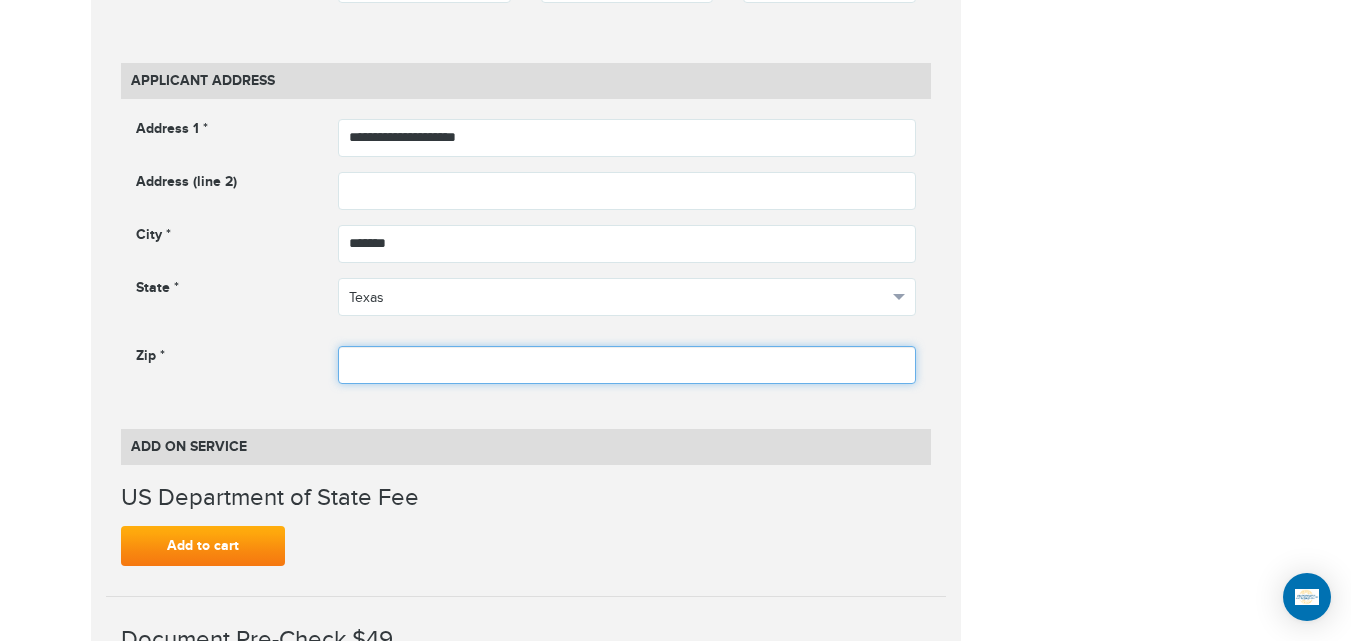 click at bounding box center (627, 365) 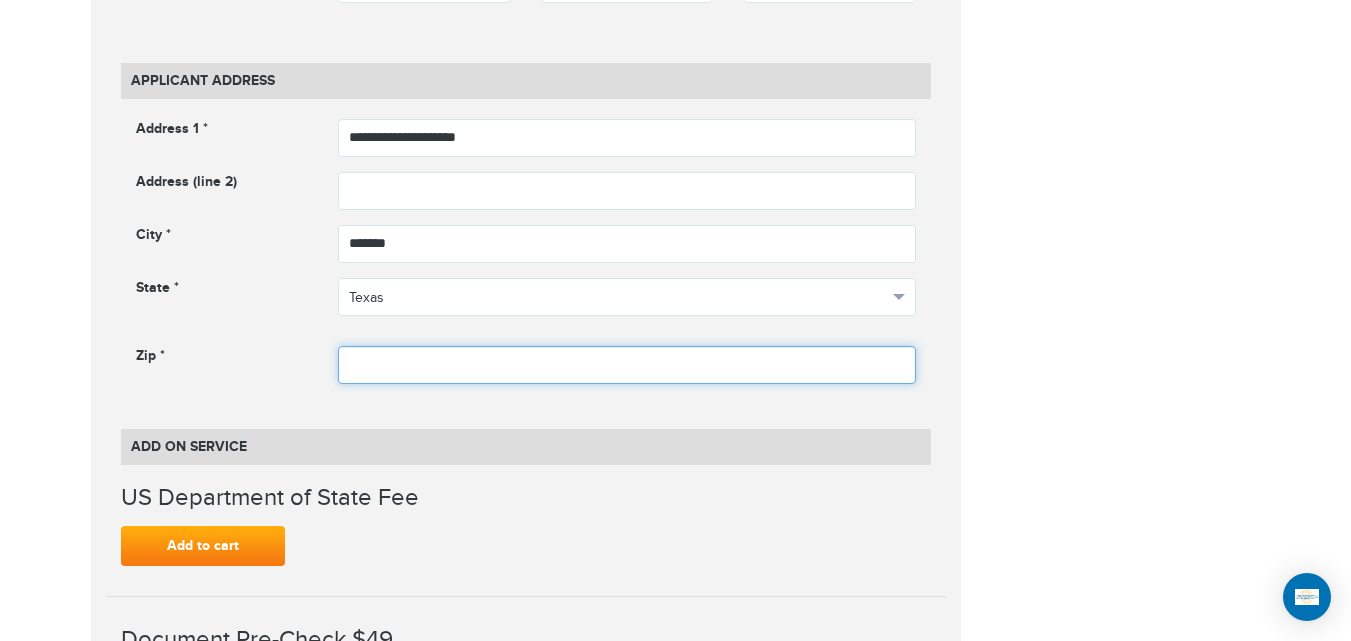 paste on "*****" 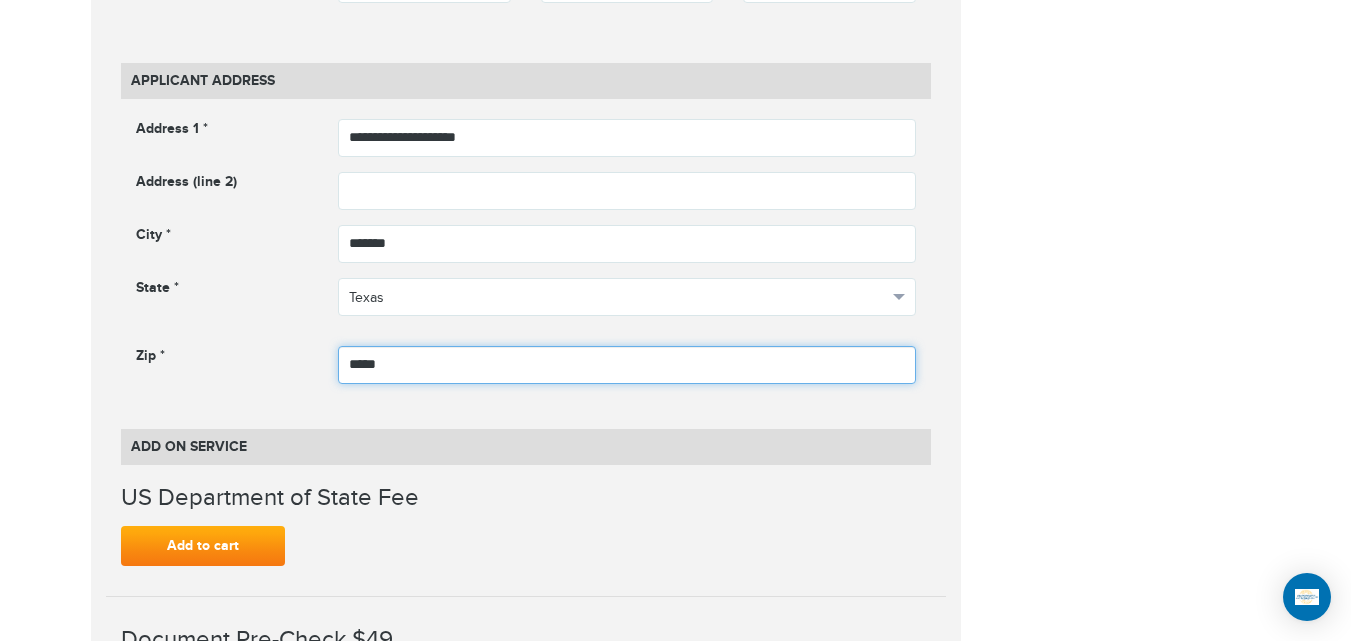 type on "*****" 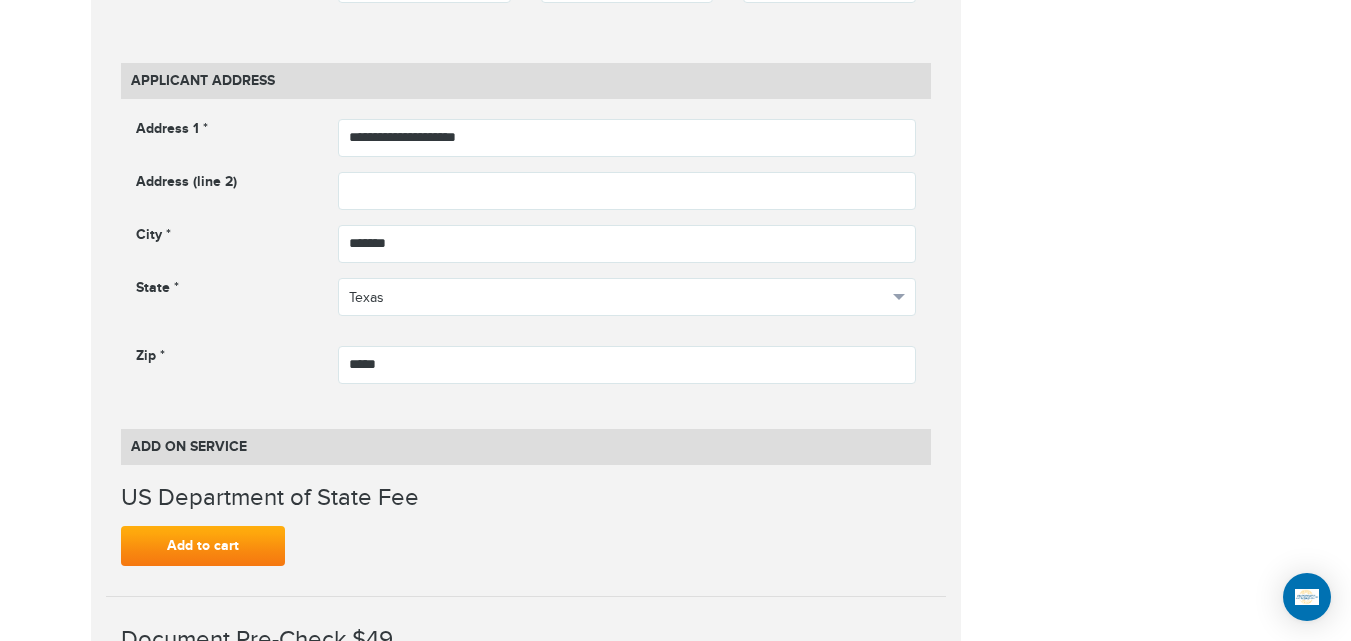 drag, startPoint x: 1164, startPoint y: 228, endPoint x: 1361, endPoint y: 231, distance: 197.02284 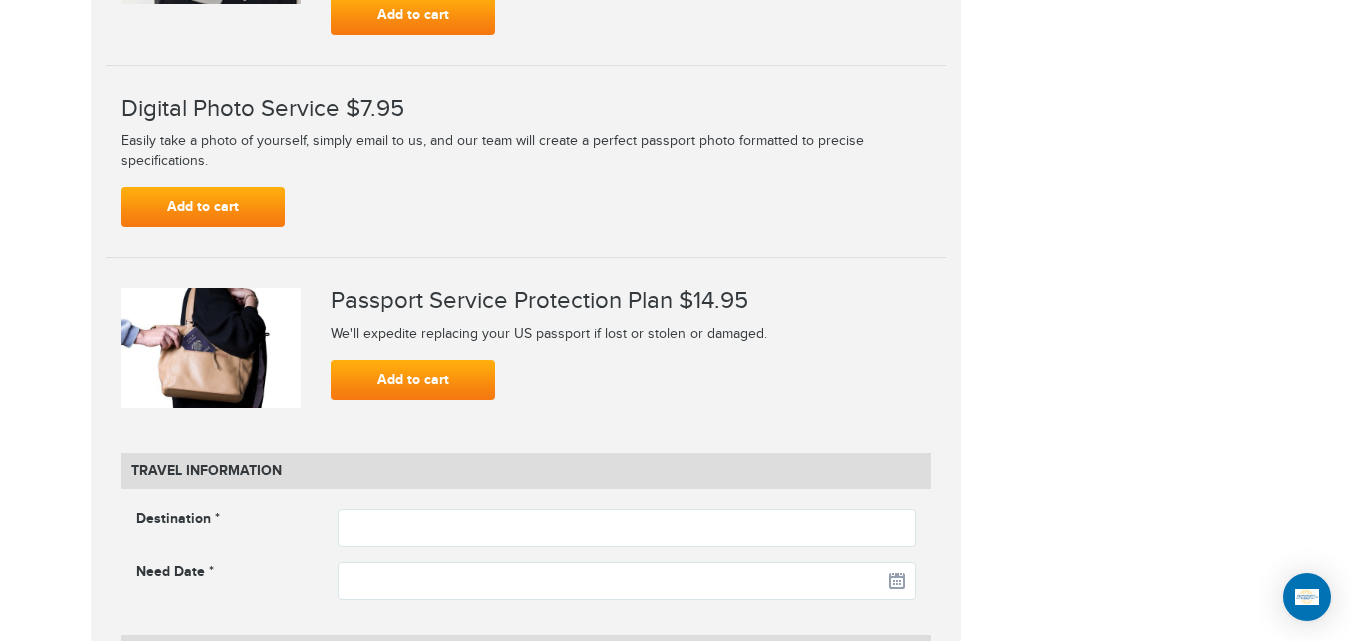 scroll, scrollTop: 2357, scrollLeft: 0, axis: vertical 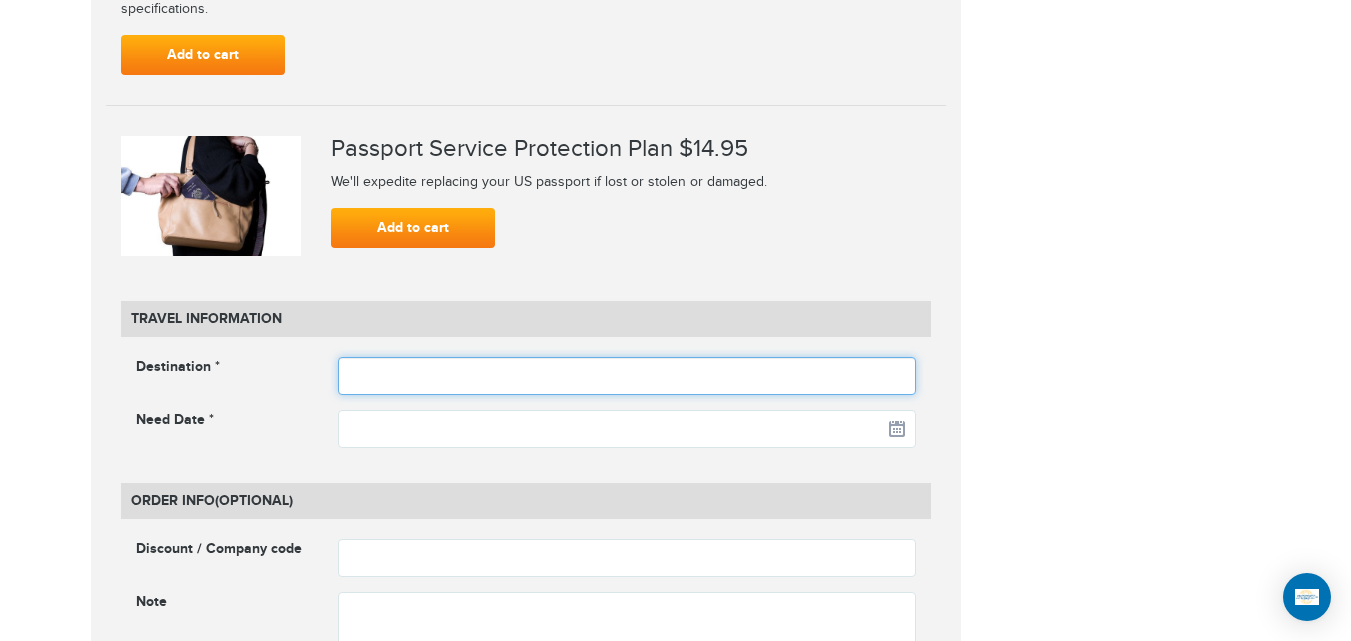click at bounding box center [627, 376] 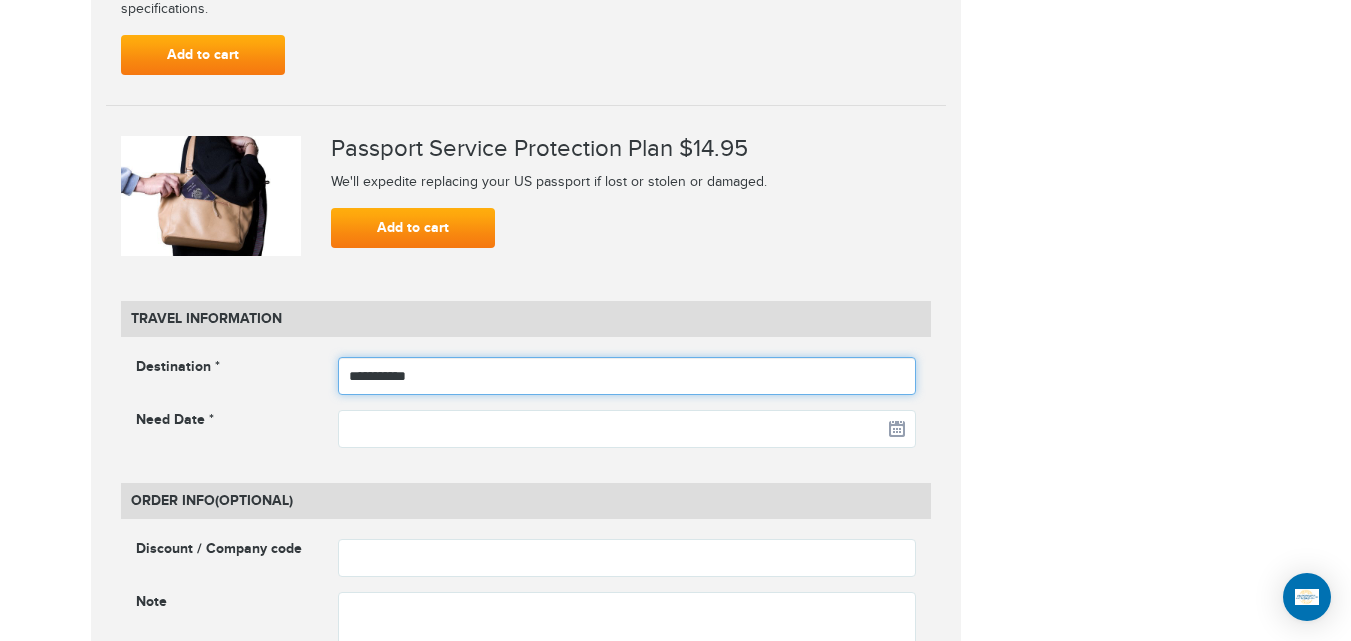 type on "**********" 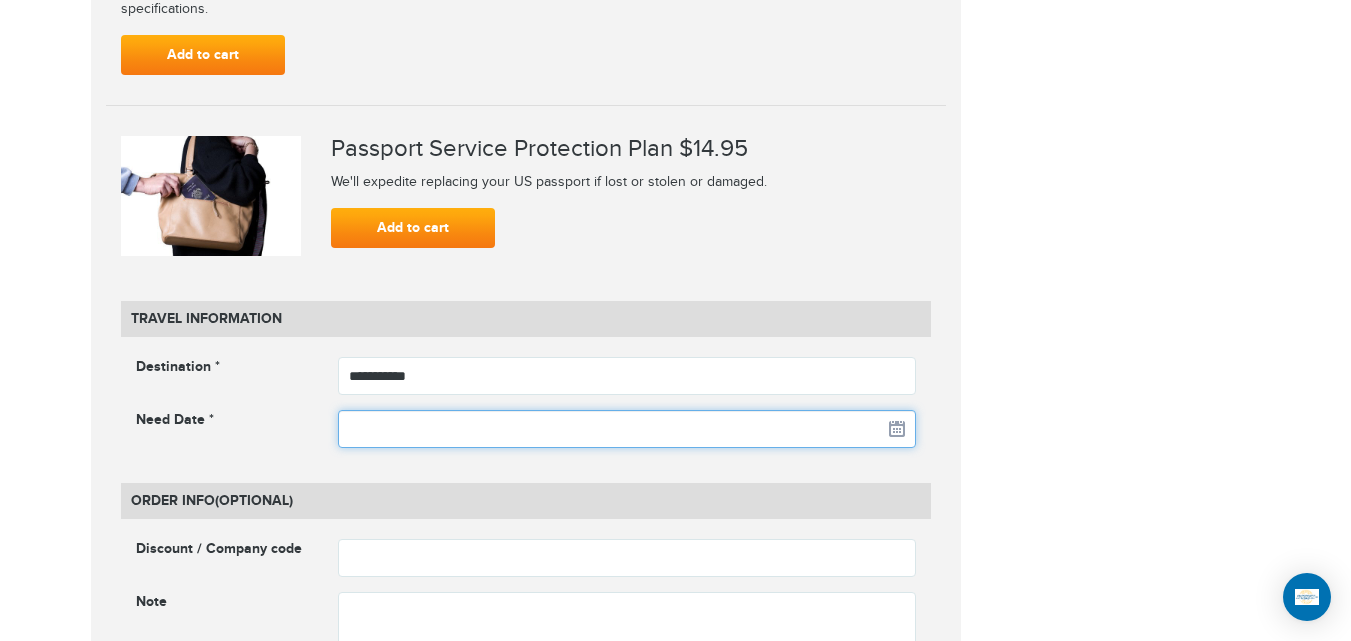 click at bounding box center [627, 429] 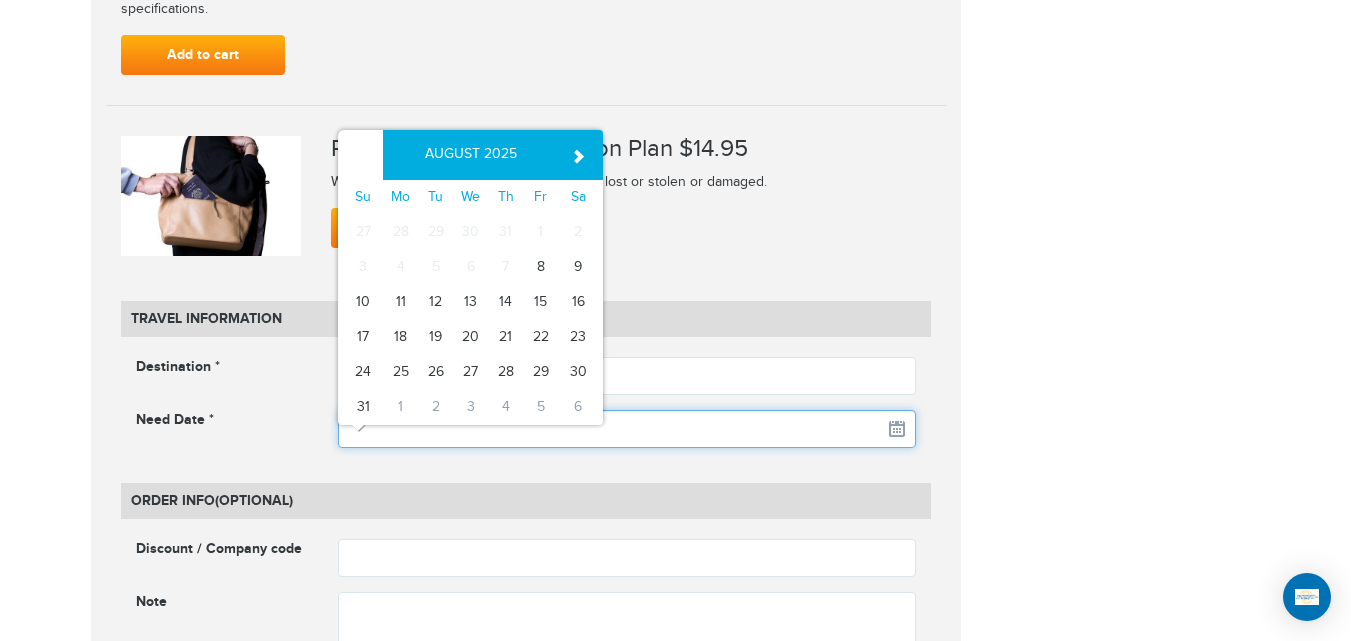 click at bounding box center (627, 429) 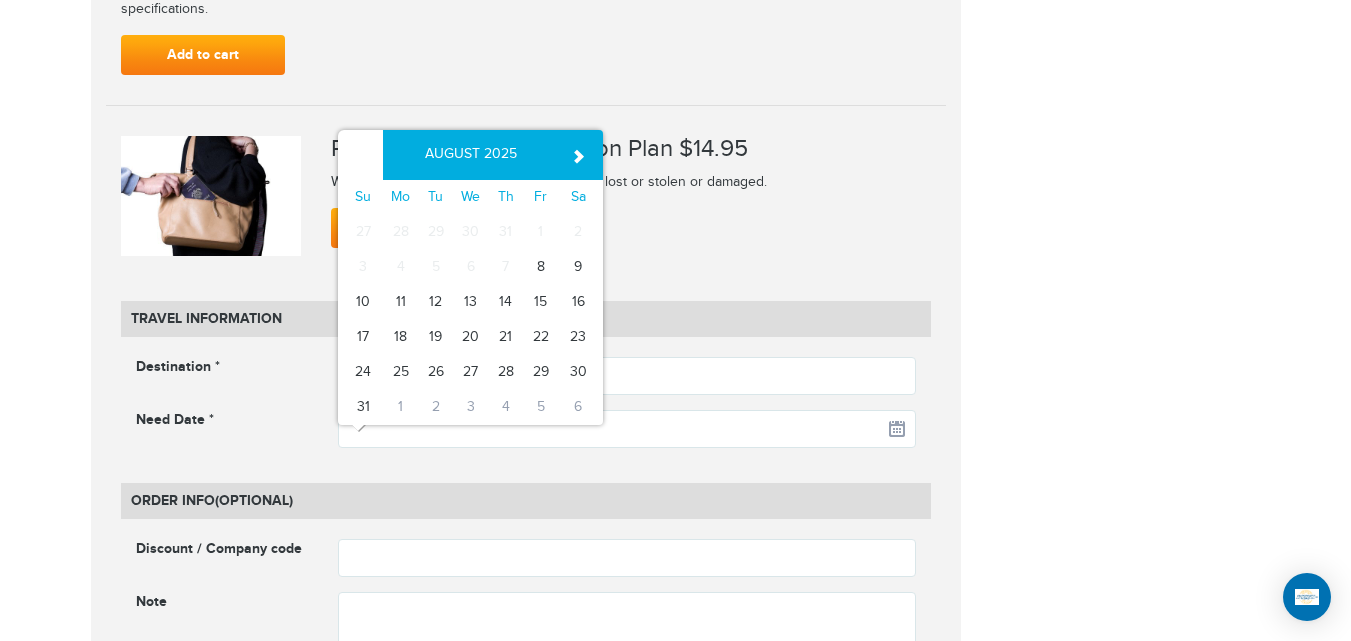 click on "**********" at bounding box center (676, -595) 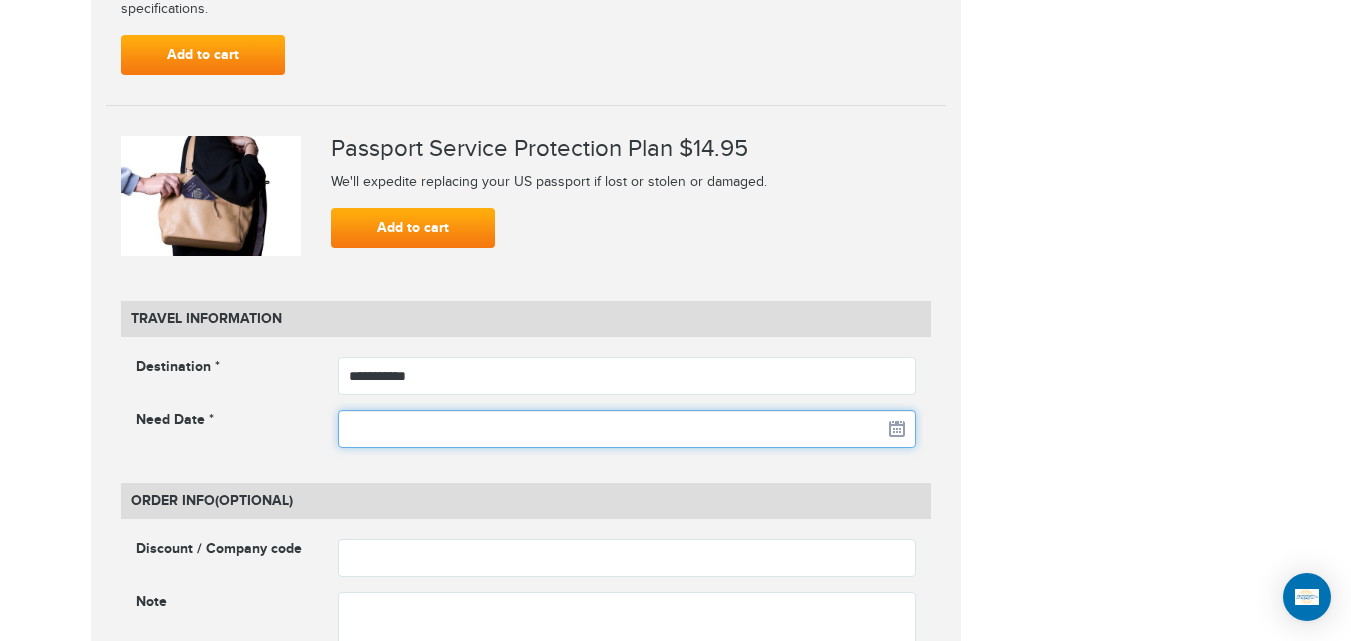 click at bounding box center (627, 429) 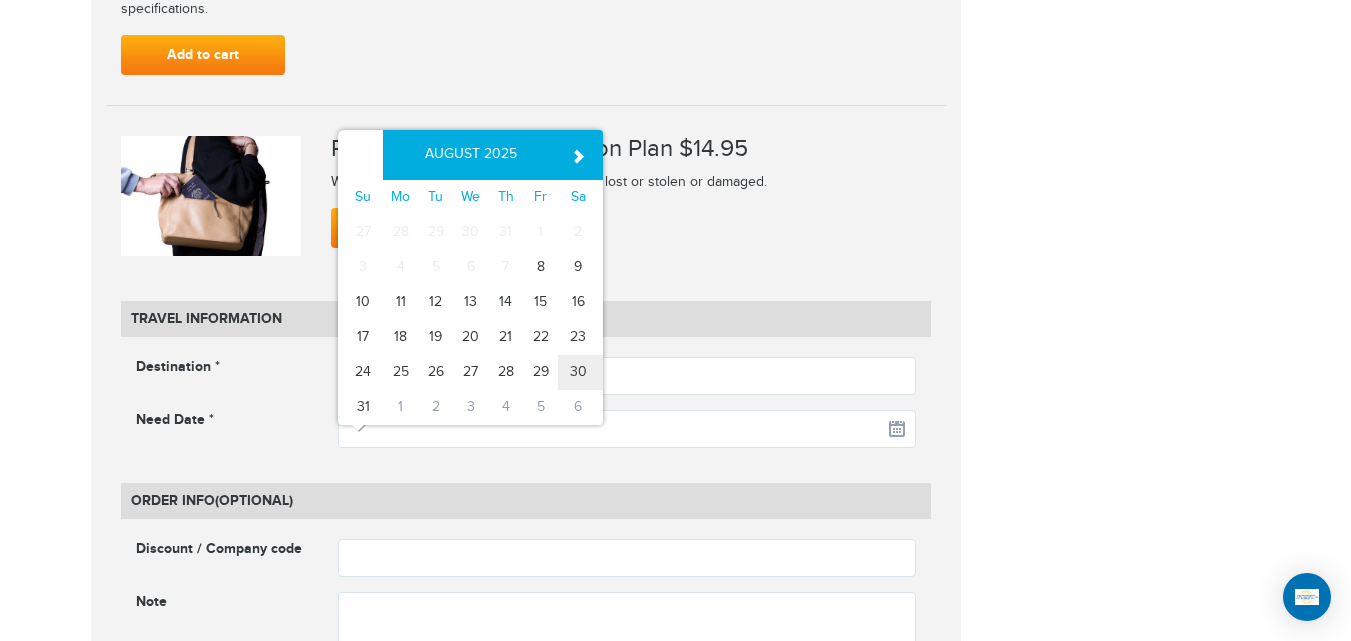 click on "30" at bounding box center (580, 372) 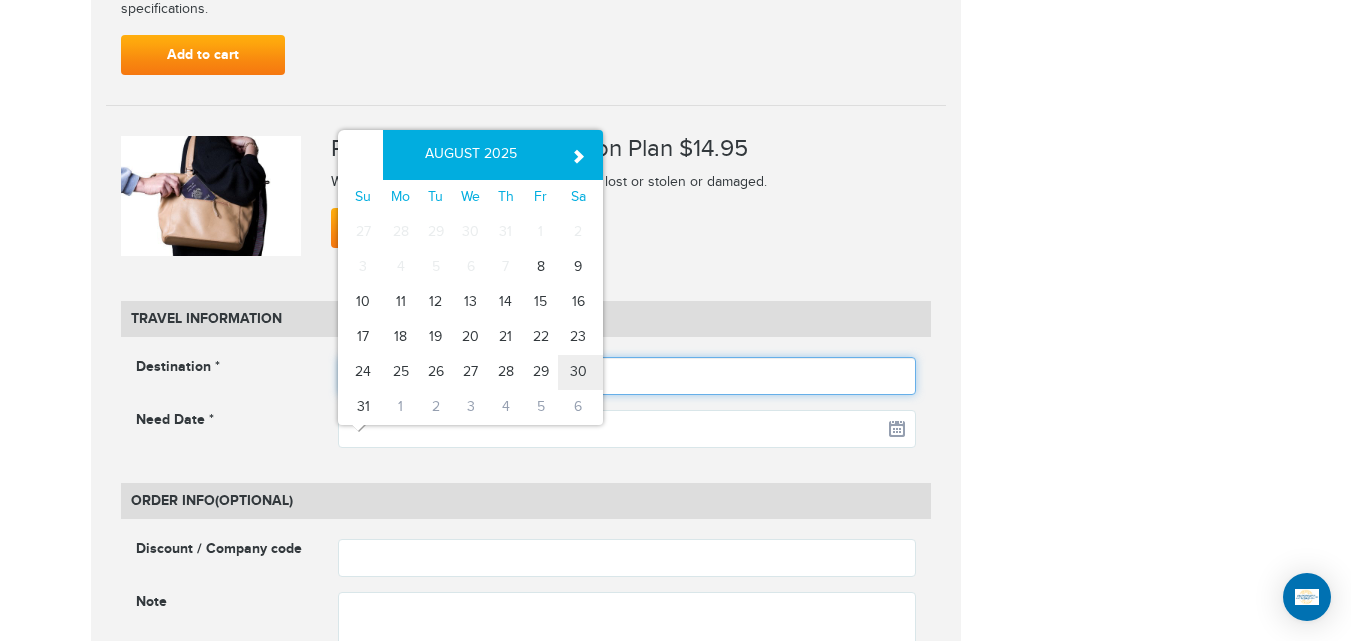 click on "**********" at bounding box center [627, 376] 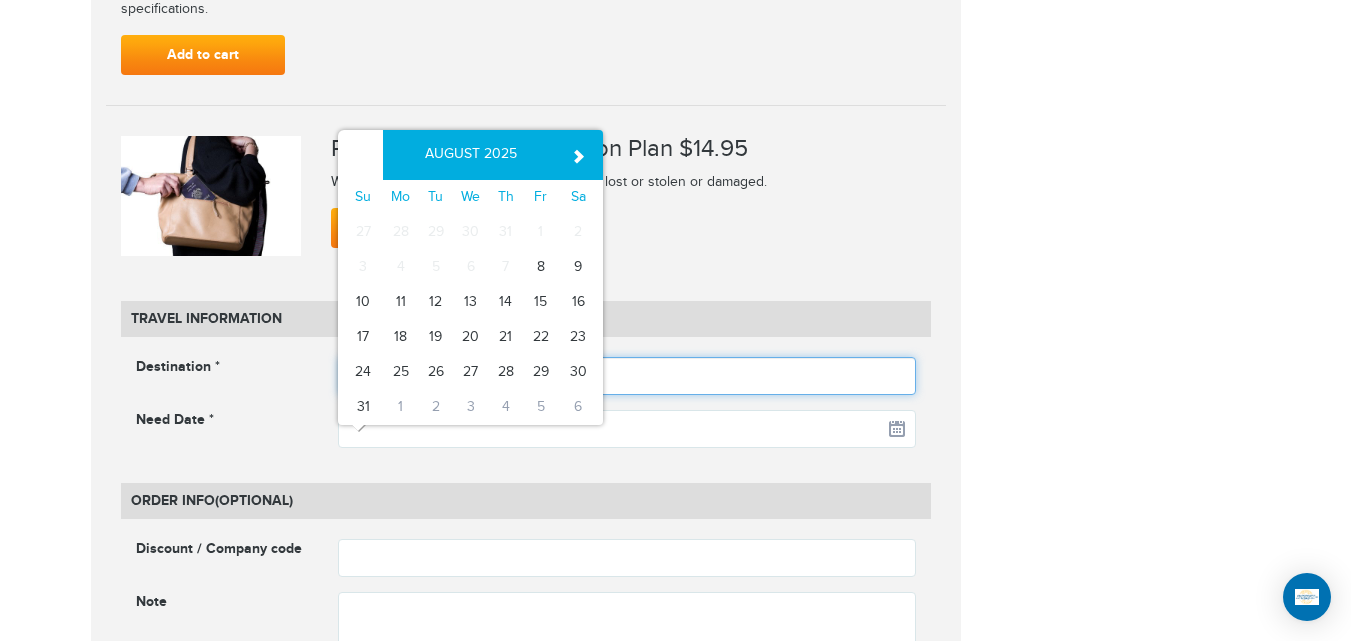 click on "**********" at bounding box center [627, 376] 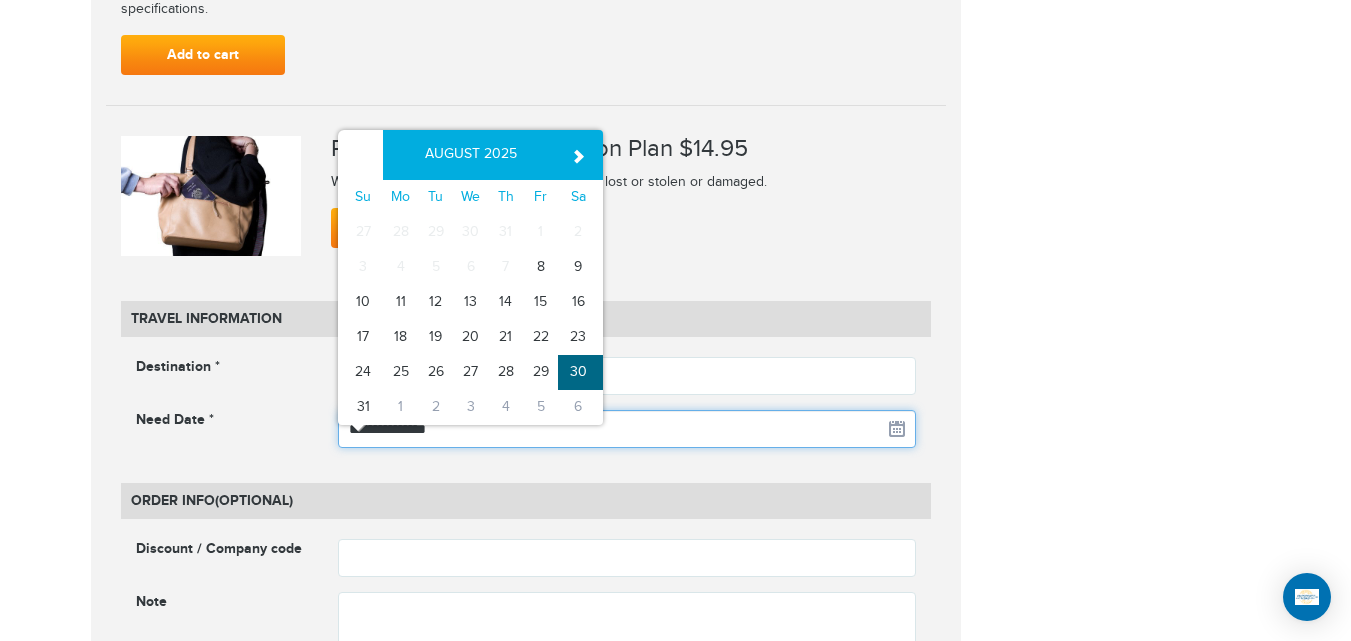 click on "**********" at bounding box center (627, 429) 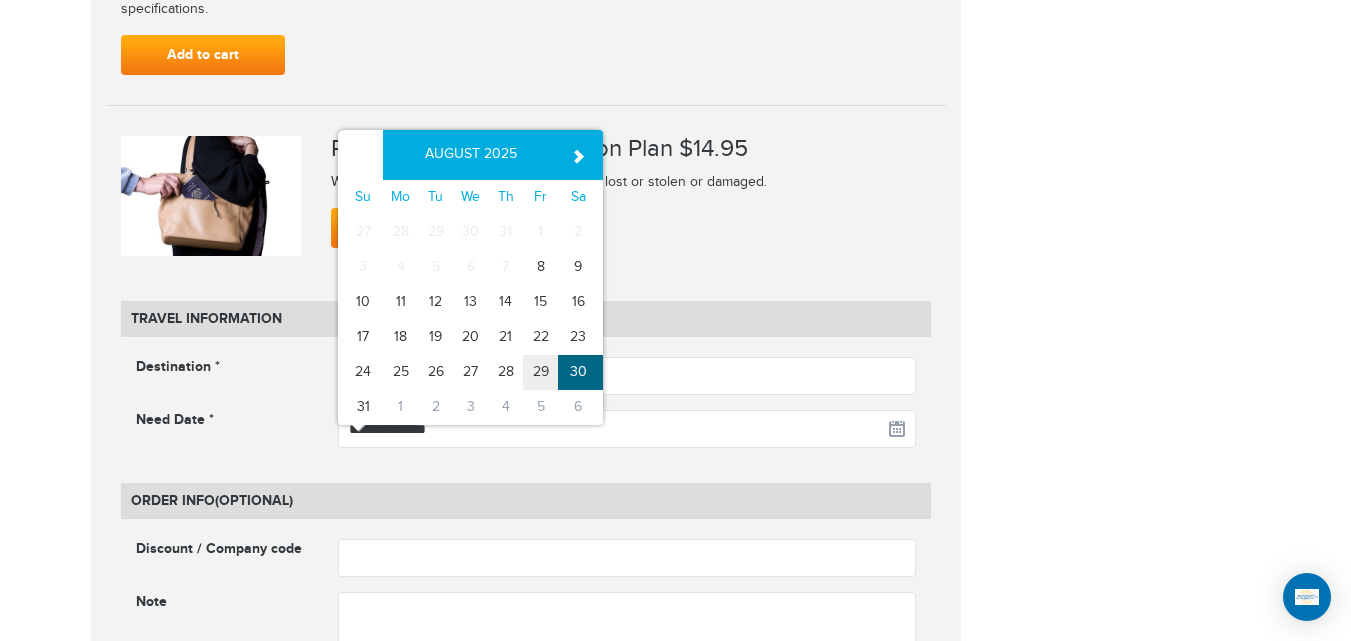 click on "29" at bounding box center [540, 372] 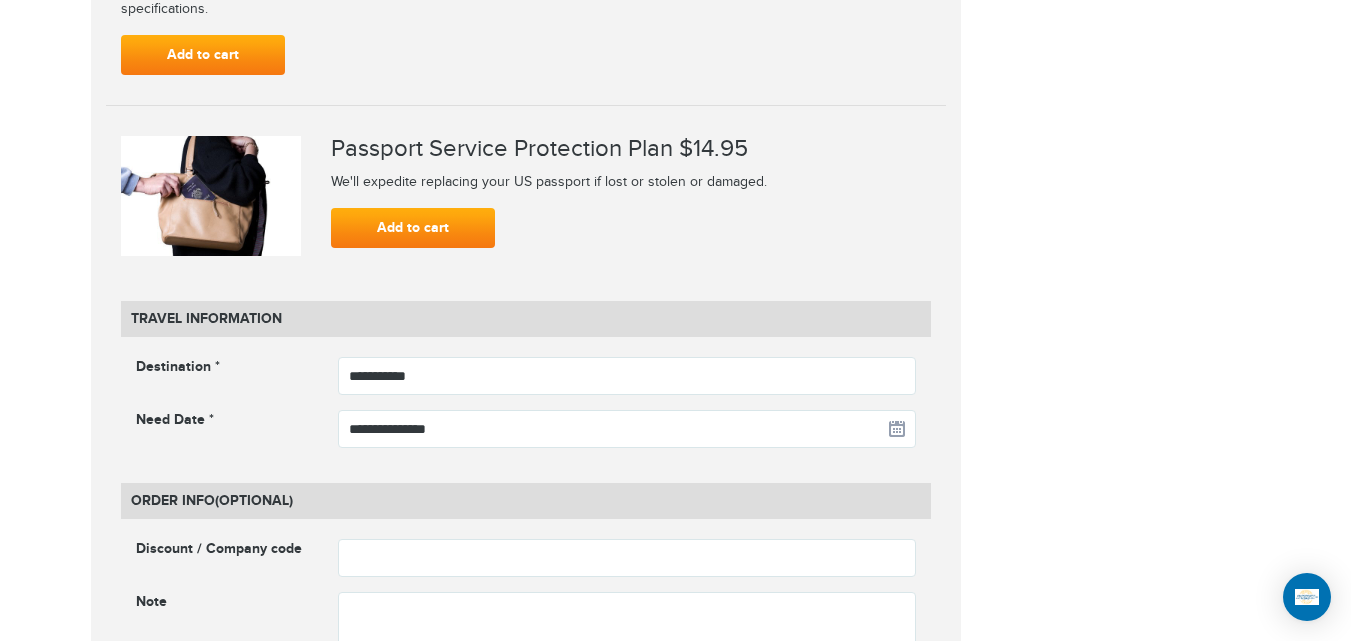 type on "**********" 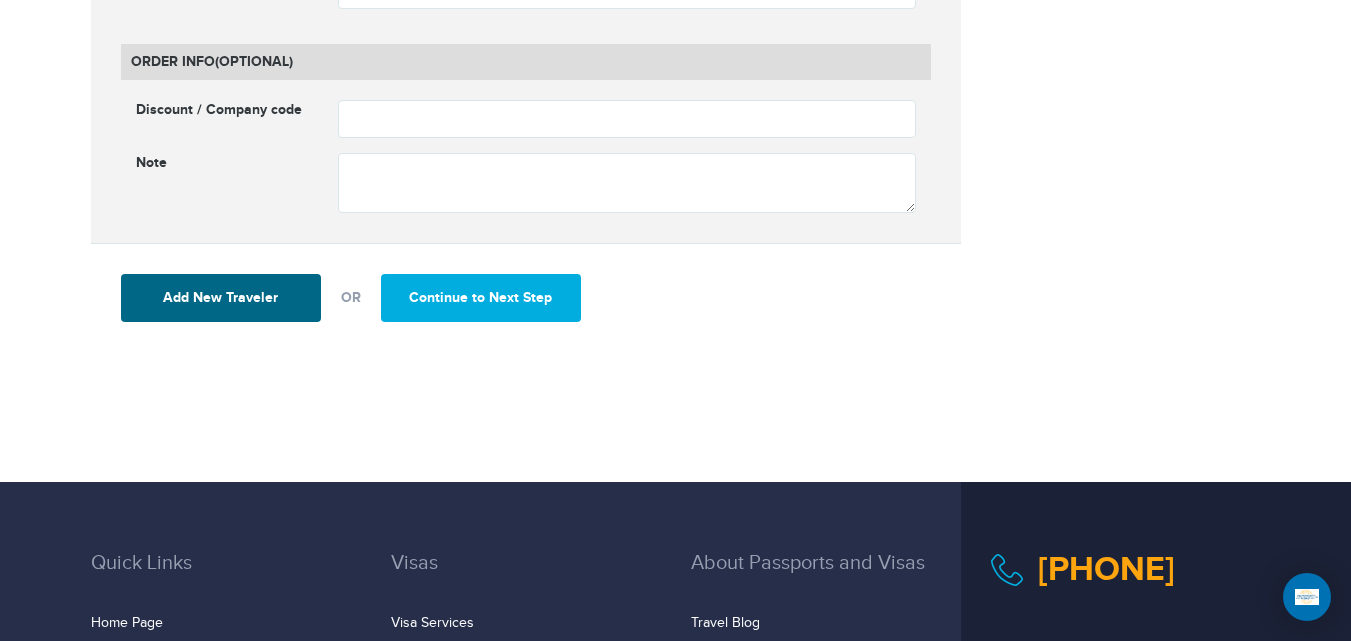 scroll, scrollTop: 2879, scrollLeft: 0, axis: vertical 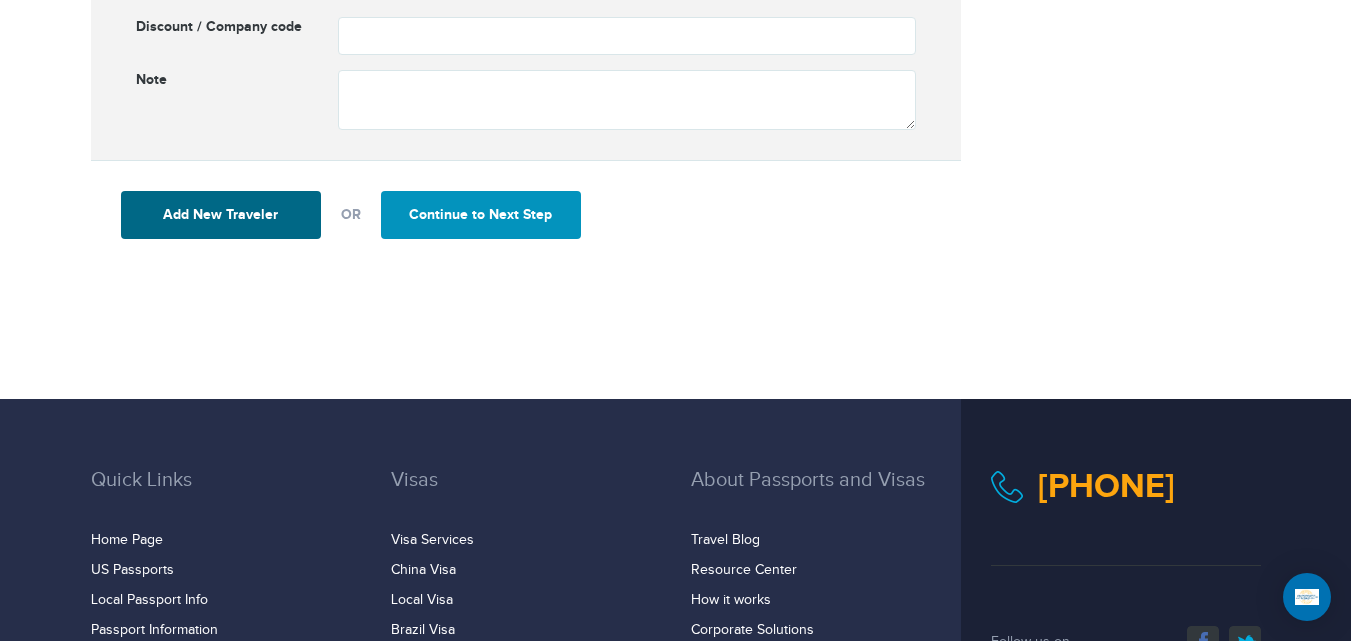 click on "Continue to Next Step" at bounding box center [481, 215] 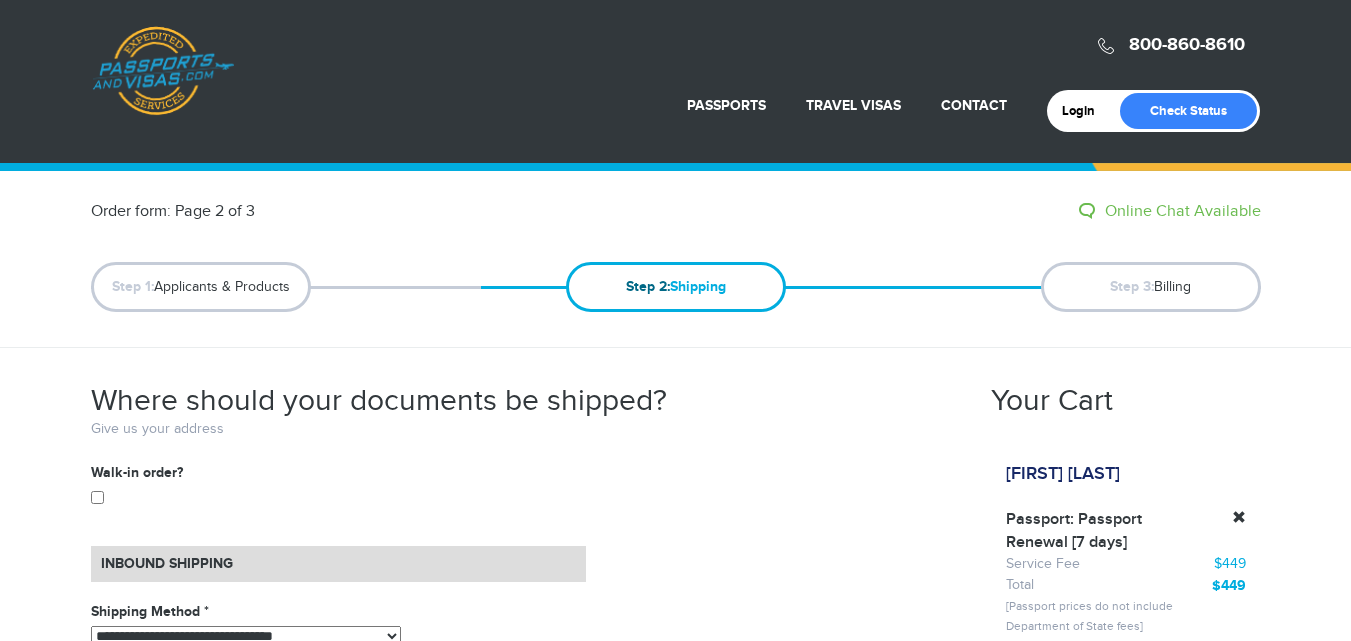 scroll, scrollTop: 0, scrollLeft: 0, axis: both 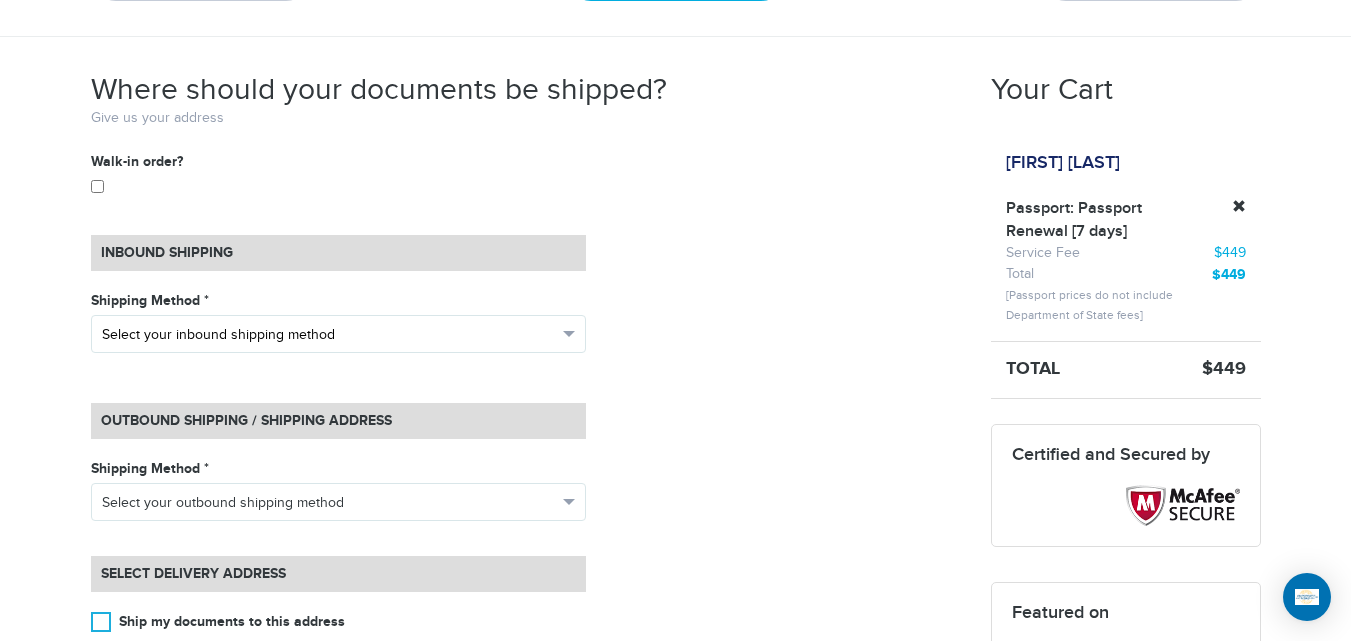 click on "Select your inbound shipping method" at bounding box center (329, 335) 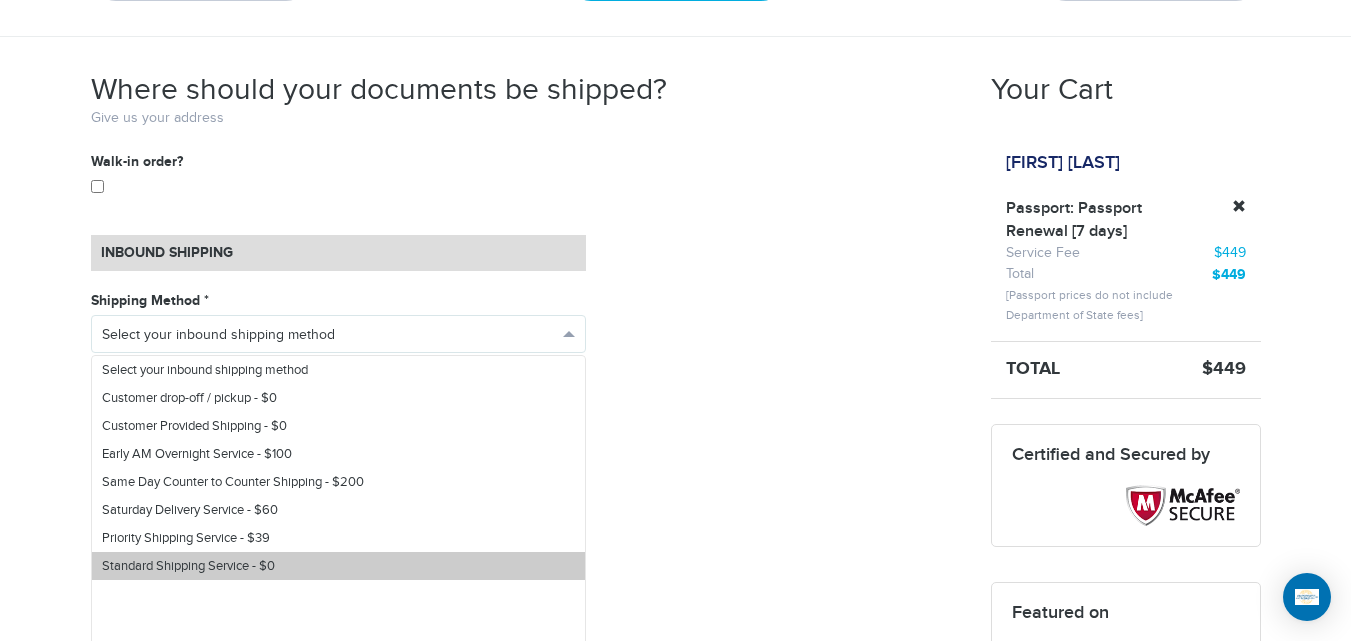 click on "Standard Shipping Service - $0" at bounding box center [188, 566] 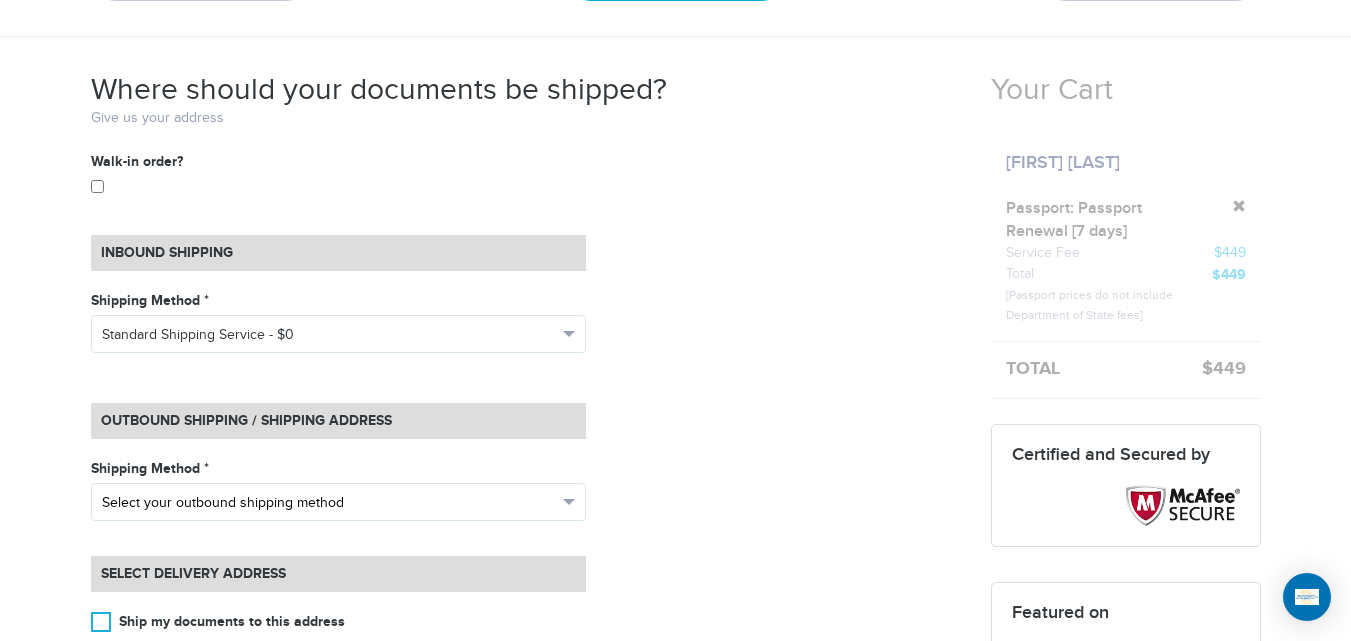 click on "Select your outbound shipping method" at bounding box center [338, 502] 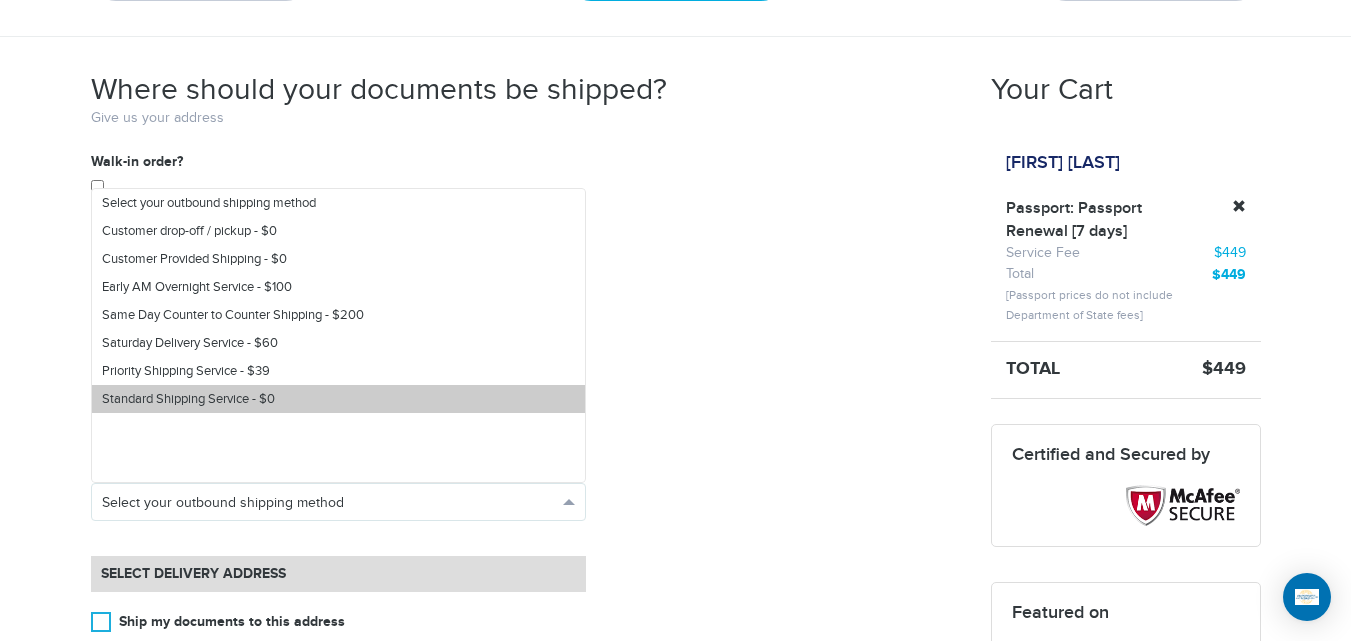 click on "Standard Shipping Service - $0" at bounding box center (338, 399) 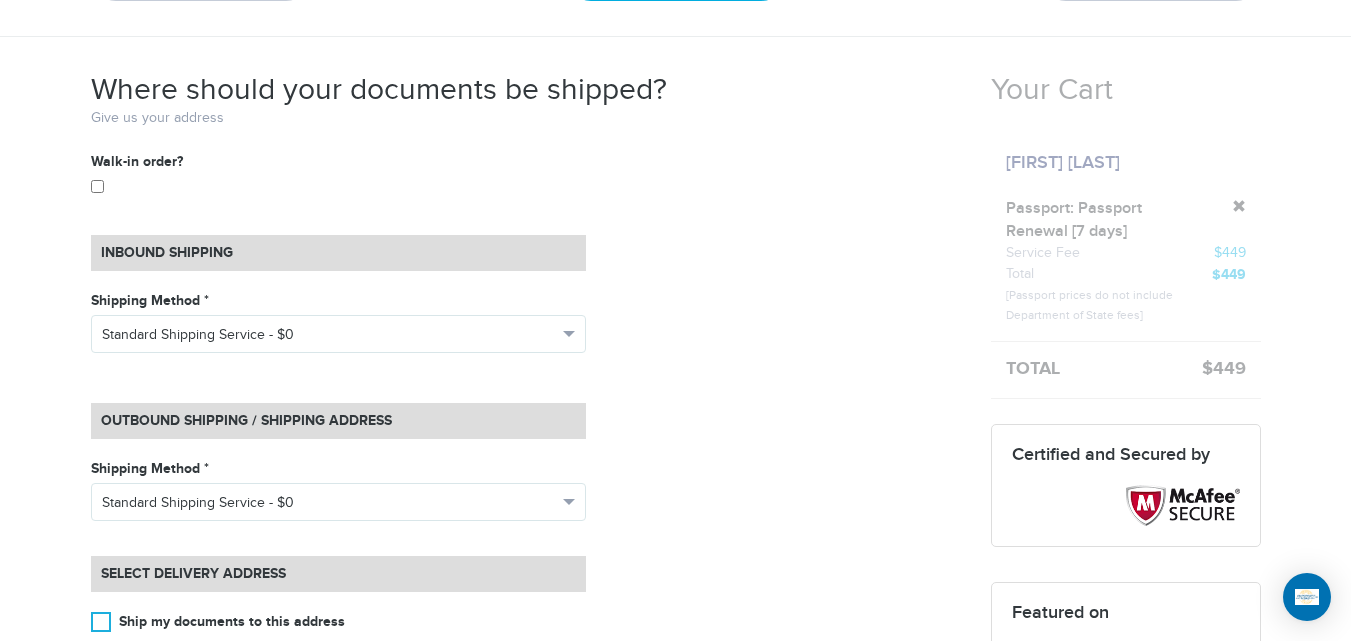 click on "**********" at bounding box center (526, 511) 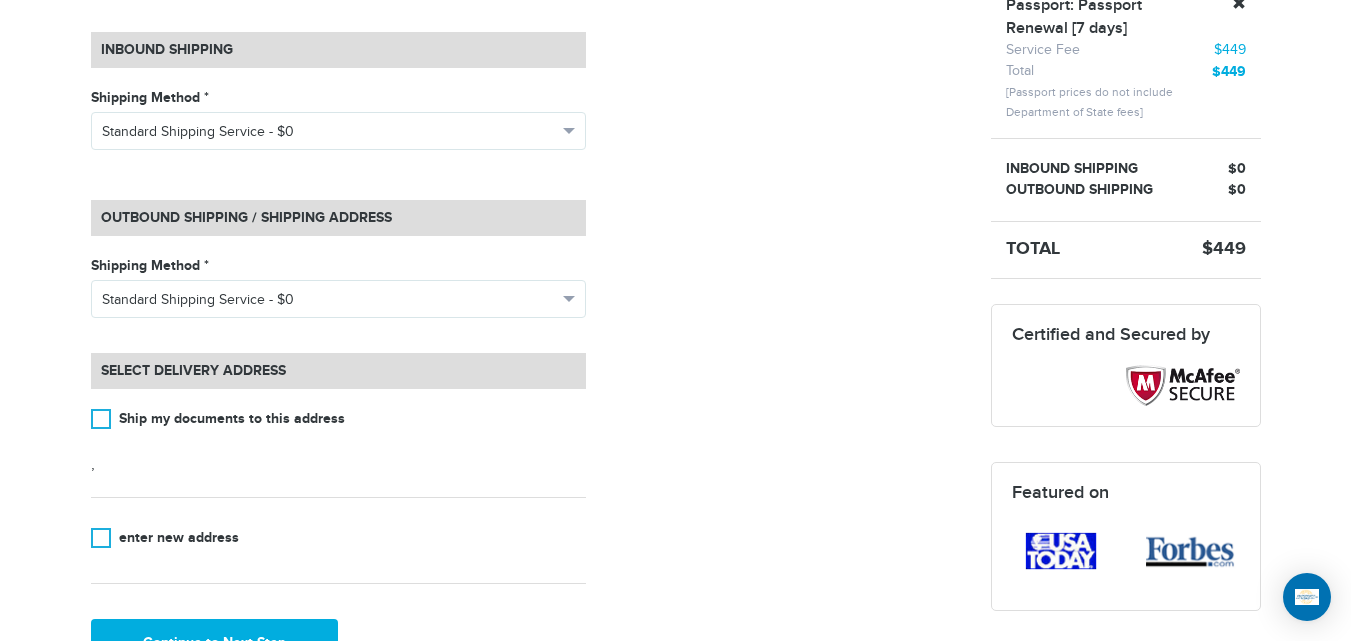 scroll, scrollTop: 509, scrollLeft: 0, axis: vertical 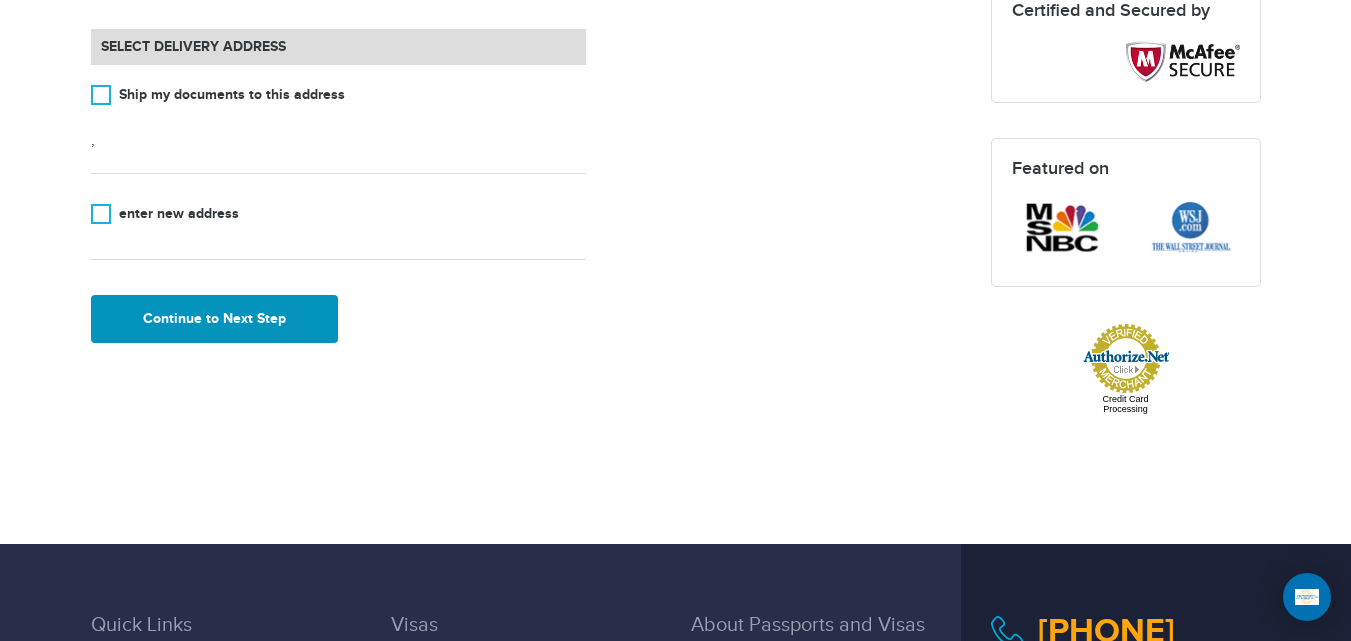 click on "Continue to Next Step" at bounding box center [215, 319] 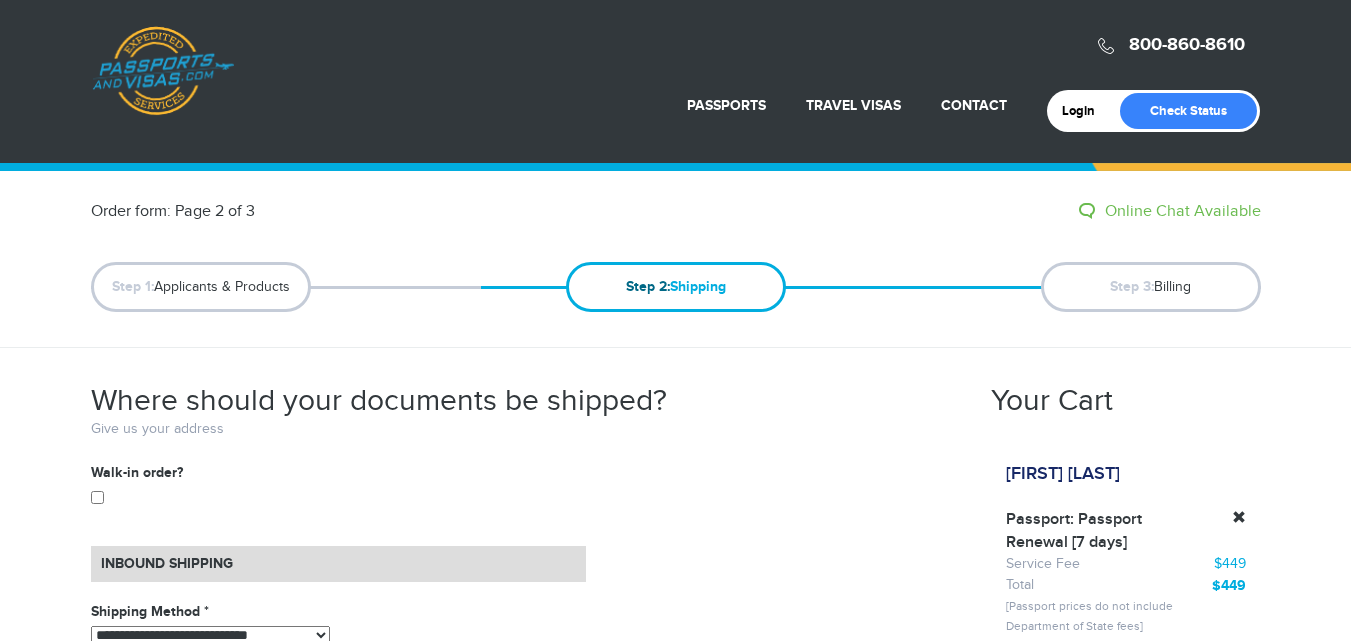 select on "*****" 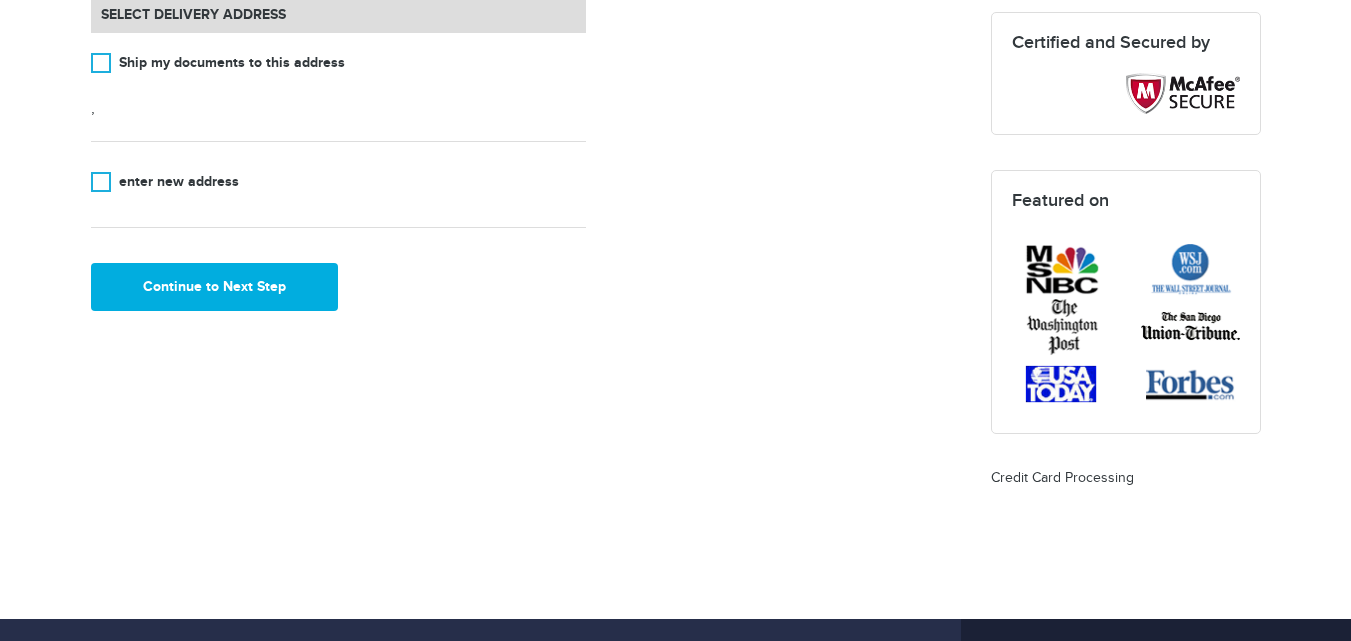scroll, scrollTop: 806, scrollLeft: 0, axis: vertical 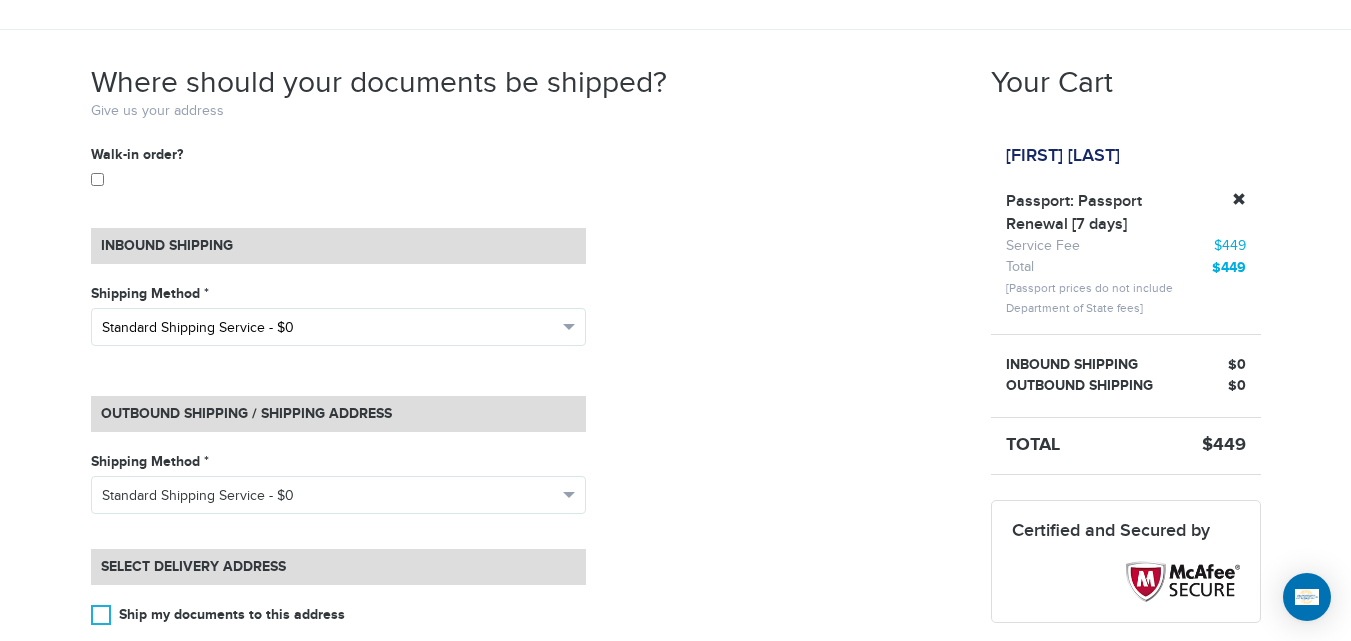 click on "Standard Shipping Service - $0" at bounding box center [329, 328] 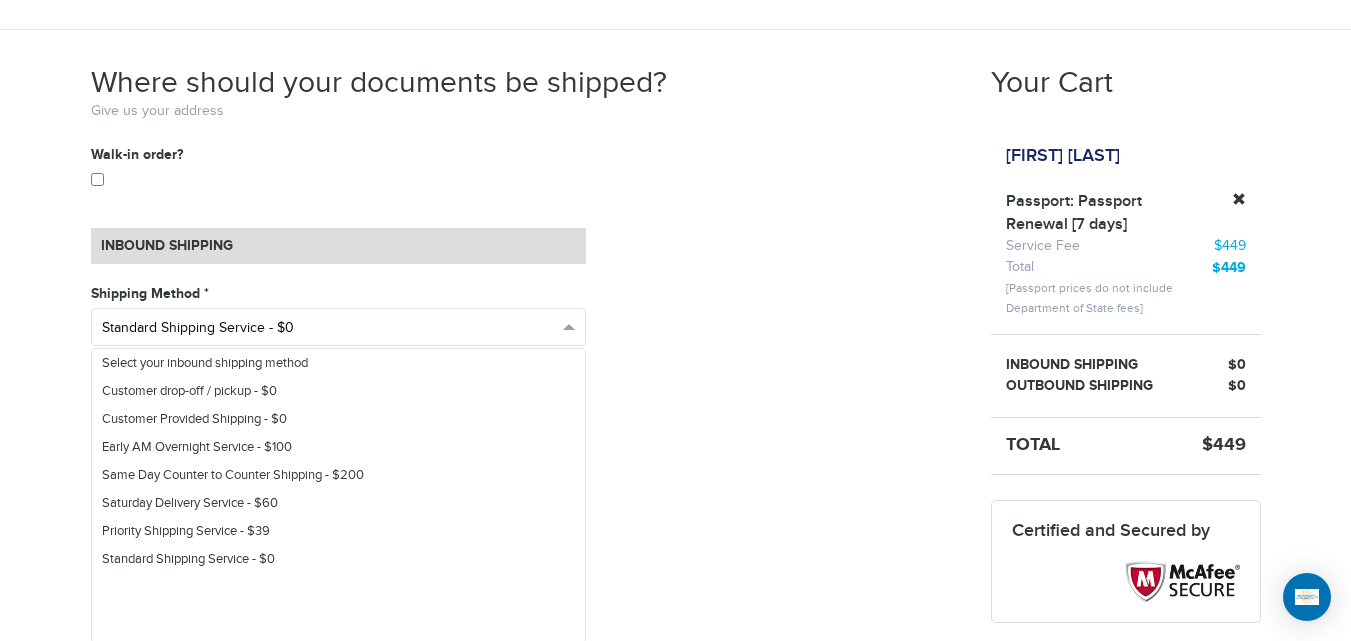 click on "Standard Shipping Service - $0" at bounding box center (329, 328) 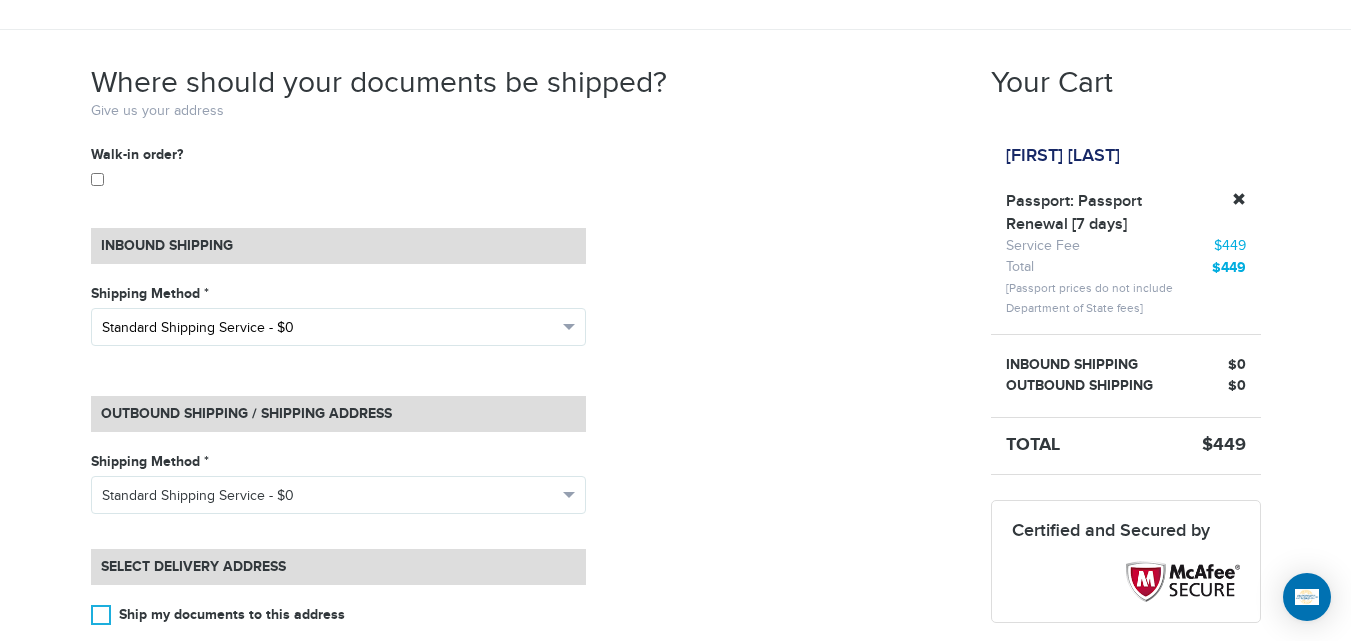 click on "Standard Shipping Service - $0" at bounding box center [338, 327] 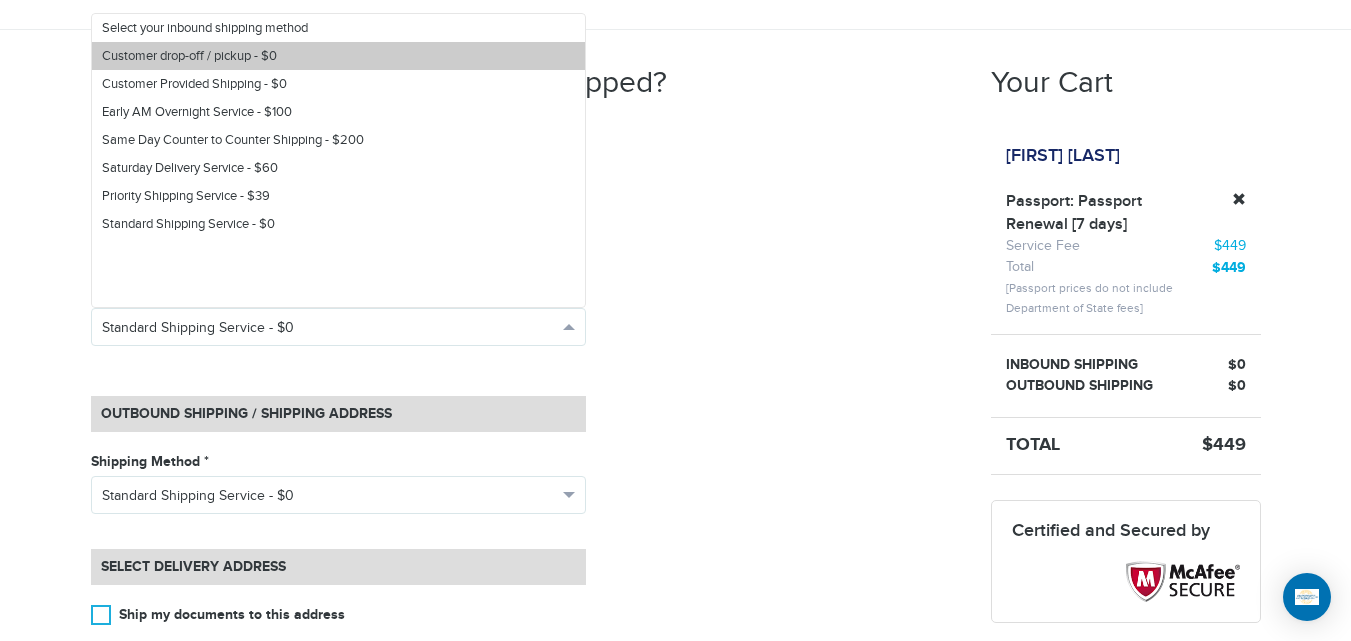 click on "Customer drop-off / pickup - $0" at bounding box center (189, 56) 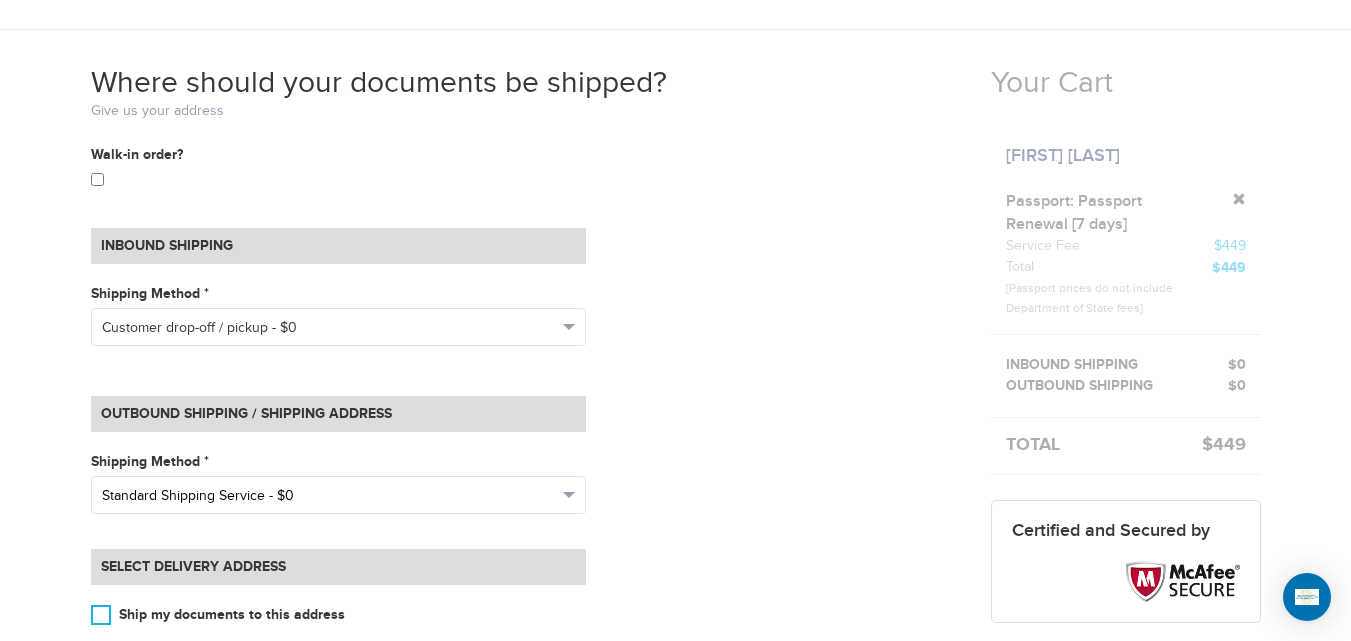 click on "Standard Shipping Service - $0" at bounding box center (329, 496) 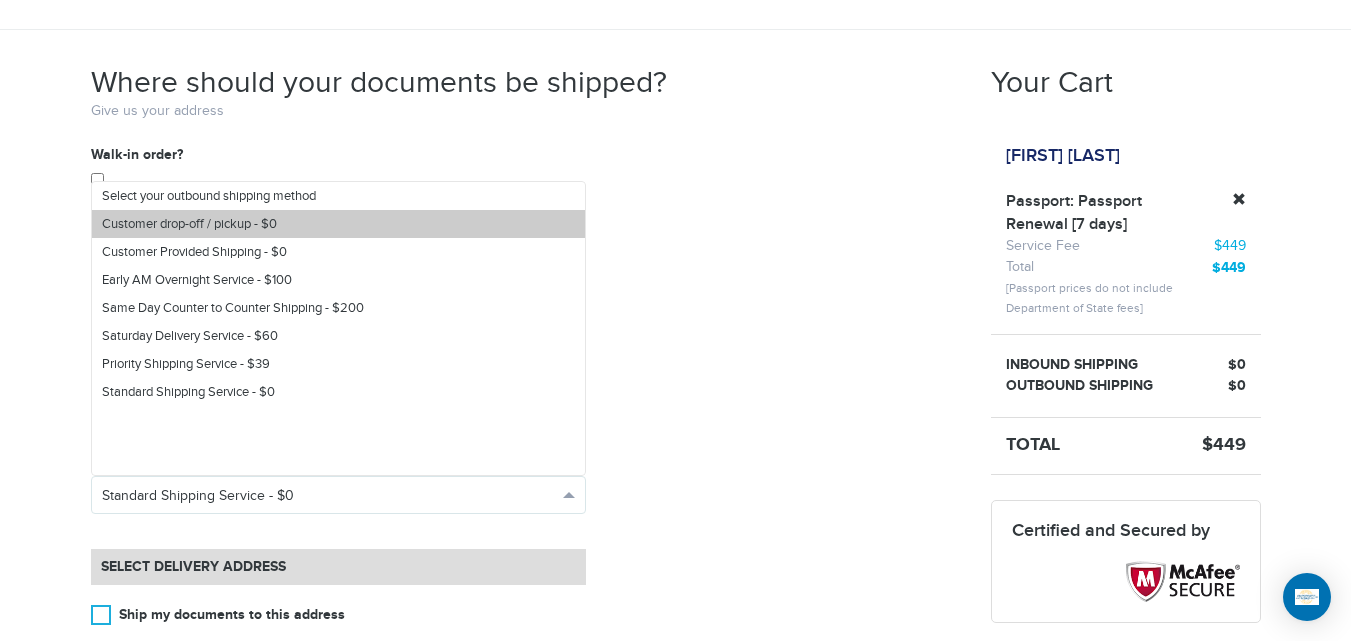 click on "Customer drop-off / pickup - $0" at bounding box center (189, 224) 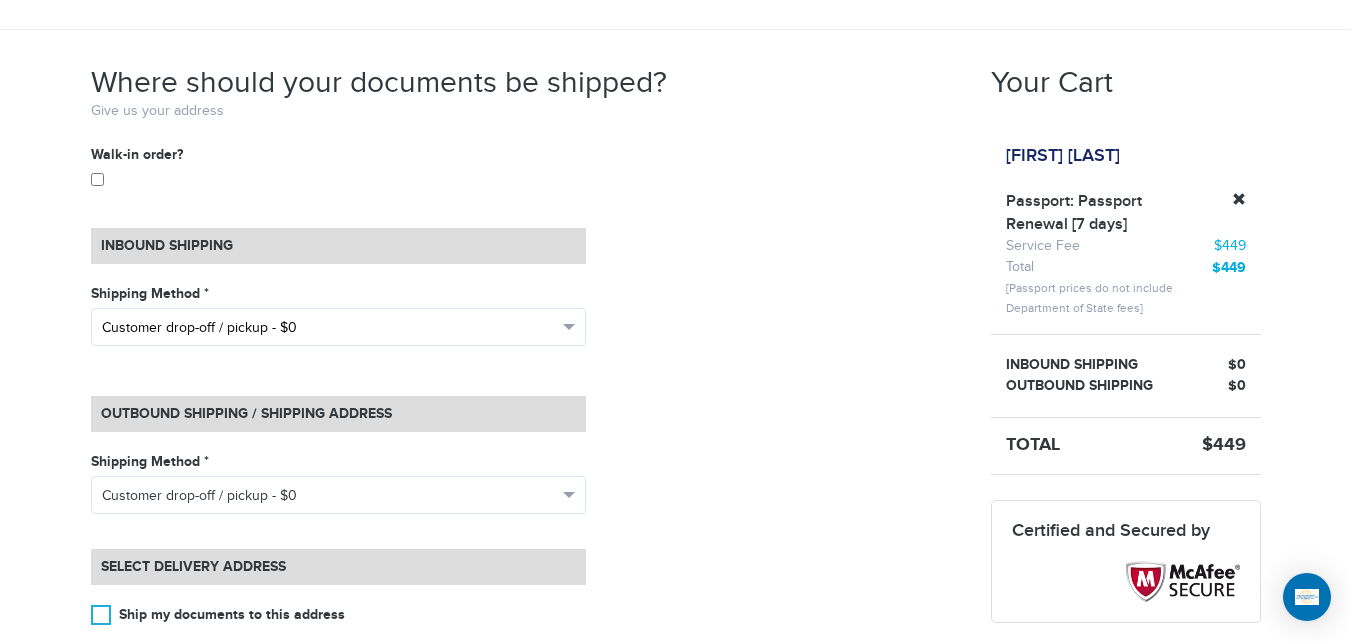 click on "Customer drop-off / pickup - $0" at bounding box center [338, 327] 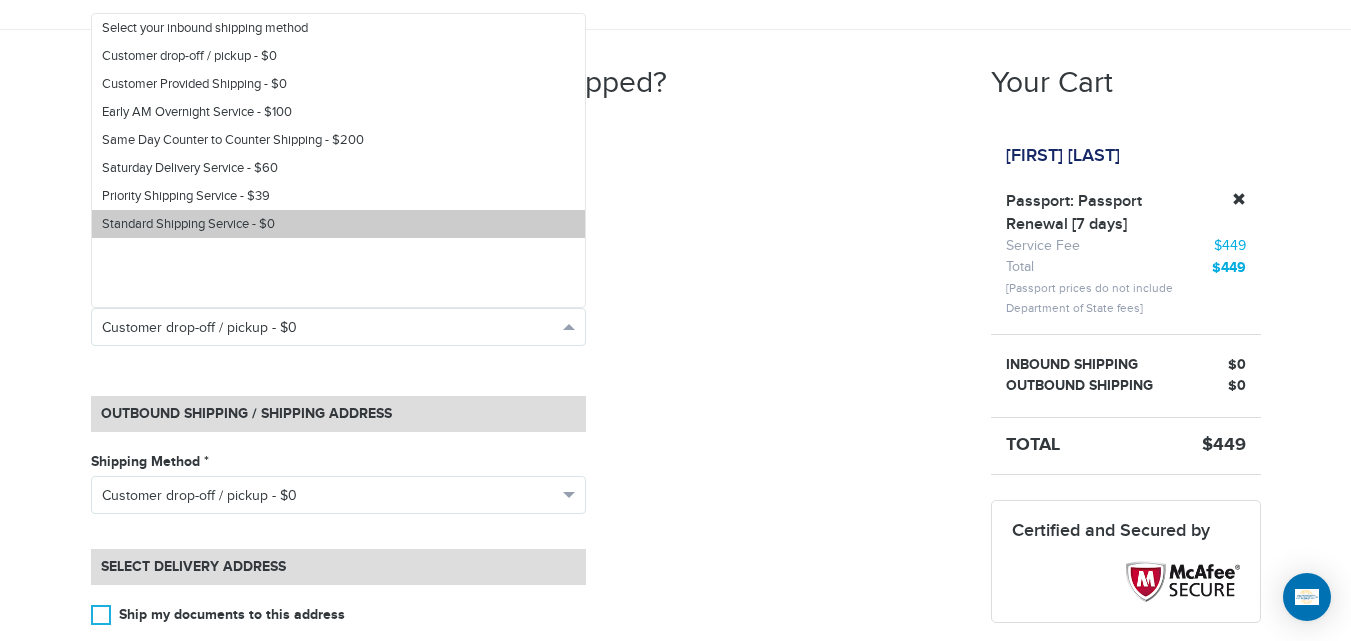 click on "Standard Shipping Service - $0" at bounding box center [338, 224] 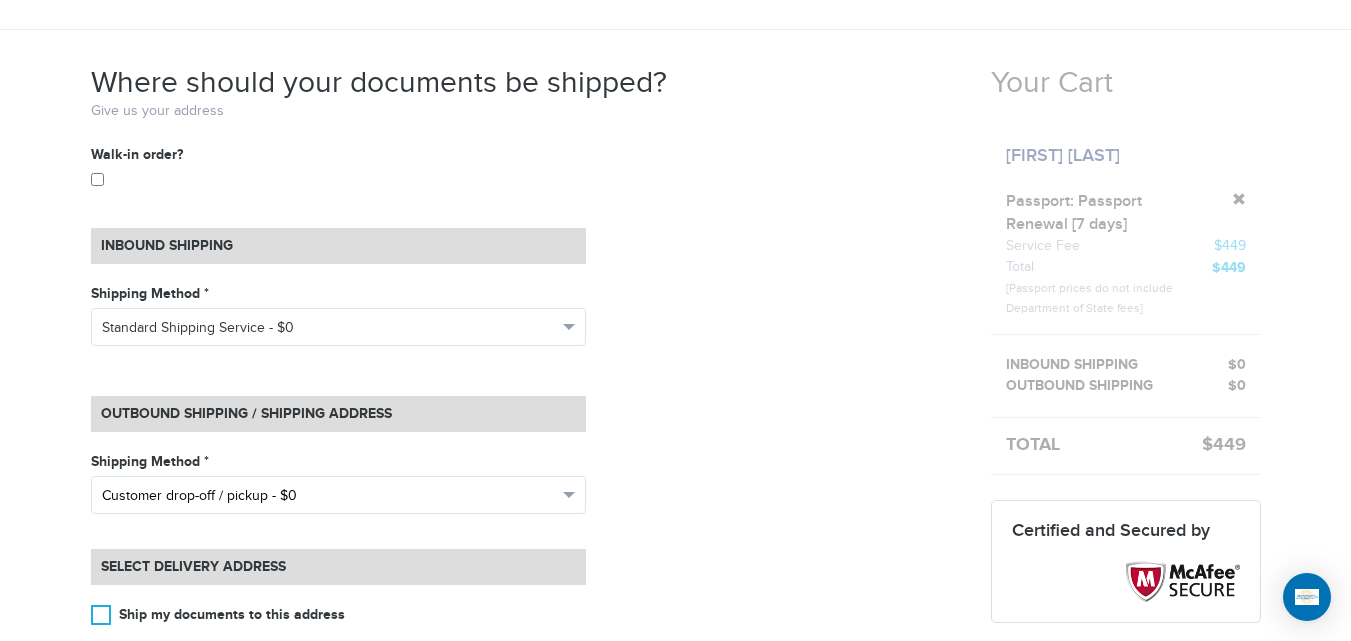 click on "Customer drop-off / pickup - $0" at bounding box center (338, 495) 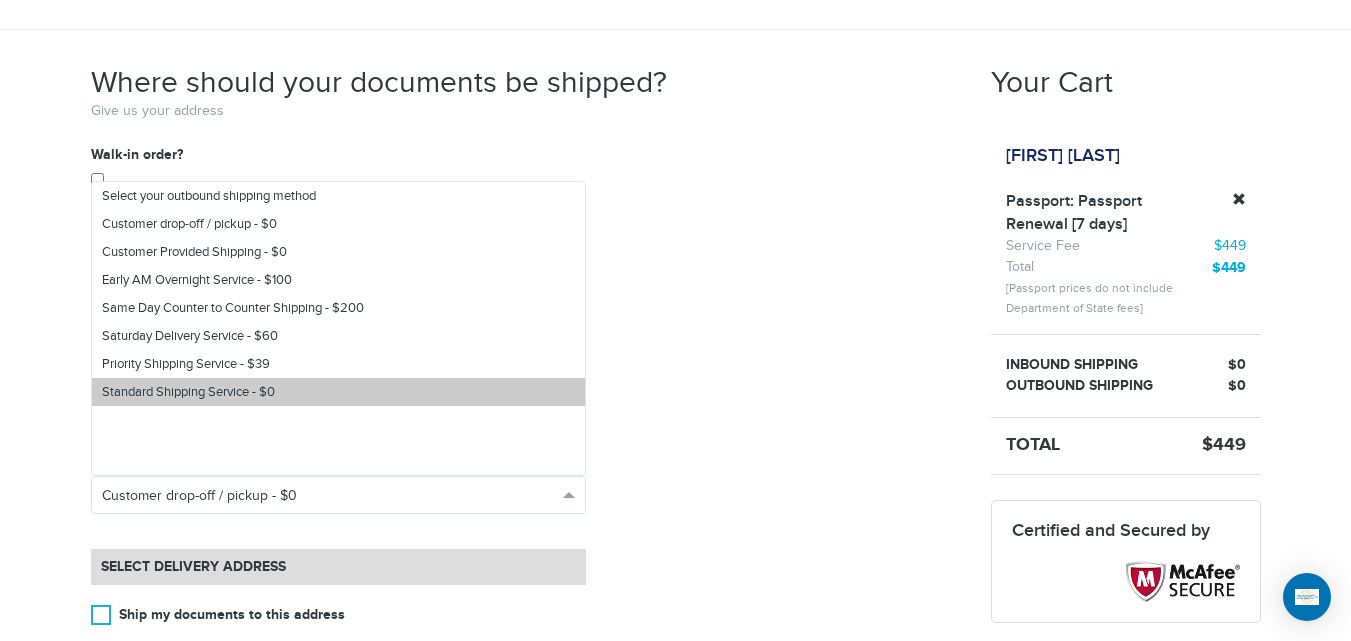 click on "Standard Shipping Service - $0" at bounding box center (338, 392) 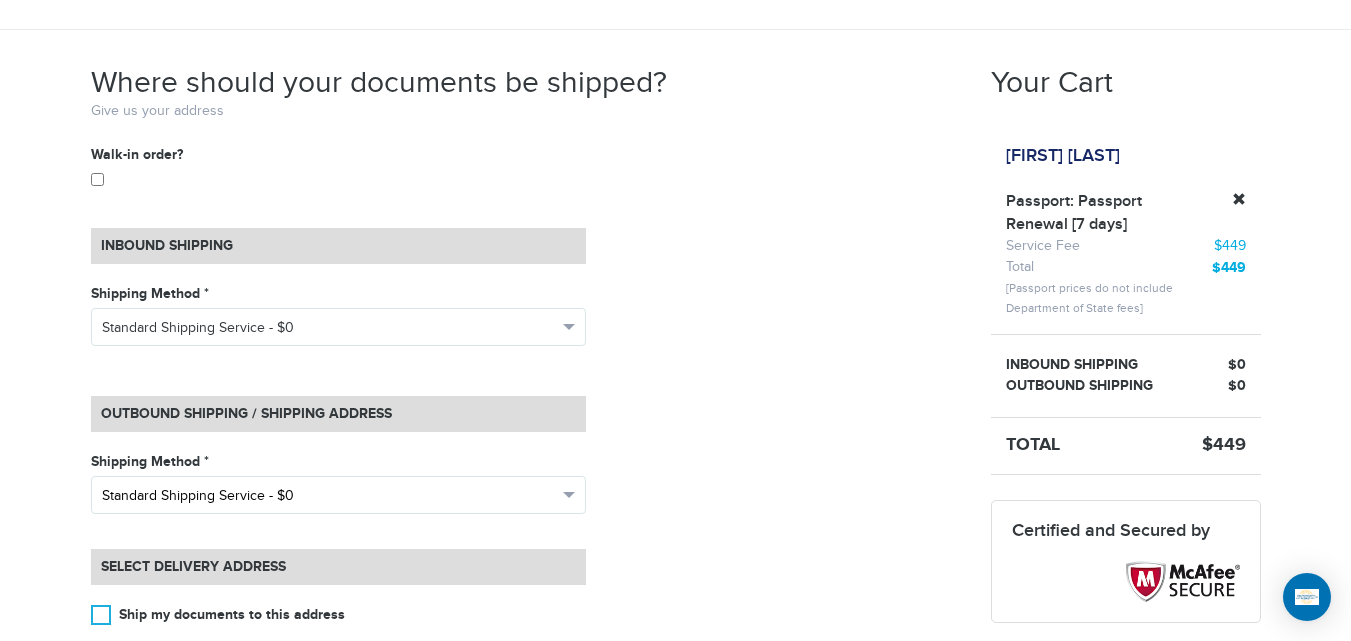 scroll, scrollTop: 891, scrollLeft: 0, axis: vertical 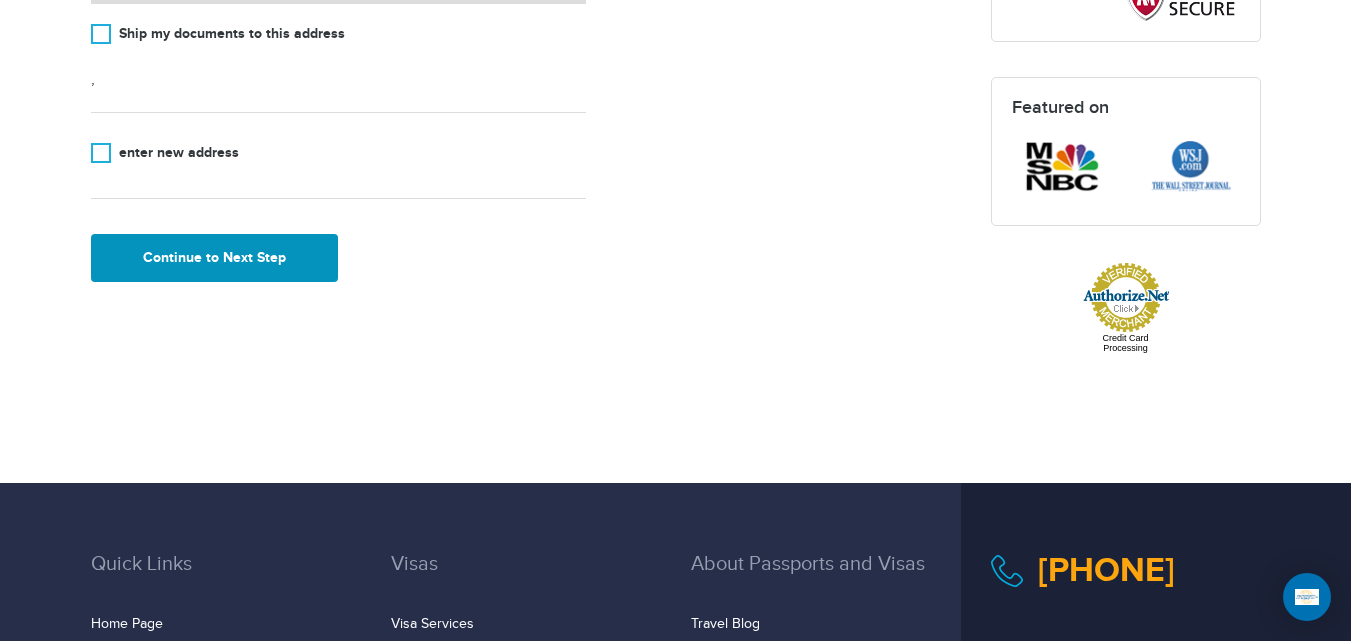 click on "Continue to Next Step" at bounding box center (215, 258) 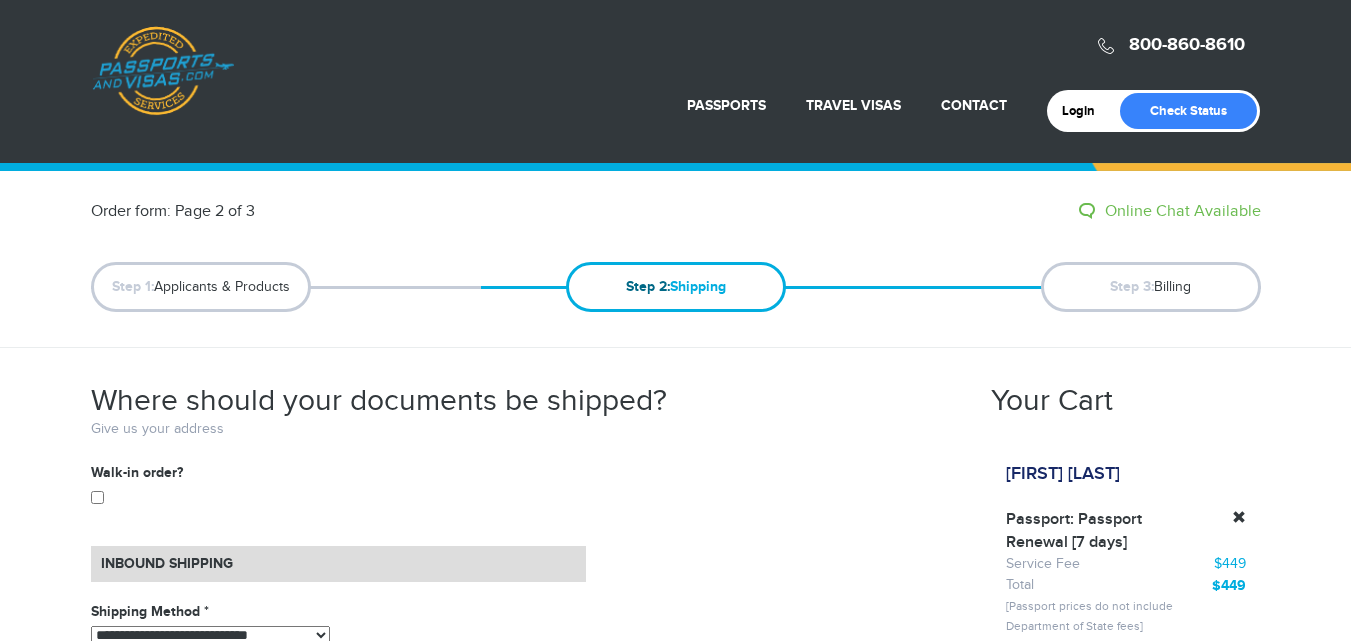 select on "*****" 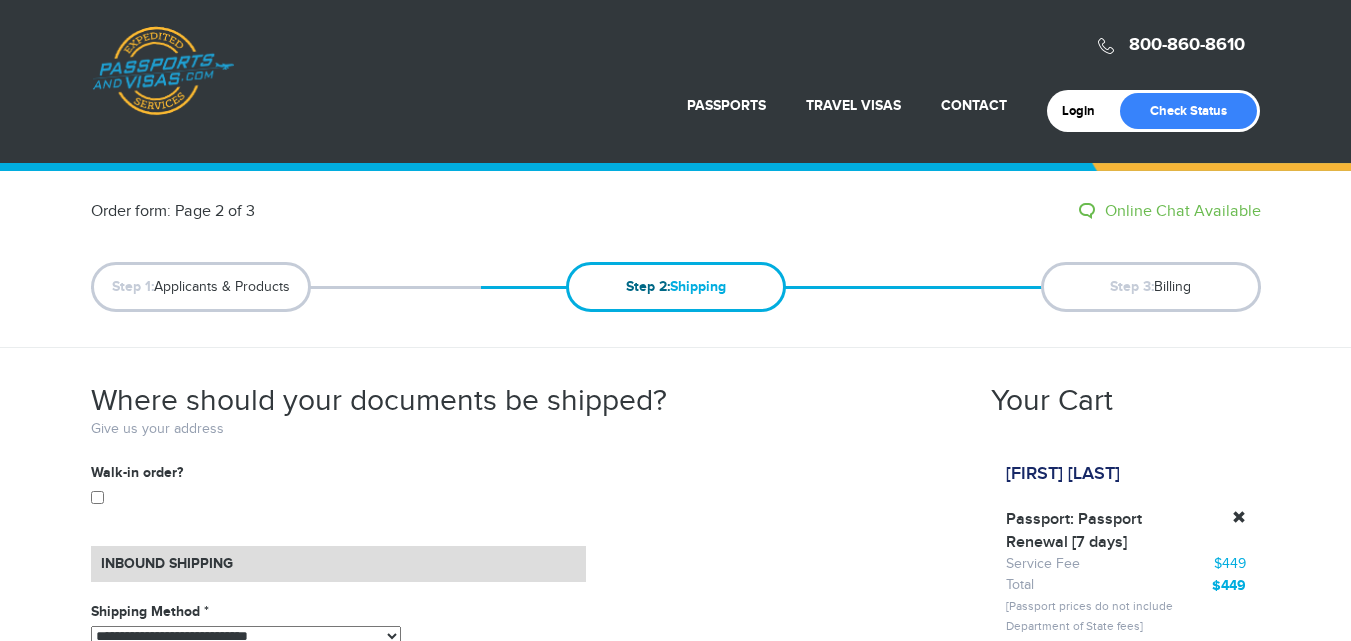 scroll, scrollTop: 835, scrollLeft: 0, axis: vertical 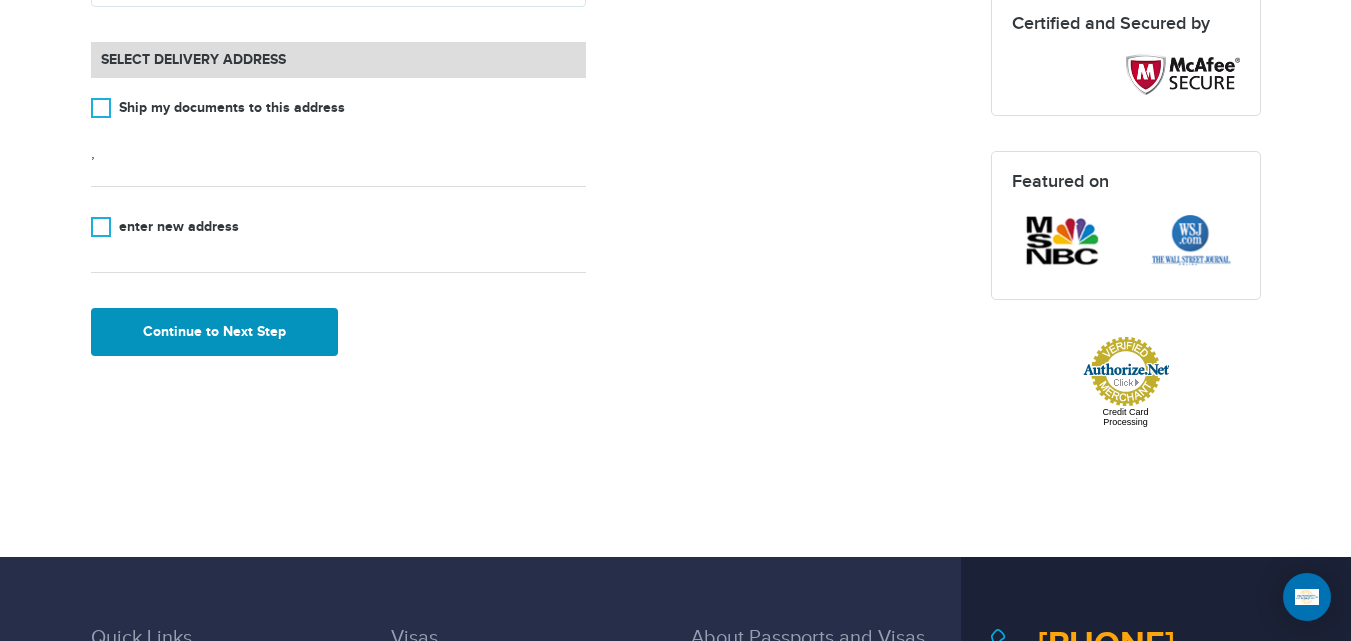 click on "Continue to Next Step" at bounding box center [215, 332] 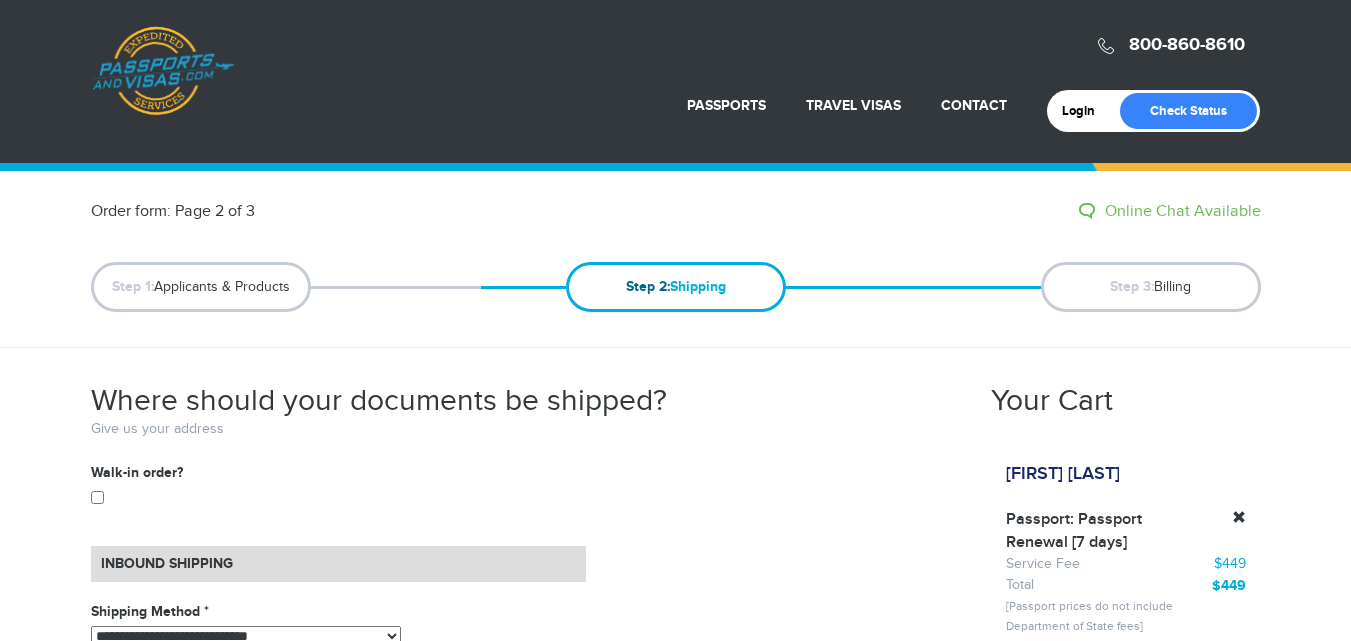 scroll, scrollTop: 0, scrollLeft: 0, axis: both 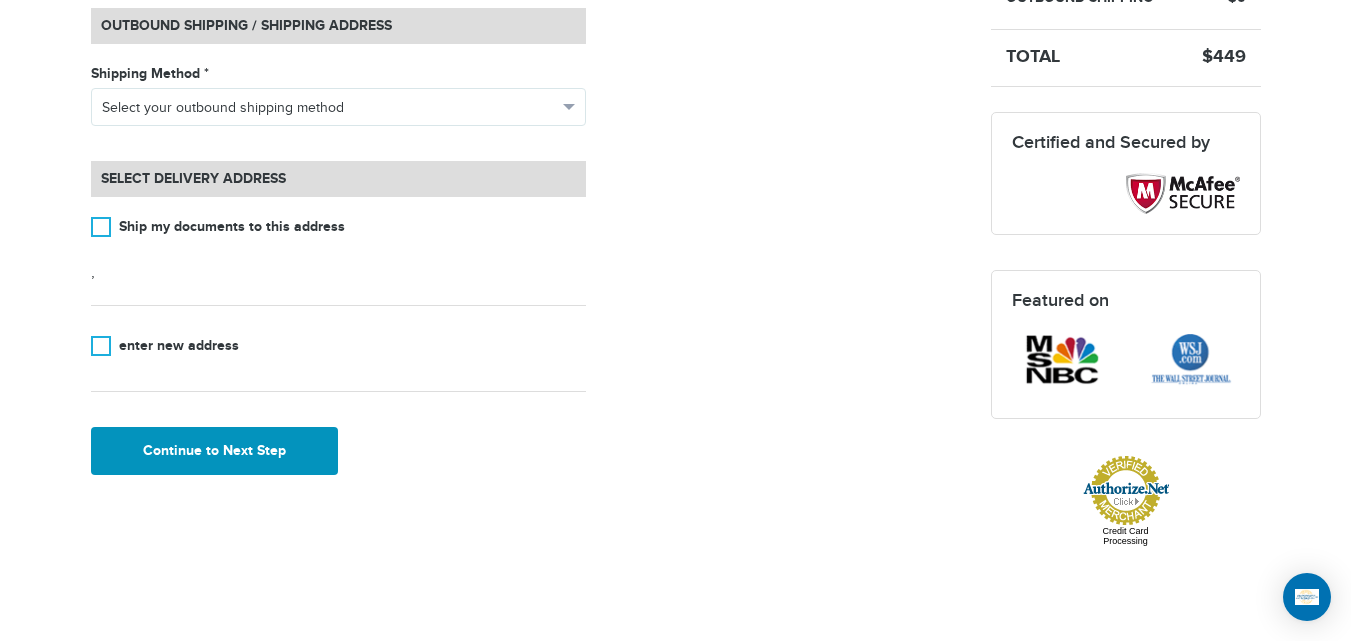 click on "Continue to Next Step" at bounding box center (215, 451) 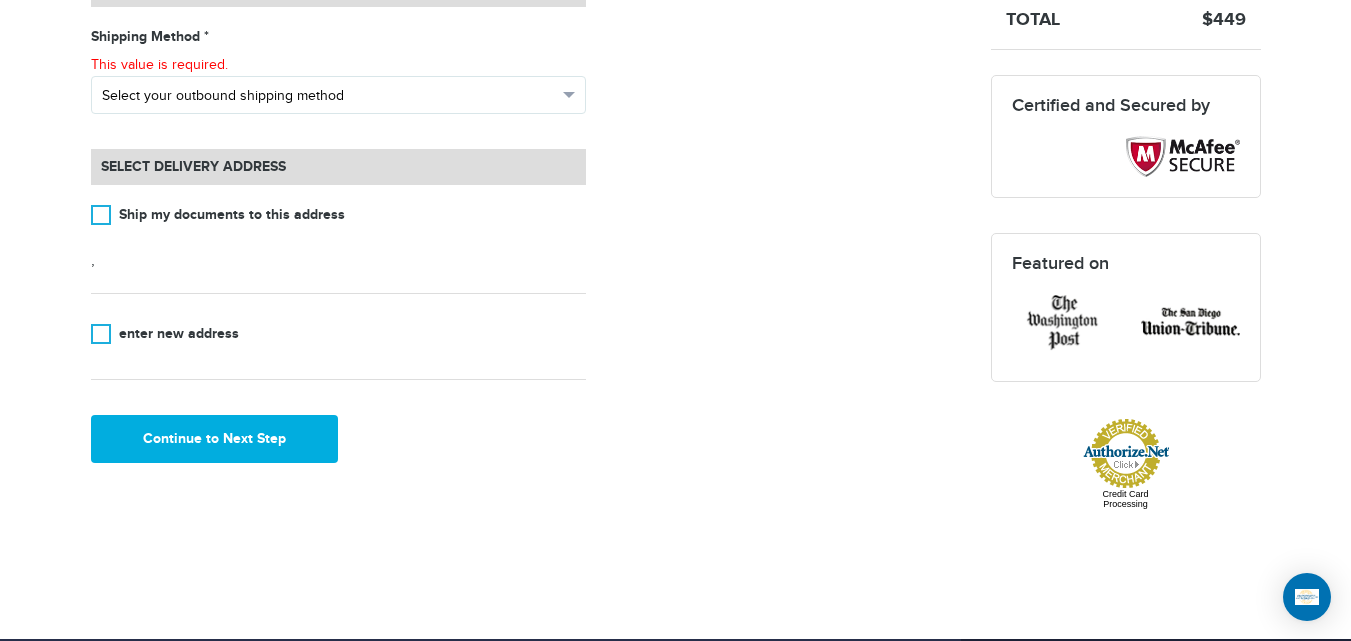 scroll, scrollTop: 736, scrollLeft: 0, axis: vertical 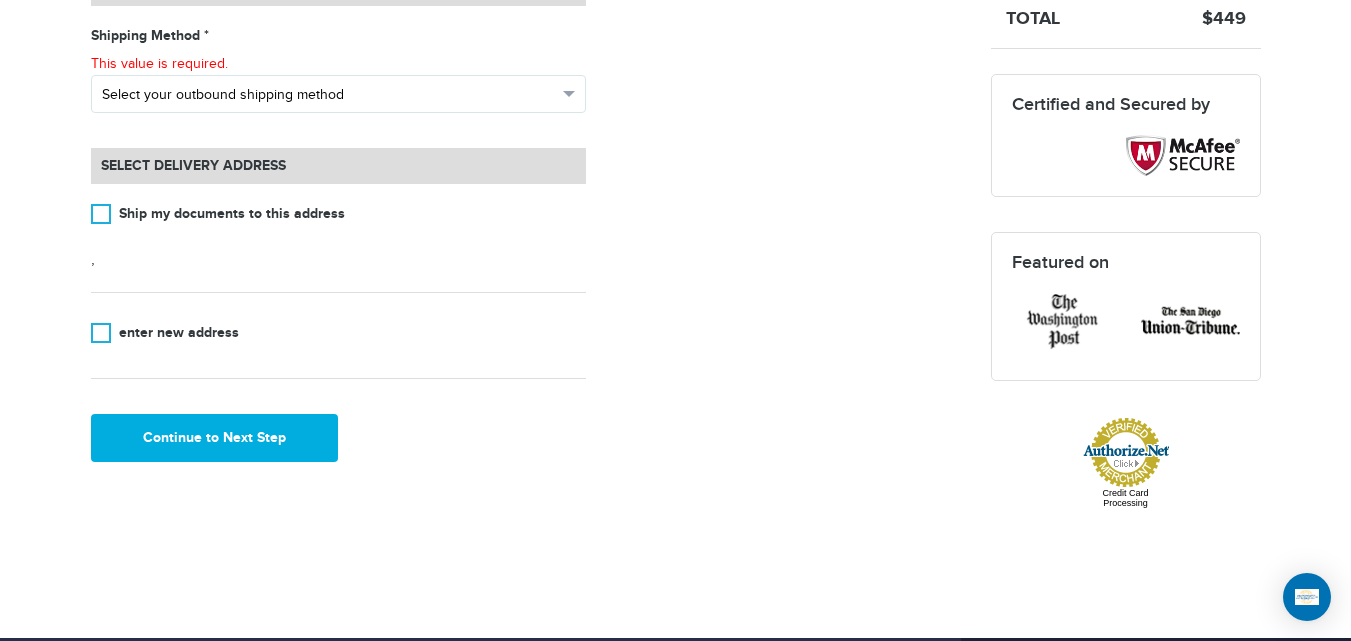 click on "Select your outbound shipping method" at bounding box center (338, 94) 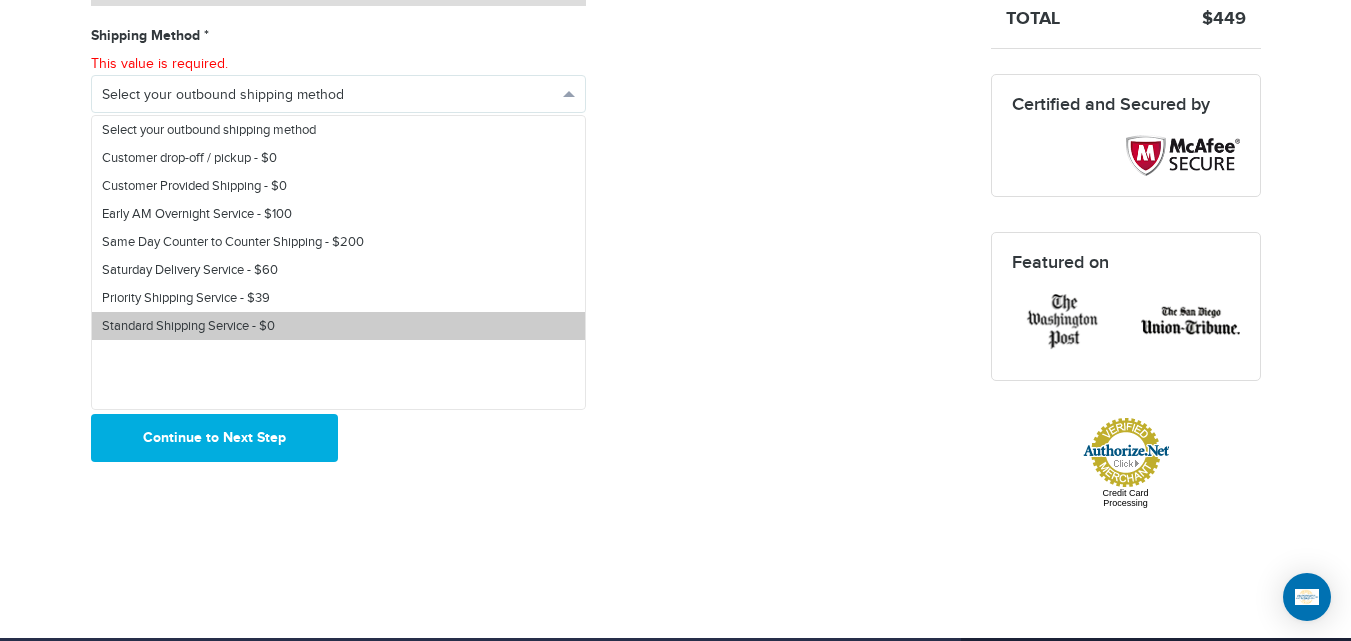 click on "Standard Shipping Service - $0" at bounding box center (338, 326) 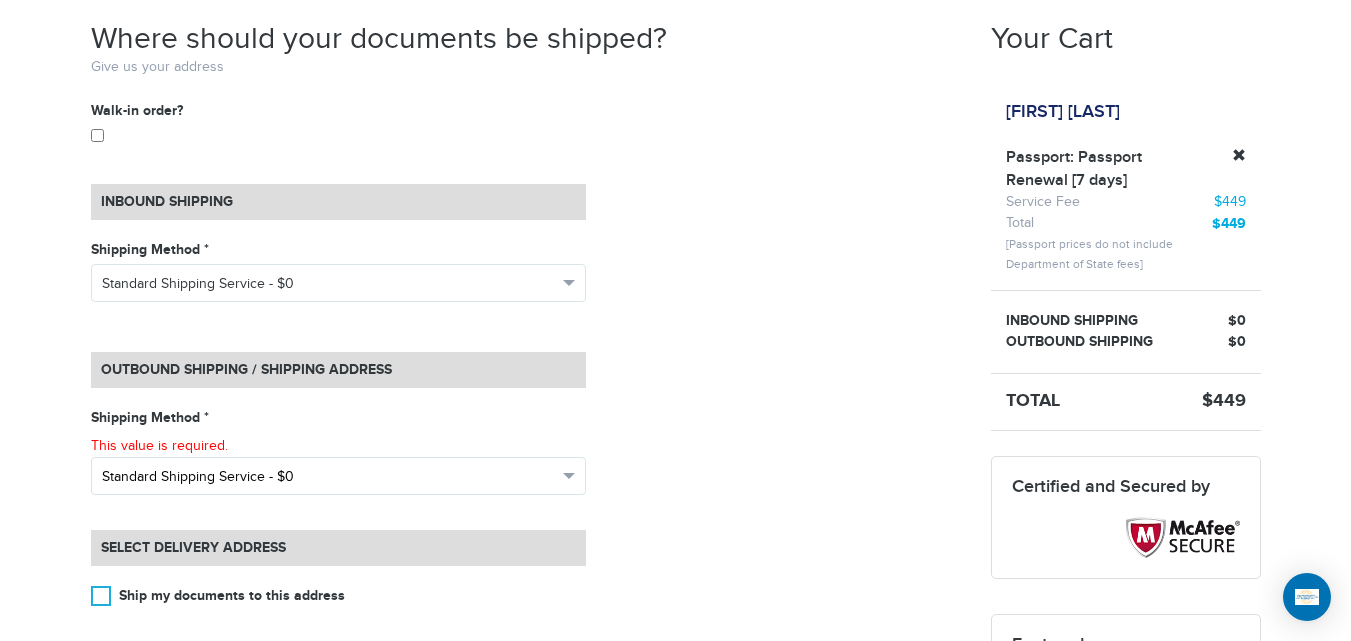 scroll, scrollTop: 344, scrollLeft: 0, axis: vertical 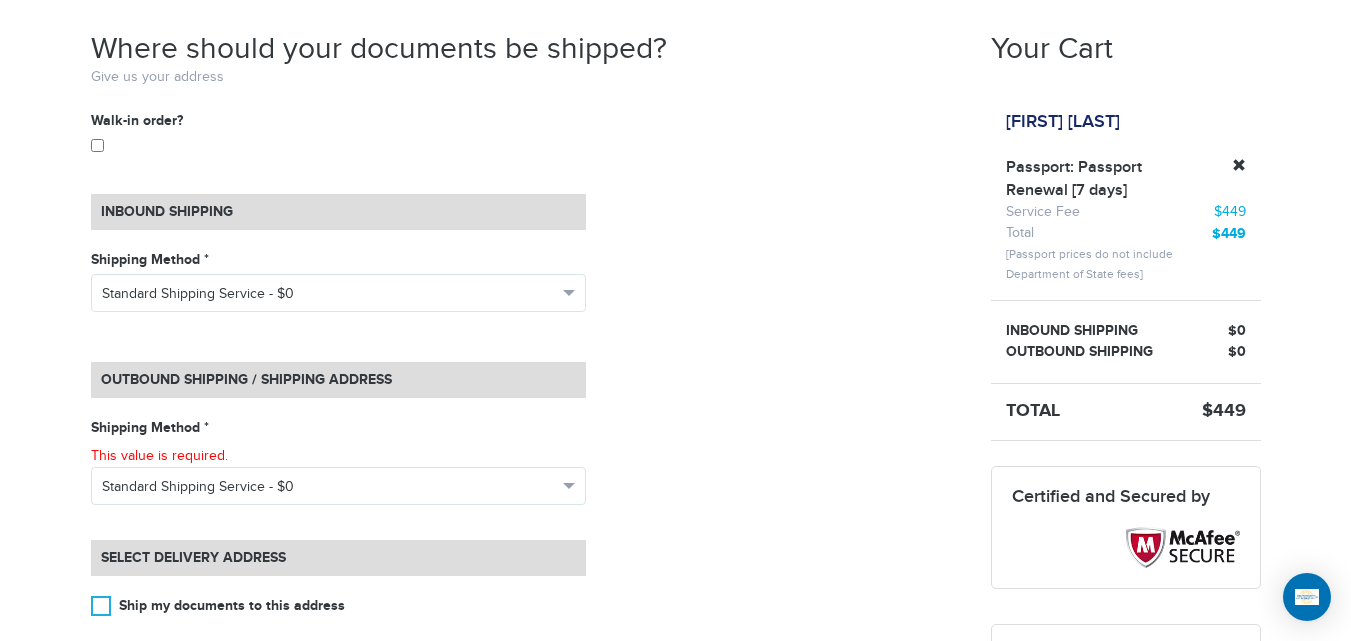 click on "**********" at bounding box center [526, 482] 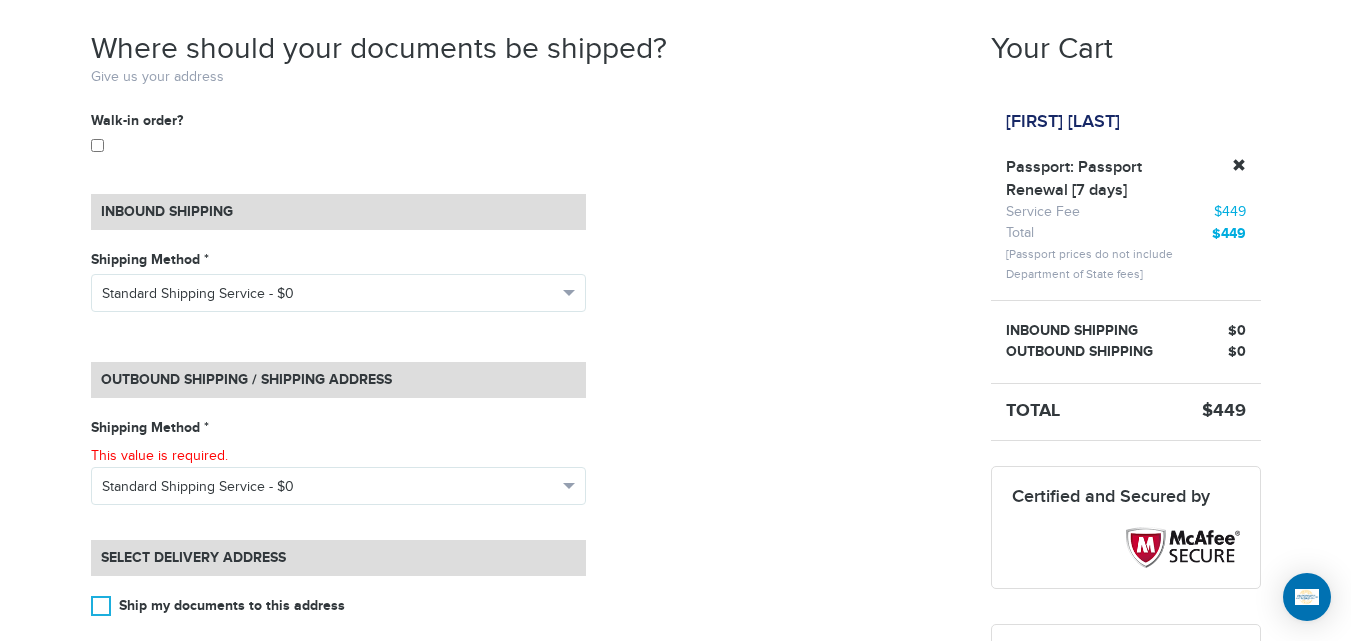 scroll, scrollTop: 765, scrollLeft: 0, axis: vertical 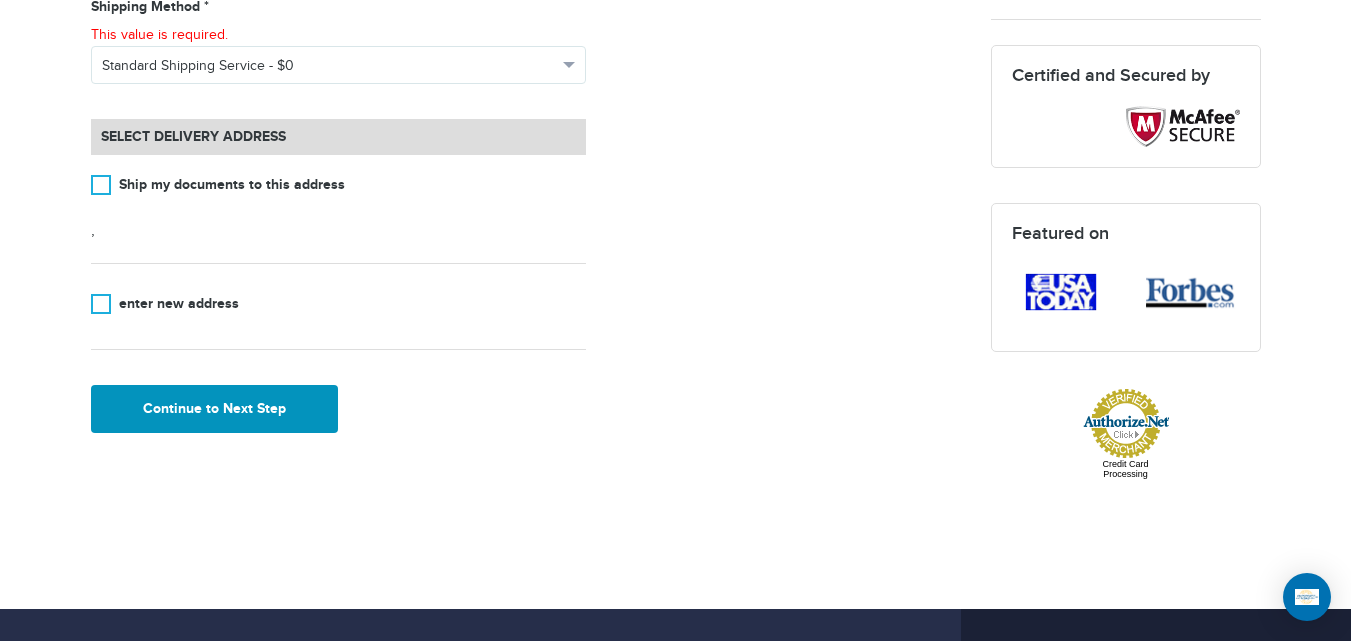 click on "Continue to Next Step" at bounding box center (215, 409) 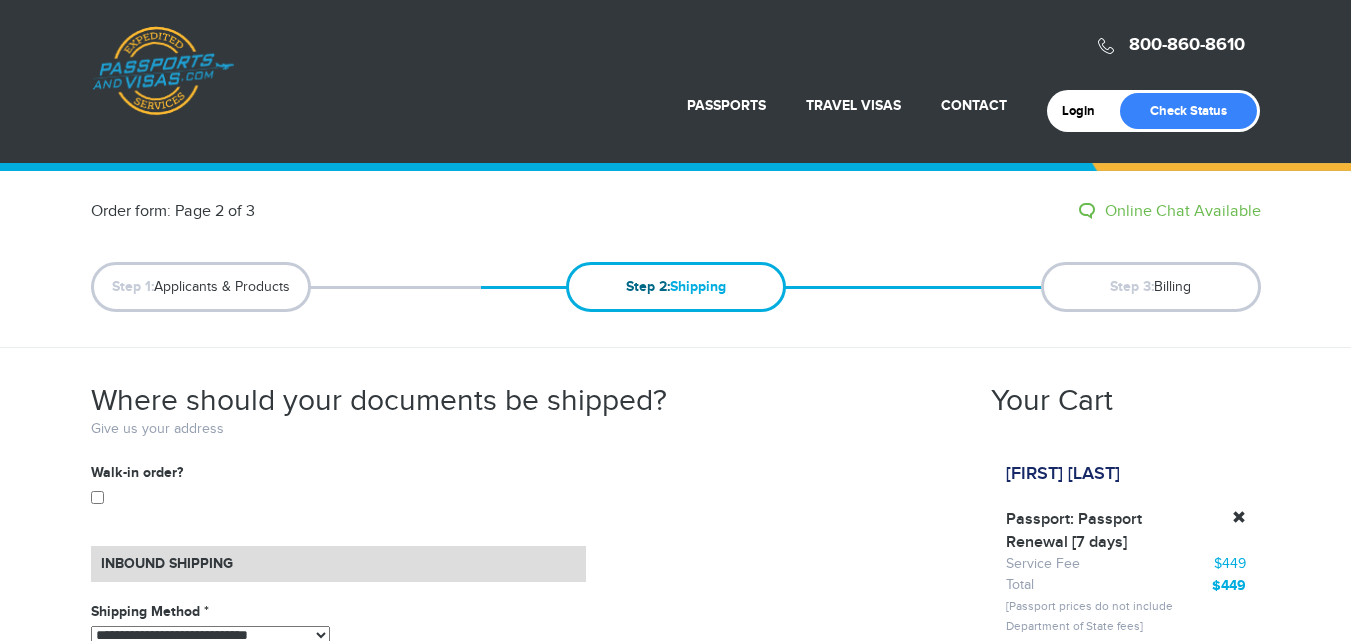 select on "*****" 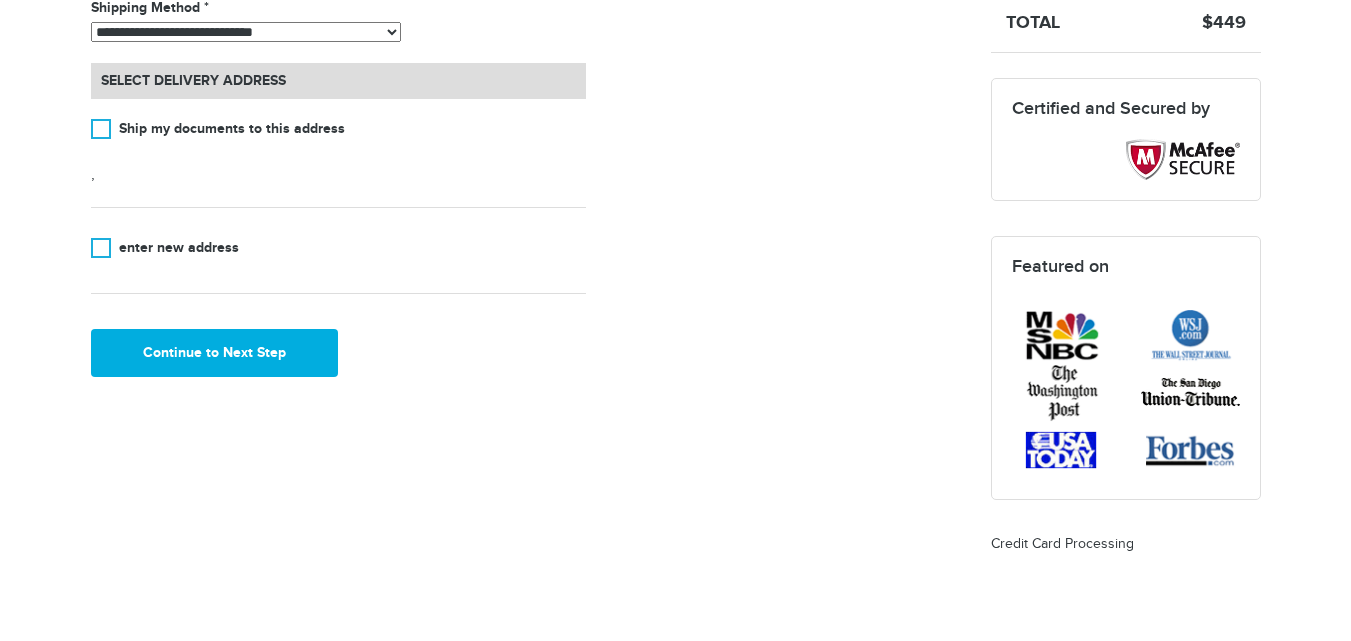 scroll, scrollTop: 740, scrollLeft: 0, axis: vertical 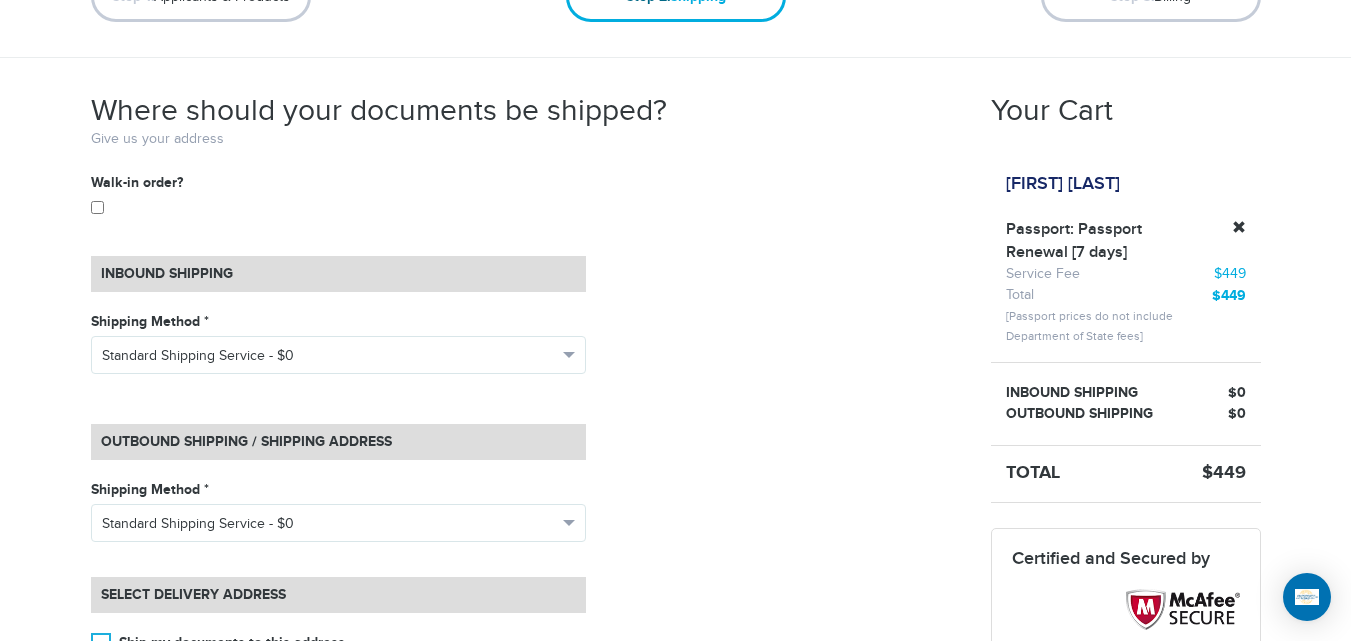 click on "**********" at bounding box center (526, 532) 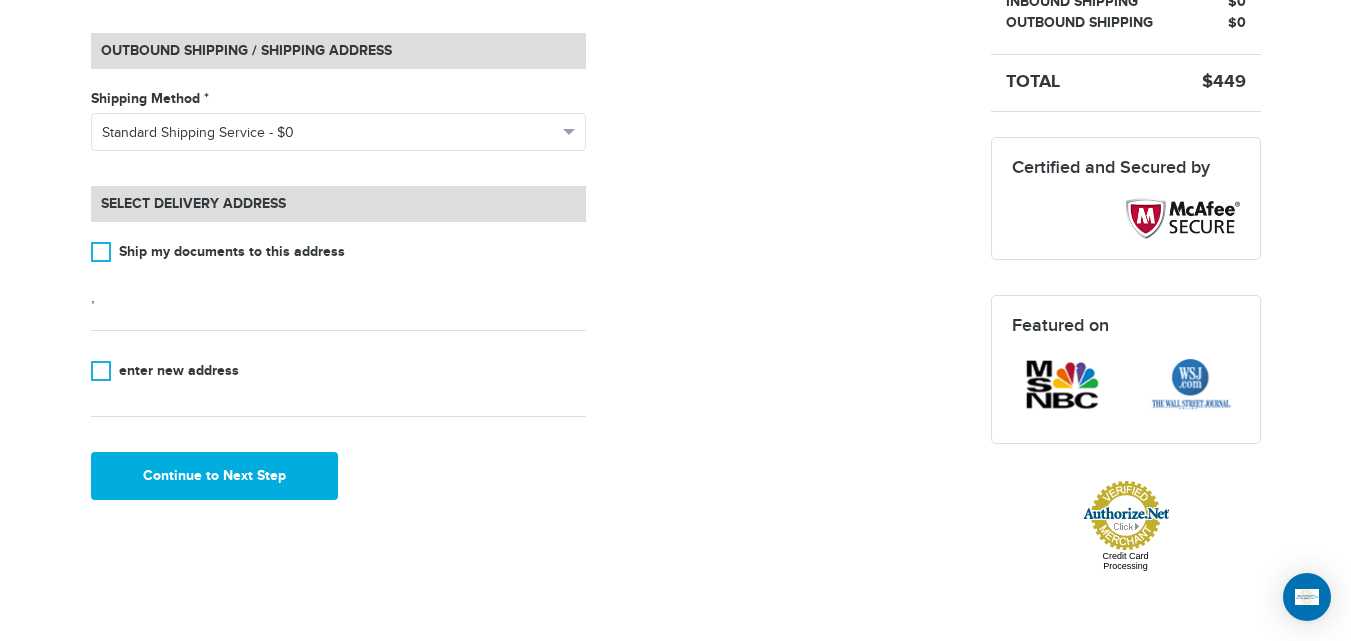 scroll, scrollTop: 709, scrollLeft: 0, axis: vertical 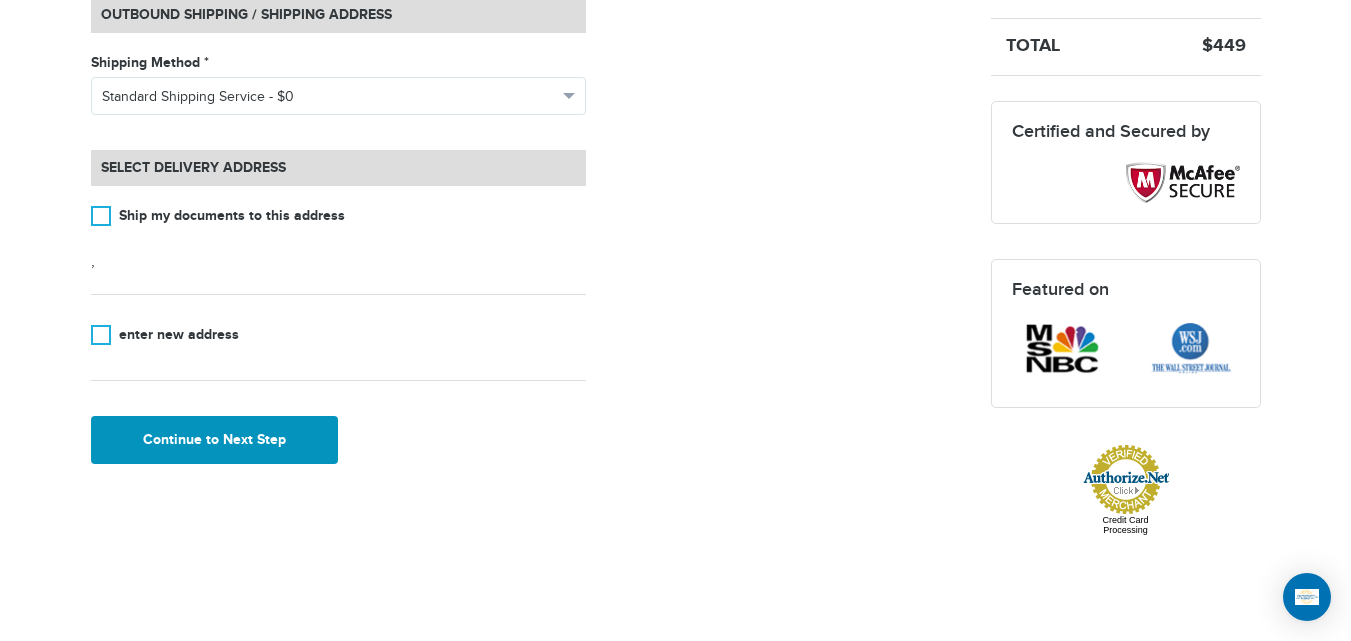 click on "Continue to Next Step" at bounding box center [215, 440] 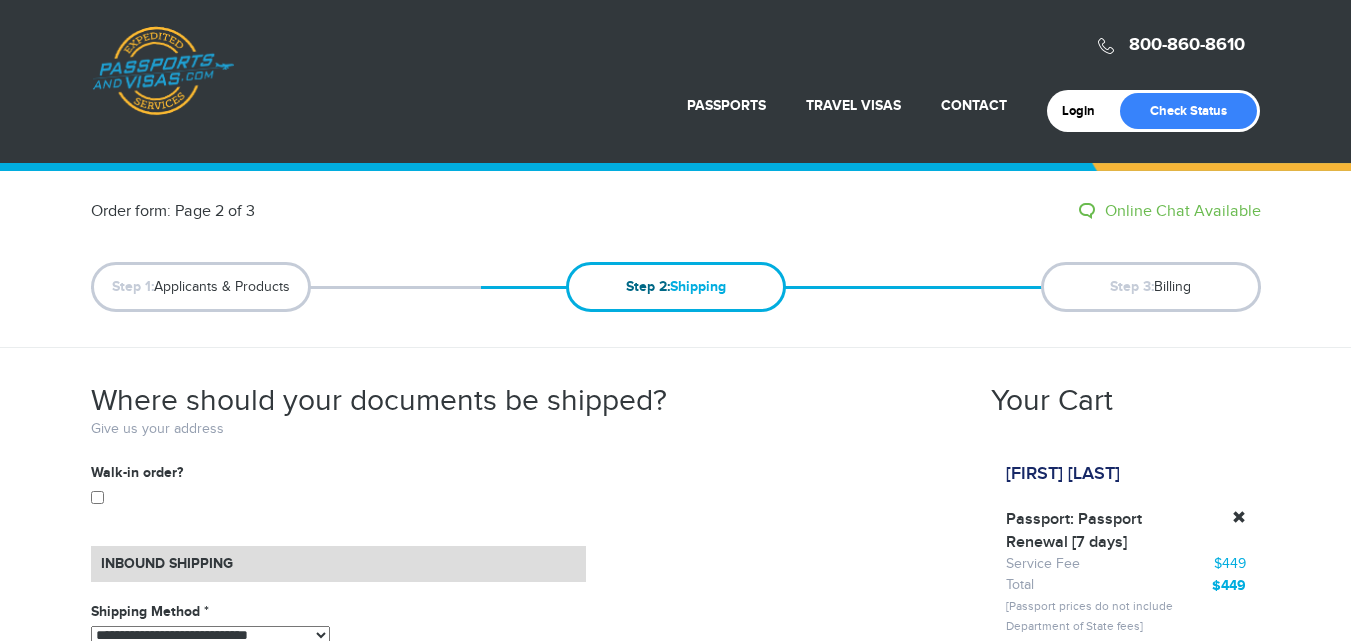 select on "*****" 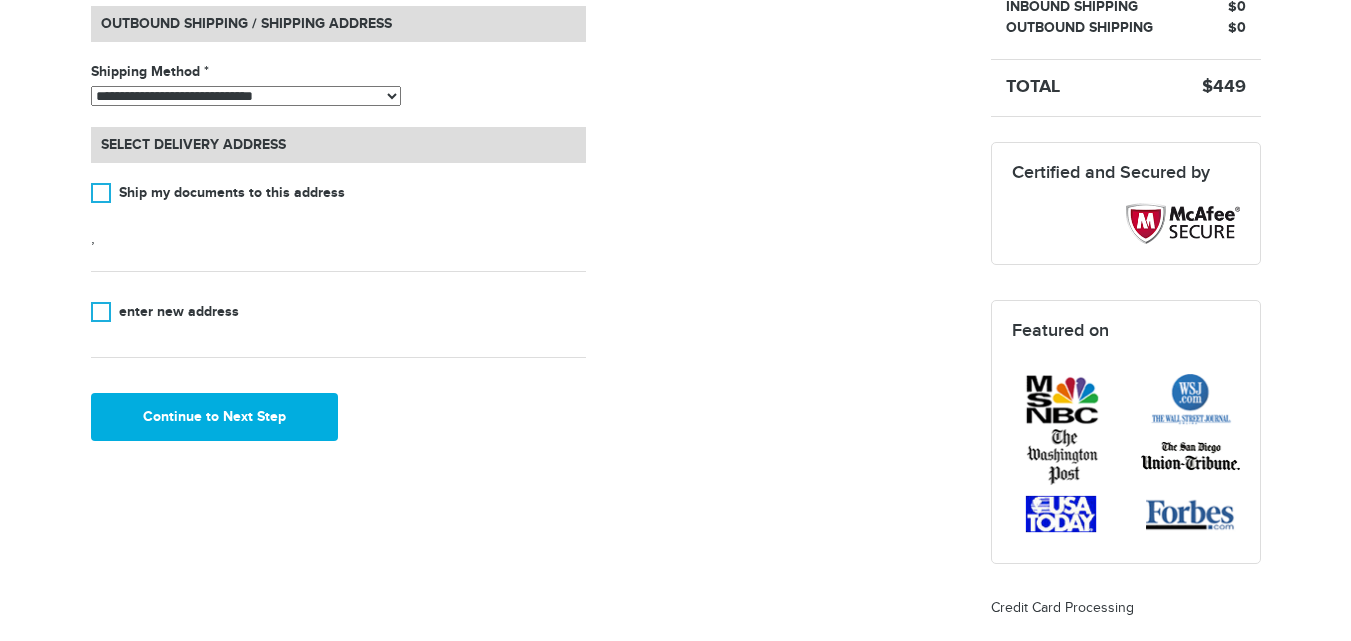 scroll, scrollTop: 676, scrollLeft: 0, axis: vertical 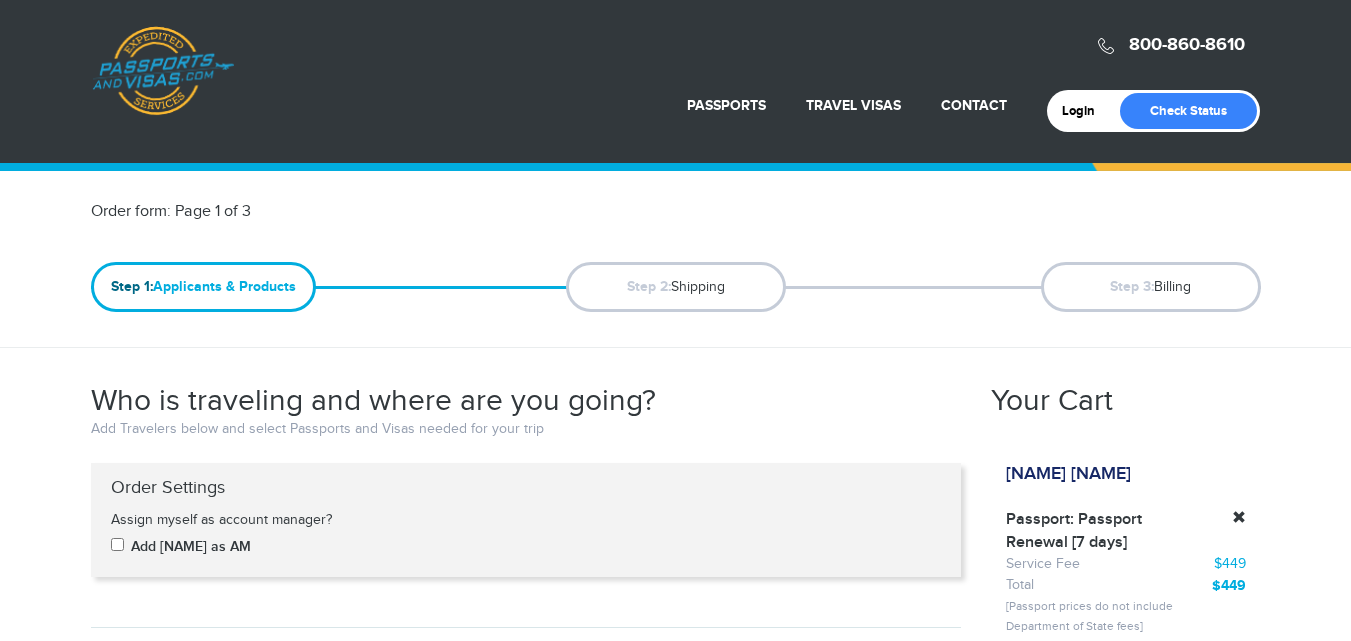 select on "*" 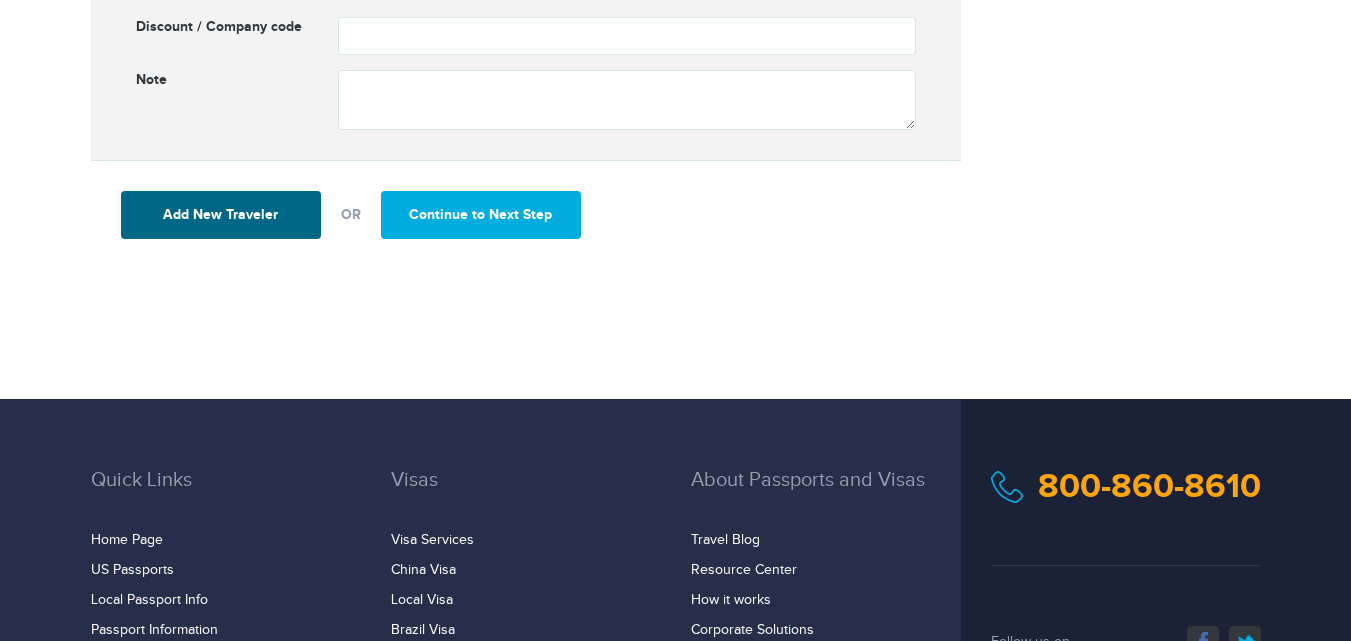 scroll, scrollTop: 2806, scrollLeft: 0, axis: vertical 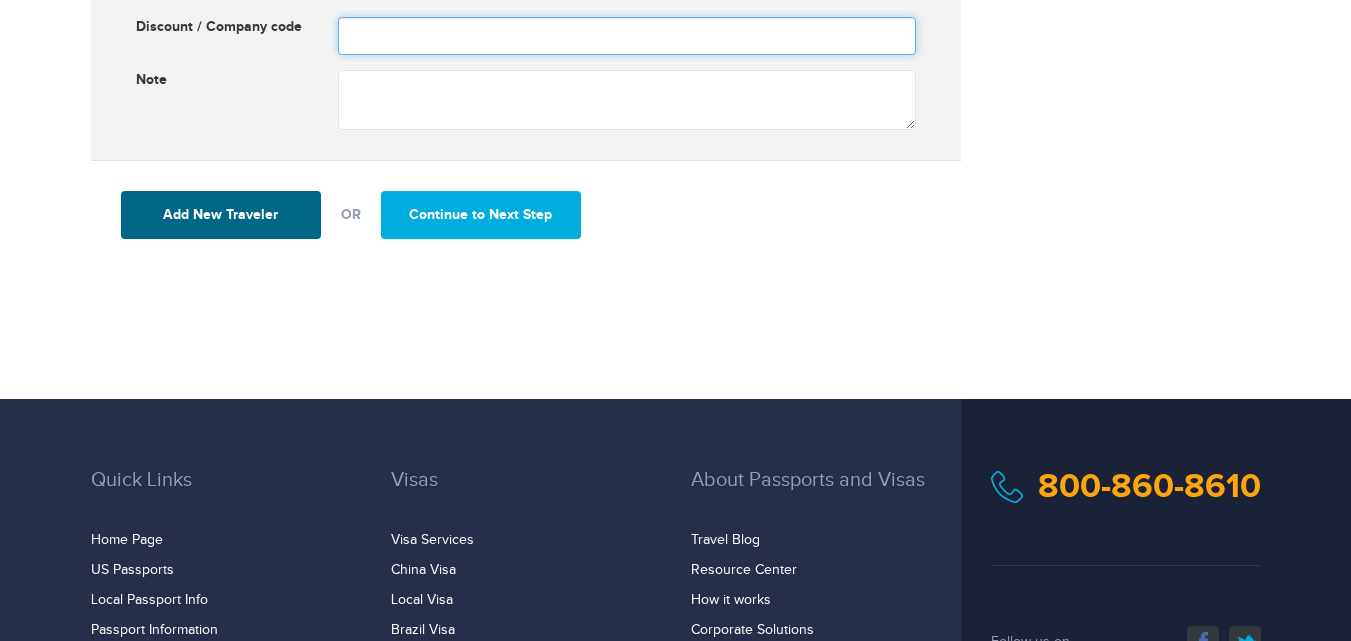 click at bounding box center (627, 36) 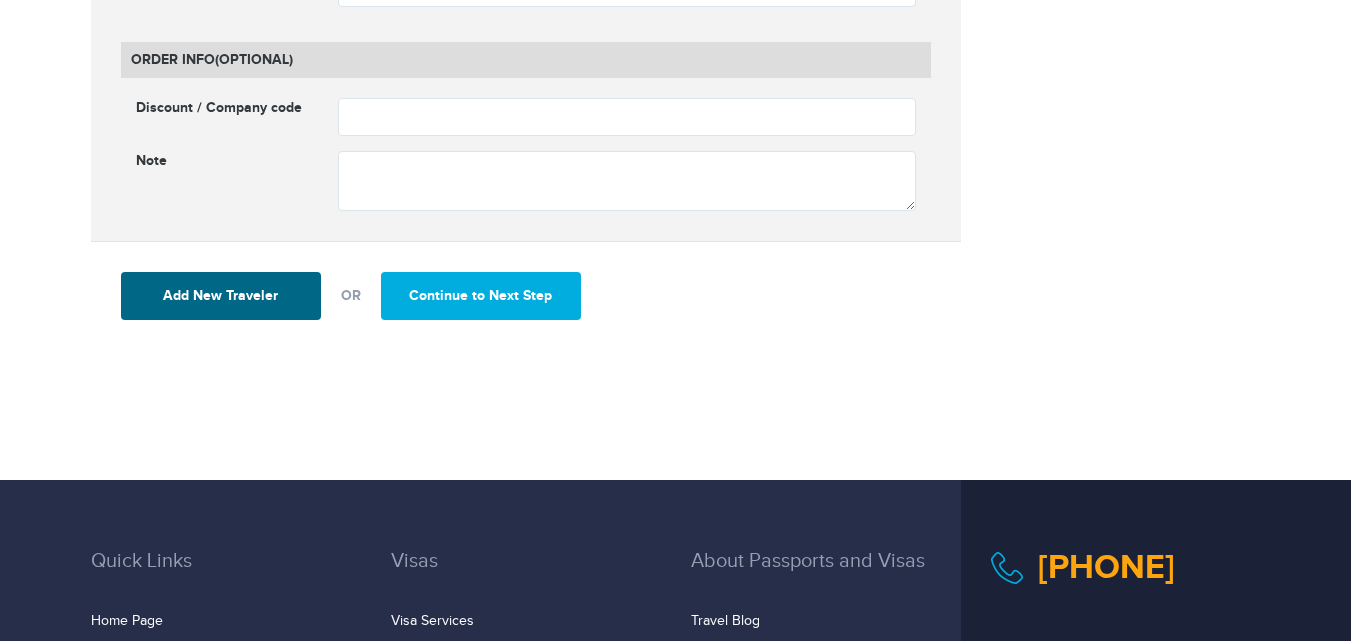 scroll, scrollTop: 887, scrollLeft: 0, axis: vertical 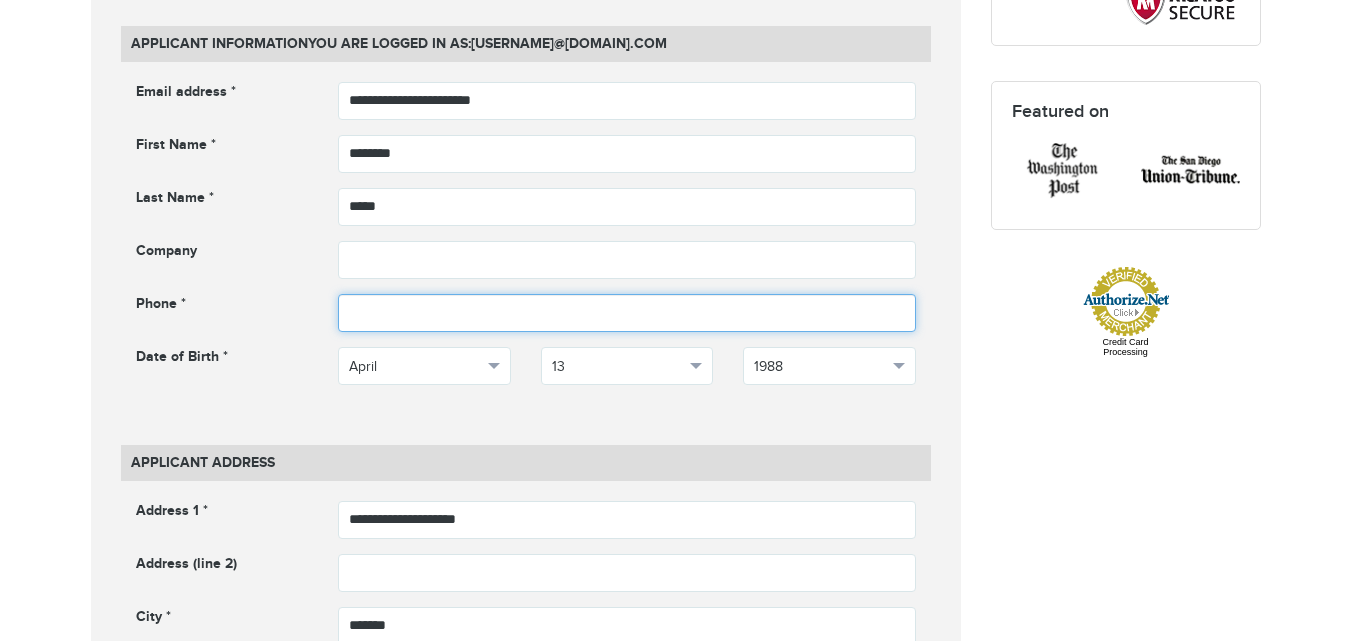 click at bounding box center (627, 313) 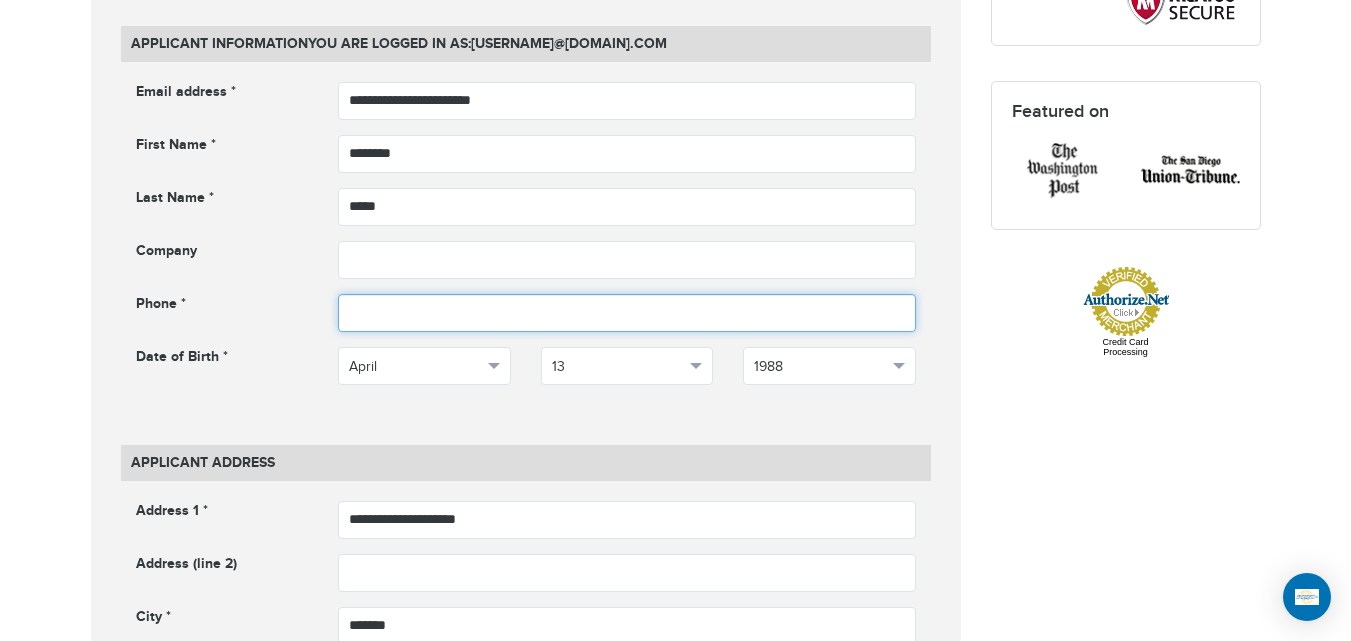 scroll, scrollTop: 0, scrollLeft: 0, axis: both 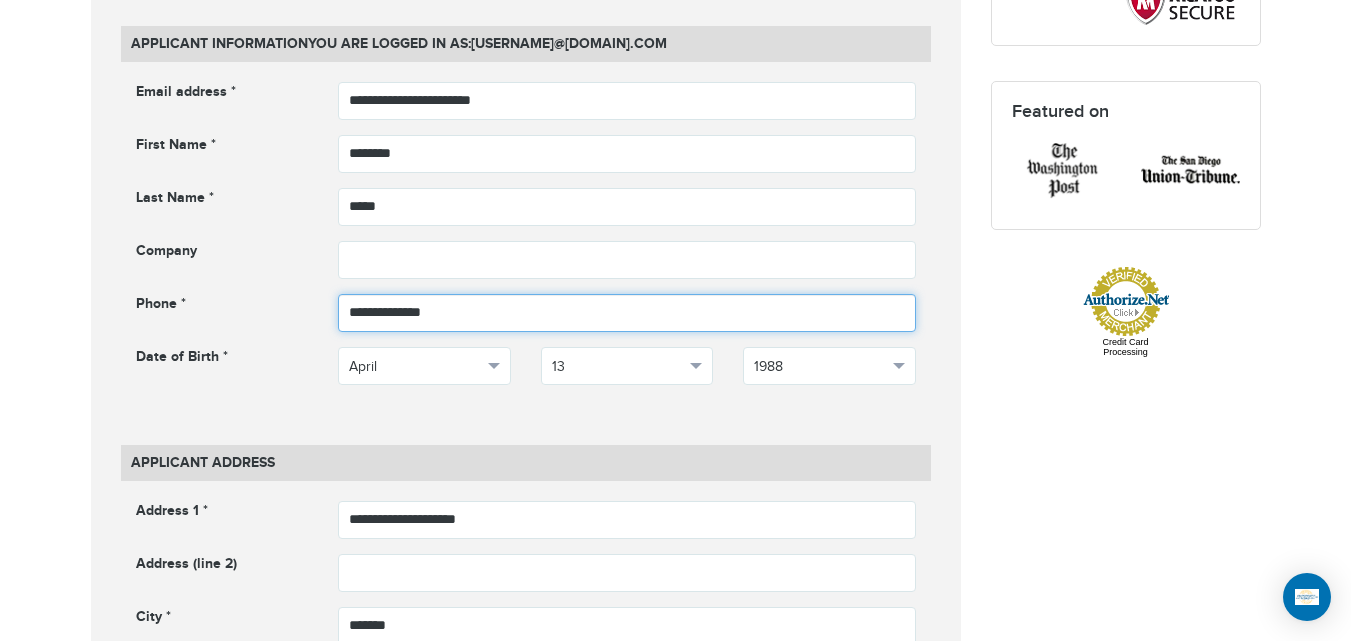 type on "**********" 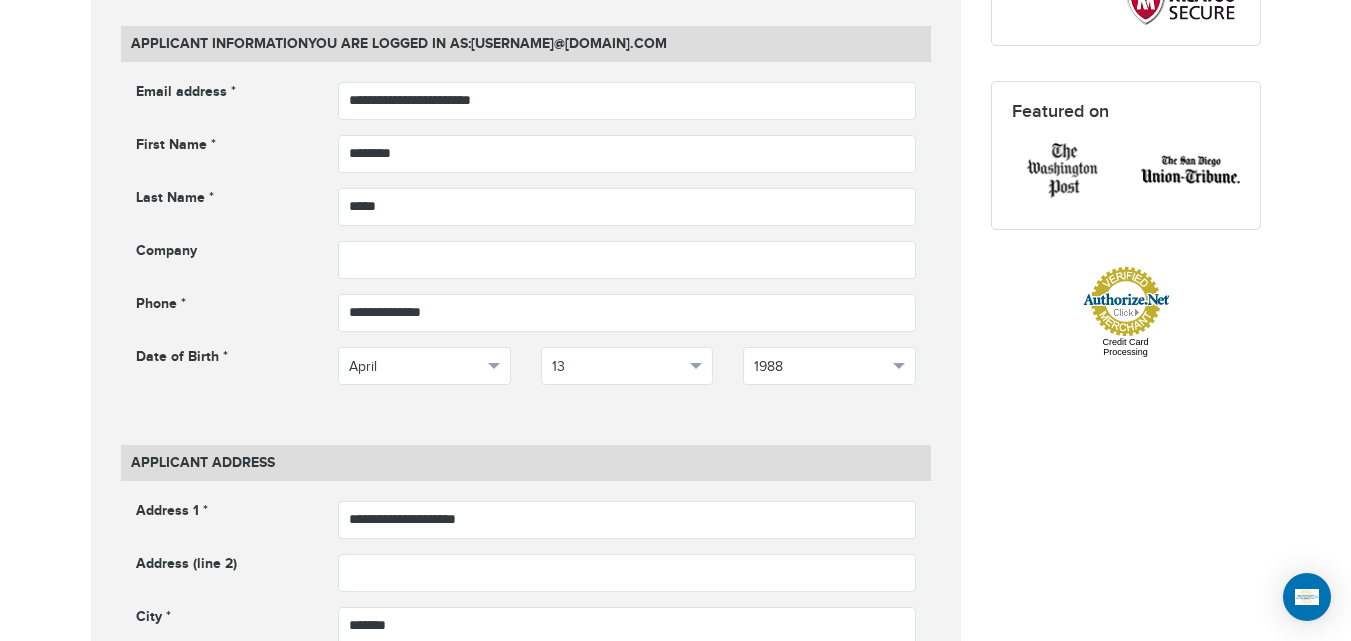 click on "720-593-6473
Passports & Visas.com
Hello, houcine
Passports
Passport Renewal
New Passport
Second Passport
Passport Name Change
Lost Passport
Child Passport
Travel Visas" at bounding box center (675, 1027) 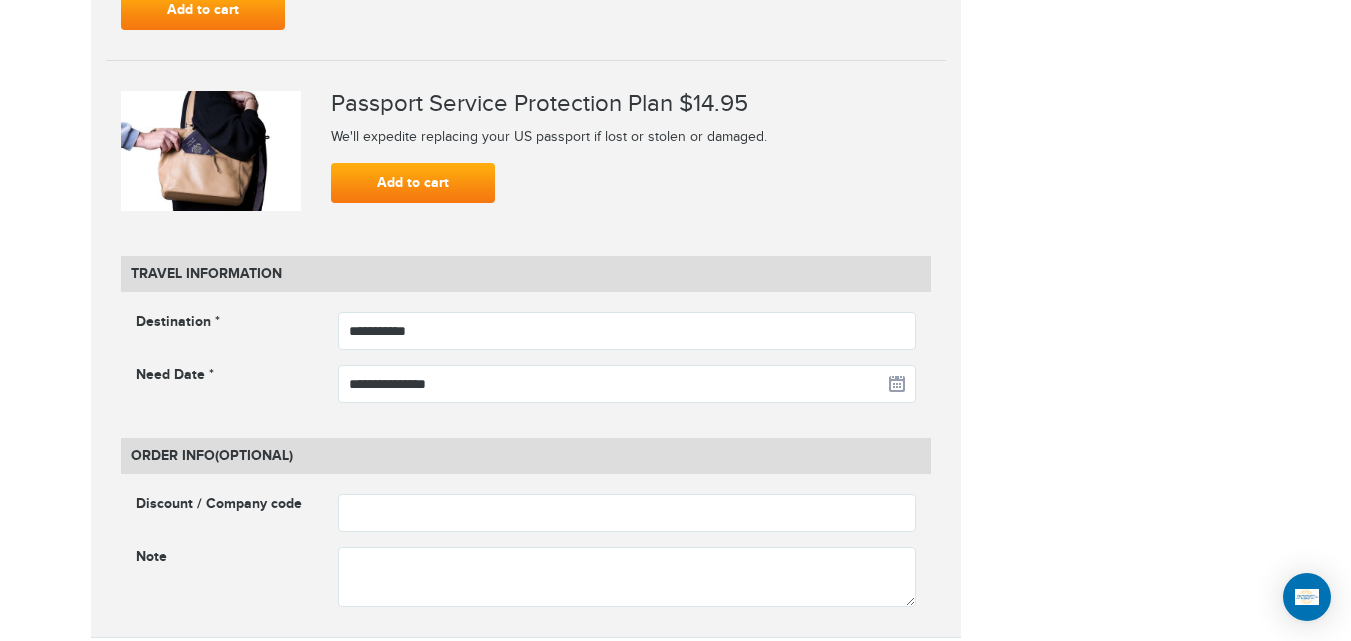 scroll, scrollTop: 2491, scrollLeft: 0, axis: vertical 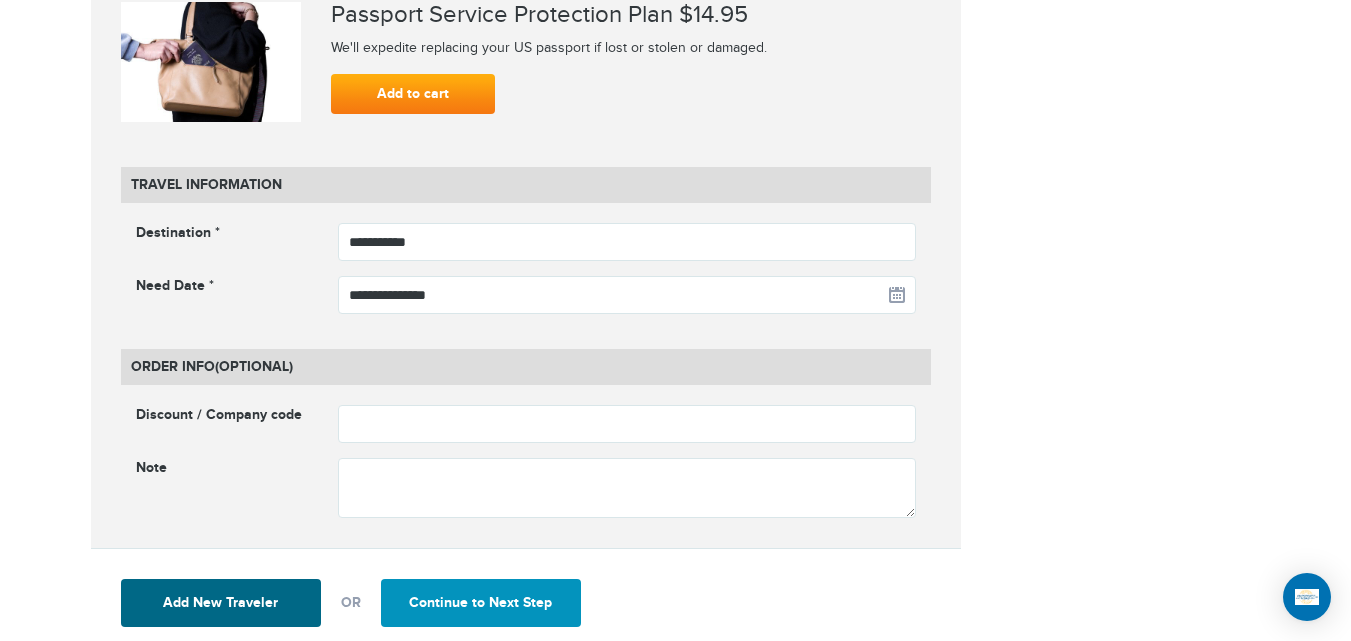 click on "Continue to Next Step" at bounding box center (481, 603) 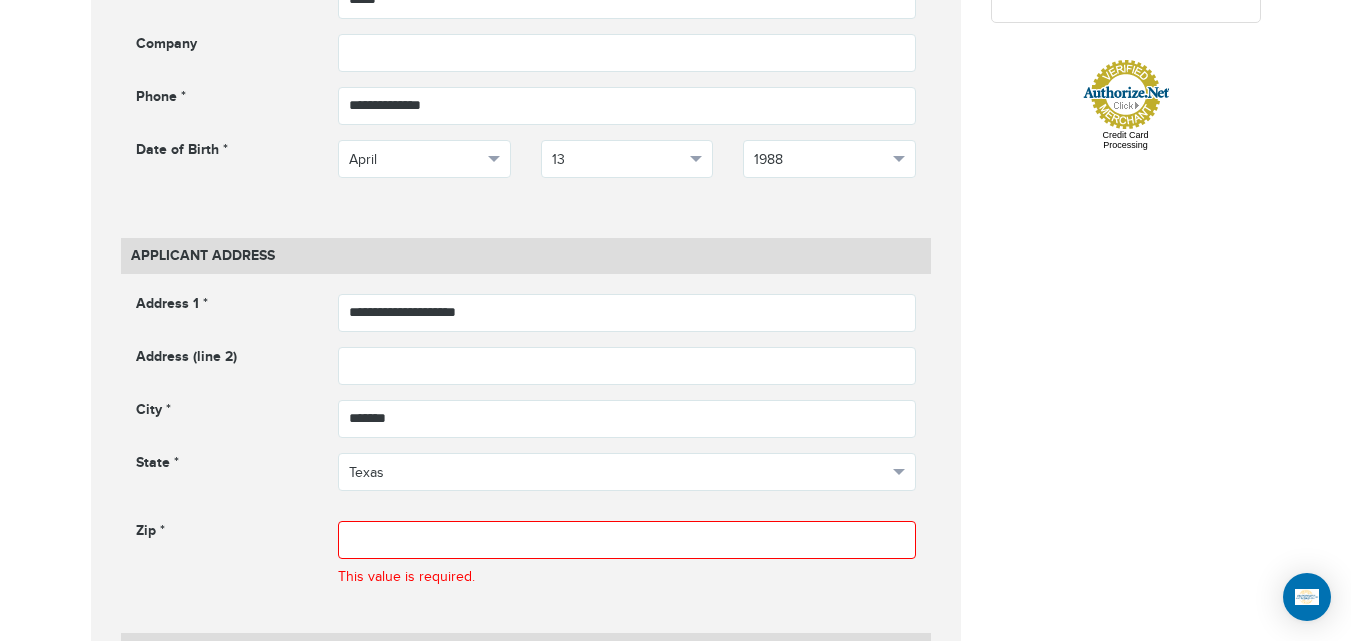 scroll, scrollTop: 1062, scrollLeft: 0, axis: vertical 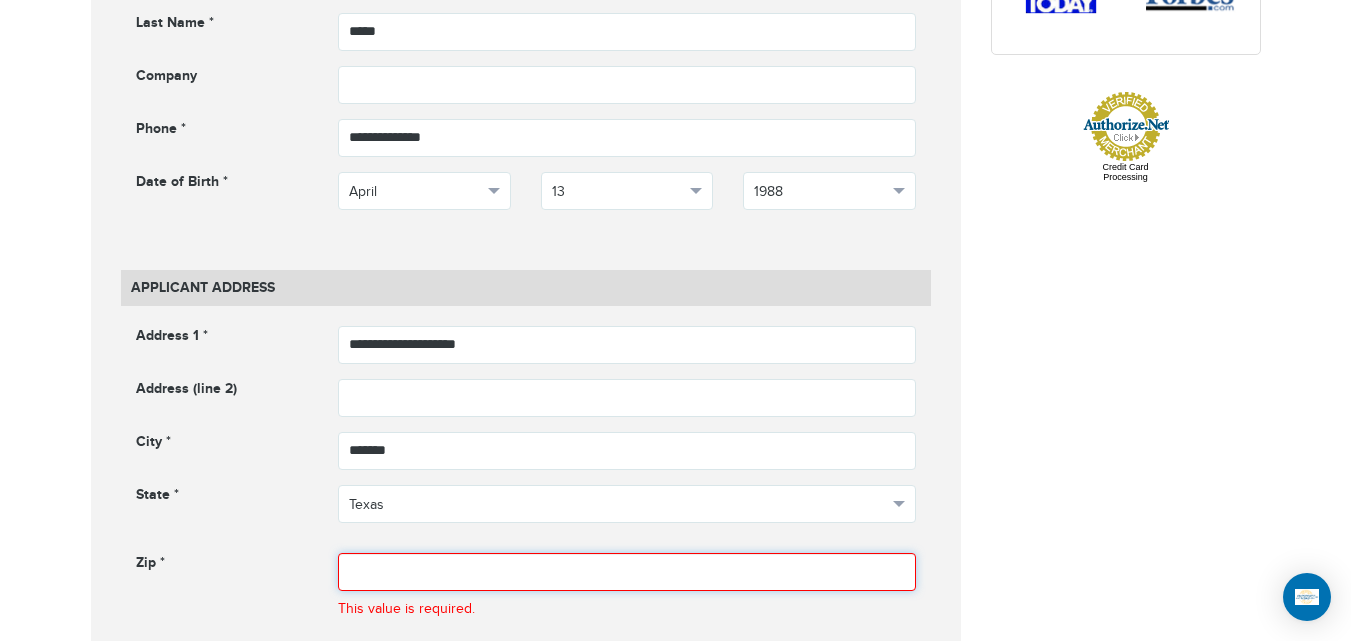 click at bounding box center [627, 572] 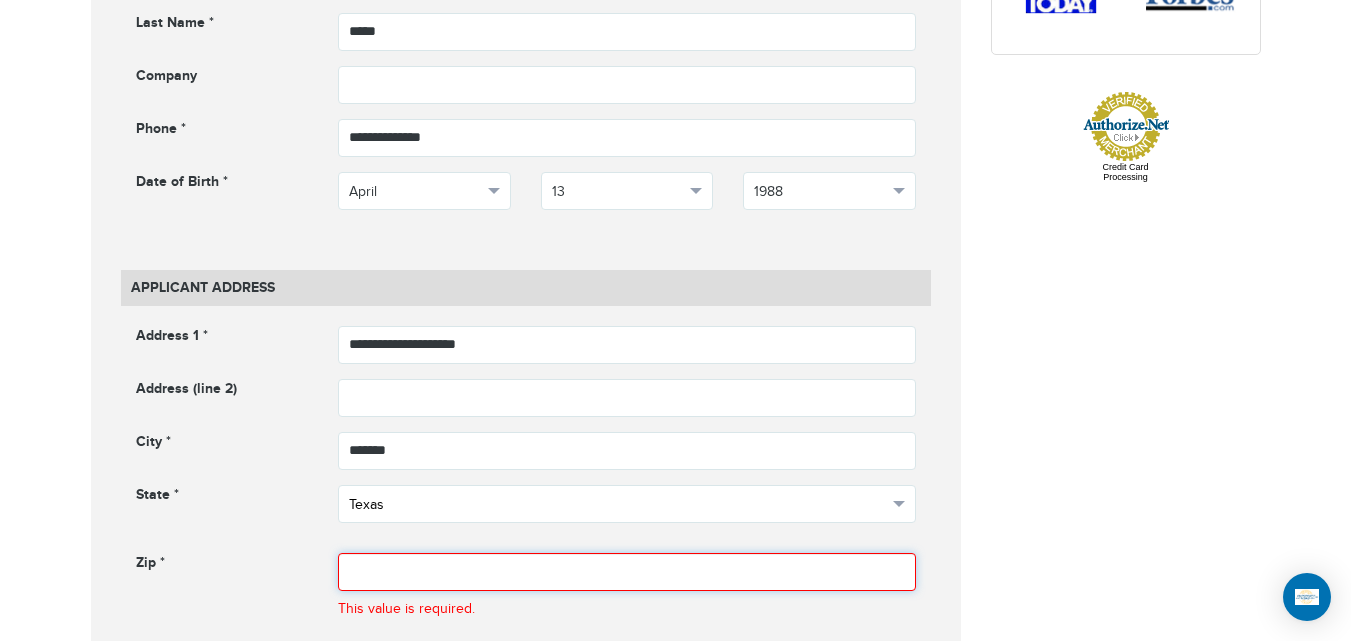 paste on "*****" 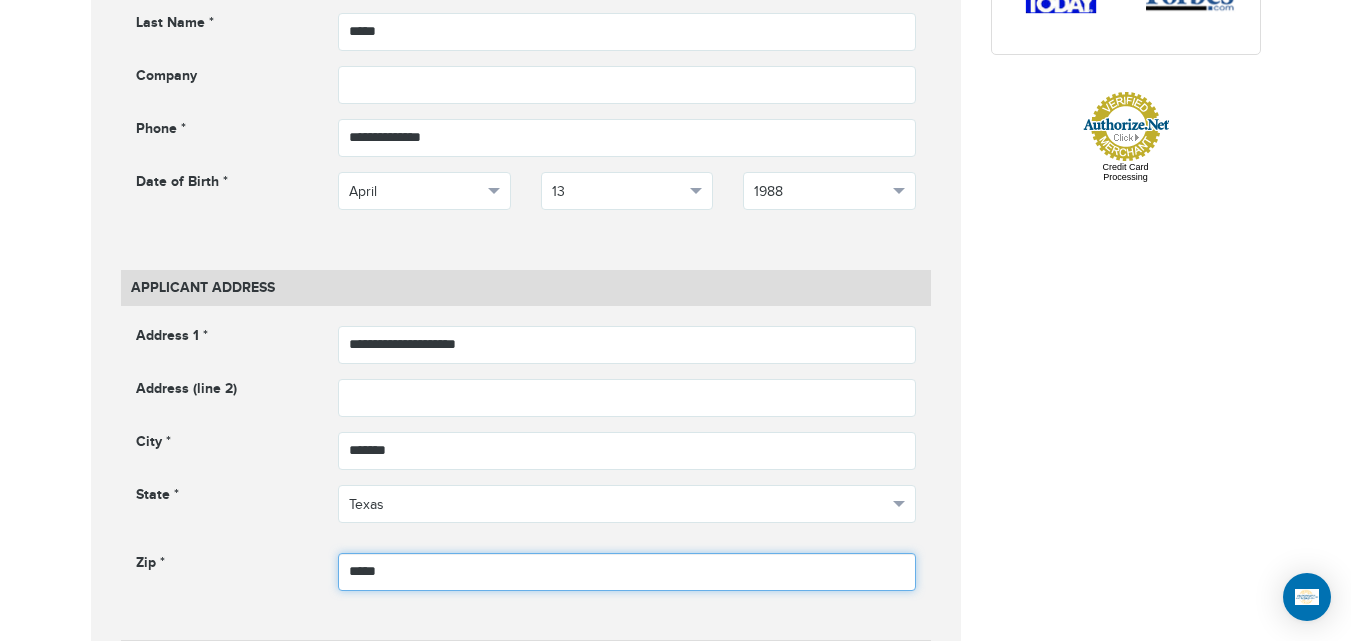 type on "*****" 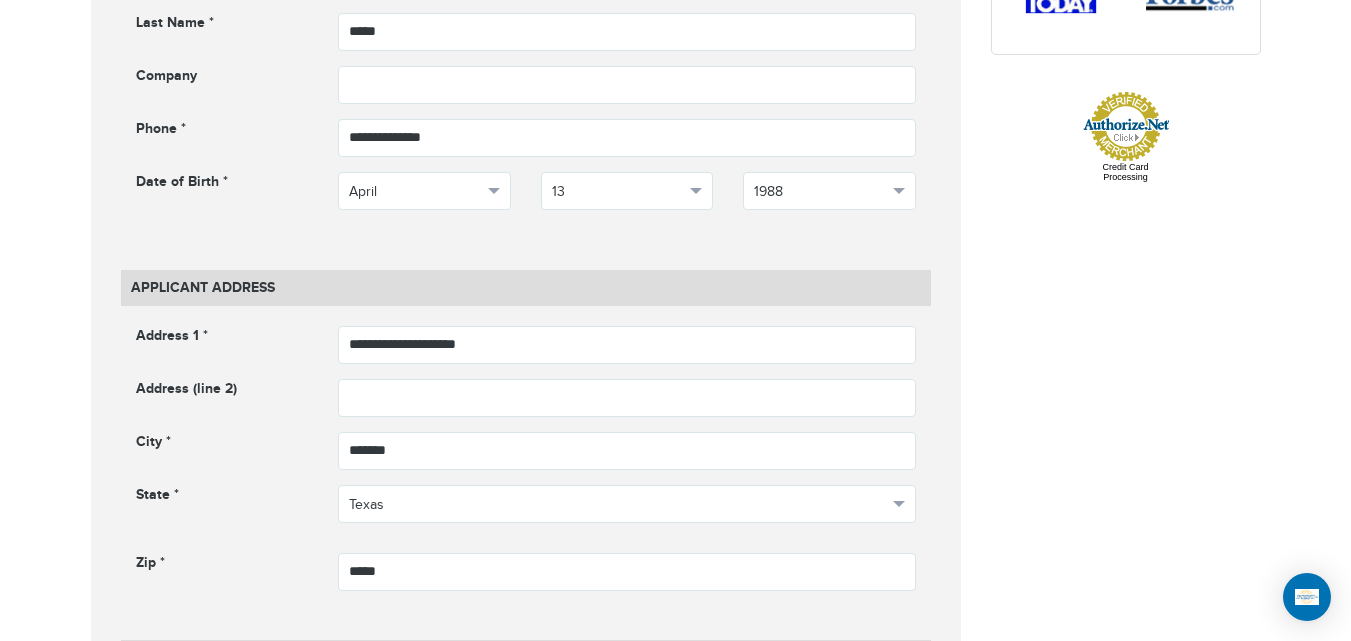 click on "720-593-6473
Passports & Visas.com
Hello, houcine
Passports
Passport Renewal
New Passport
Second Passport
Passport Name Change
Lost Passport
Child Passport
Travel Visas" at bounding box center [675, 854] 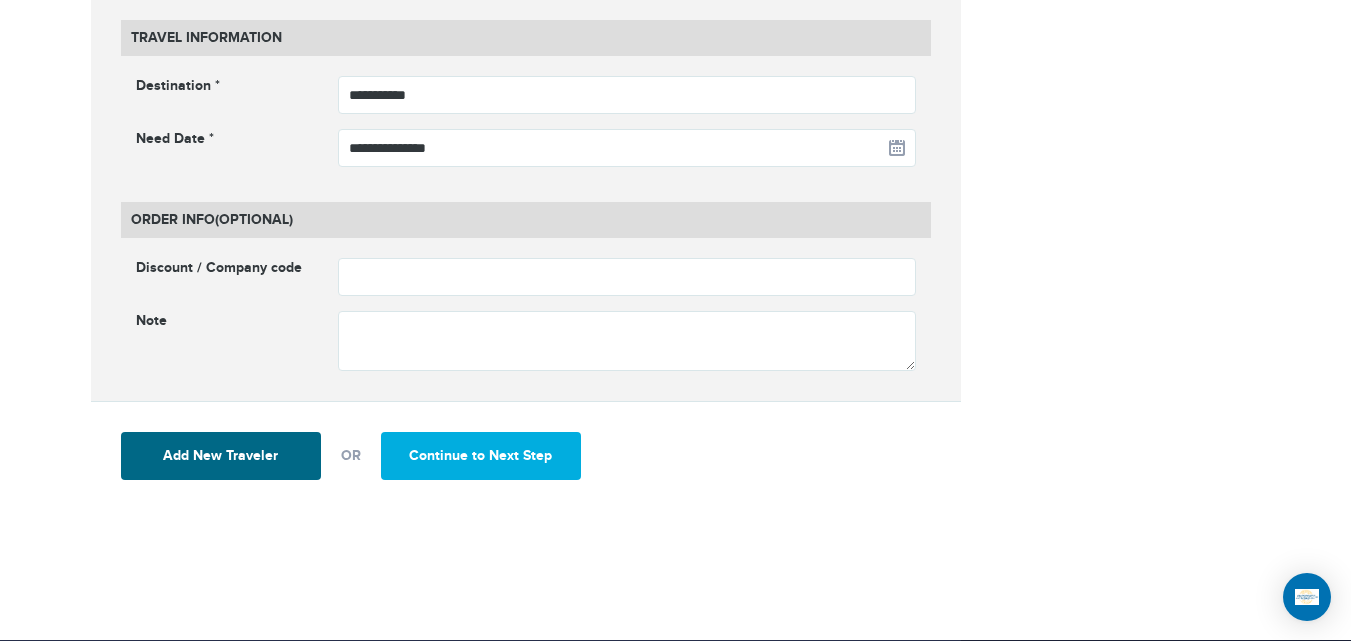 scroll, scrollTop: 2770, scrollLeft: 0, axis: vertical 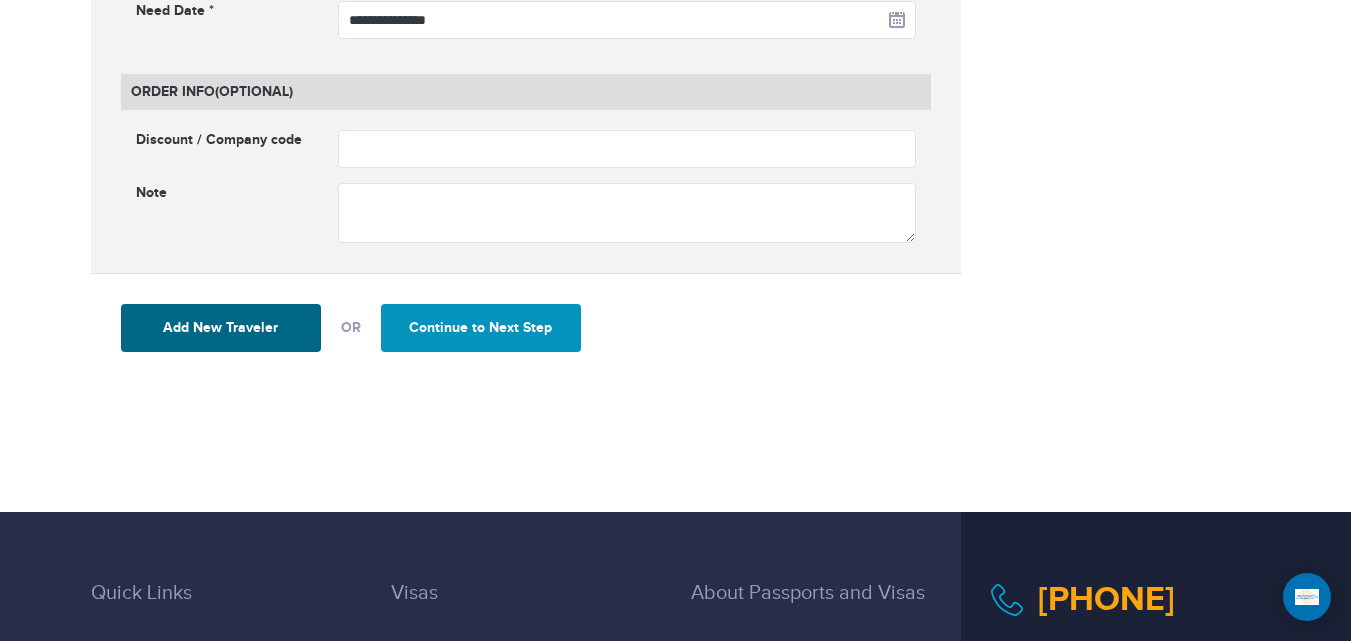 click on "Continue to Next Step" at bounding box center [481, 328] 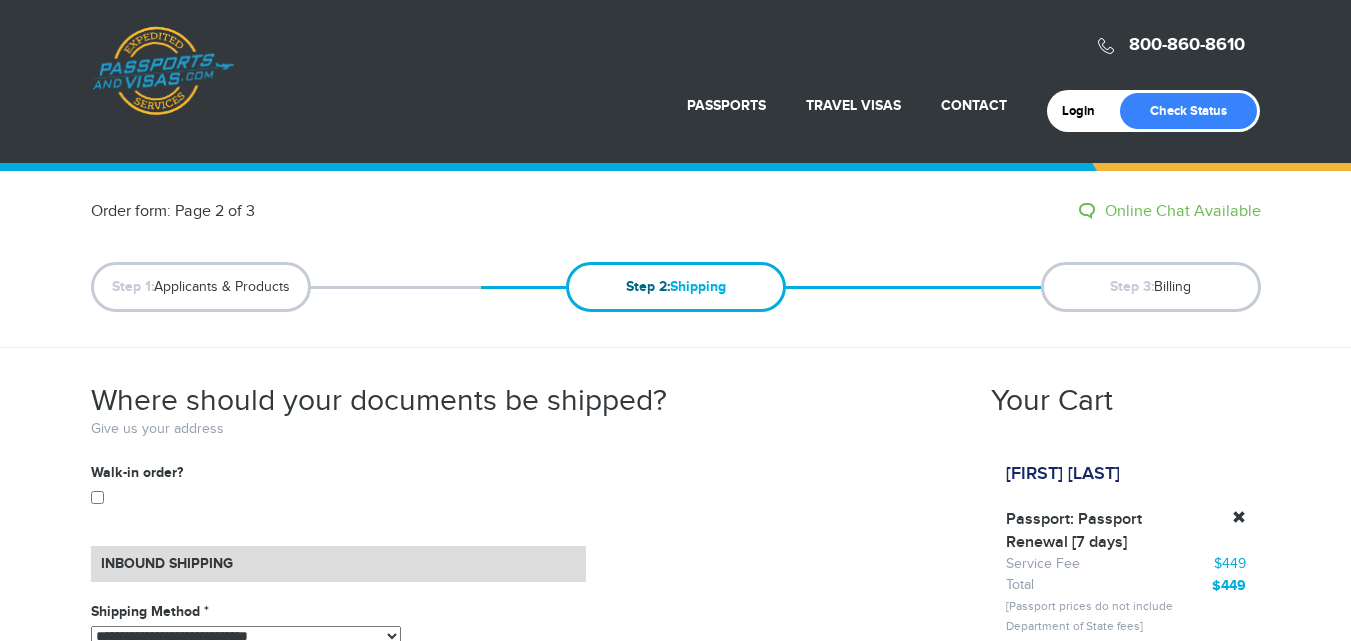 scroll, scrollTop: 0, scrollLeft: 0, axis: both 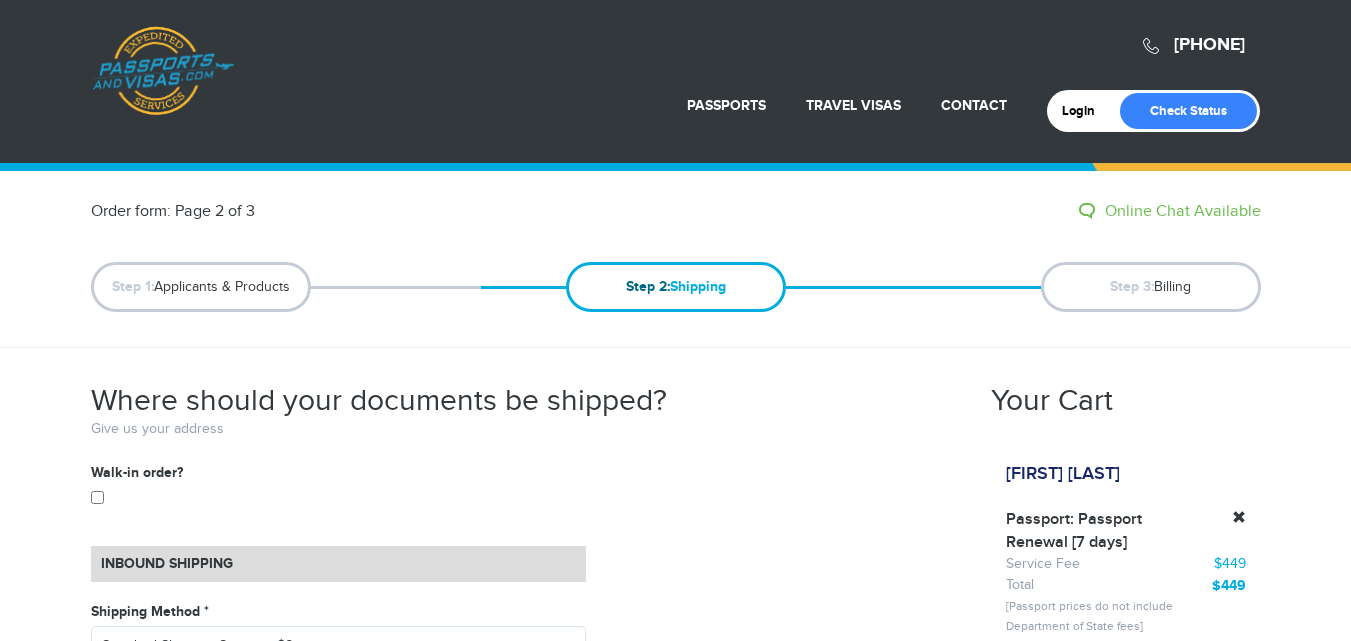 drag, startPoint x: 0, startPoint y: 509, endPoint x: 89, endPoint y: 521, distance: 89.80534 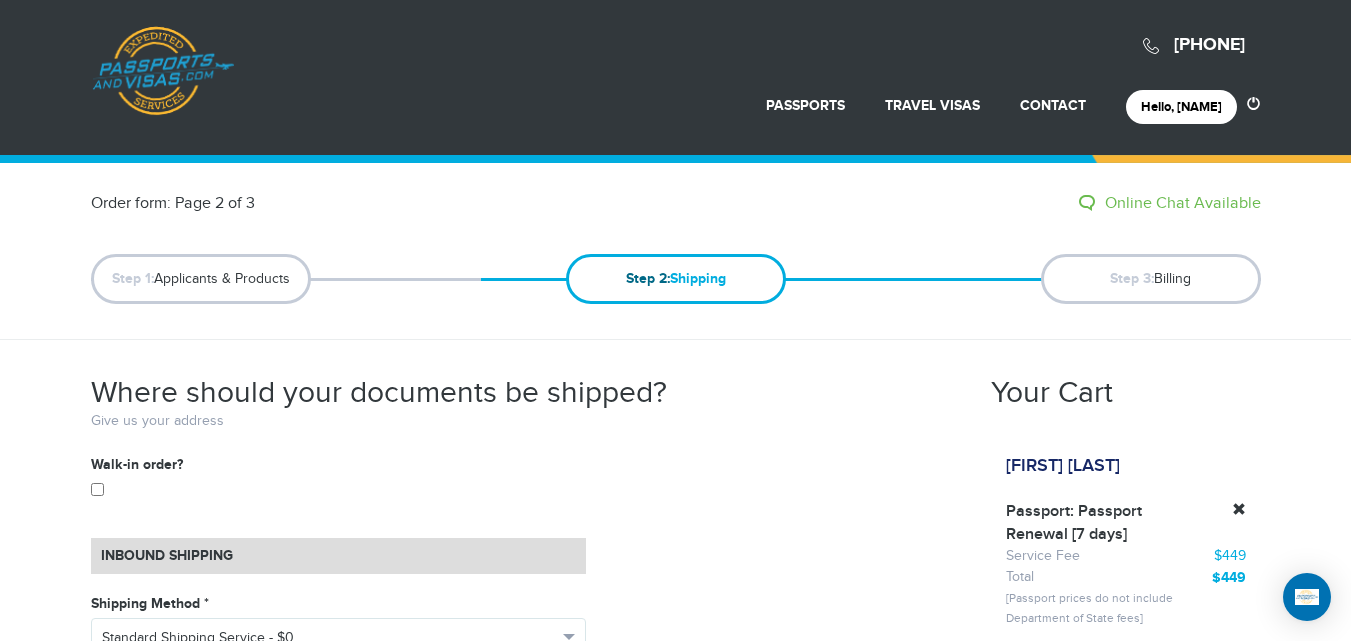 scroll, scrollTop: 0, scrollLeft: 0, axis: both 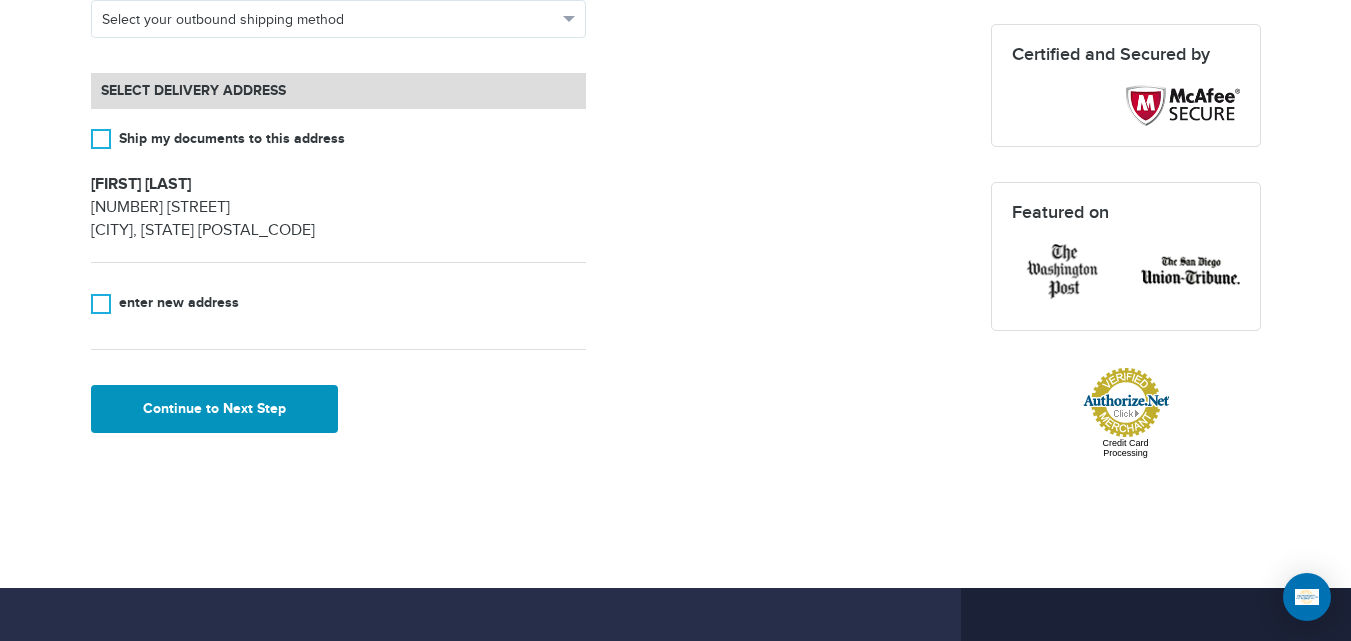 click on "Continue to Next Step" at bounding box center [215, 409] 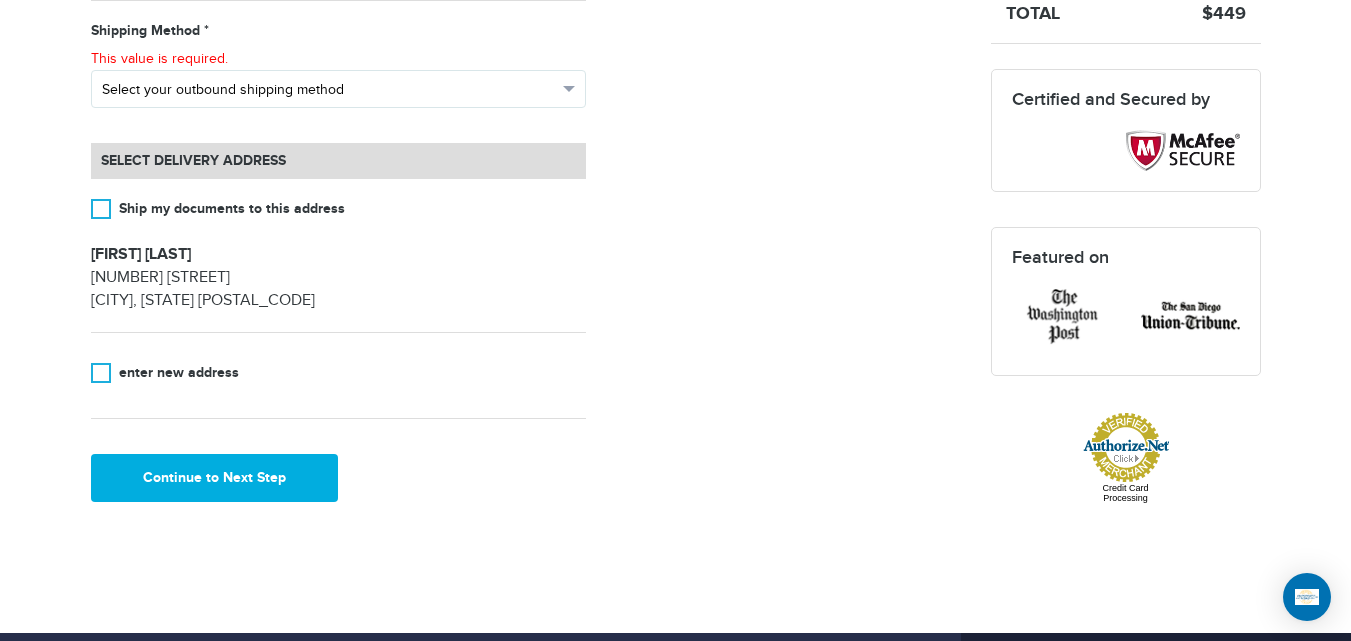 scroll, scrollTop: 736, scrollLeft: 0, axis: vertical 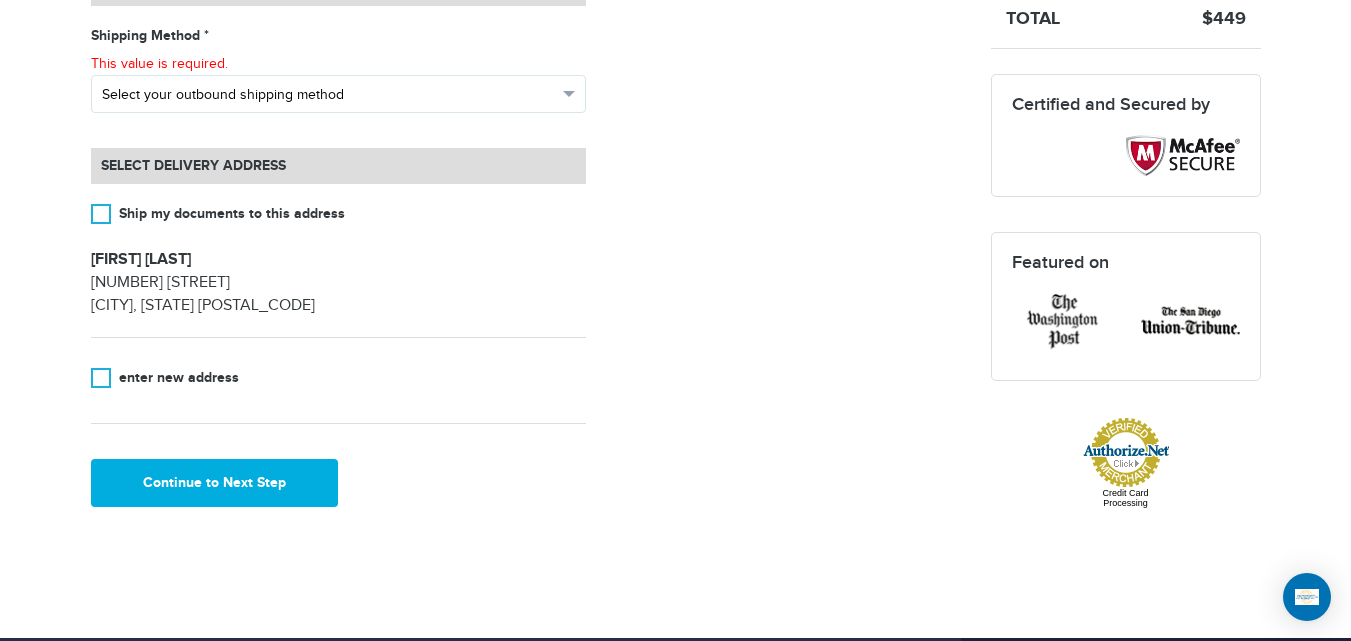 click on "Select your outbound shipping method" at bounding box center (329, 95) 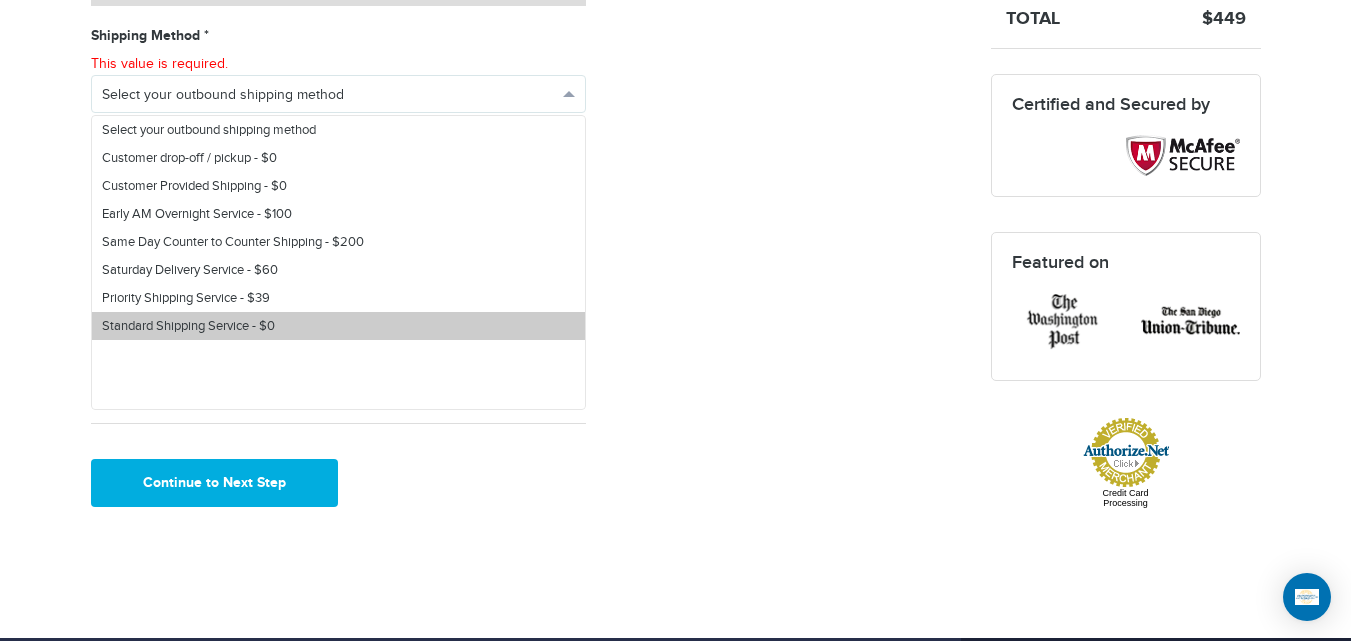 click on "Standard Shipping Service - $0" at bounding box center [338, 326] 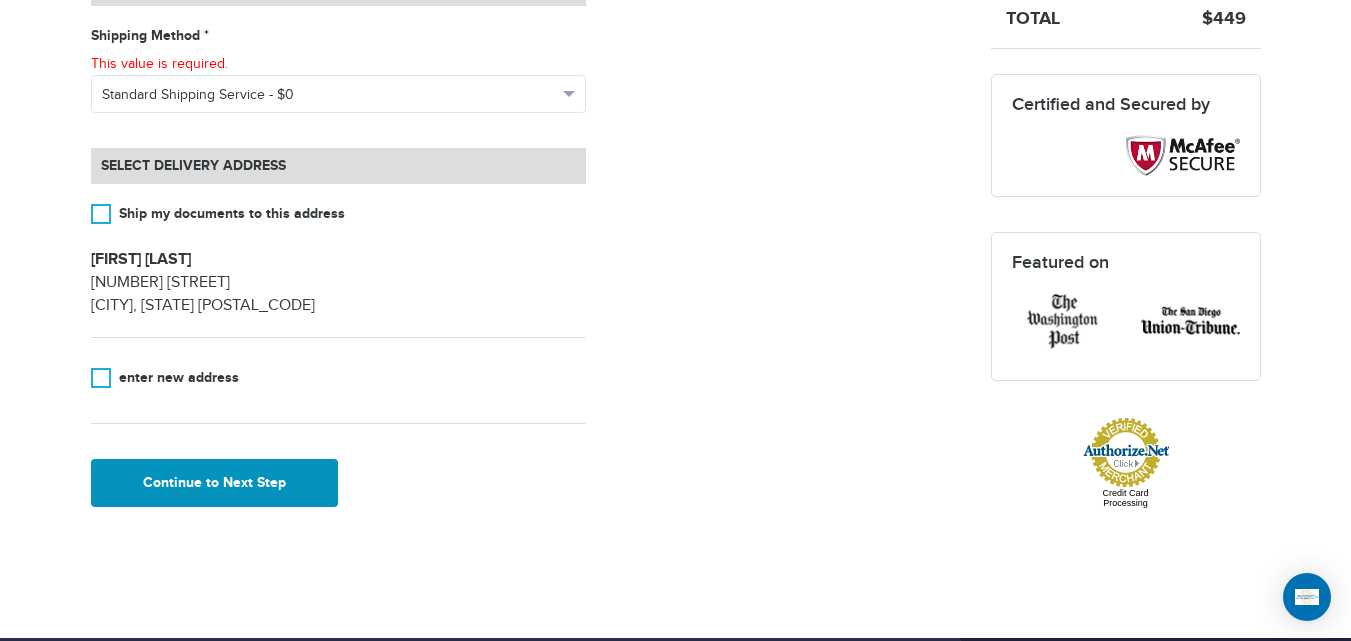 click on "Continue to Next Step" at bounding box center [215, 483] 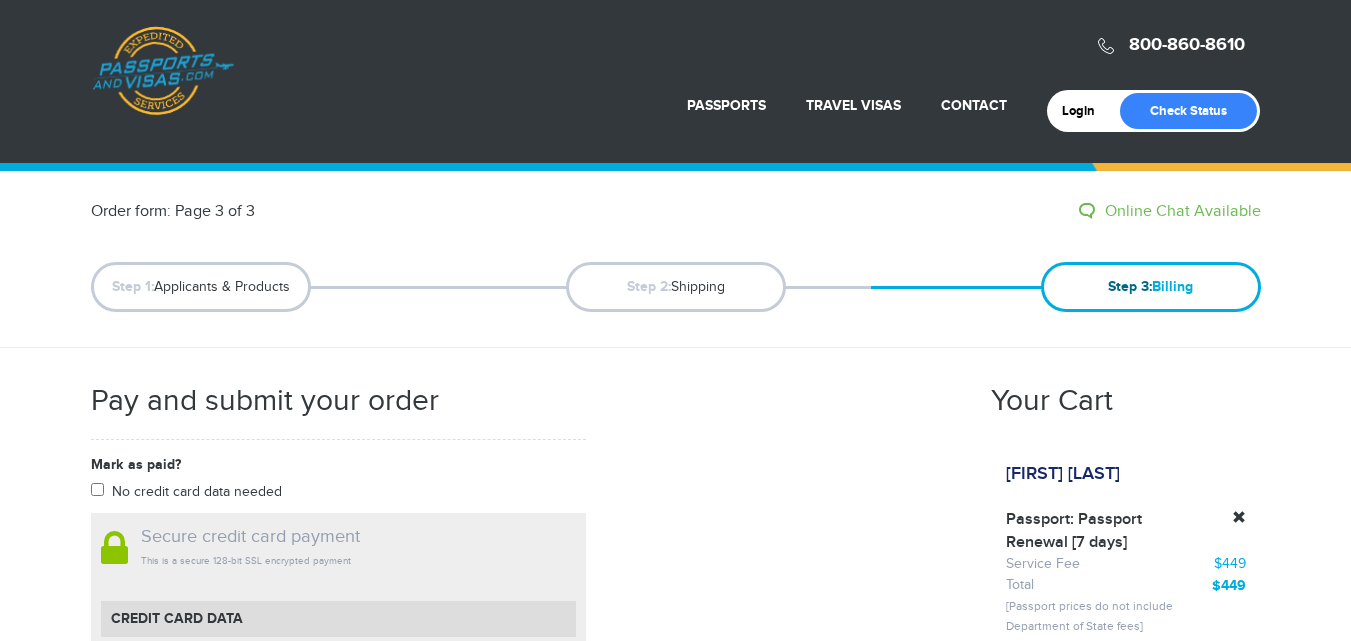 scroll, scrollTop: 0, scrollLeft: 0, axis: both 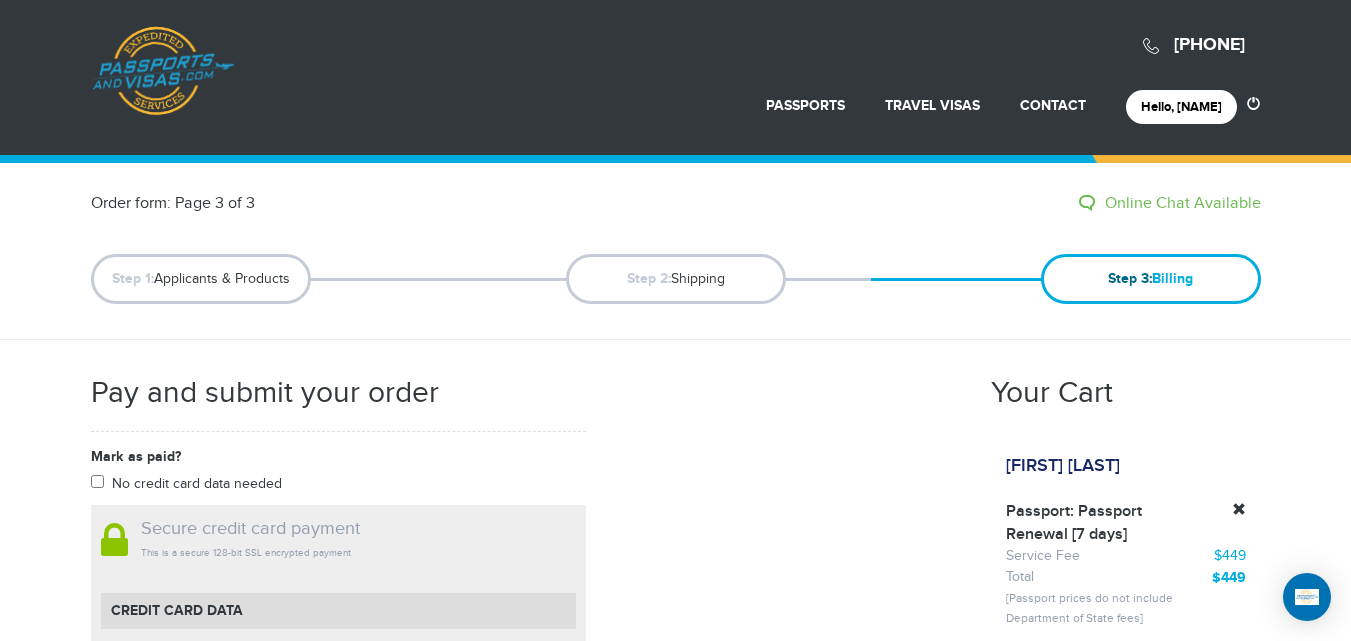 click on "[PHONE]
Passports & Visas.com
Hello, [NAME]
Passports
Passport Renewal
New Passport
Second Passport
Passport Name Change
Lost Passport
Child Passport
Travel Visas" at bounding box center (675, 1032) 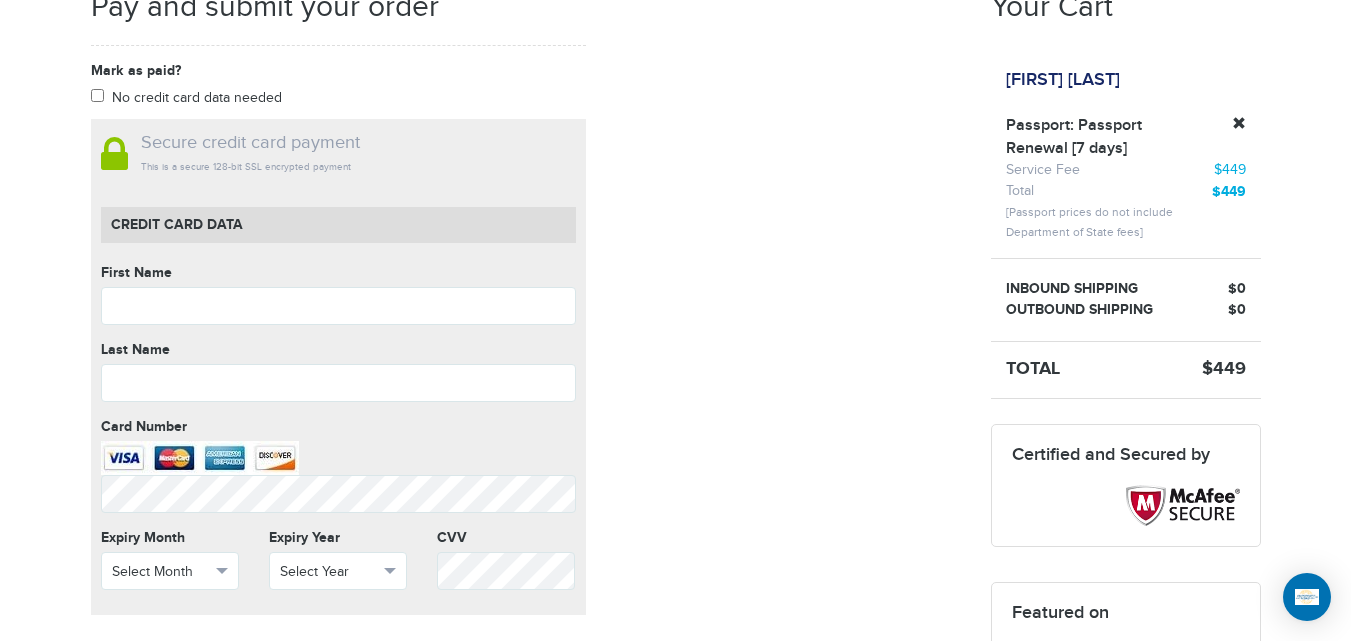 scroll, scrollTop: 430, scrollLeft: 0, axis: vertical 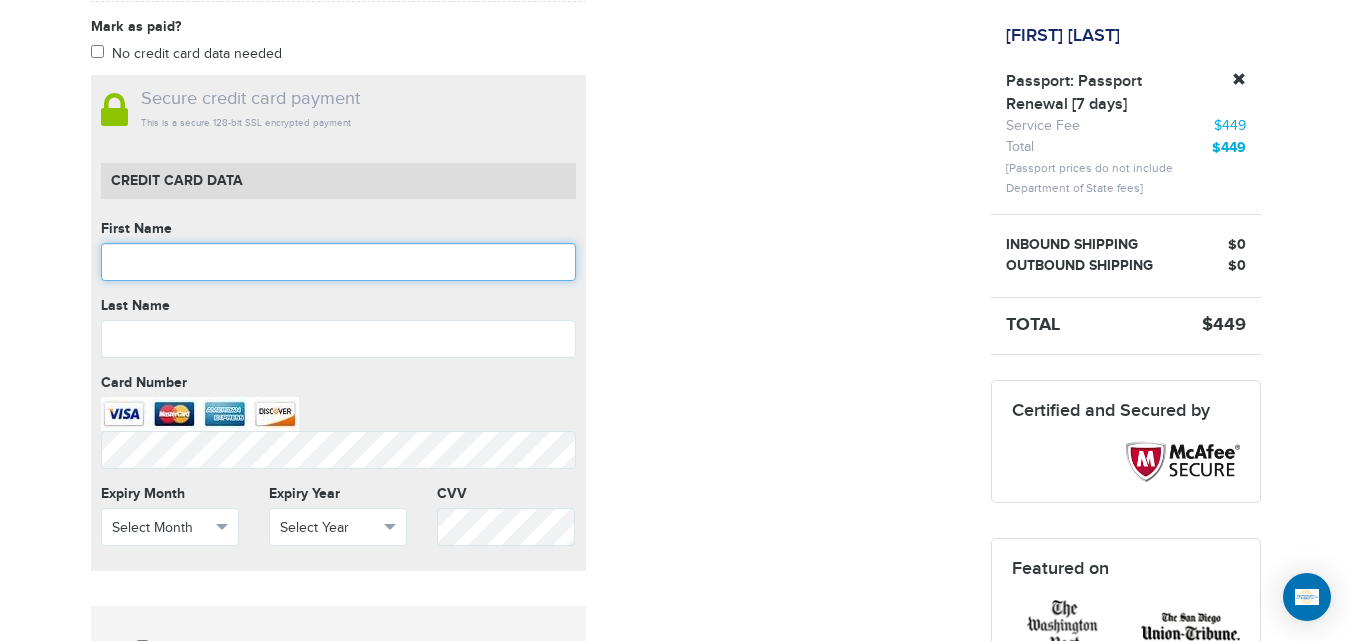 click at bounding box center [338, 262] 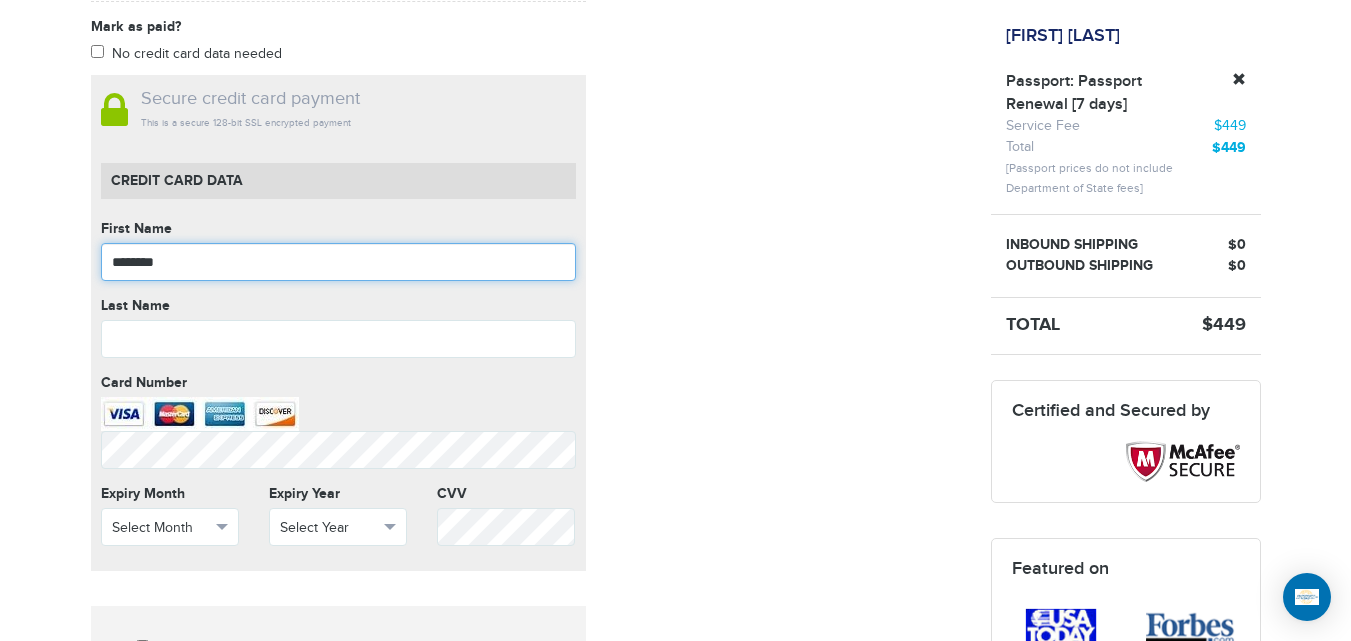 type on "********" 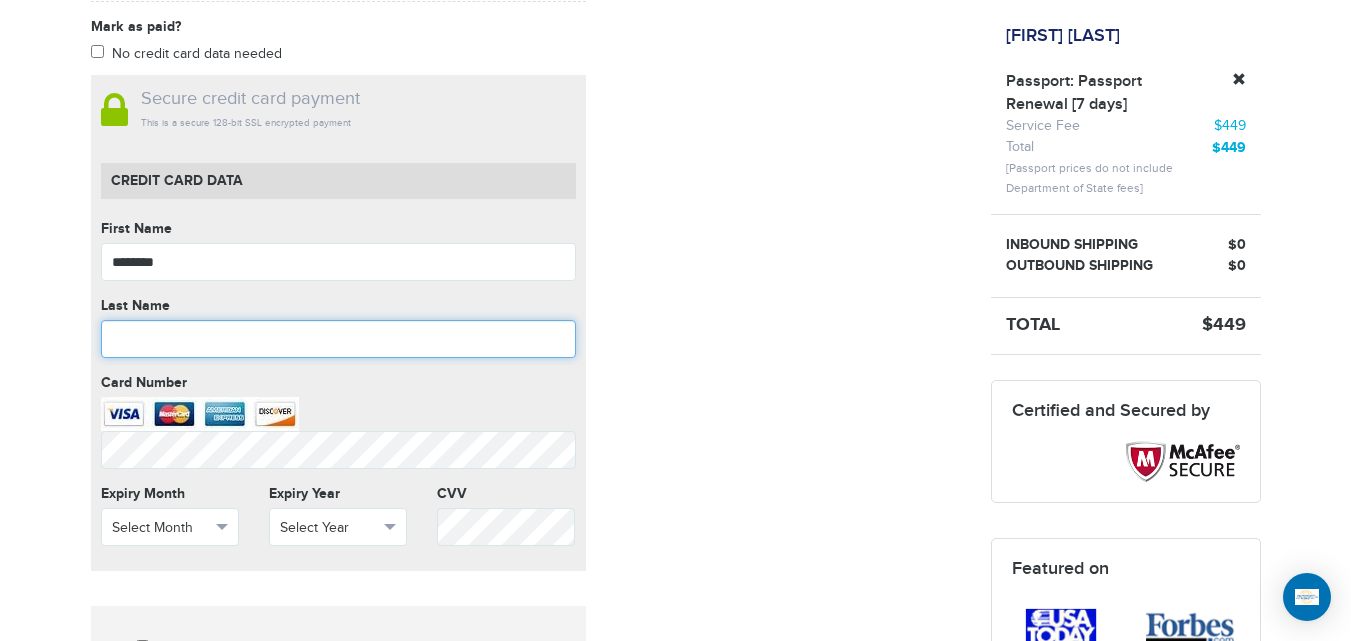 click at bounding box center [338, 339] 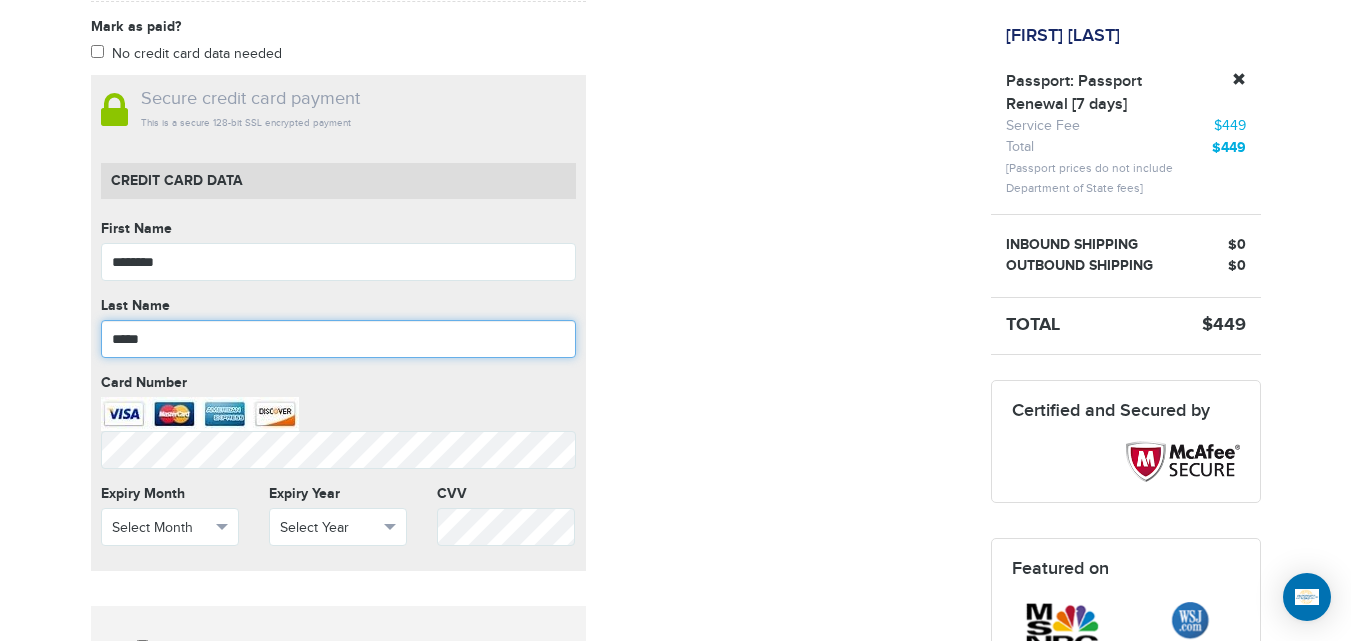 type on "*****" 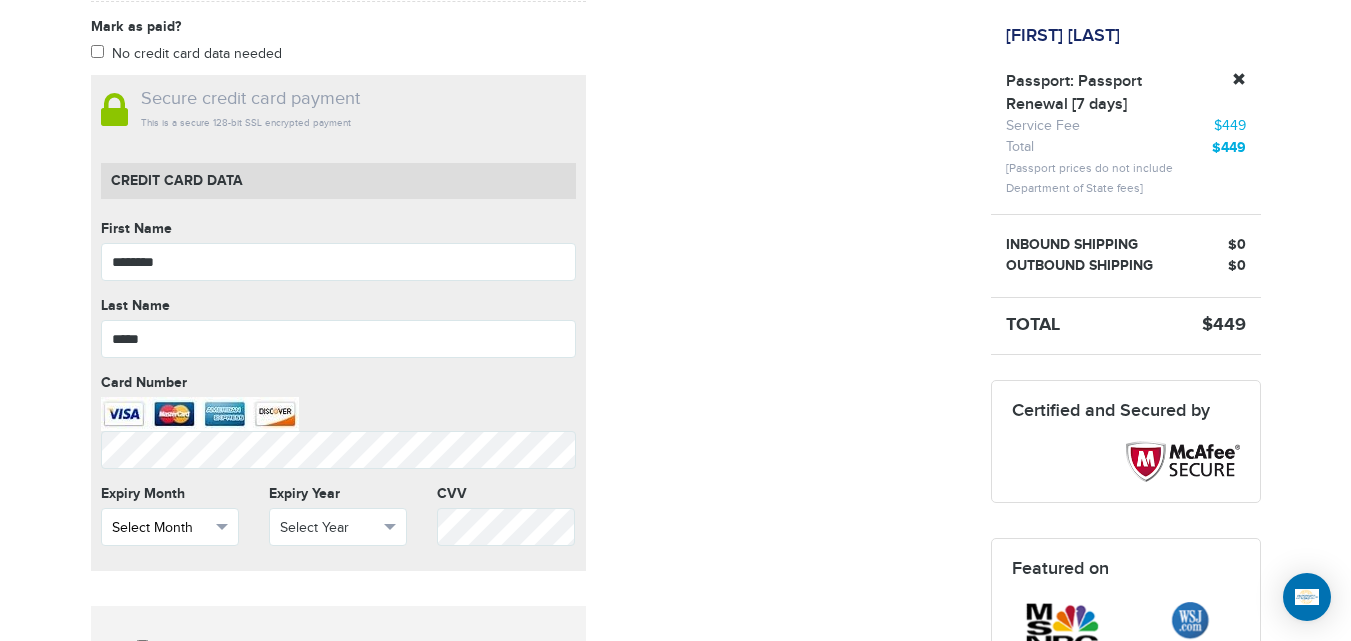 click on "Select Month" at bounding box center (161, 528) 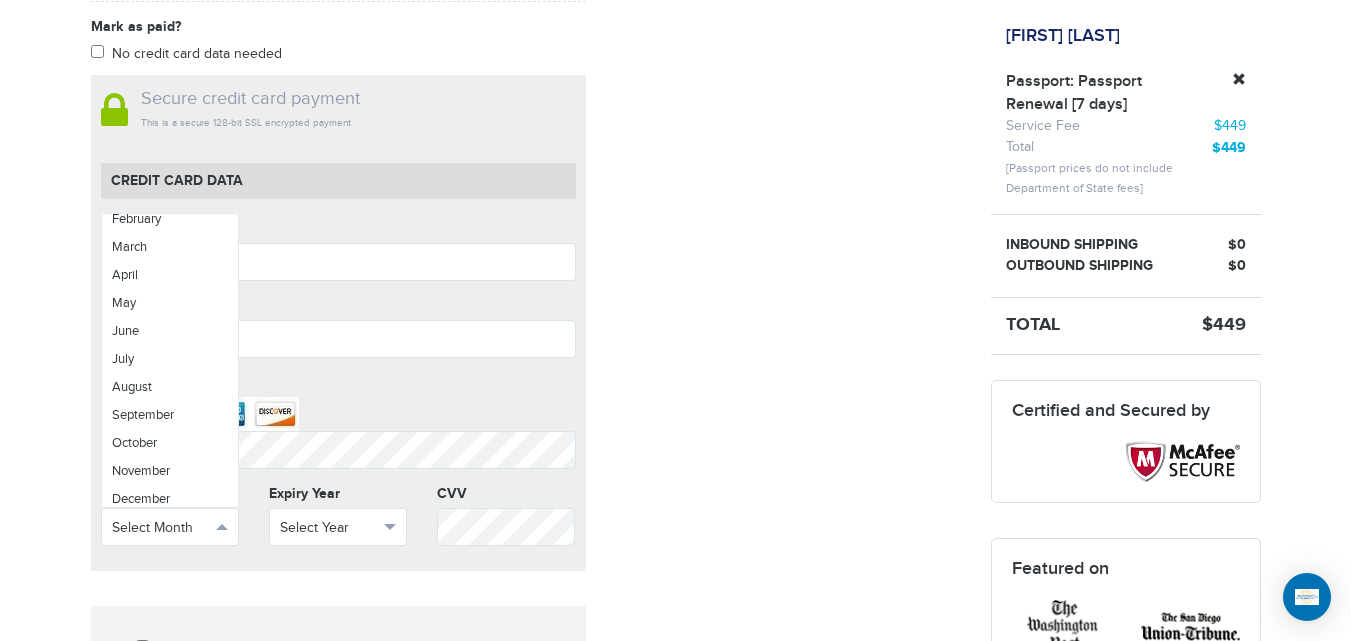 scroll, scrollTop: 71, scrollLeft: 0, axis: vertical 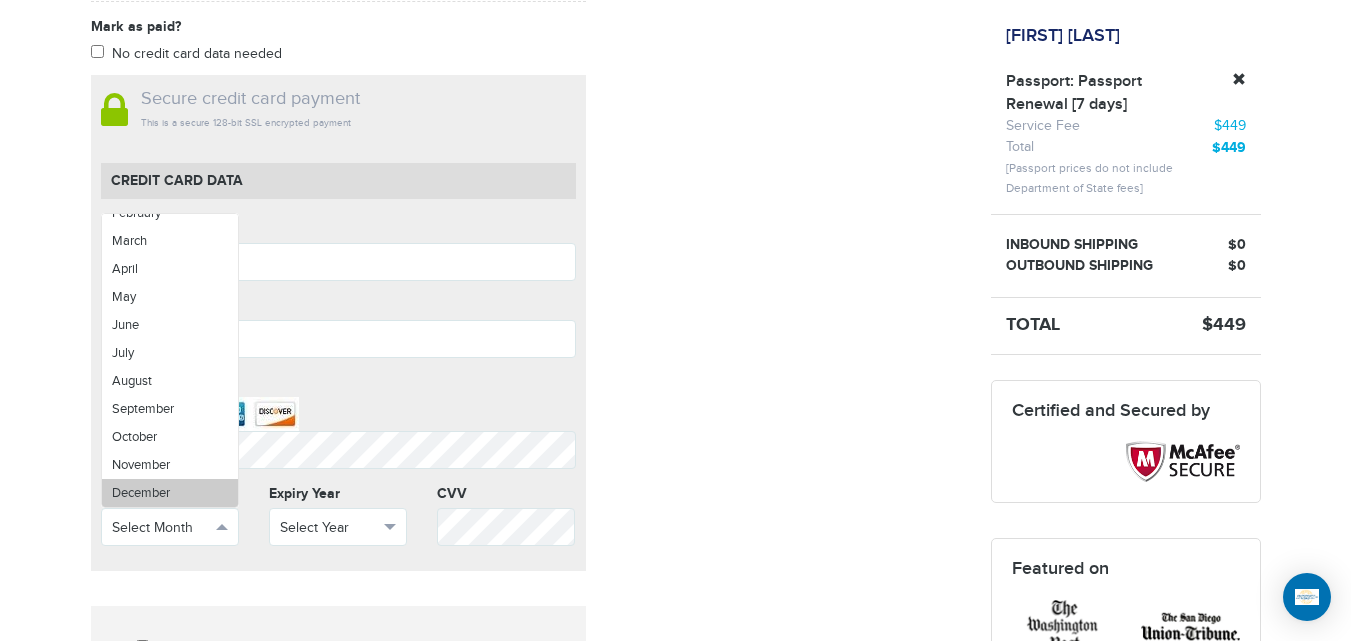 click on "December" at bounding box center (170, 493) 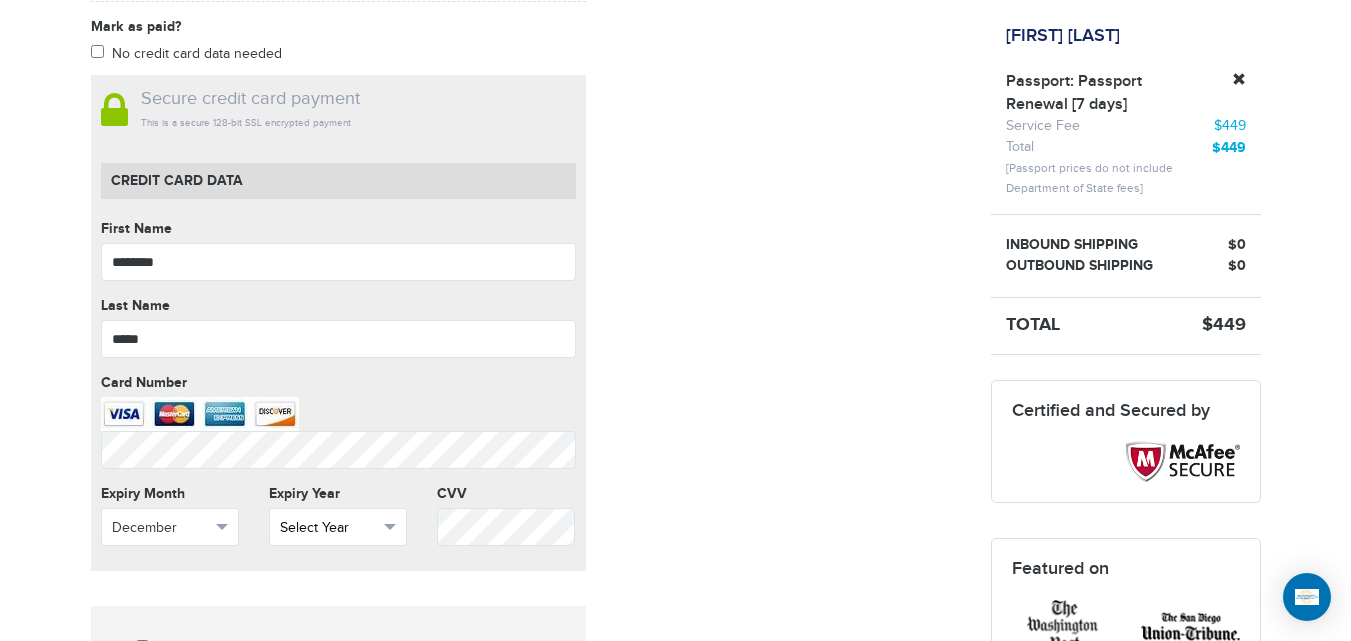 click on "Select Year" at bounding box center [329, 528] 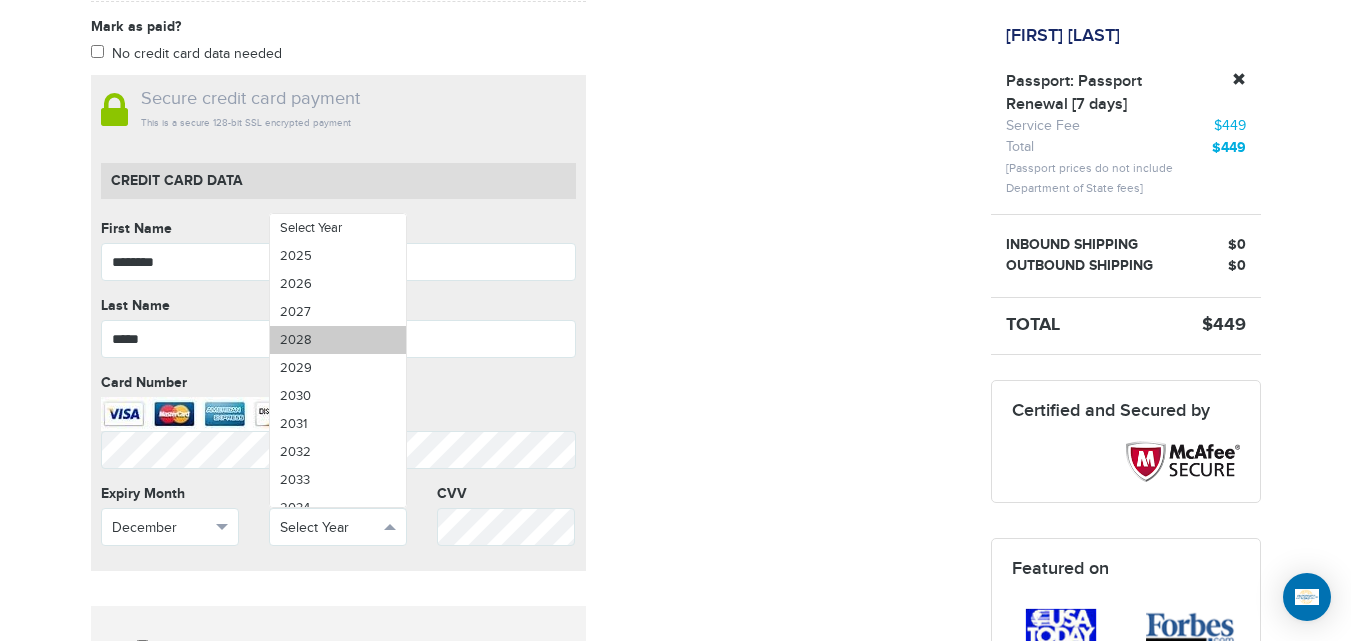 click on "2028" at bounding box center (338, 340) 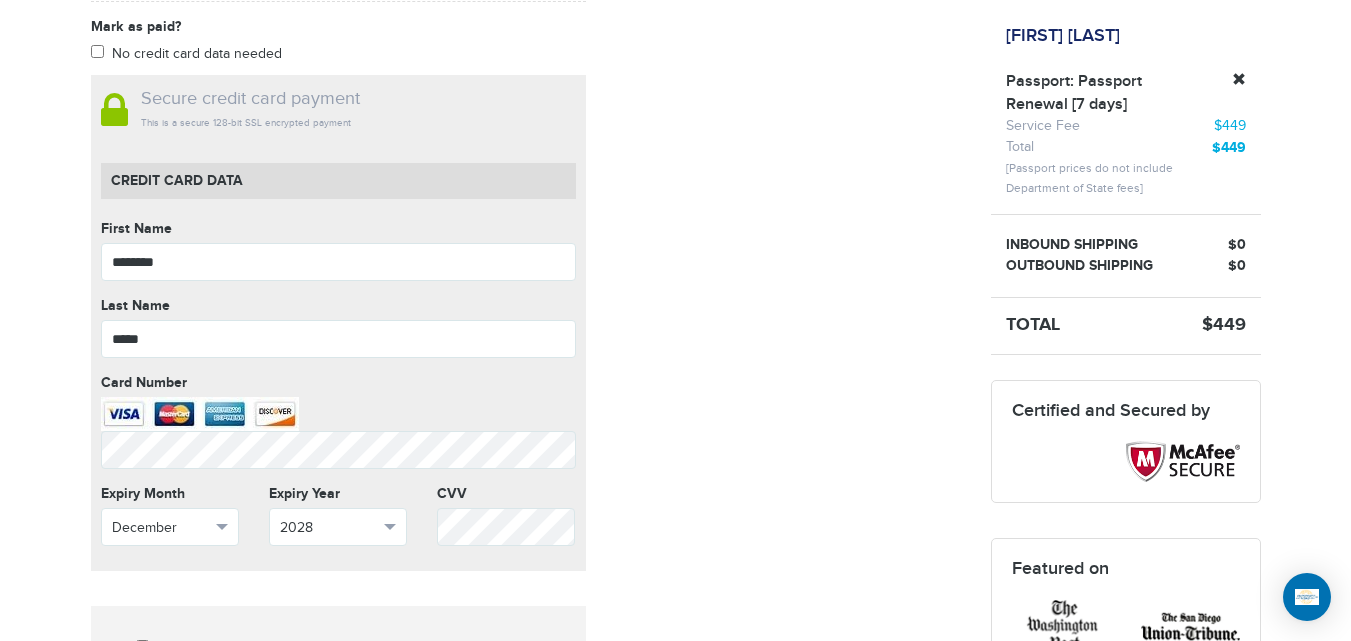click on "Mark as paid?
No credit card data needed
Amount
*
Comment for manual payment
Secure credit card payment This is a secure 128-bit SSL encrypted payment
Credit Card data
First Name
********
First Name cannot be empty
Last Name
*****
Last Name cannot be empty
Card Number
Card Number cannot be empty
Expiry Month
December   Select Month March" at bounding box center (526, 467) 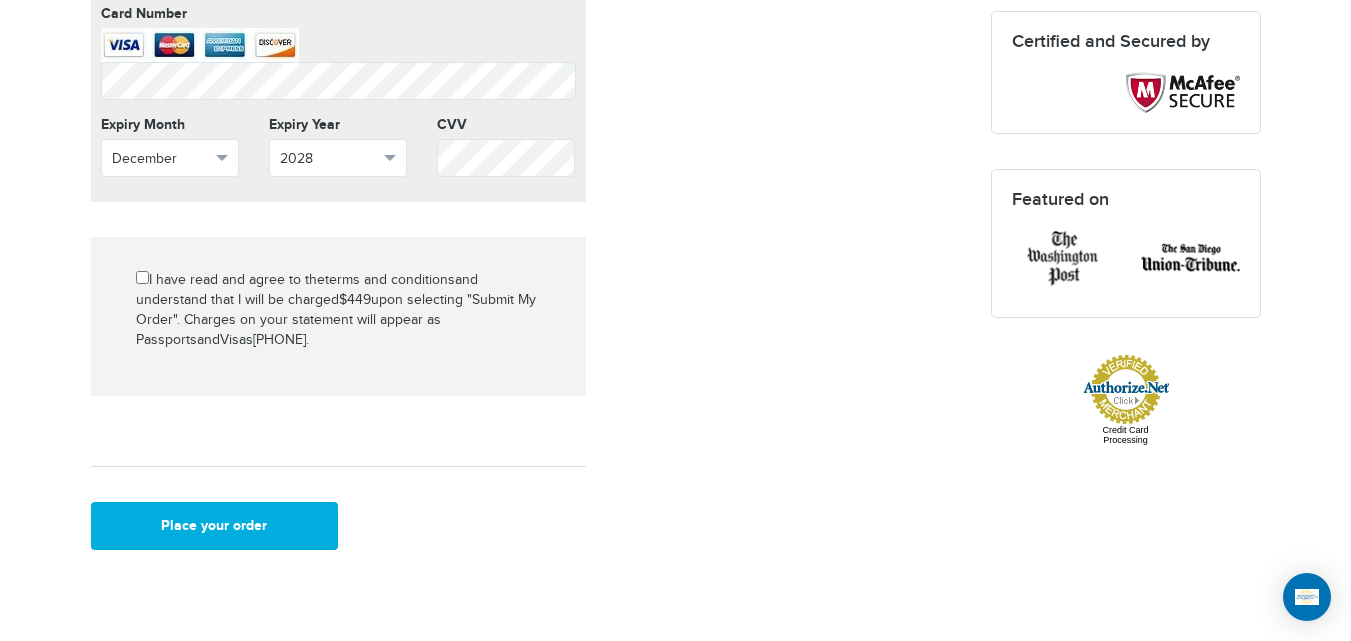 scroll, scrollTop: 827, scrollLeft: 0, axis: vertical 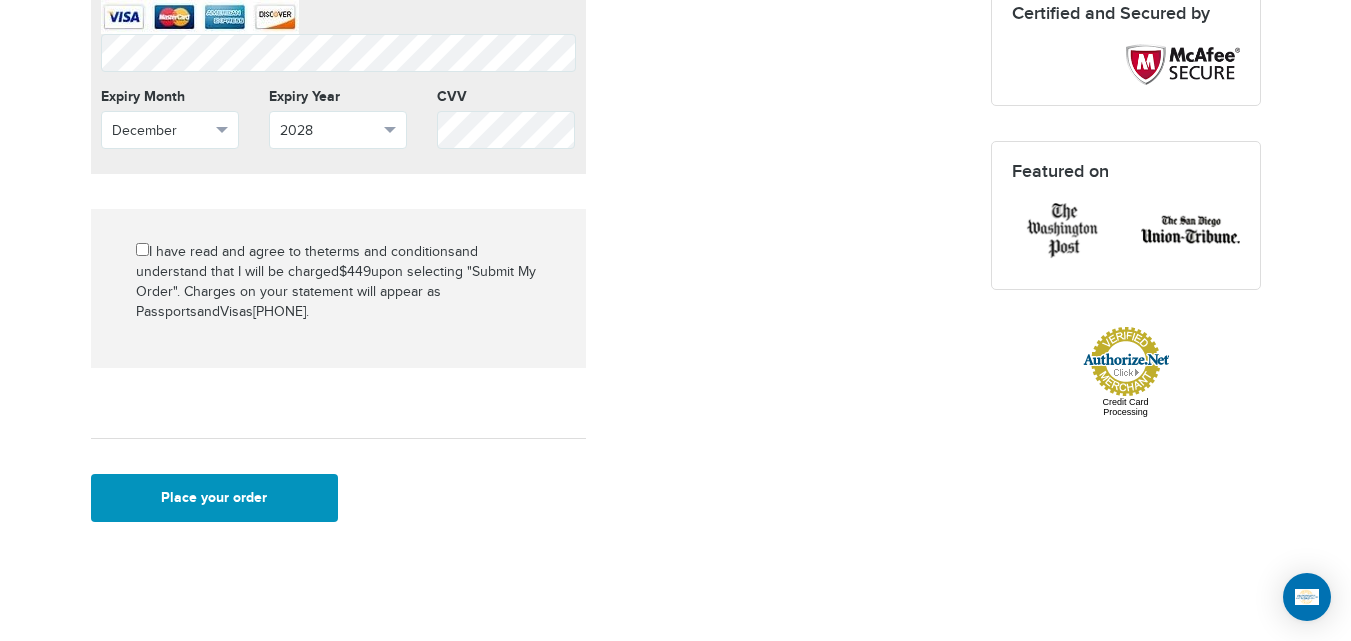 click on "Place your order" at bounding box center (215, 498) 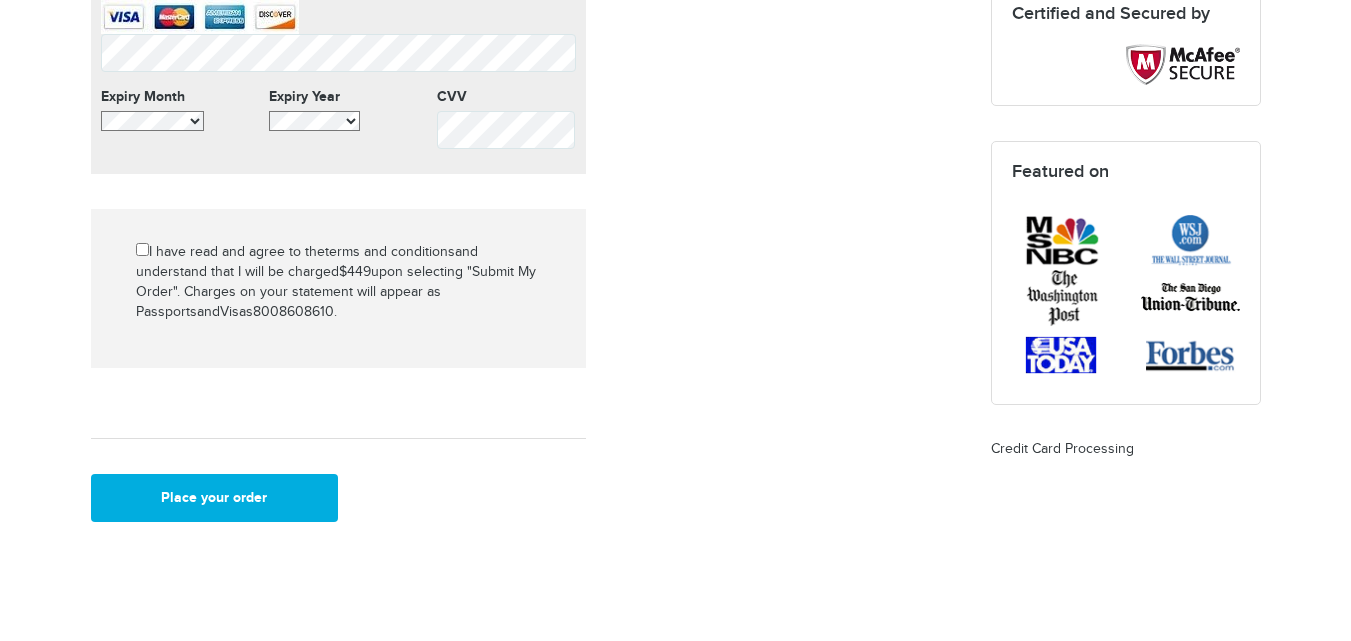 scroll, scrollTop: 835, scrollLeft: 0, axis: vertical 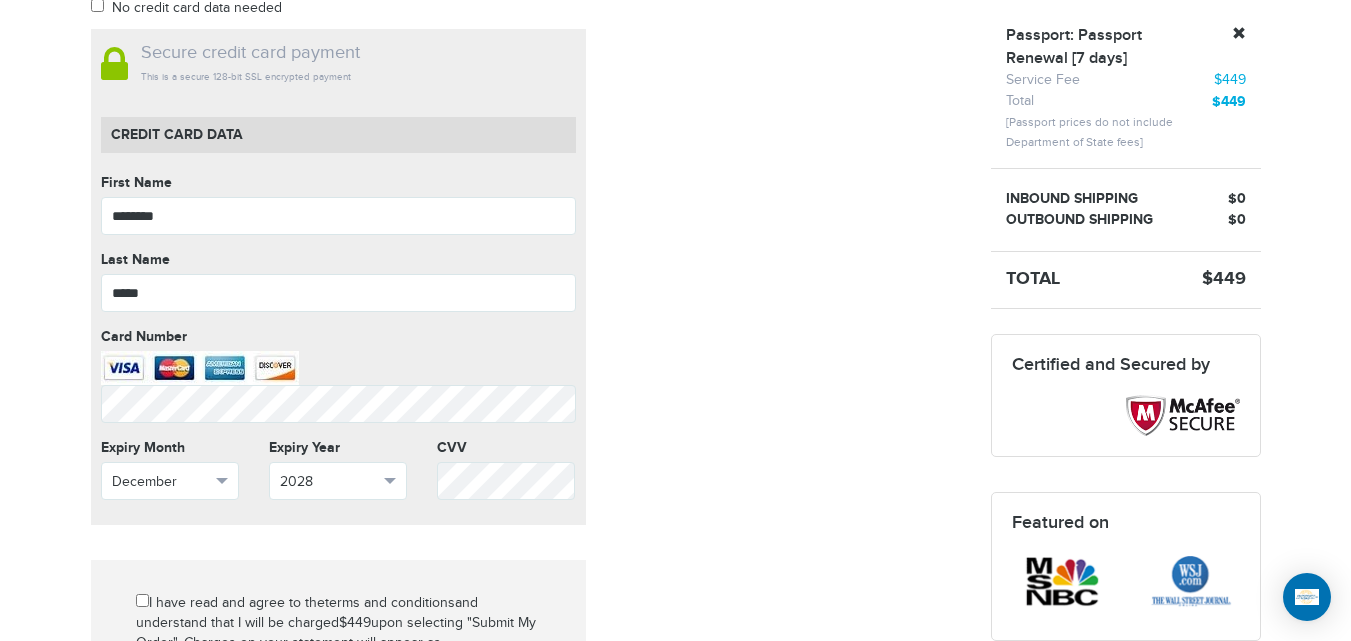 click on "[PHONE]
Passports & Visas.com
Hello, [NAME]
Passports
Passport Renewal
New Passport
Second Passport
Passport Name Change
Lost Passport
Child Passport
Travel Visas" at bounding box center [675, 556] 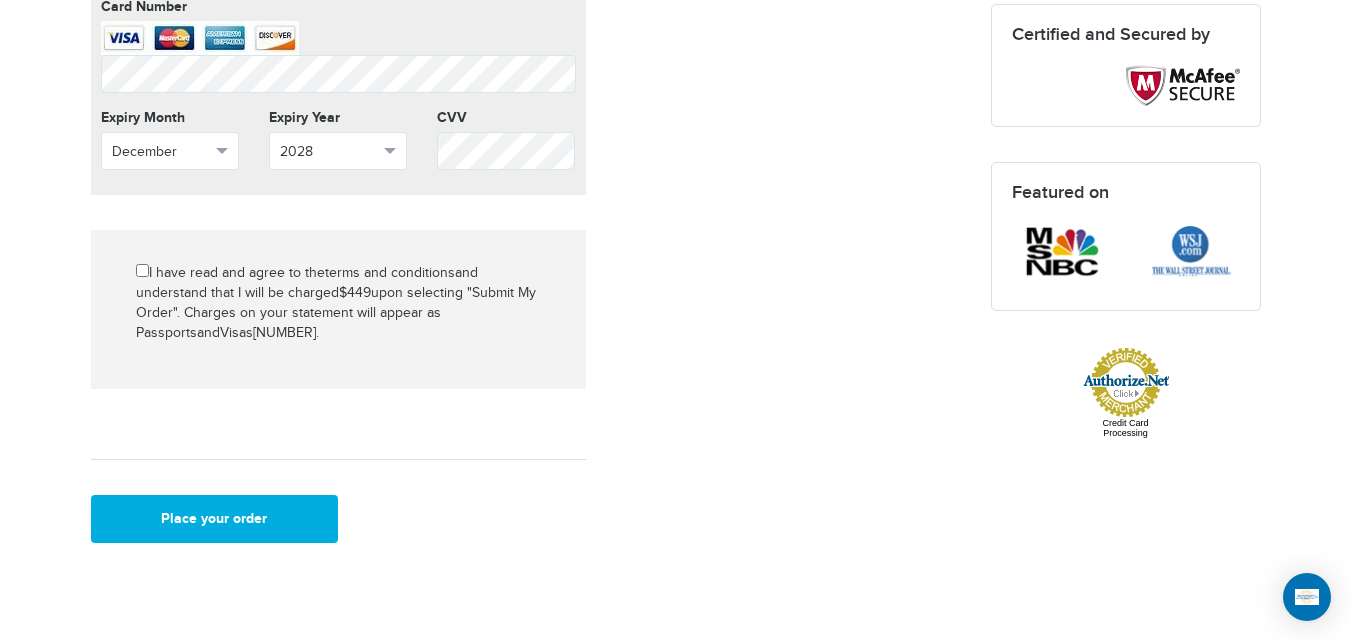 scroll, scrollTop: 810, scrollLeft: 0, axis: vertical 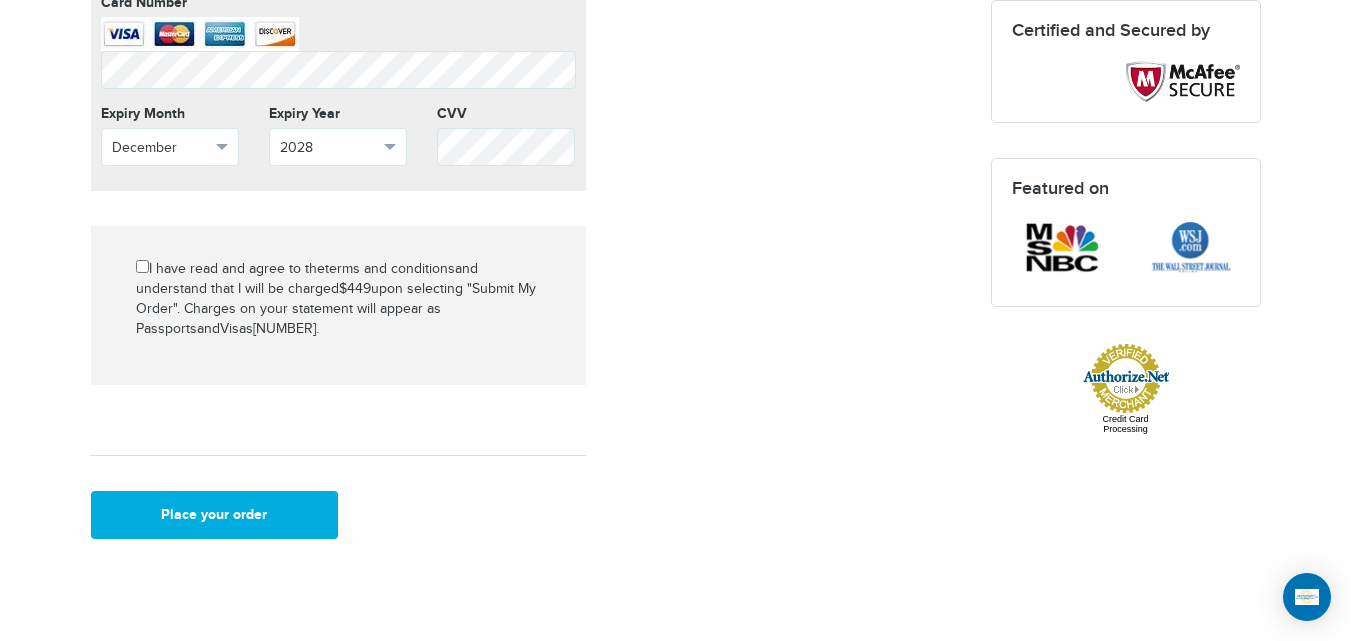 click on "Place your order" at bounding box center [338, 479] 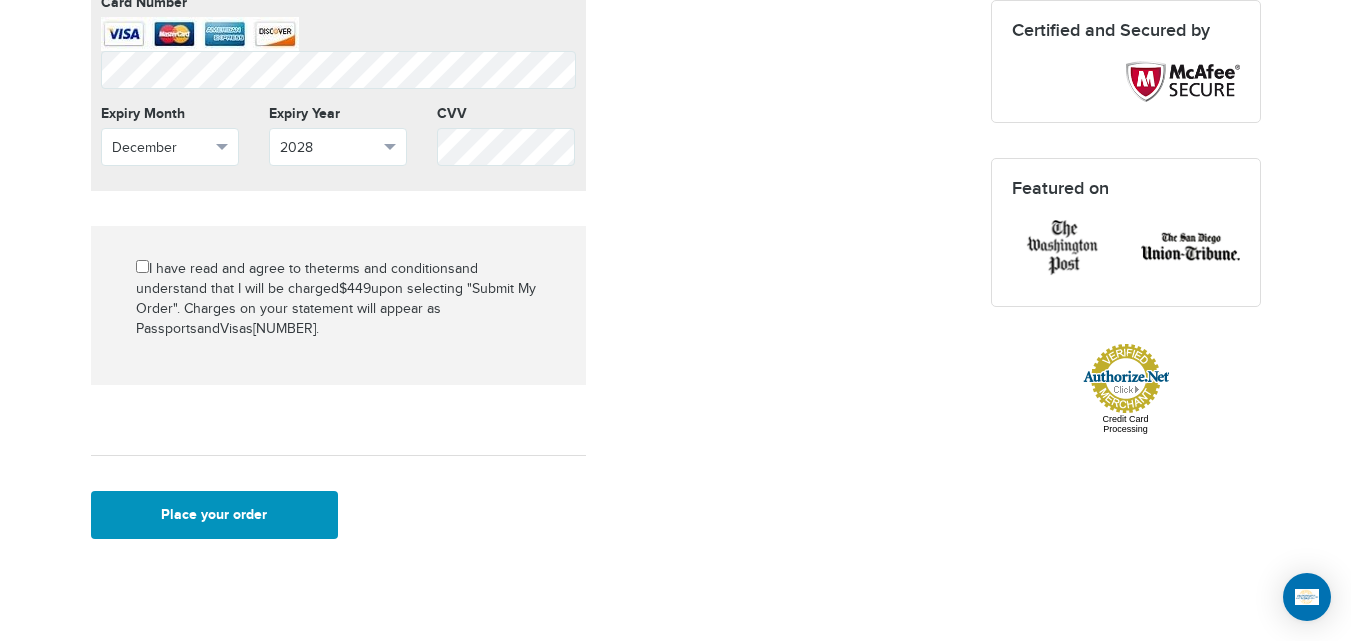 click on "Place your order" at bounding box center [215, 515] 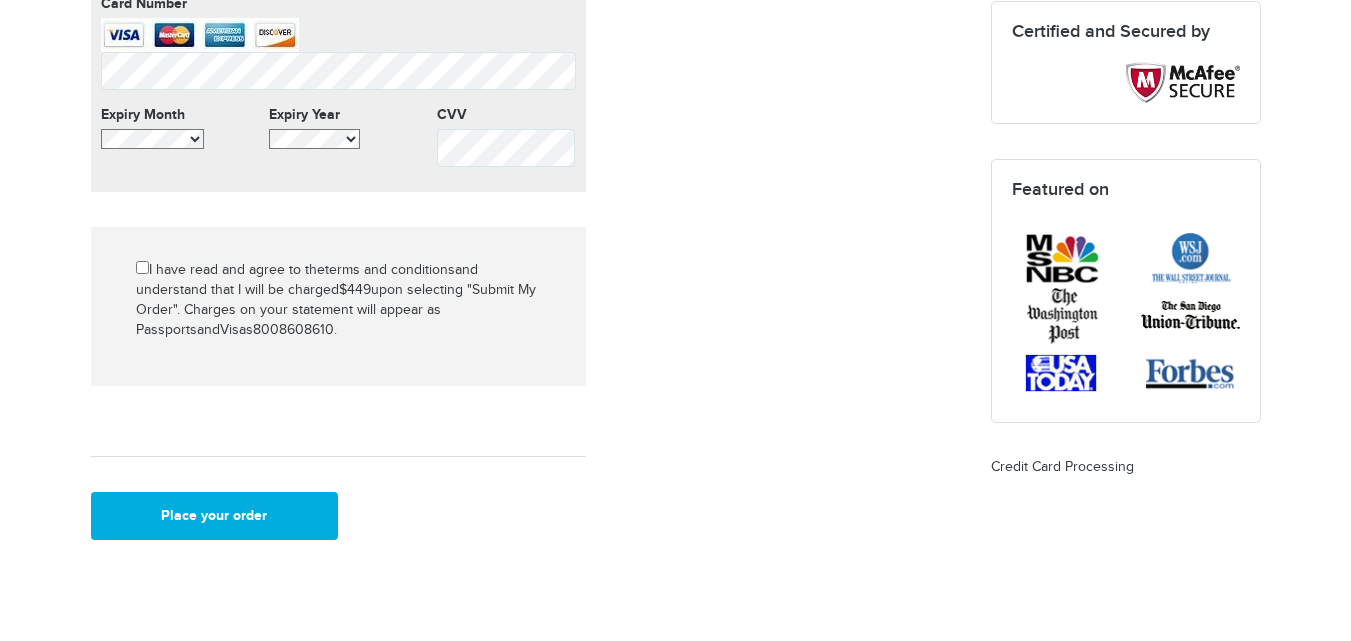 scroll, scrollTop: 817, scrollLeft: 0, axis: vertical 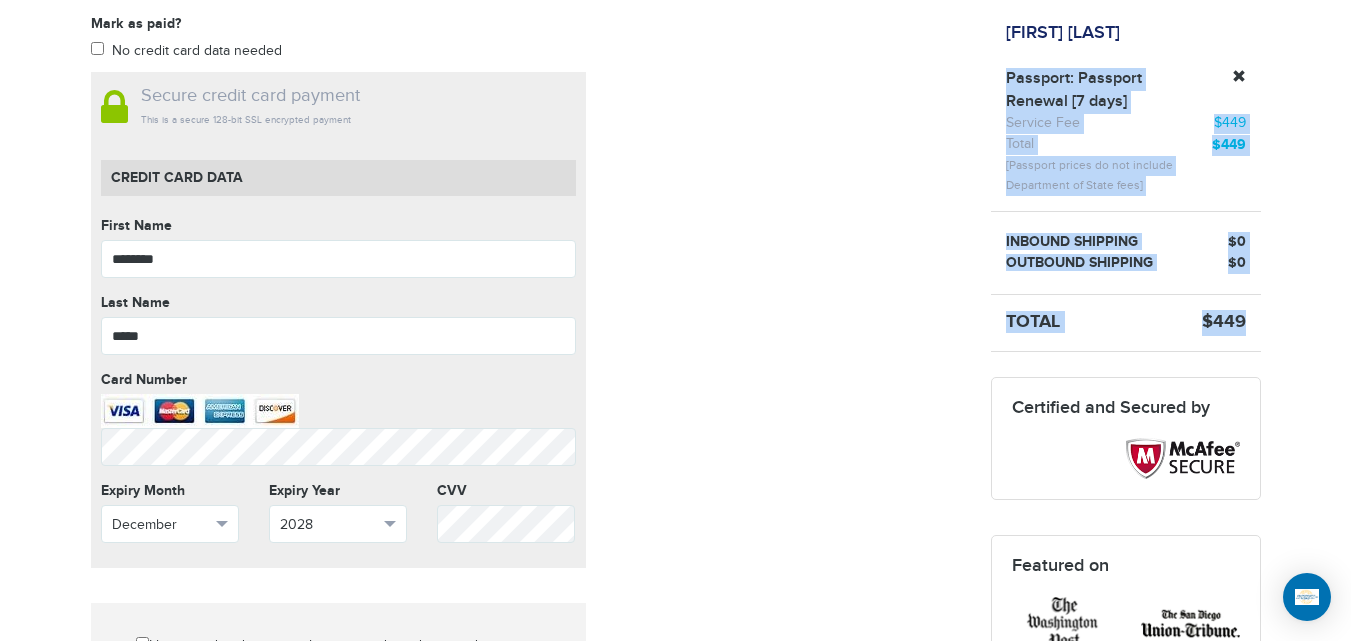 drag, startPoint x: 1246, startPoint y: 324, endPoint x: 989, endPoint y: 54, distance: 372.75864 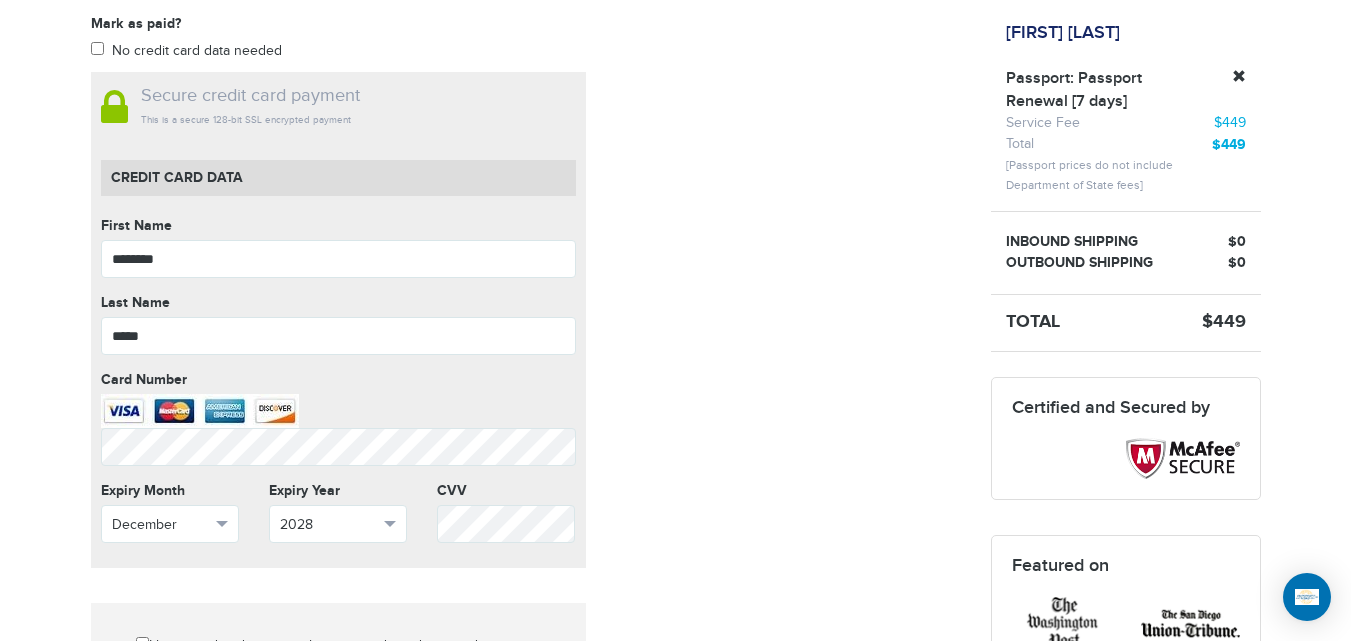 click on "Mark as paid?
No credit card data needed
Amount
*
Comment for manual payment
Secure credit card payment This is a secure 128-bit SSL encrypted payment
Credit Card data
First Name
********
First Name cannot be empty
Last Name
*****
Last Name cannot be empty
Card Number
Card Number cannot be empty
Expiry Month
December   Select Month March" at bounding box center (526, 464) 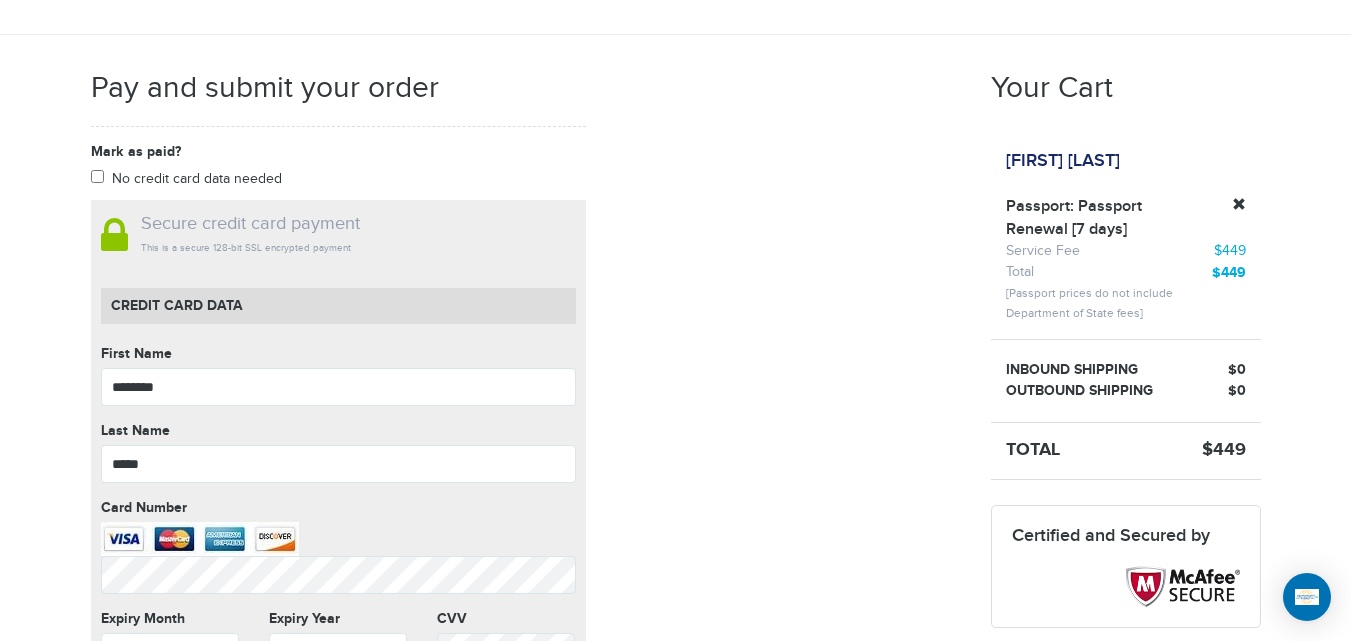 scroll, scrollTop: 281, scrollLeft: 0, axis: vertical 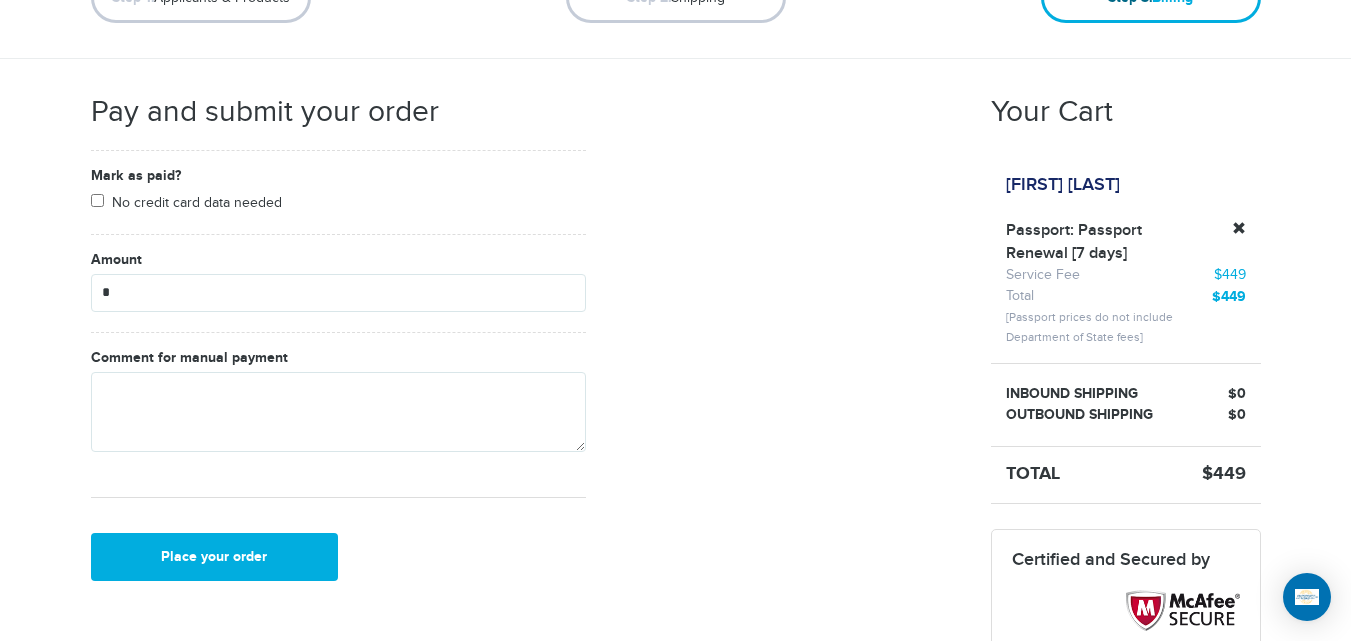 click on "Mark as paid?
No credit card data needed
Amount
*
Comment for manual payment
Secure credit card payment This is a secure 128-bit SSL encrypted payment
Credit Card data
First Name
********
First Name cannot be empty
Last Name
*****
Last Name cannot be empty
Card Number
Card Number cannot be empty
Expiry Month
December   Select Month March" at bounding box center [526, 373] 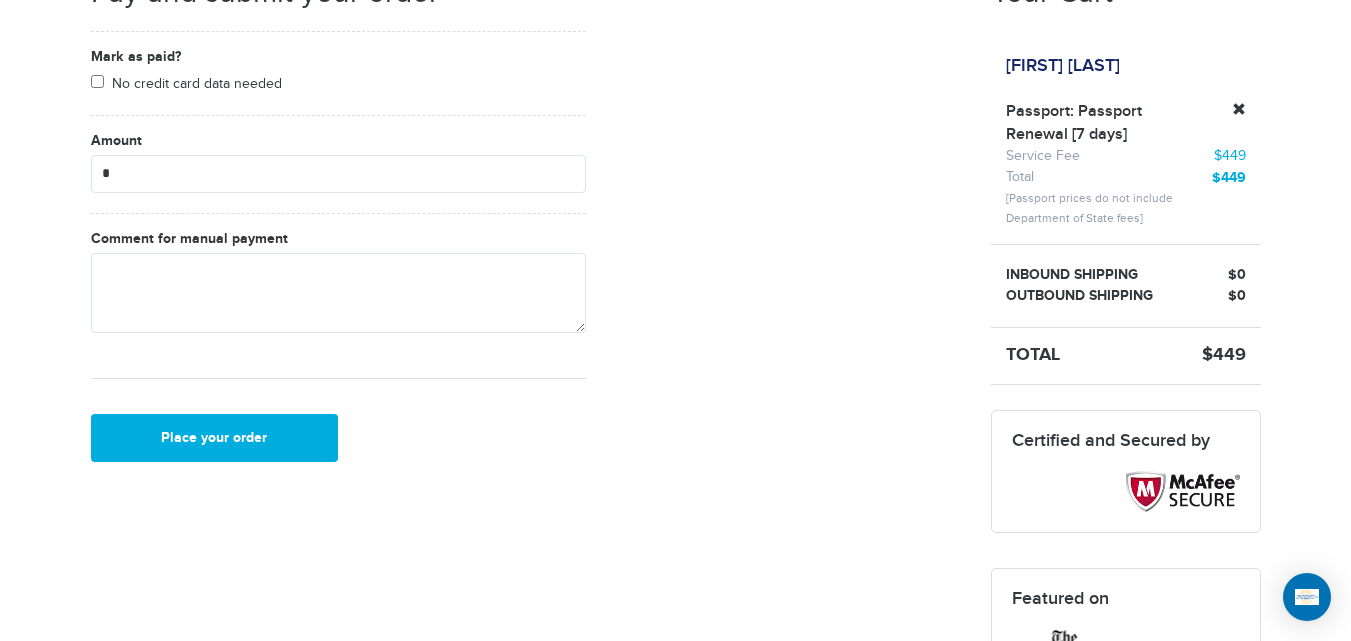 scroll, scrollTop: 377, scrollLeft: 0, axis: vertical 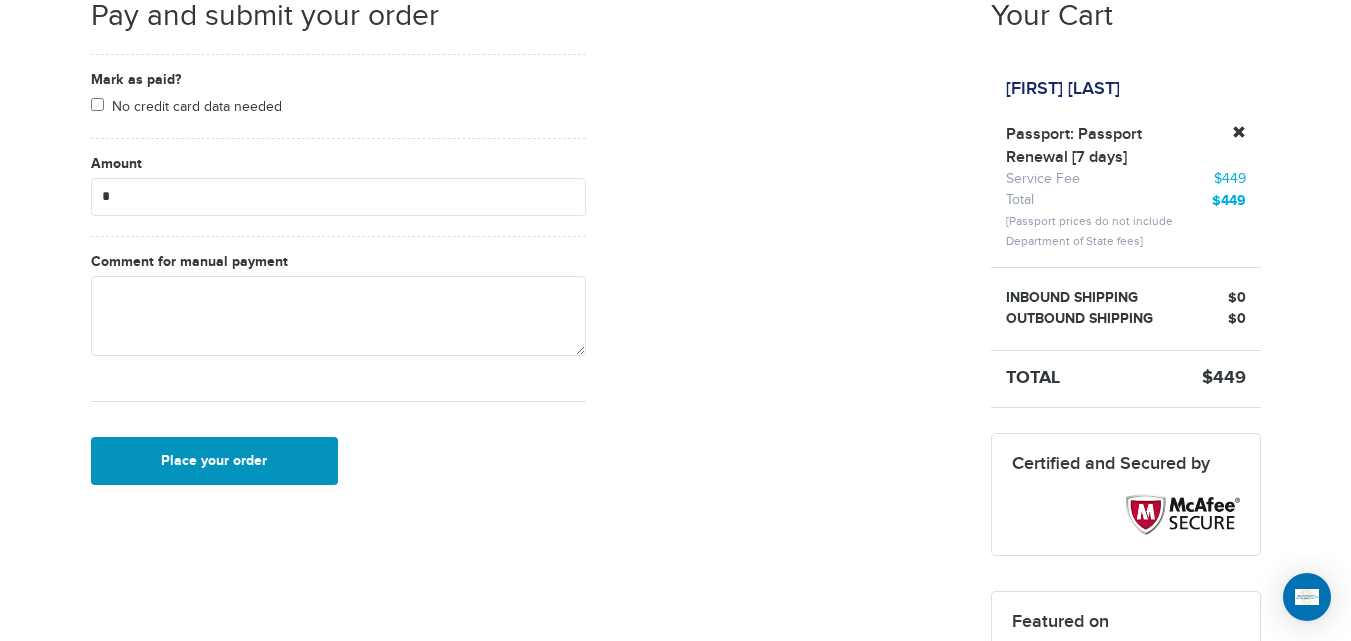 click on "Place your order" at bounding box center [215, 461] 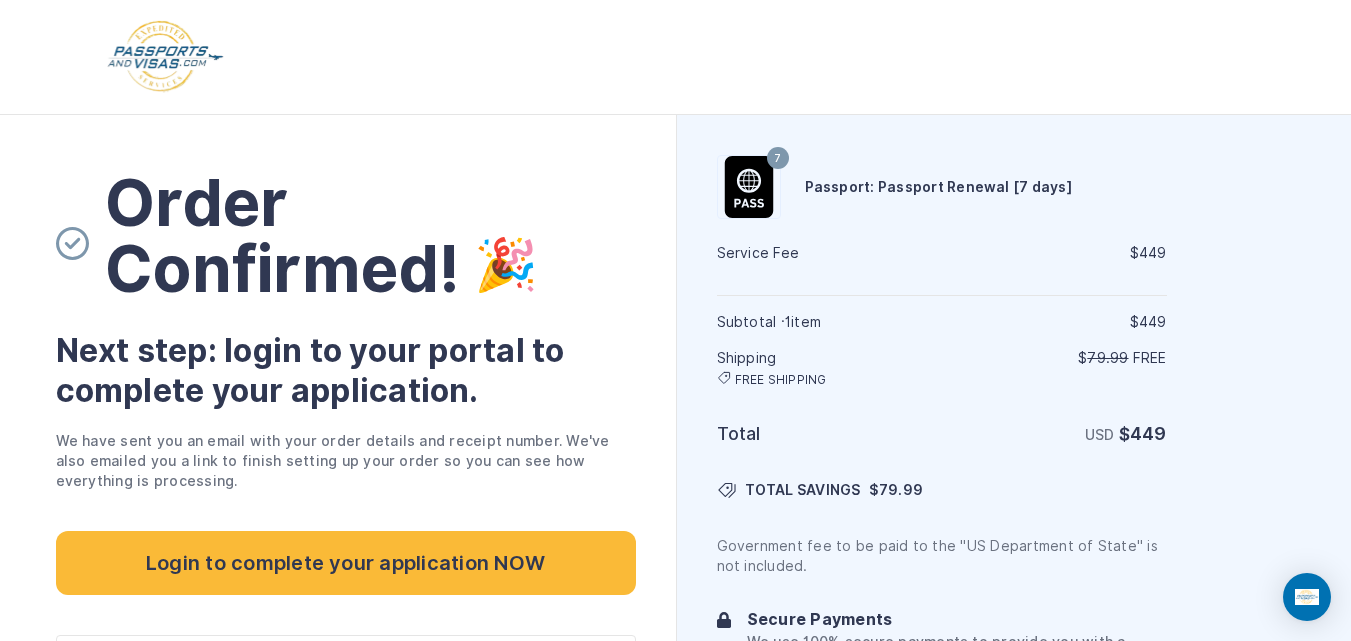 scroll, scrollTop: 0, scrollLeft: 0, axis: both 